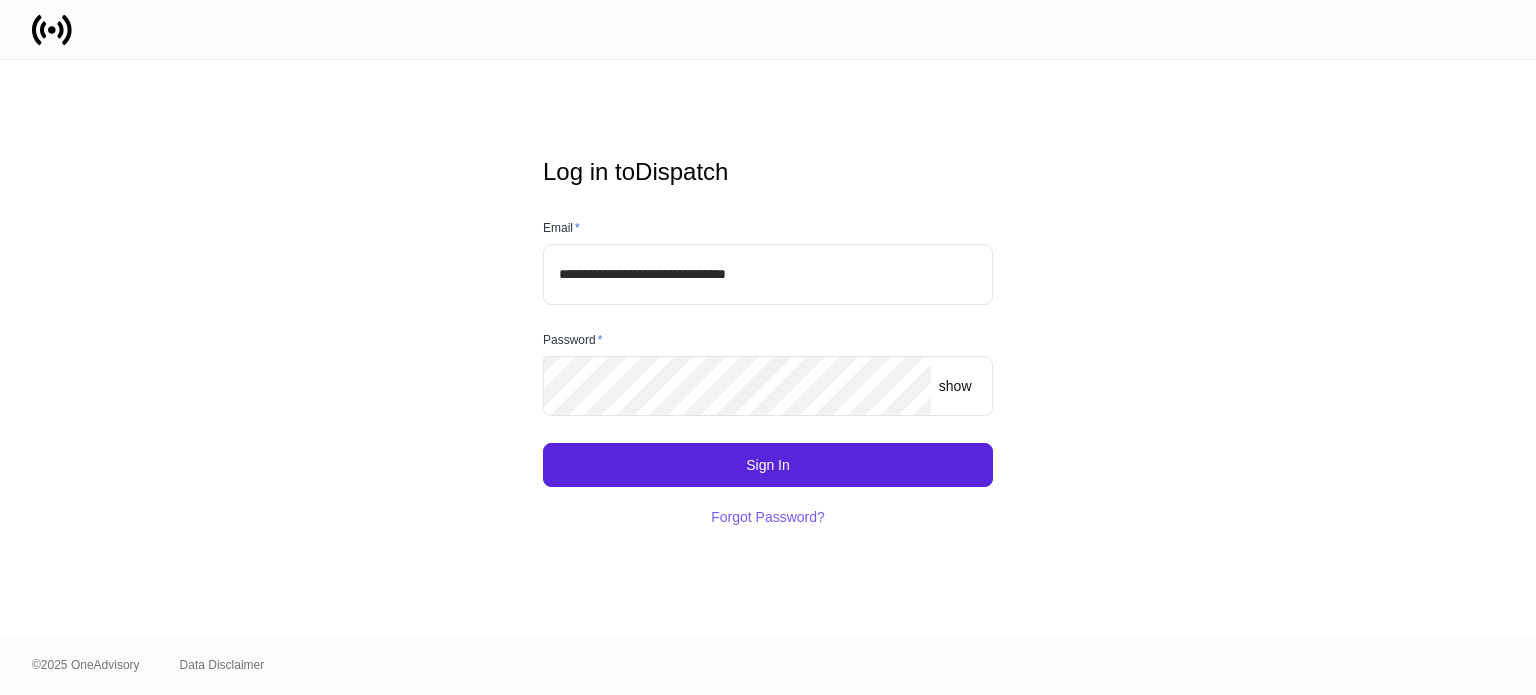 scroll, scrollTop: 0, scrollLeft: 0, axis: both 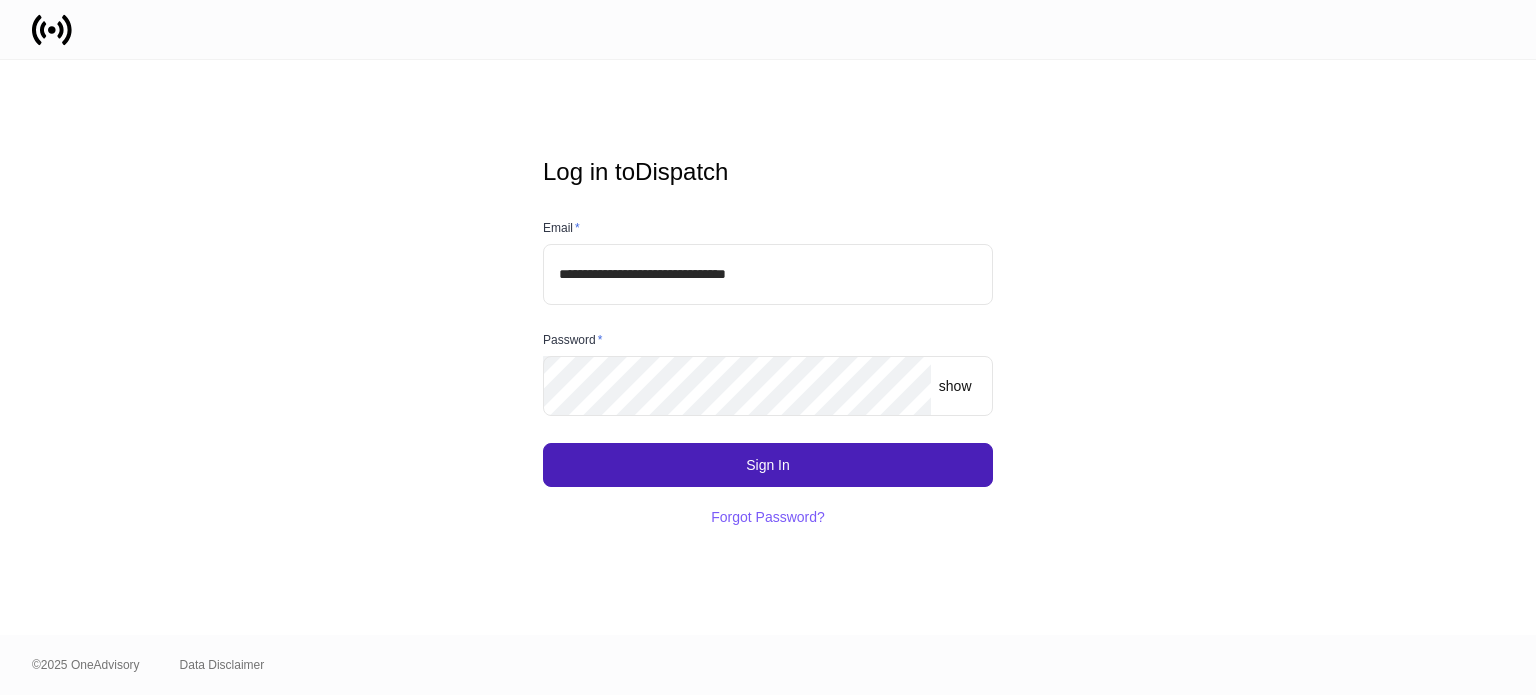 click on "Sign In" at bounding box center (768, 465) 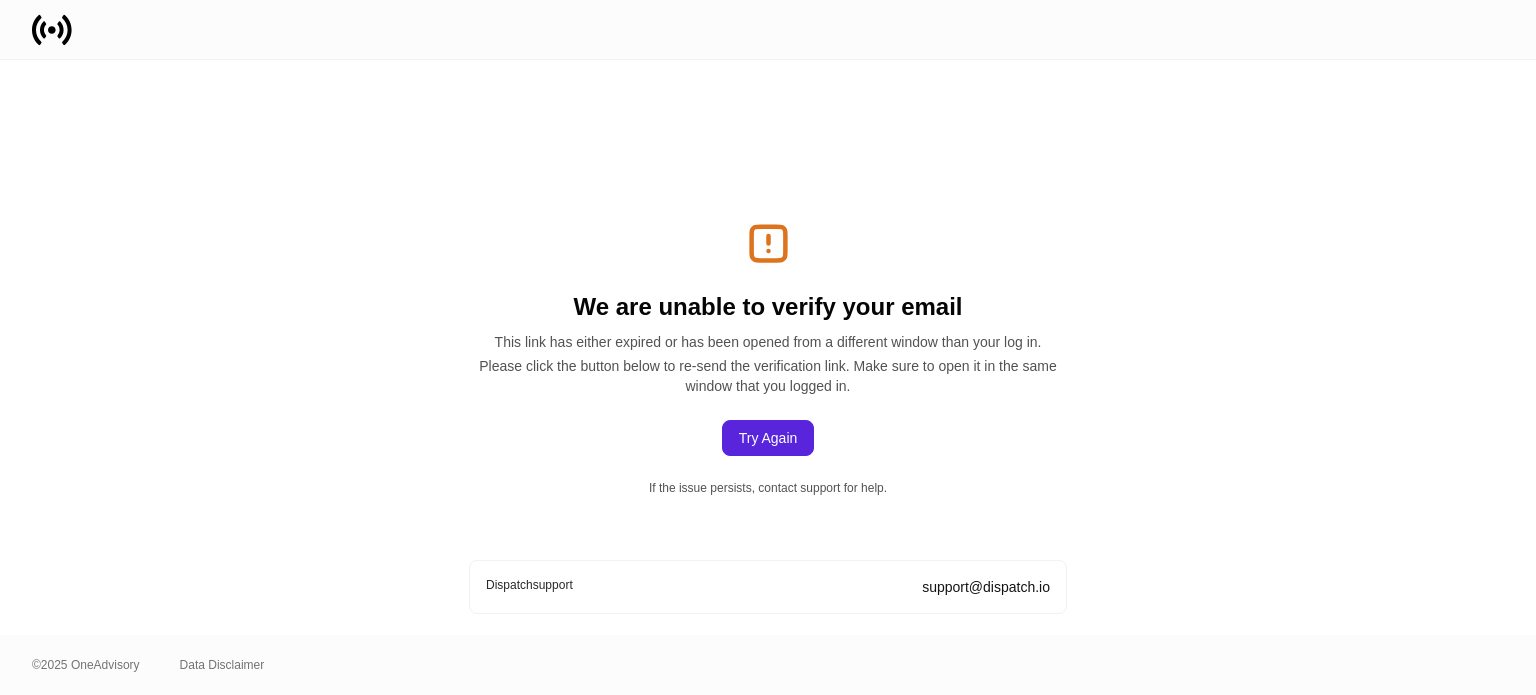 scroll, scrollTop: 0, scrollLeft: 0, axis: both 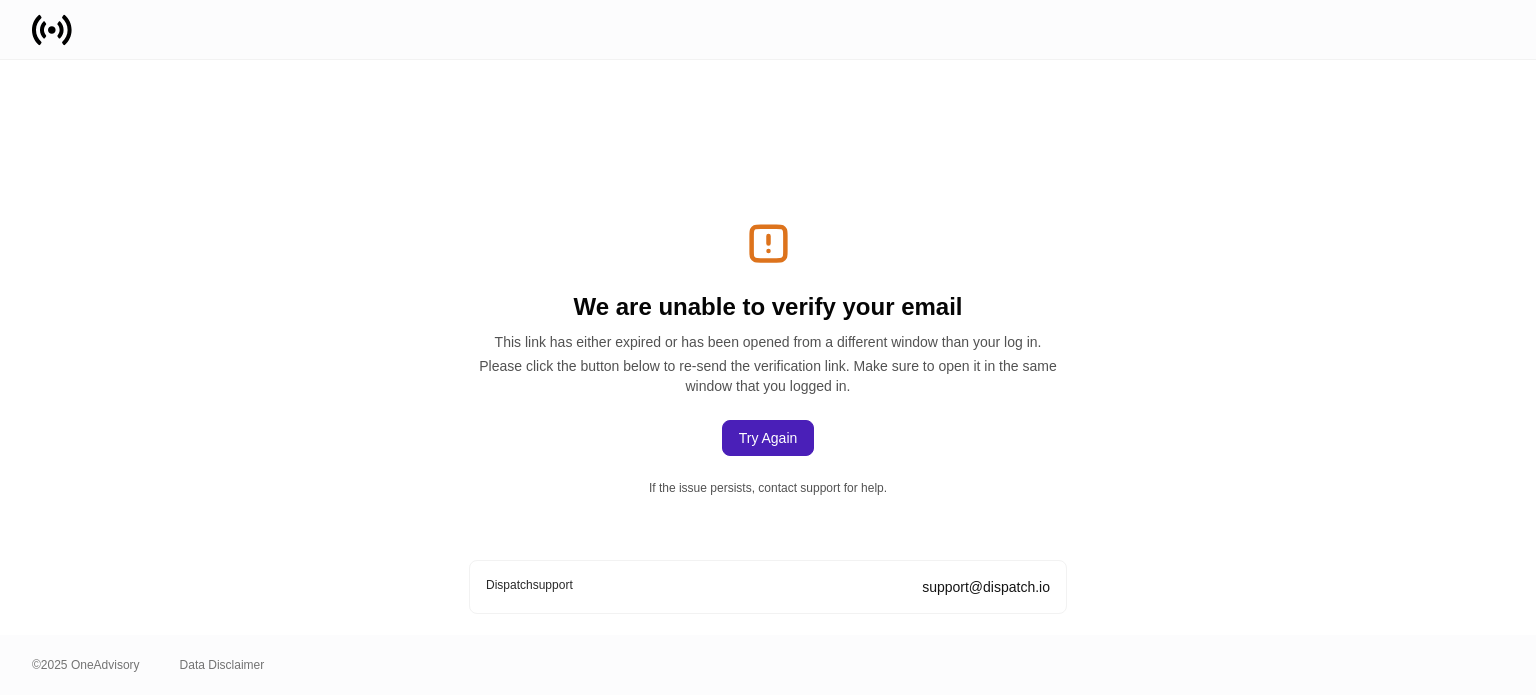 click on "Try Again" at bounding box center (768, 438) 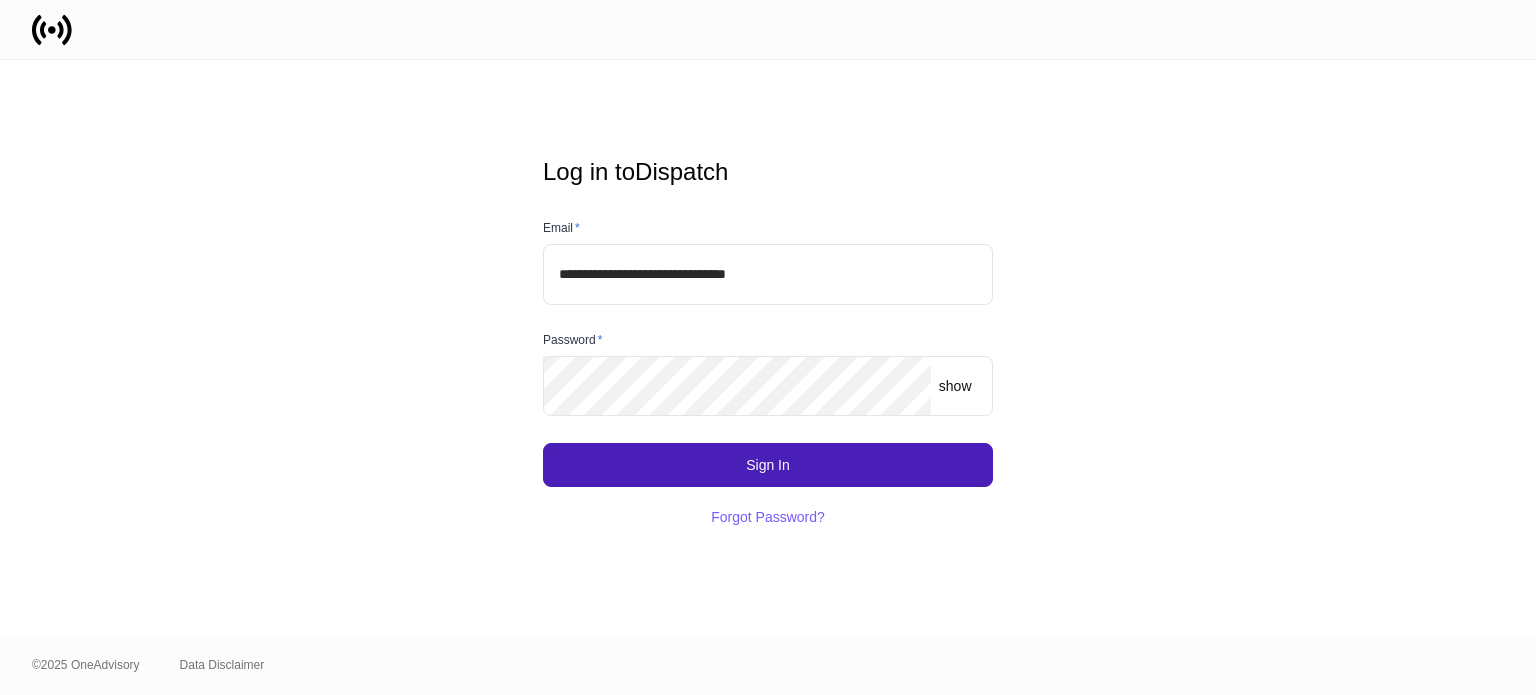 click on "Sign In" at bounding box center (768, 465) 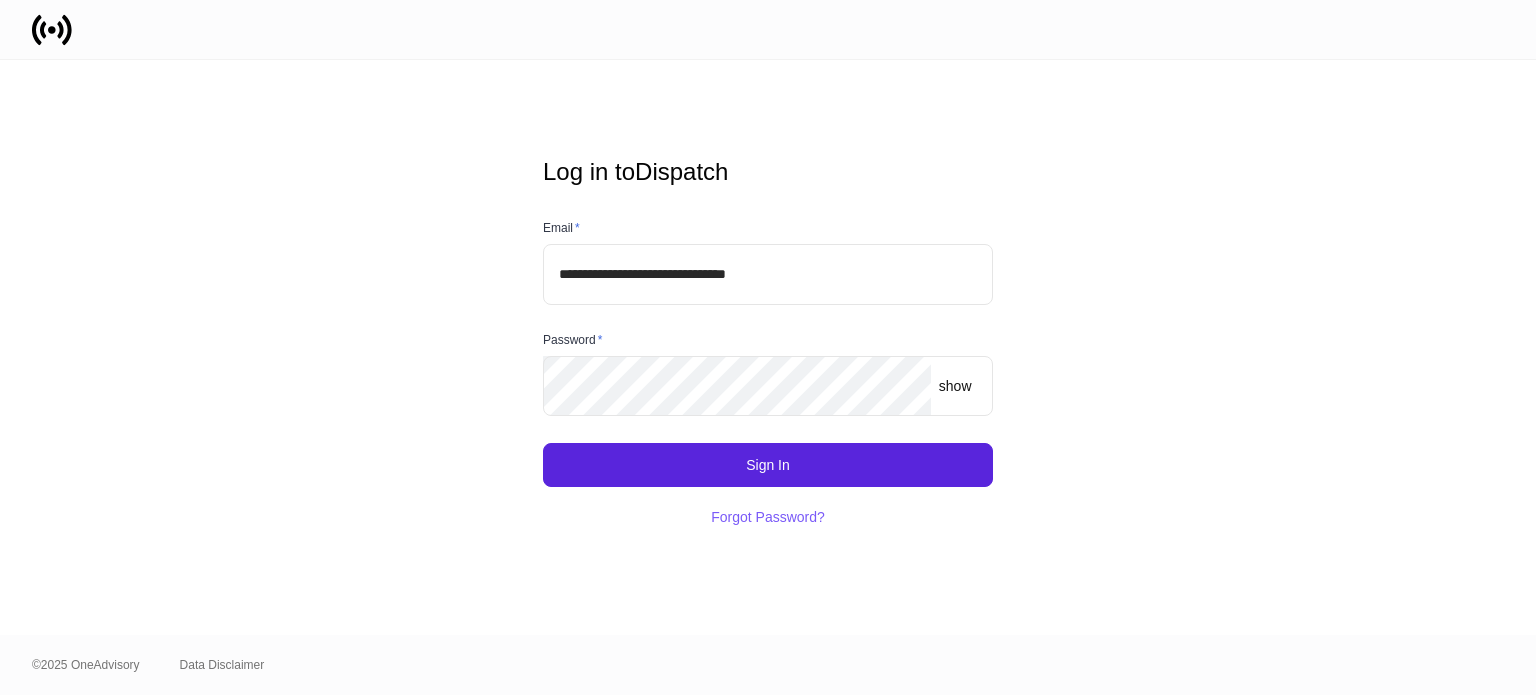 scroll, scrollTop: 0, scrollLeft: 0, axis: both 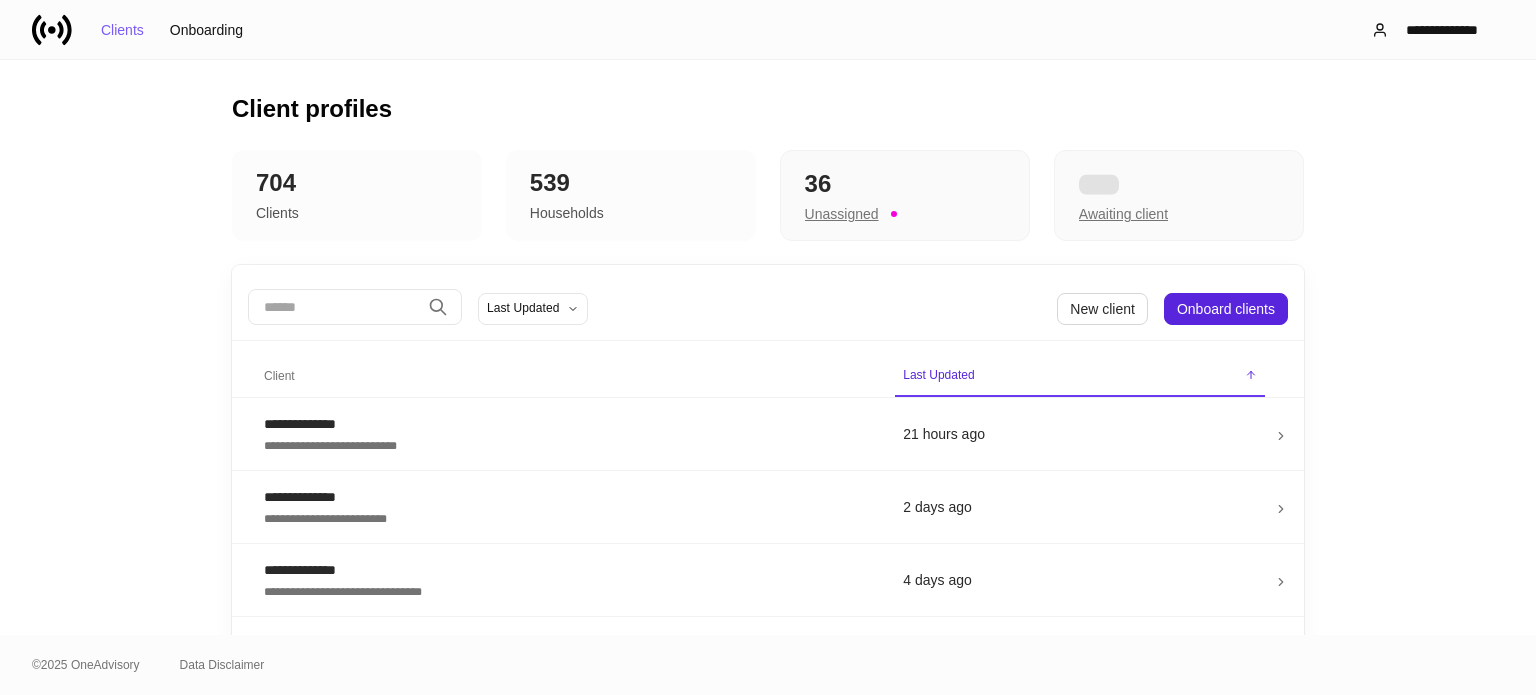 click at bounding box center [334, 307] 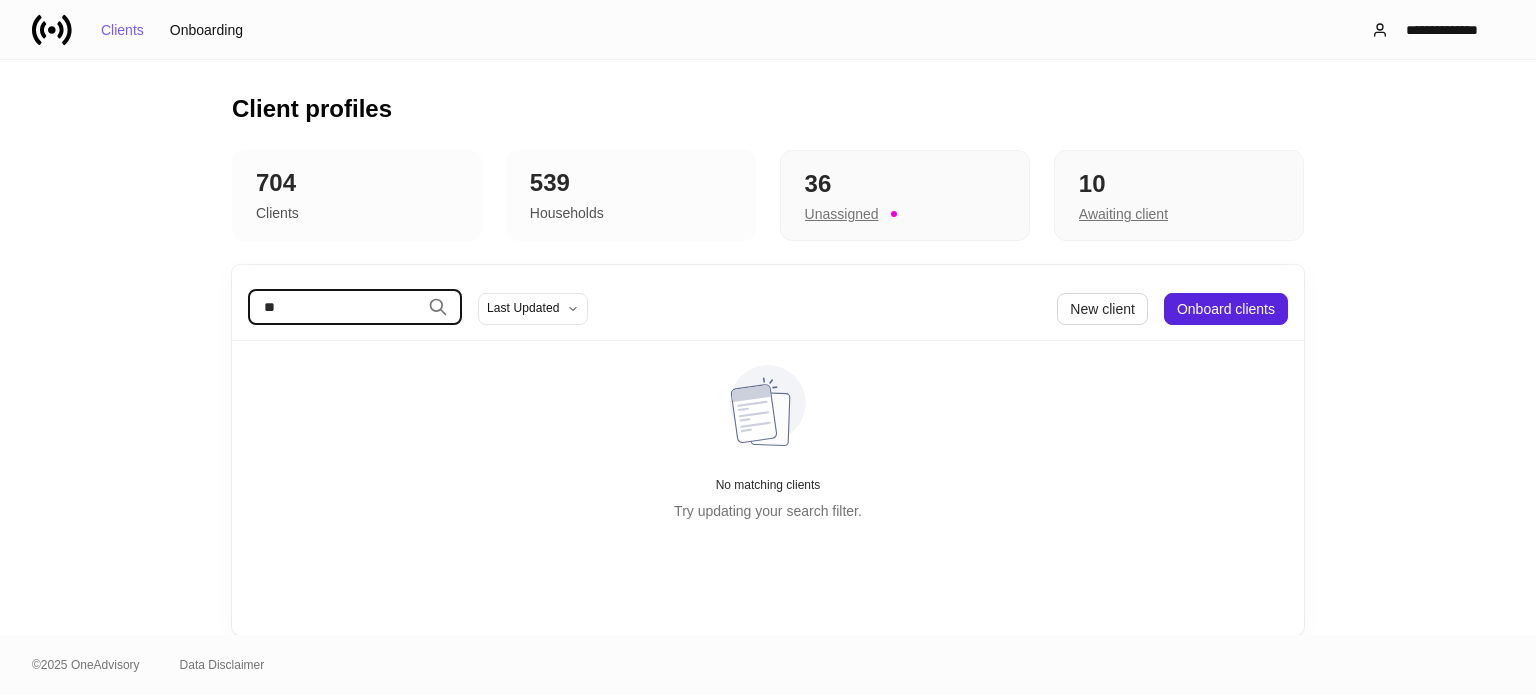 type on "*" 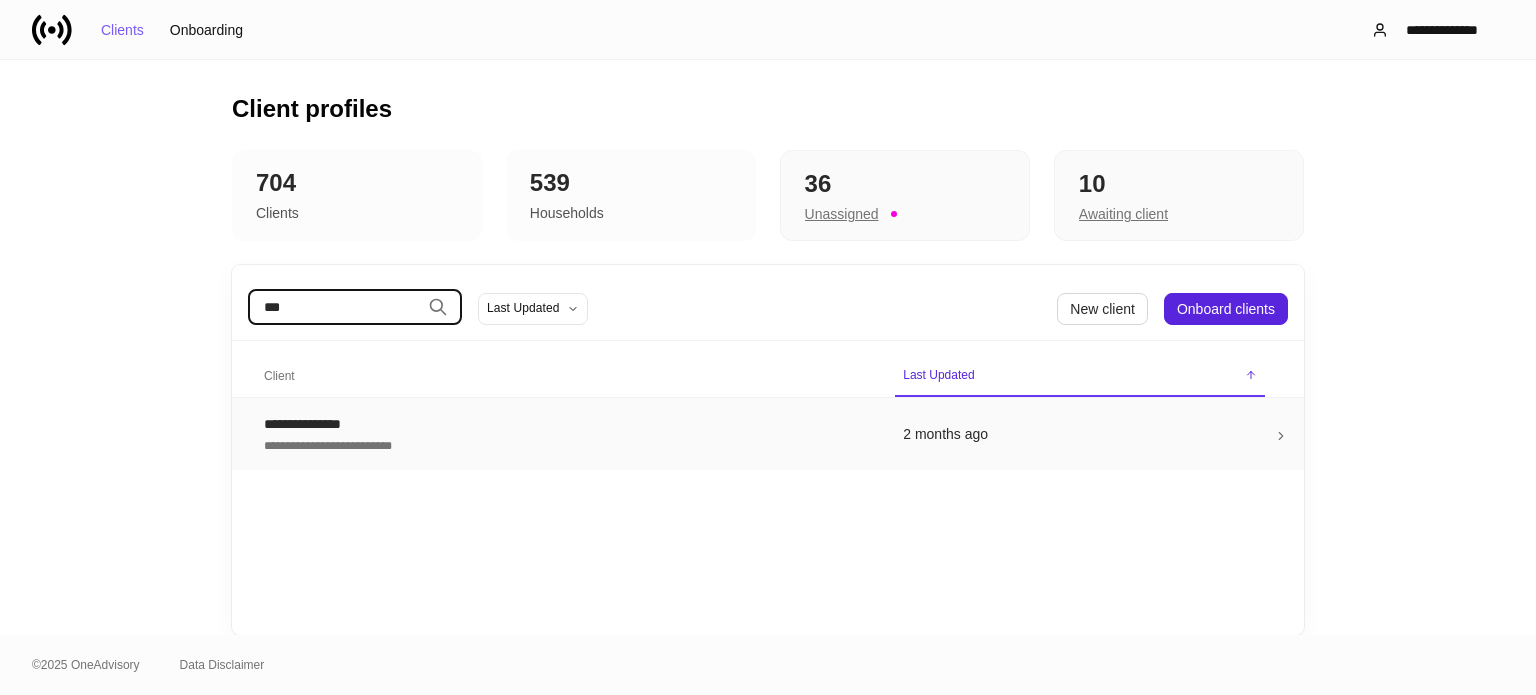 type on "***" 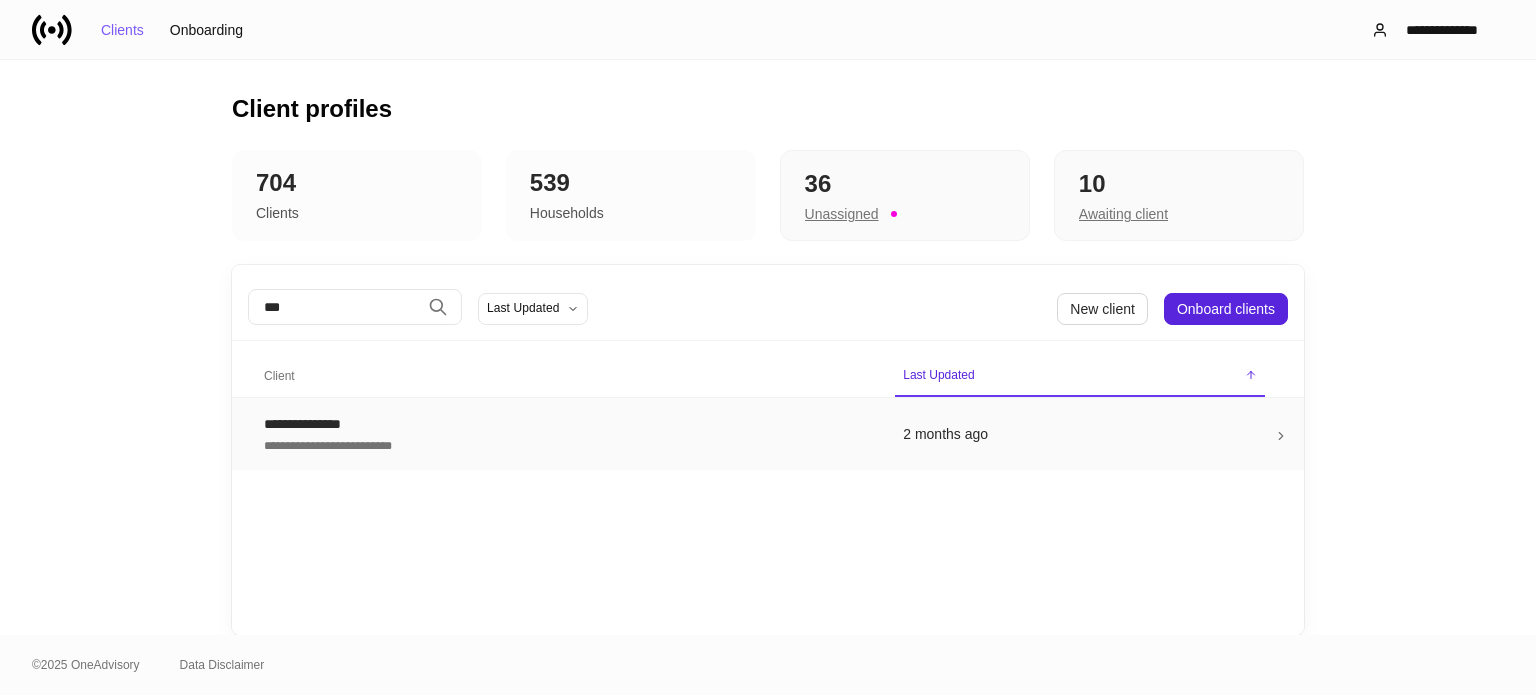 click on "**********" at bounding box center [567, 444] 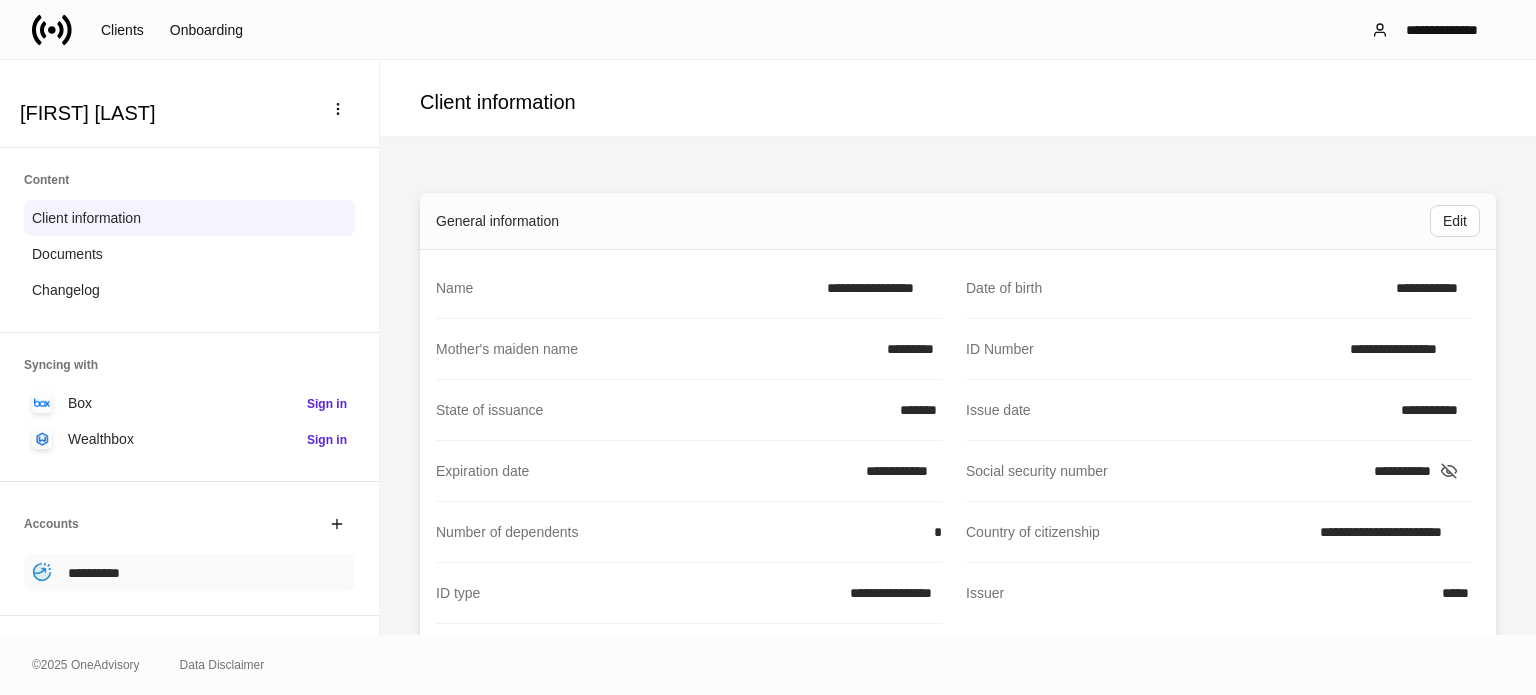 scroll, scrollTop: 100, scrollLeft: 0, axis: vertical 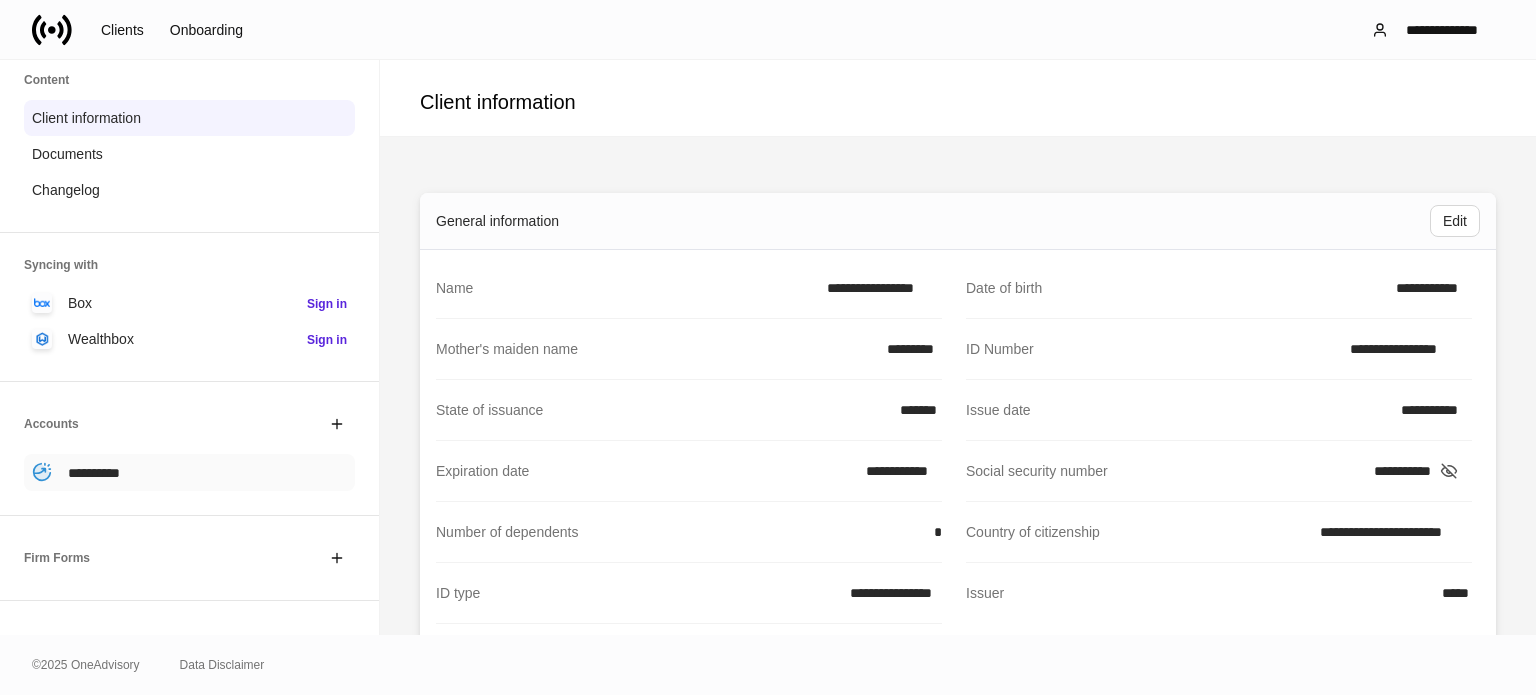 click on "**********" at bounding box center [189, 472] 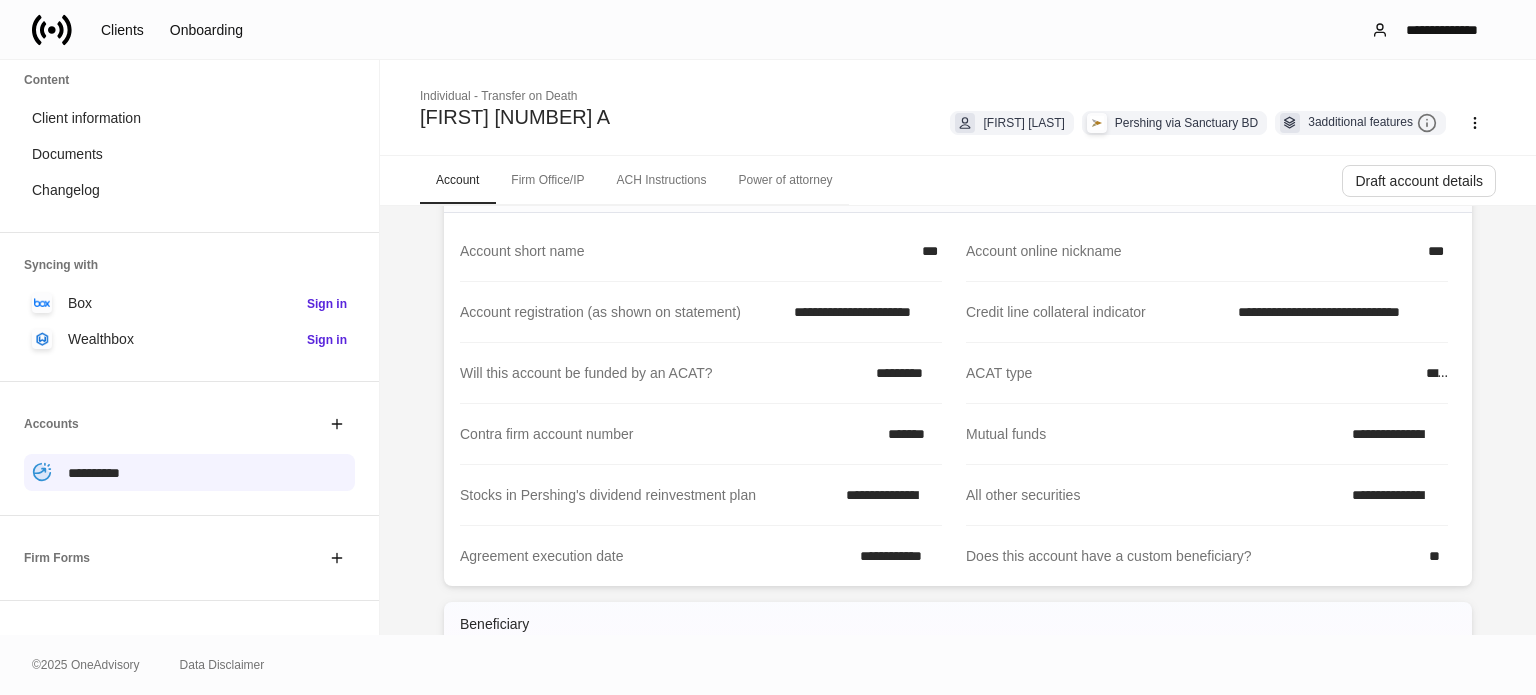 scroll, scrollTop: 100, scrollLeft: 0, axis: vertical 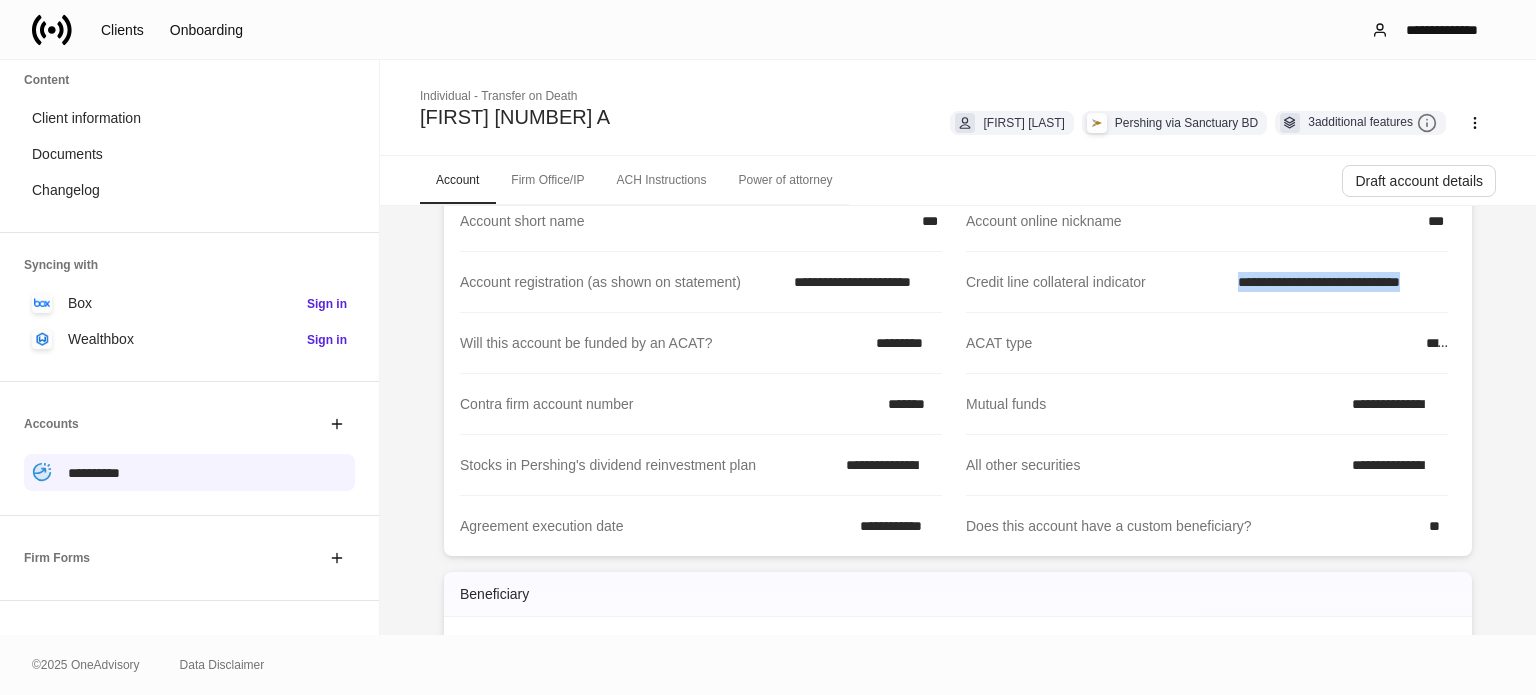 drag, startPoint x: 1211, startPoint y: 280, endPoint x: 1479, endPoint y: 294, distance: 268.36542 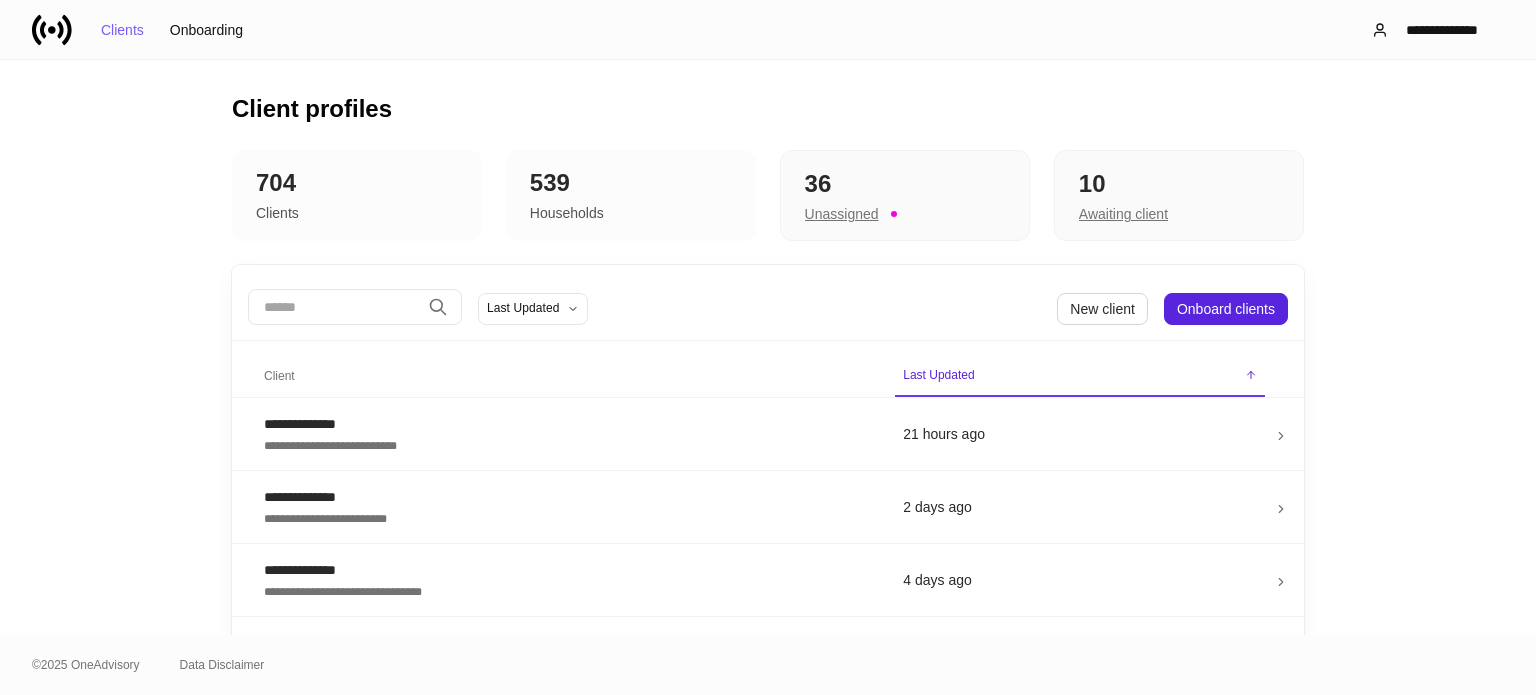 click at bounding box center (334, 307) 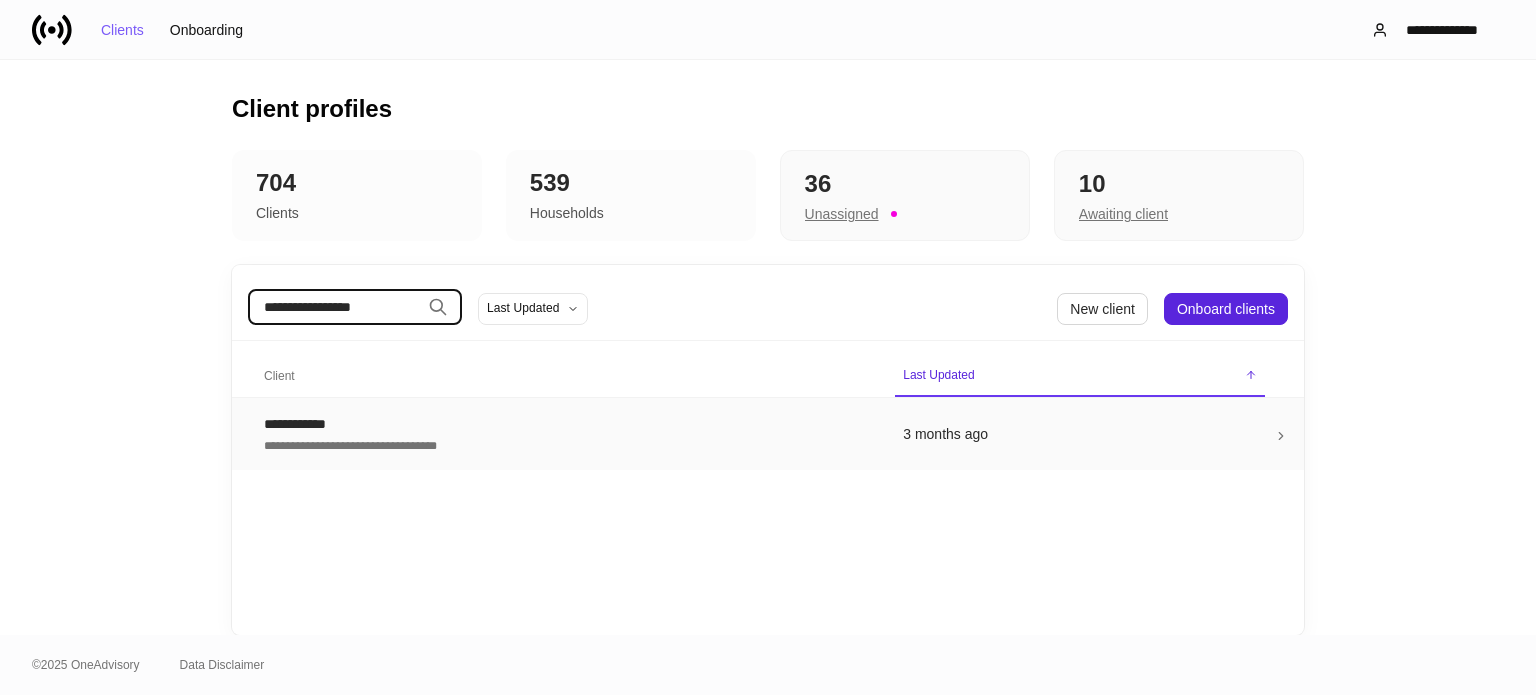 type on "**********" 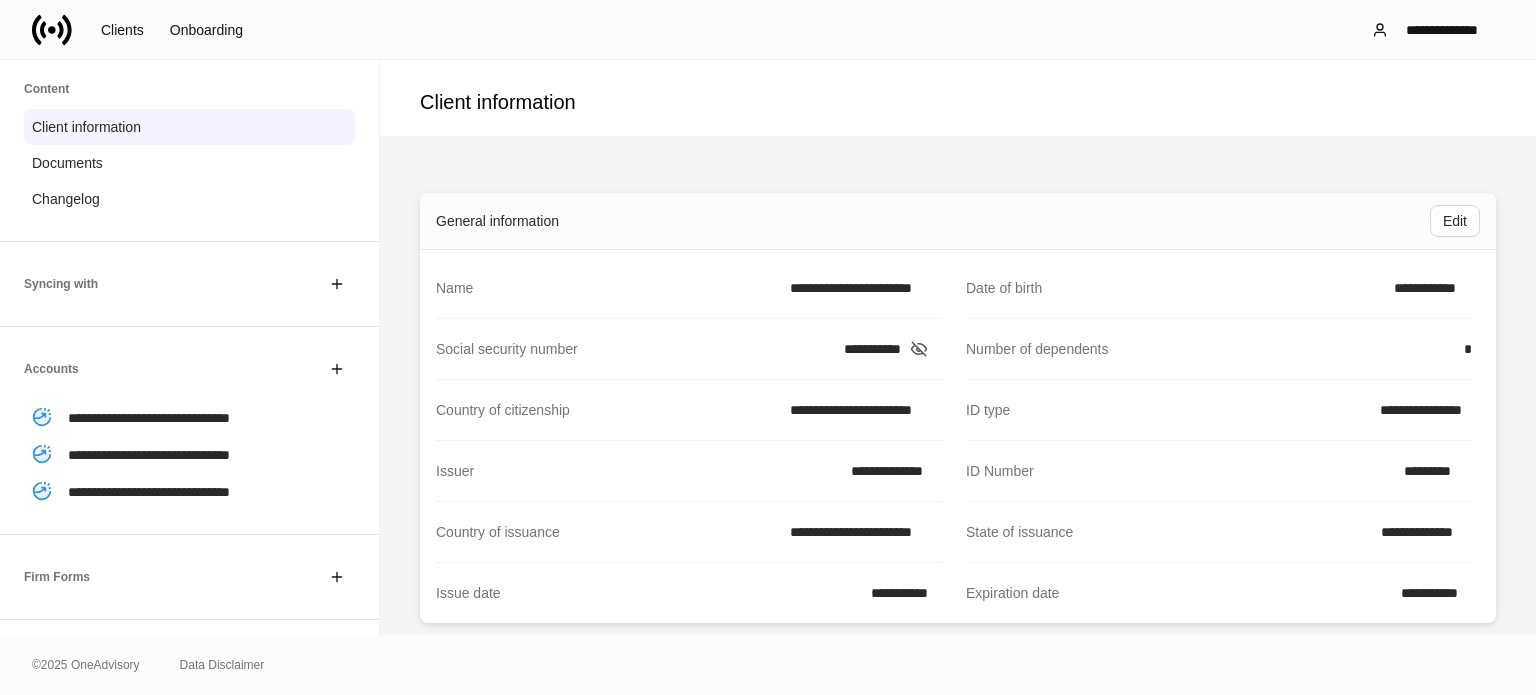 scroll, scrollTop: 200, scrollLeft: 0, axis: vertical 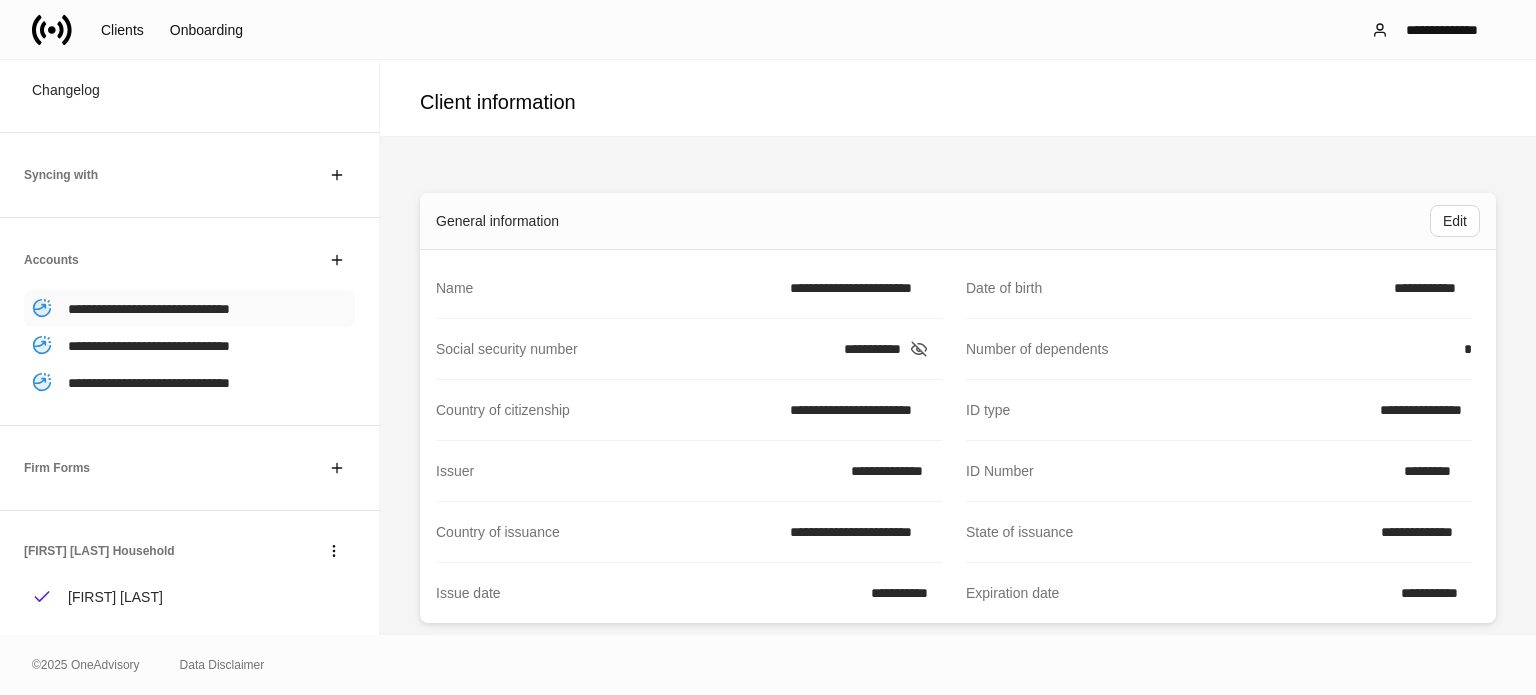 click on "**********" at bounding box center [189, 308] 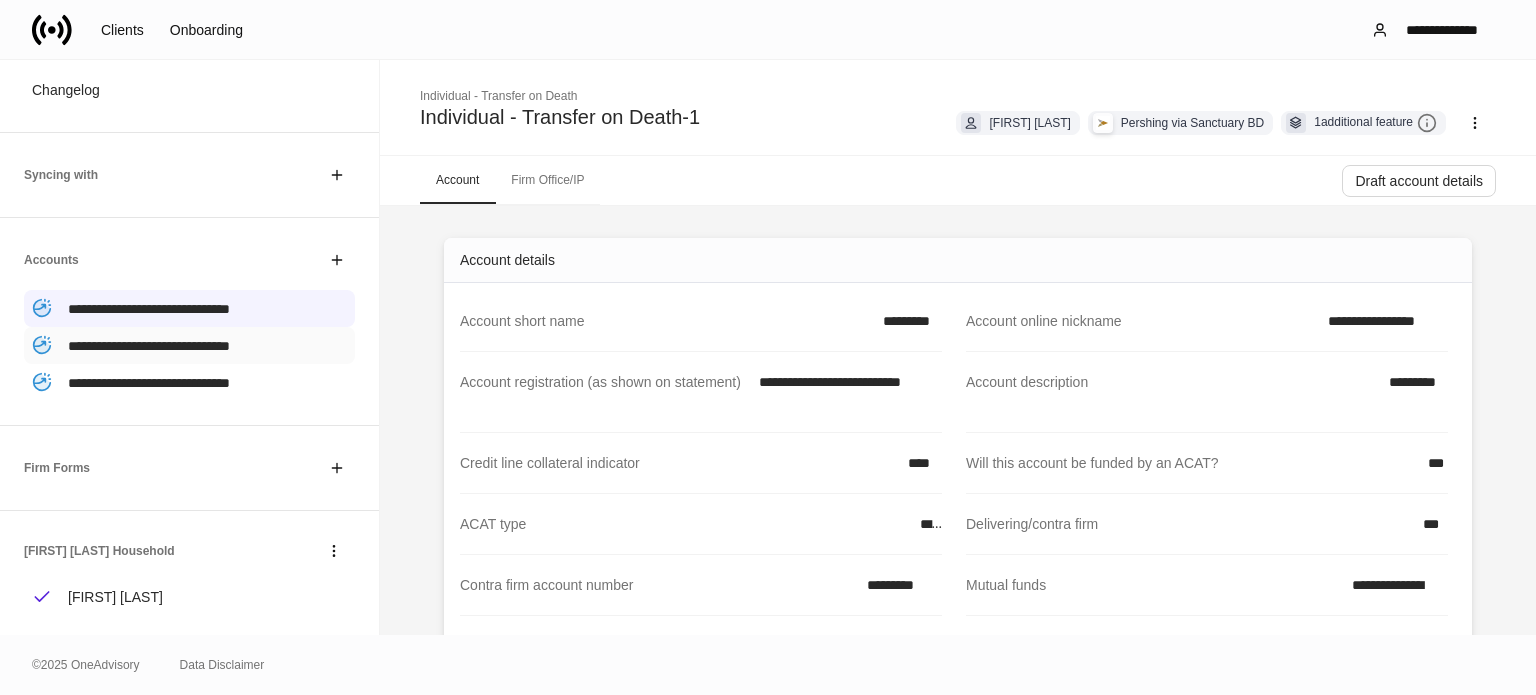 click on "**********" at bounding box center [189, 345] 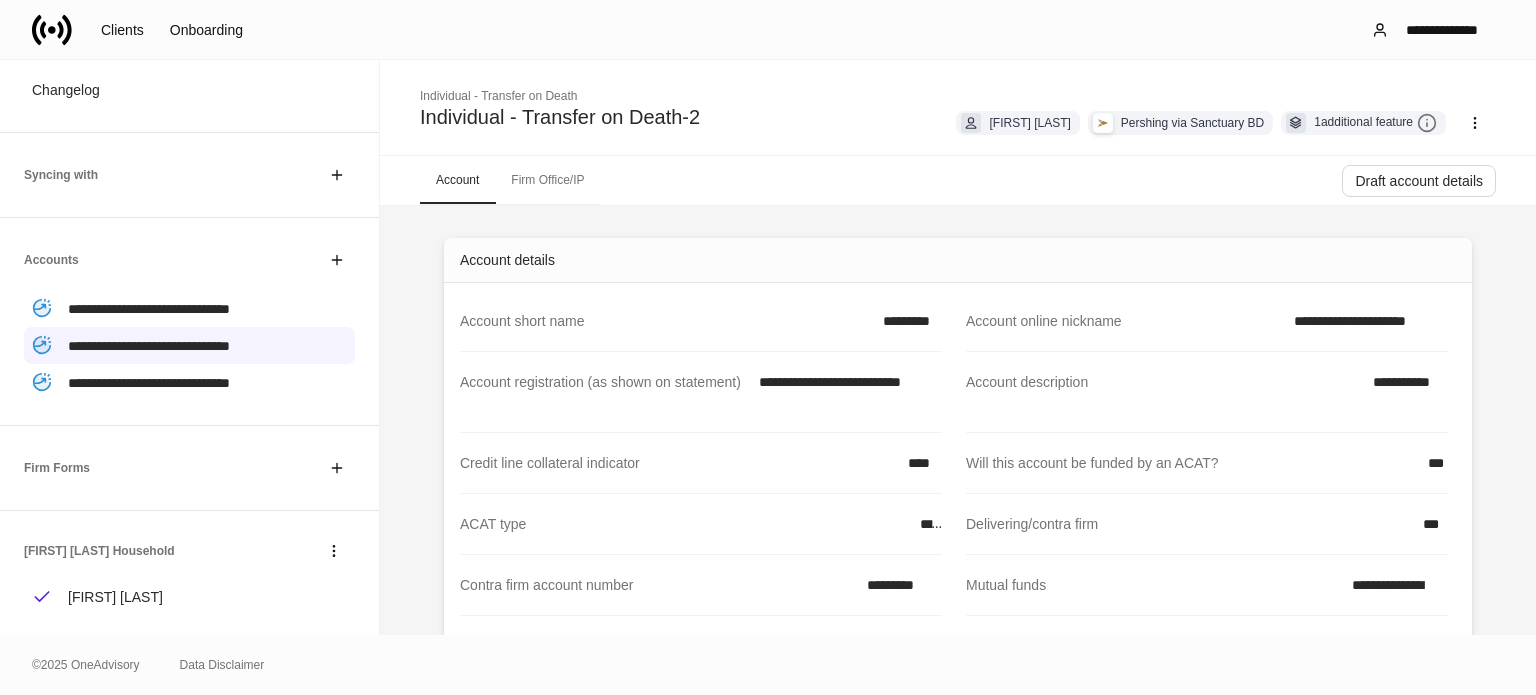 click on "**********" at bounding box center [189, 322] 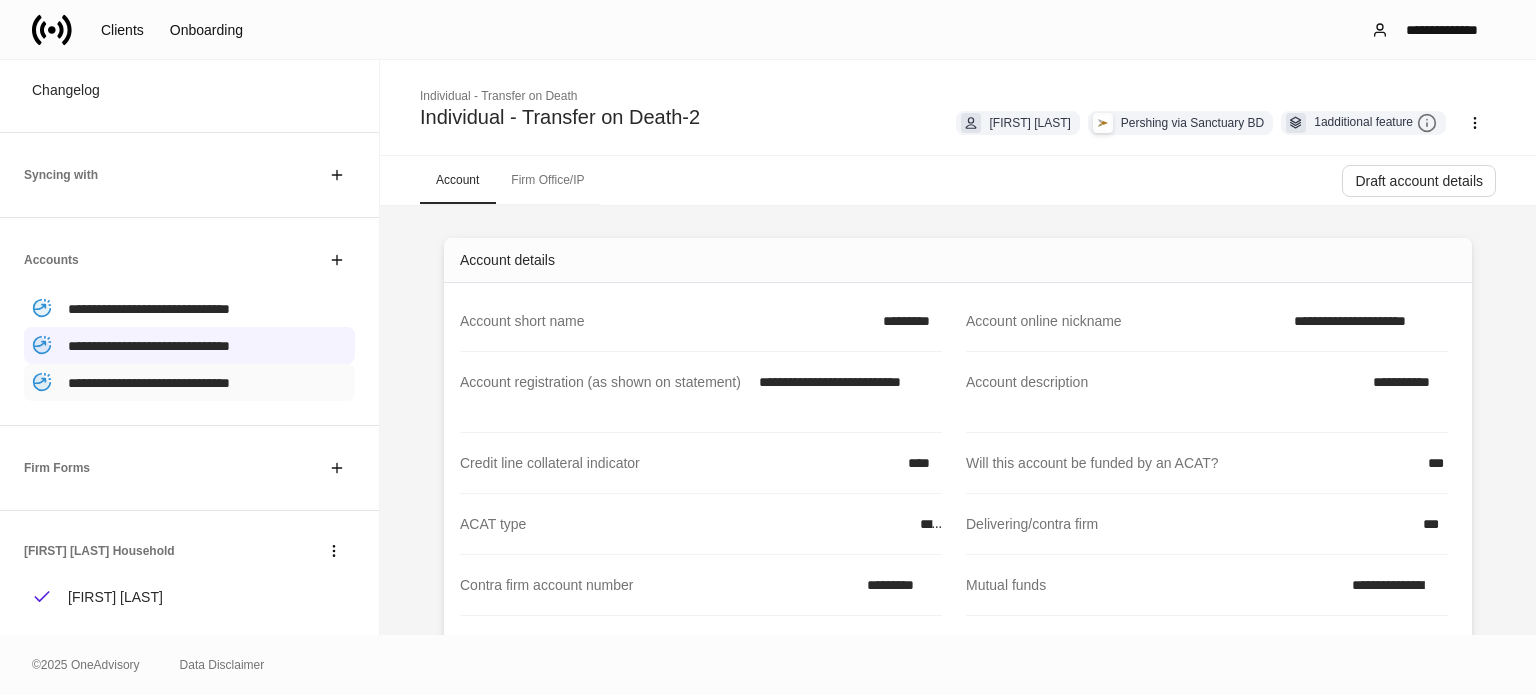 click on "**********" at bounding box center (189, 382) 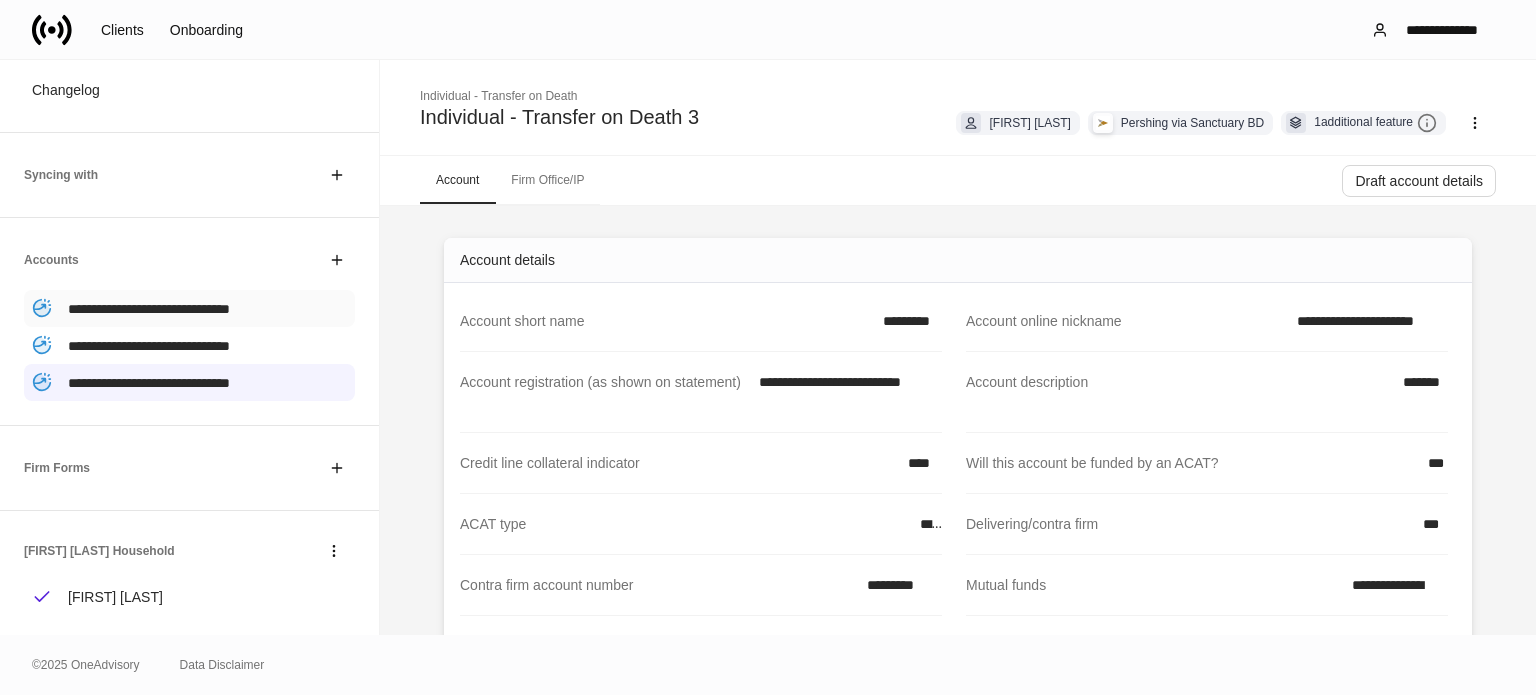 click on "**********" at bounding box center [149, 309] 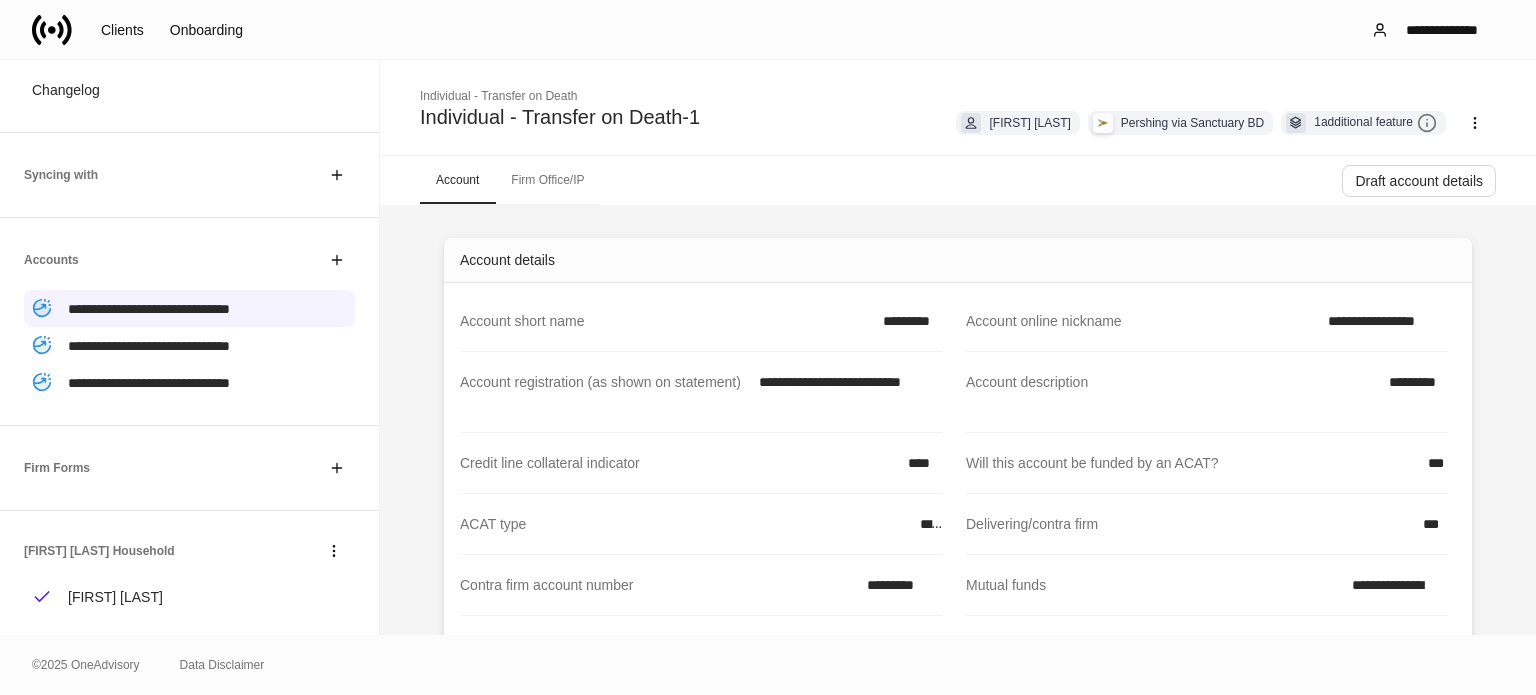 click 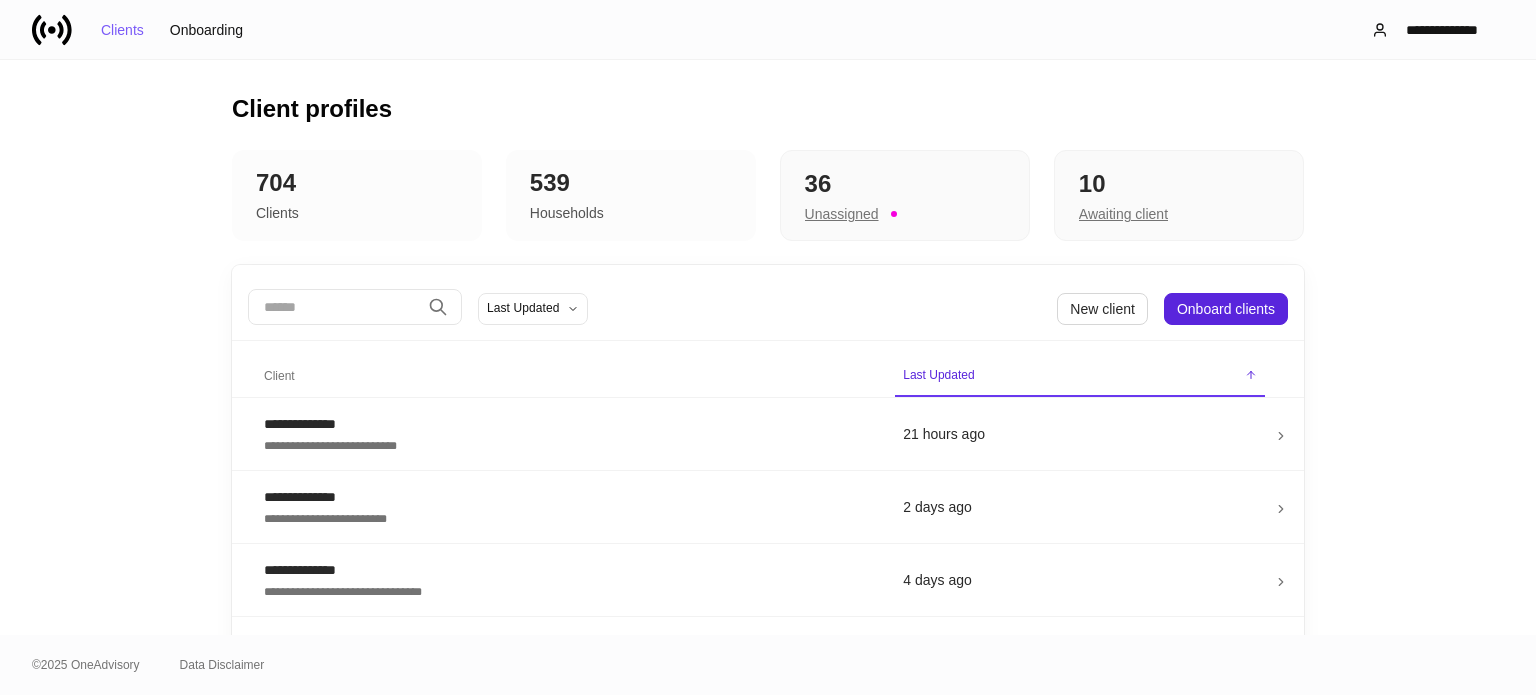 click at bounding box center (334, 307) 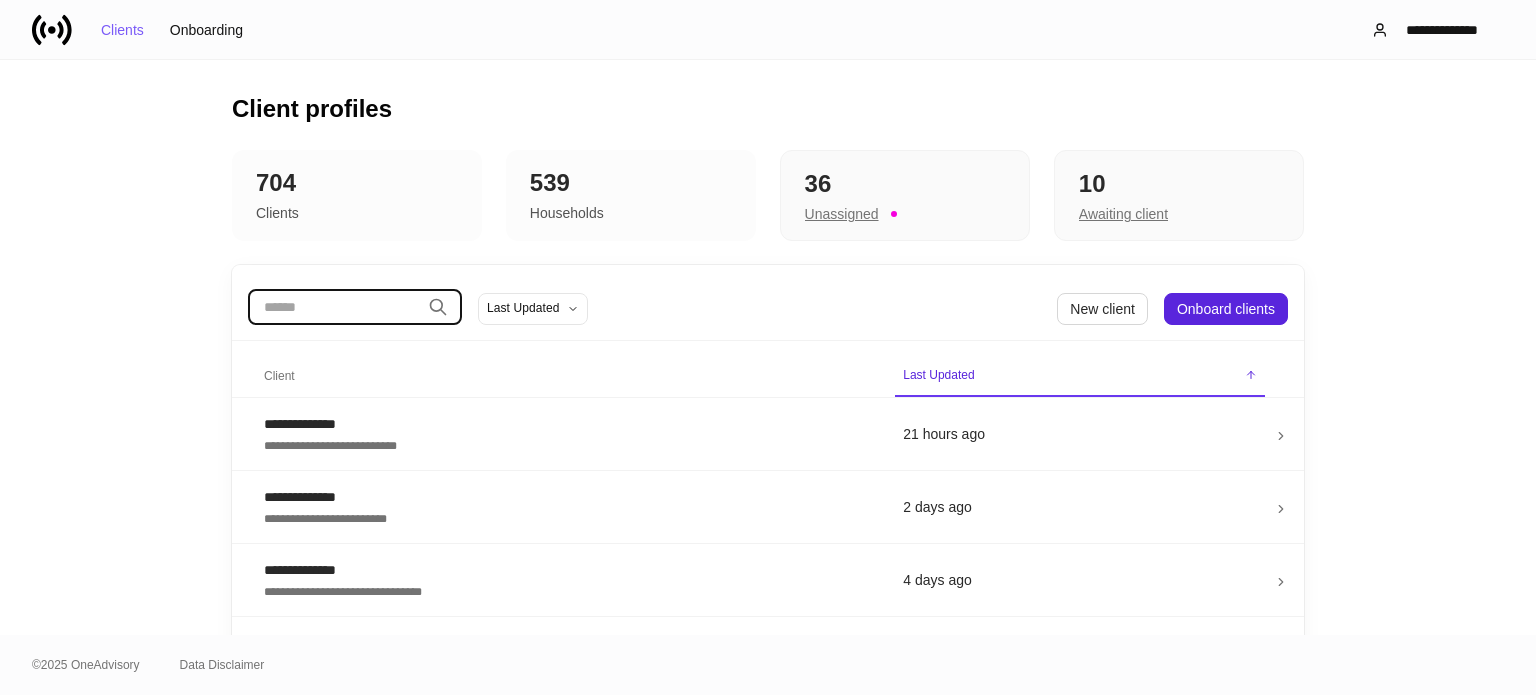 type on "*" 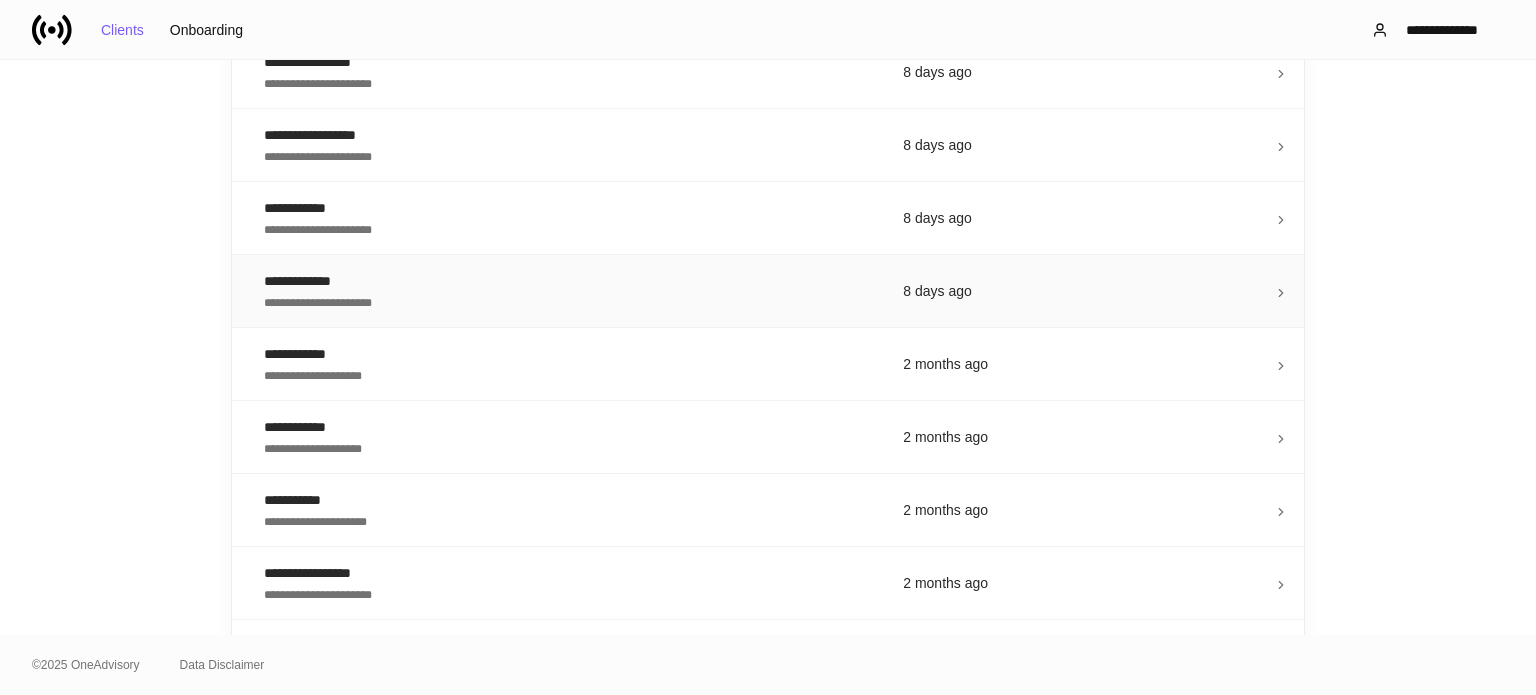 scroll, scrollTop: 600, scrollLeft: 0, axis: vertical 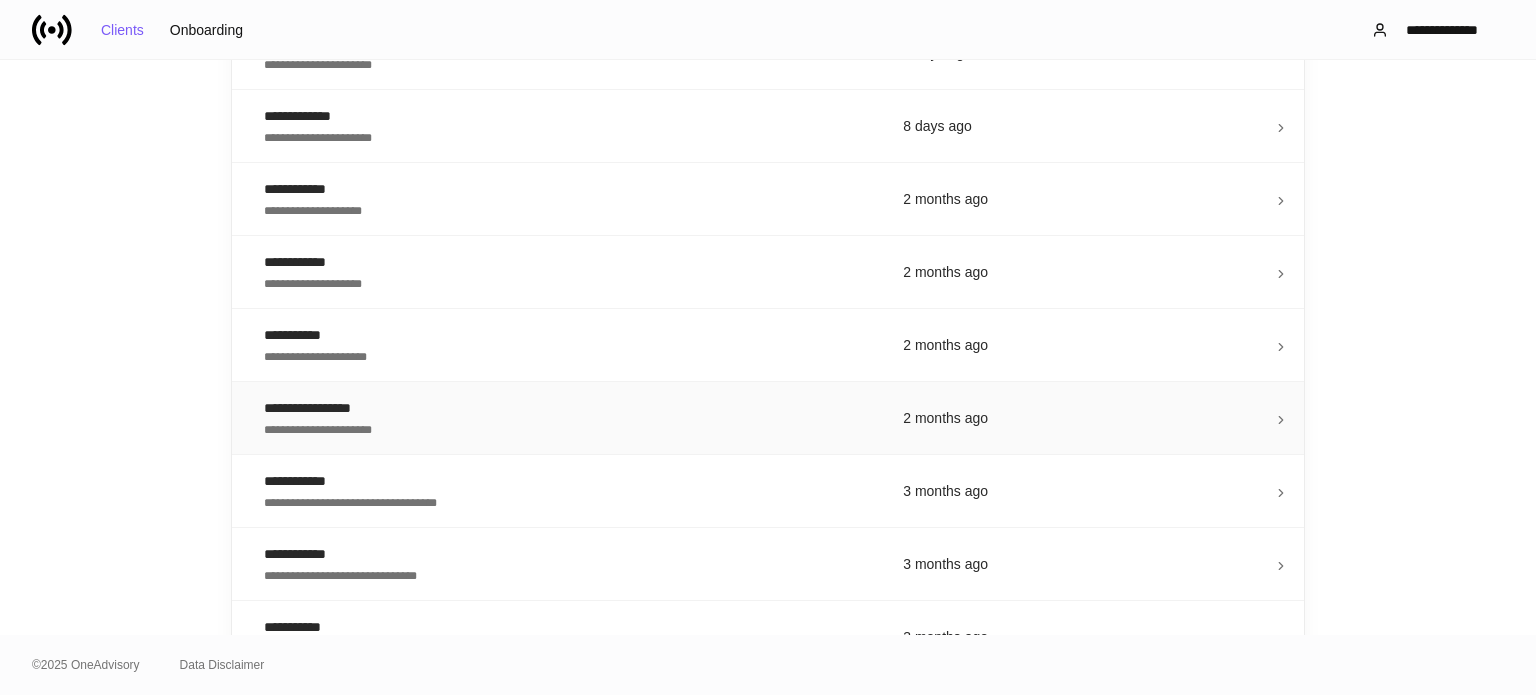 type on "*****" 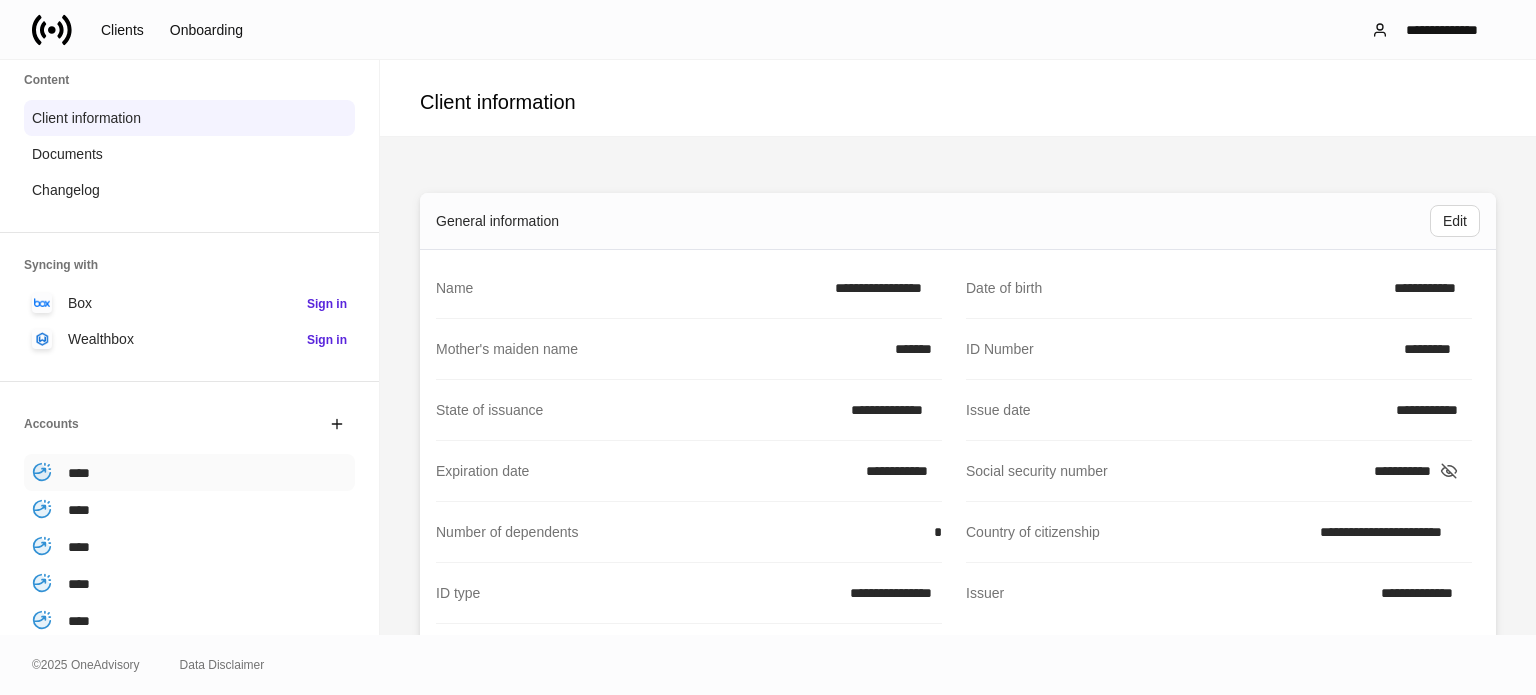 click on "****" at bounding box center [189, 472] 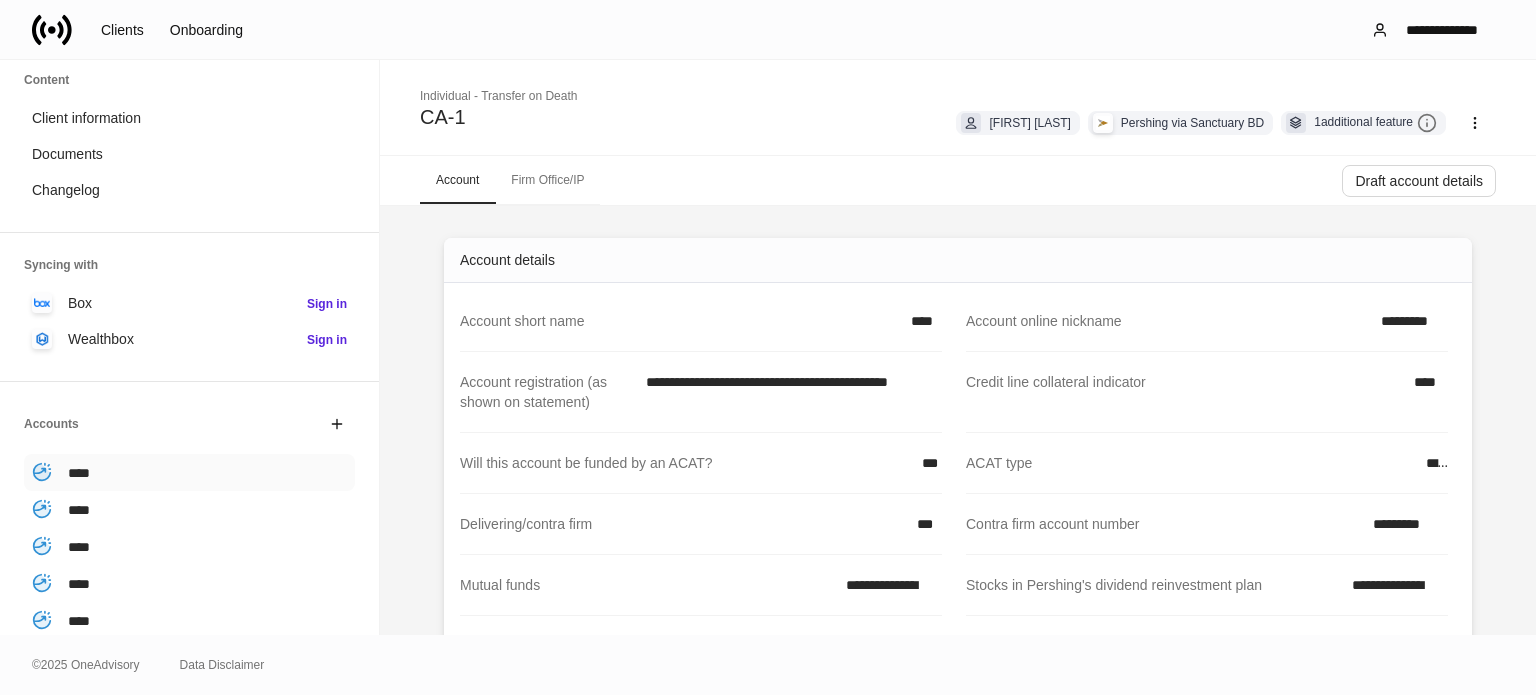 scroll, scrollTop: 200, scrollLeft: 0, axis: vertical 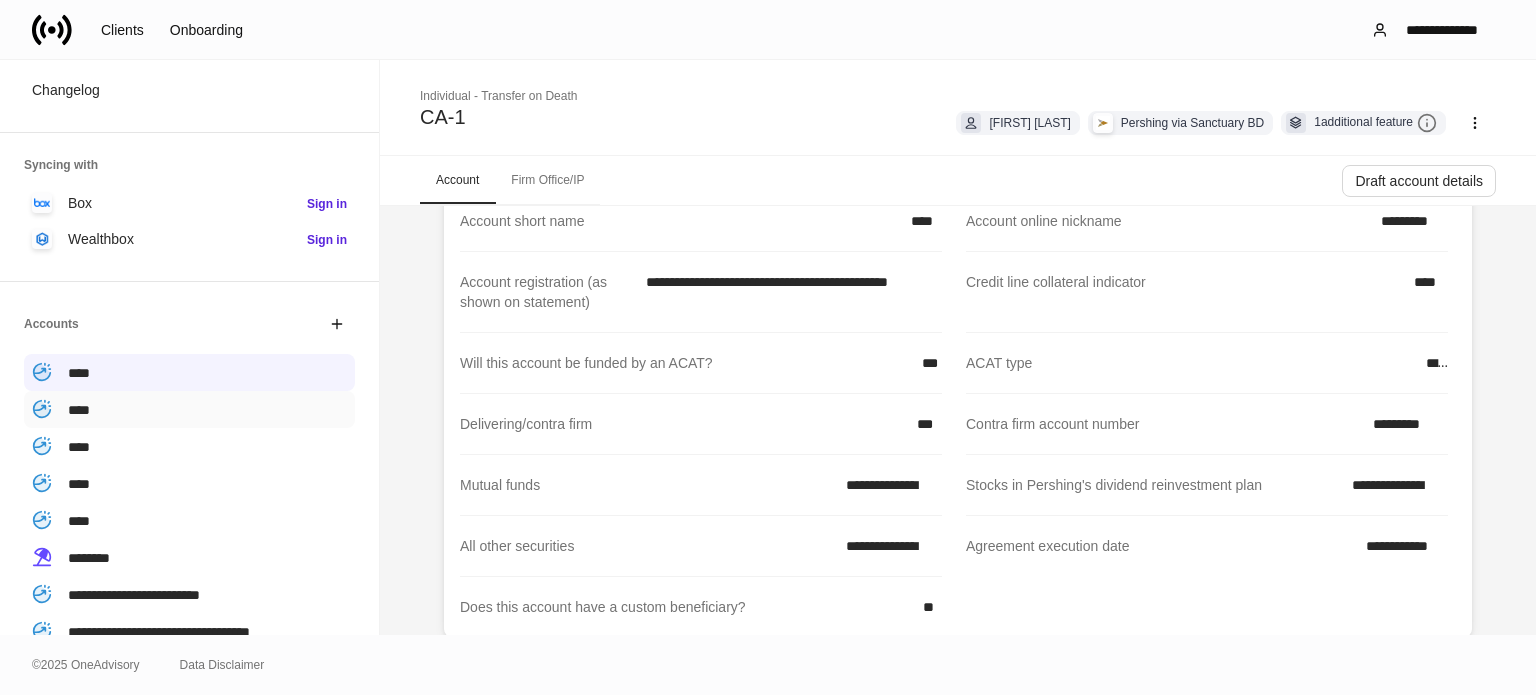 click on "****" at bounding box center (189, 409) 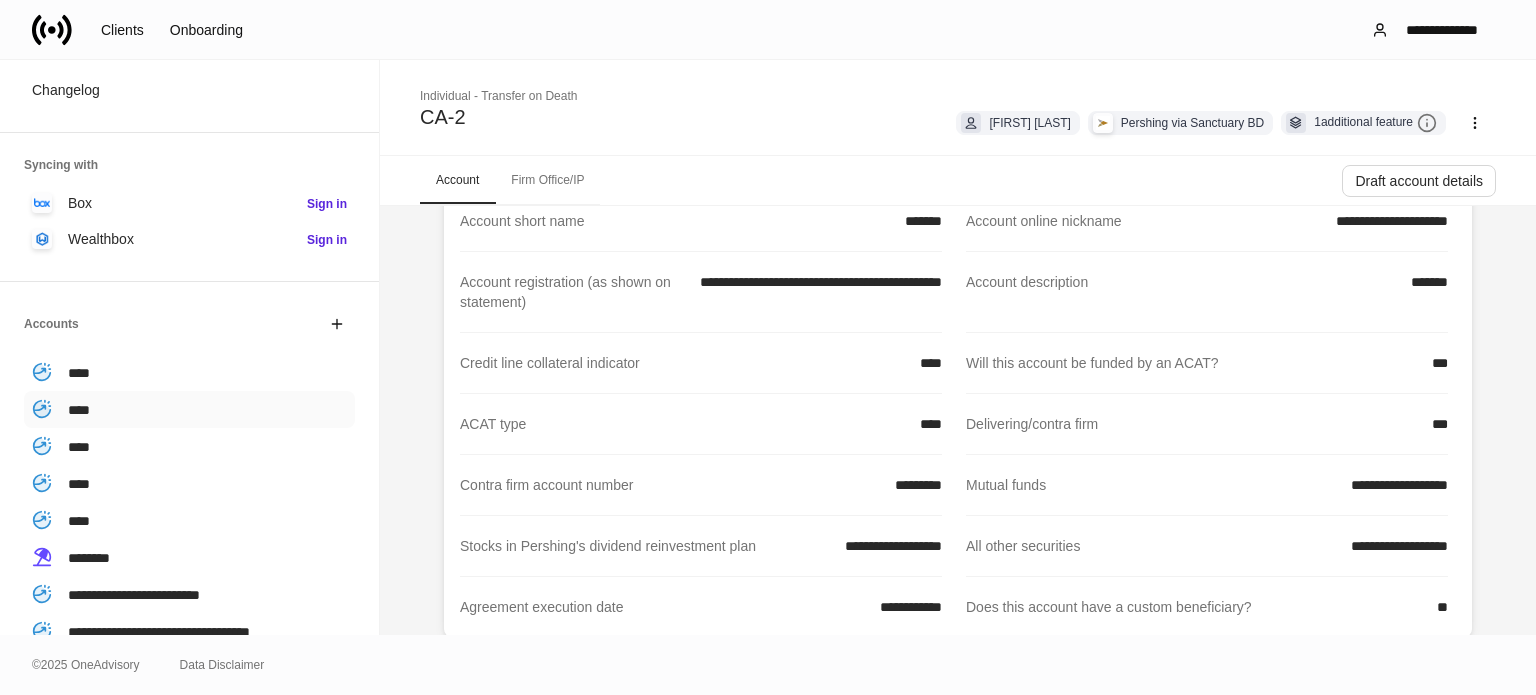 scroll, scrollTop: 0, scrollLeft: 0, axis: both 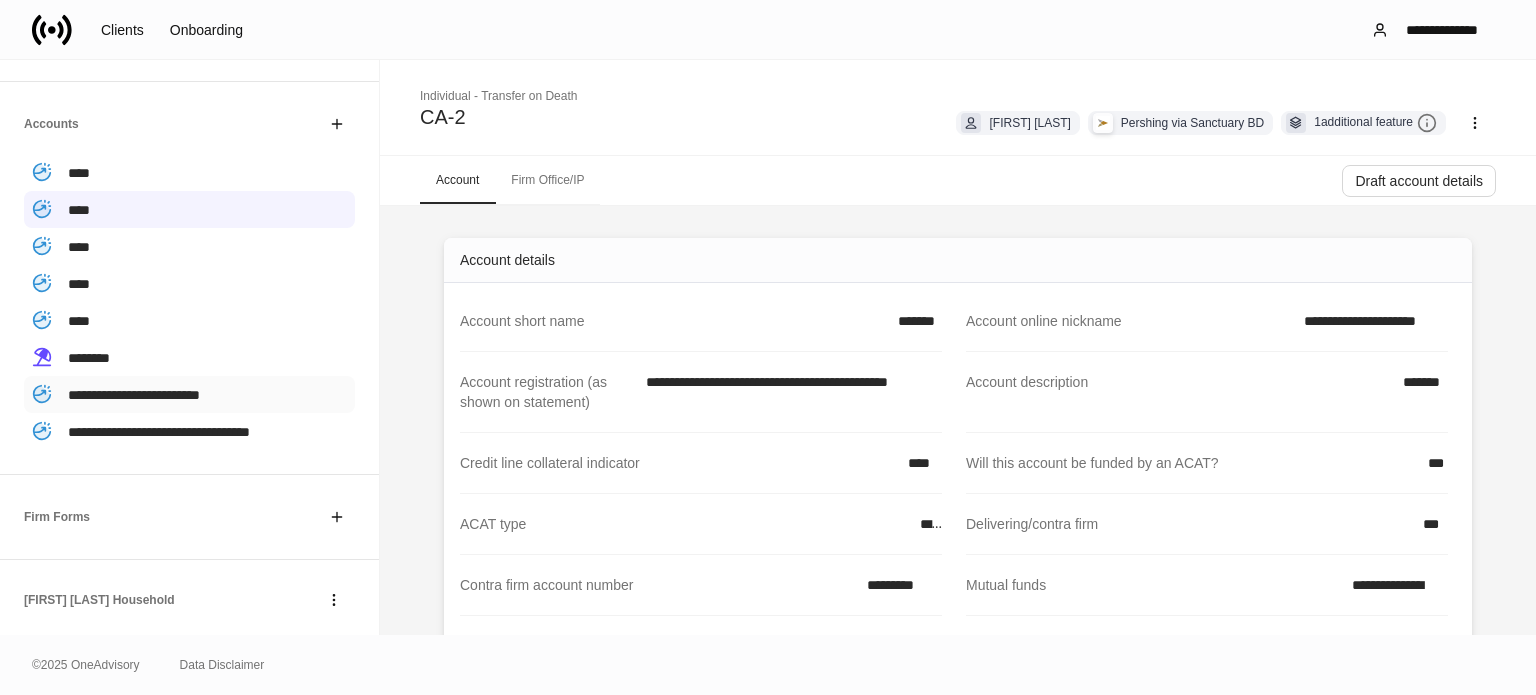 click on "**********" at bounding box center [189, 394] 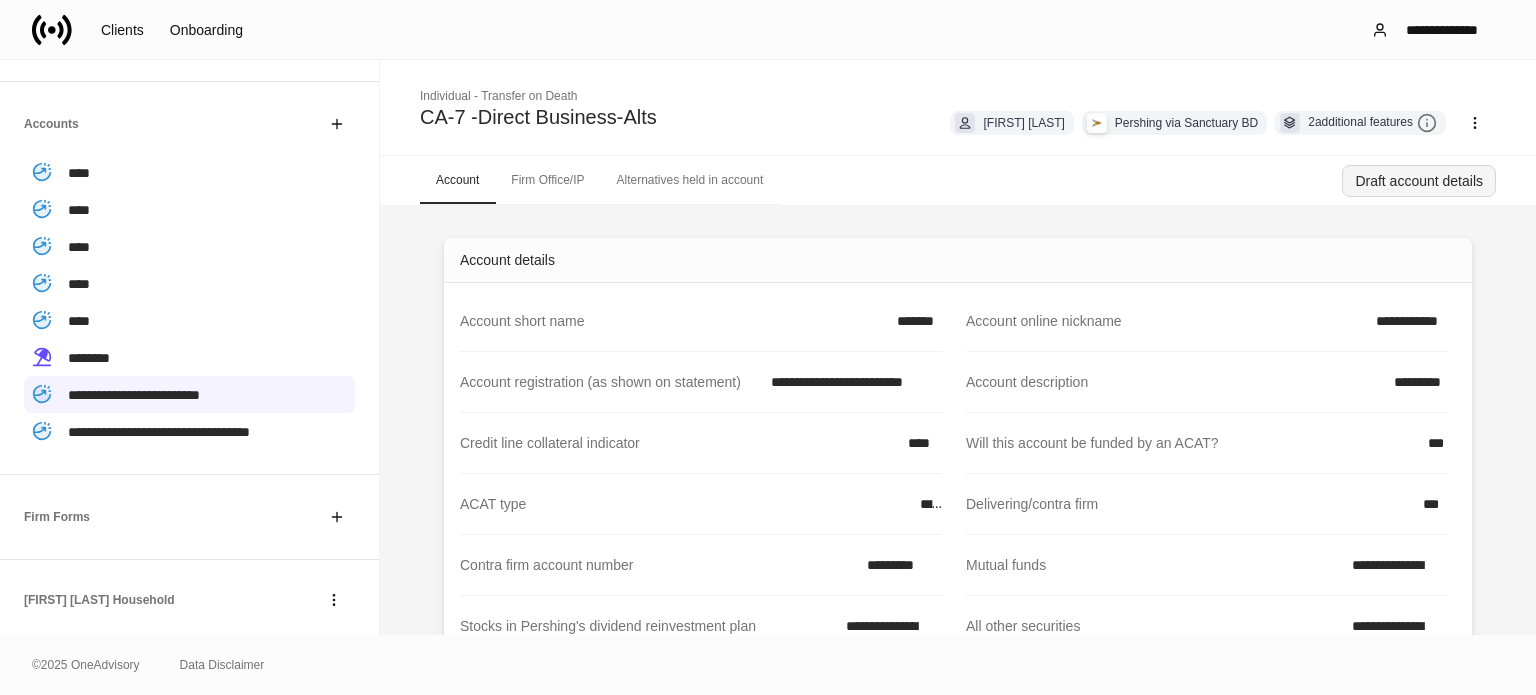click on "Draft account details" at bounding box center (1419, 181) 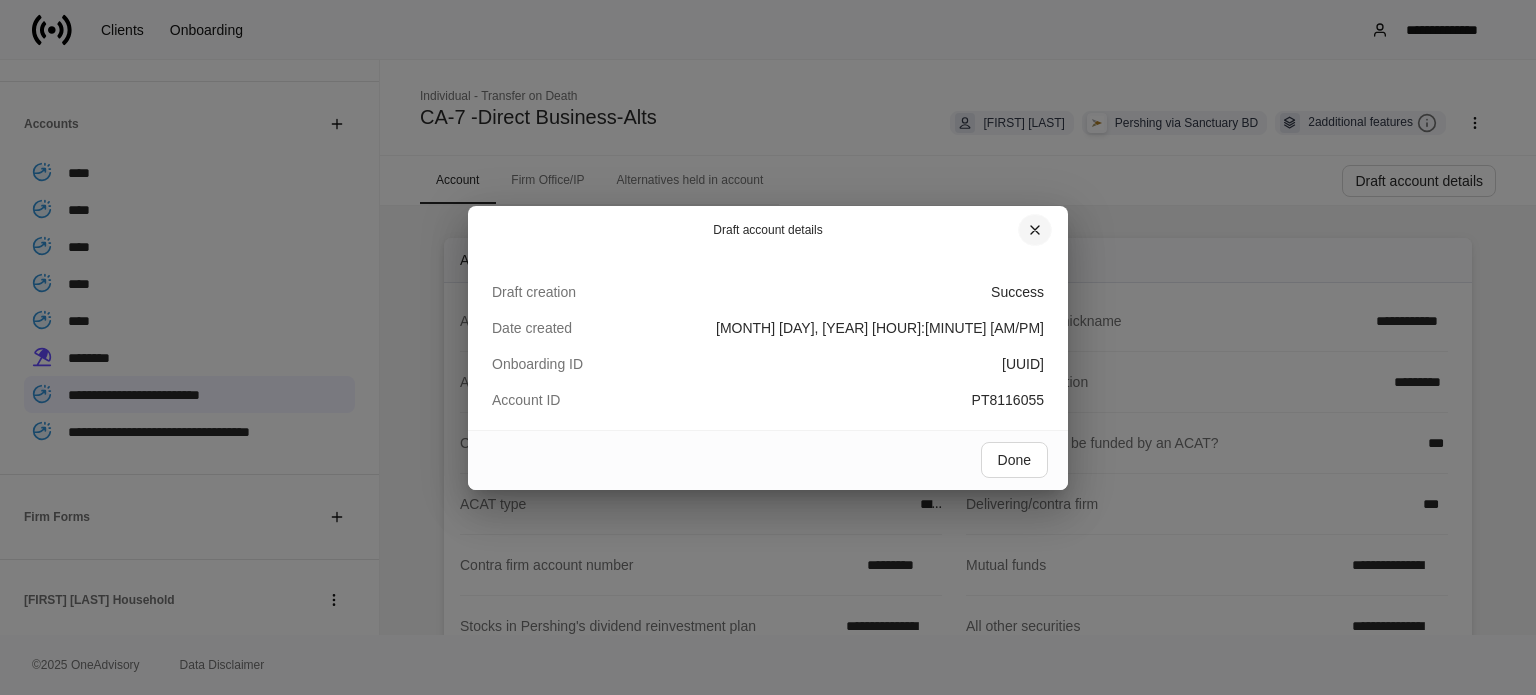 click 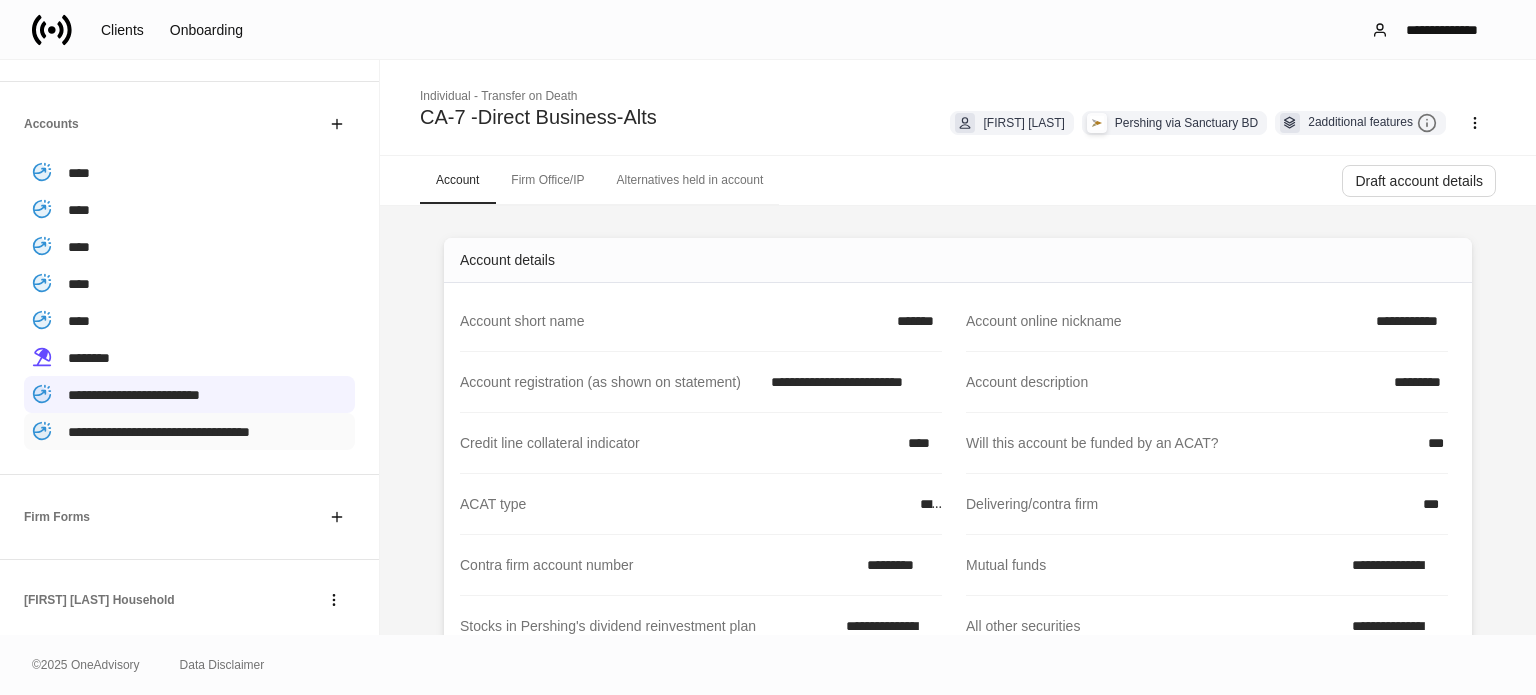 click on "**********" at bounding box center [159, 432] 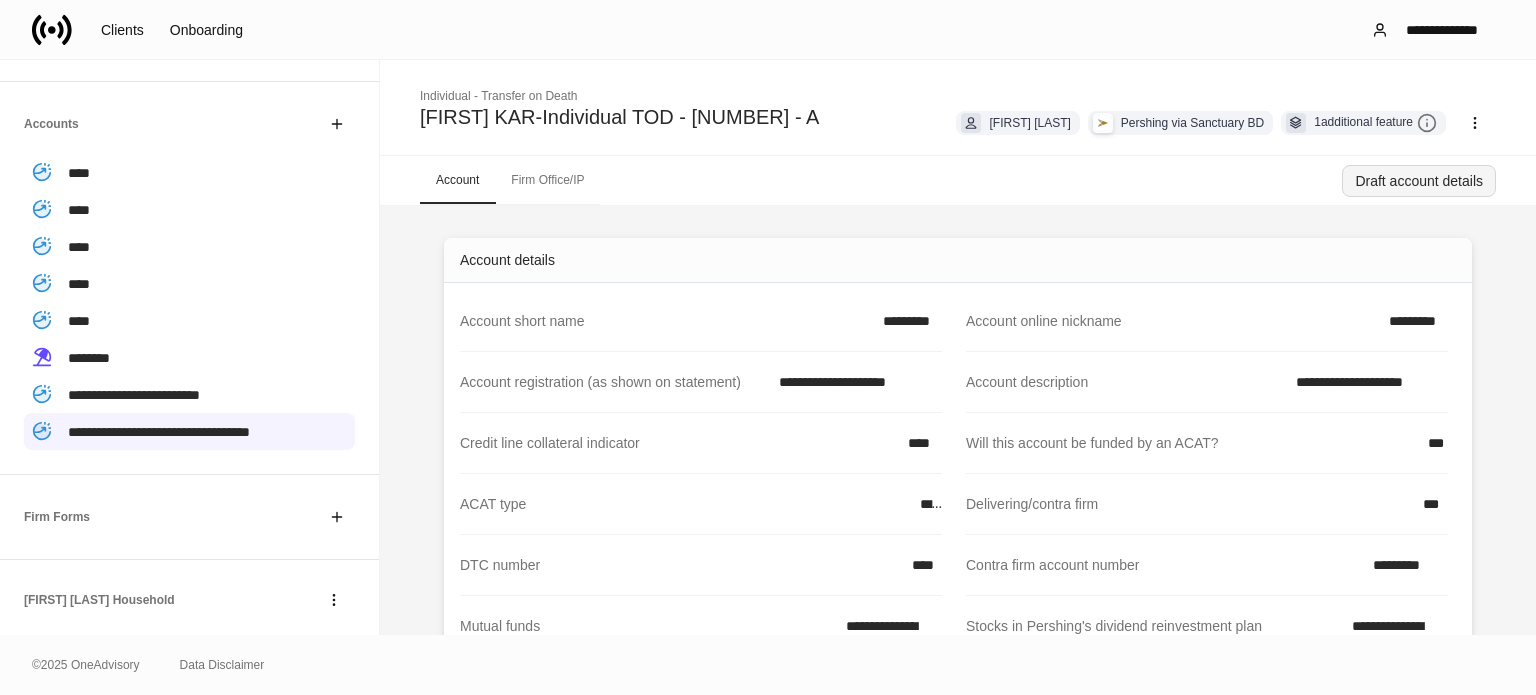 click on "Draft account details" at bounding box center [1419, 181] 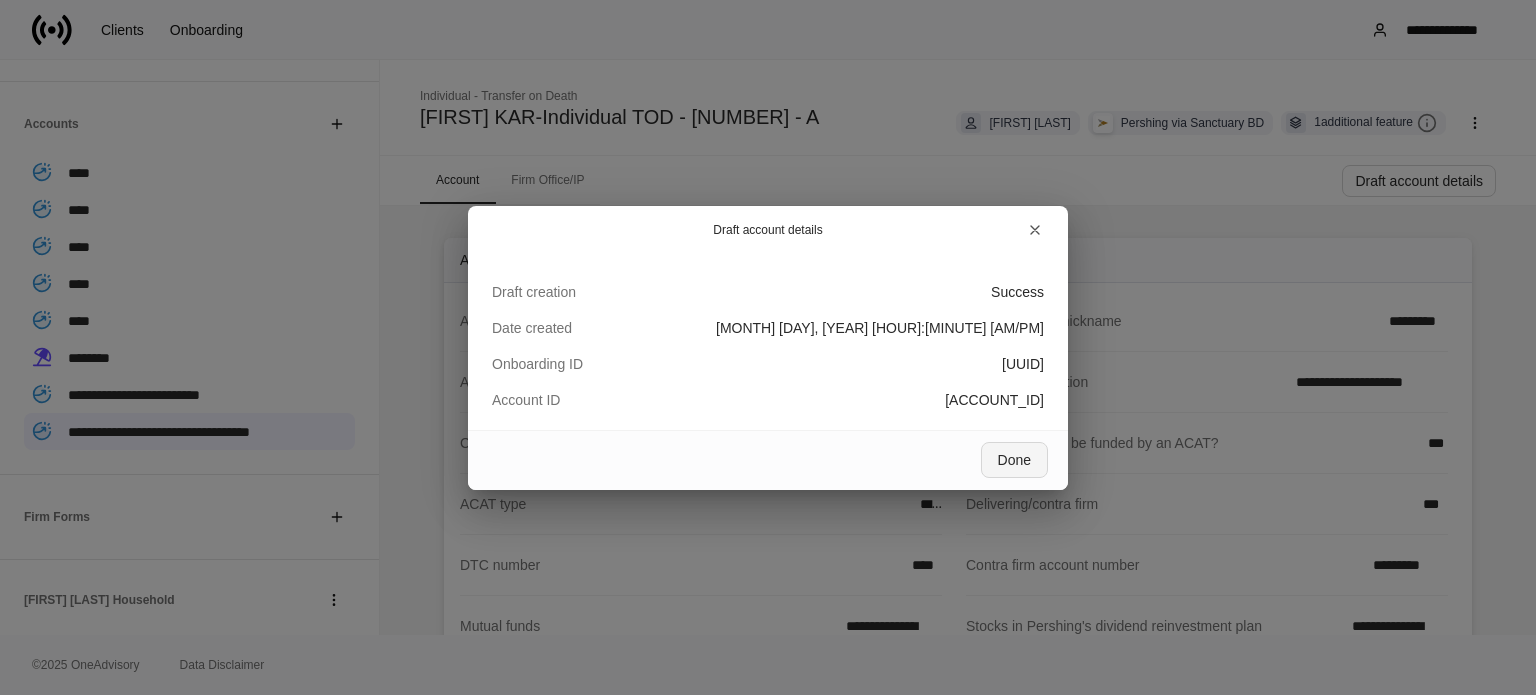 click on "Done" at bounding box center [1014, 460] 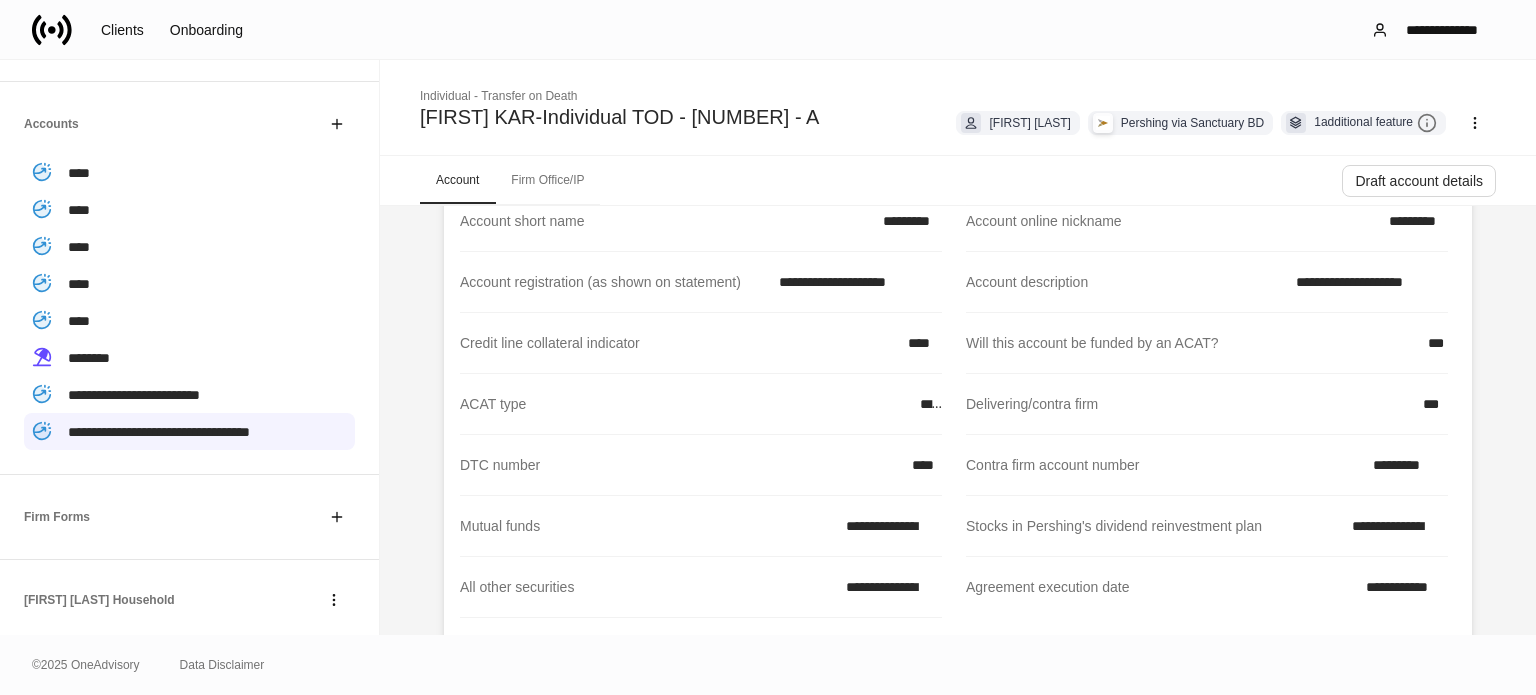 scroll, scrollTop: 0, scrollLeft: 0, axis: both 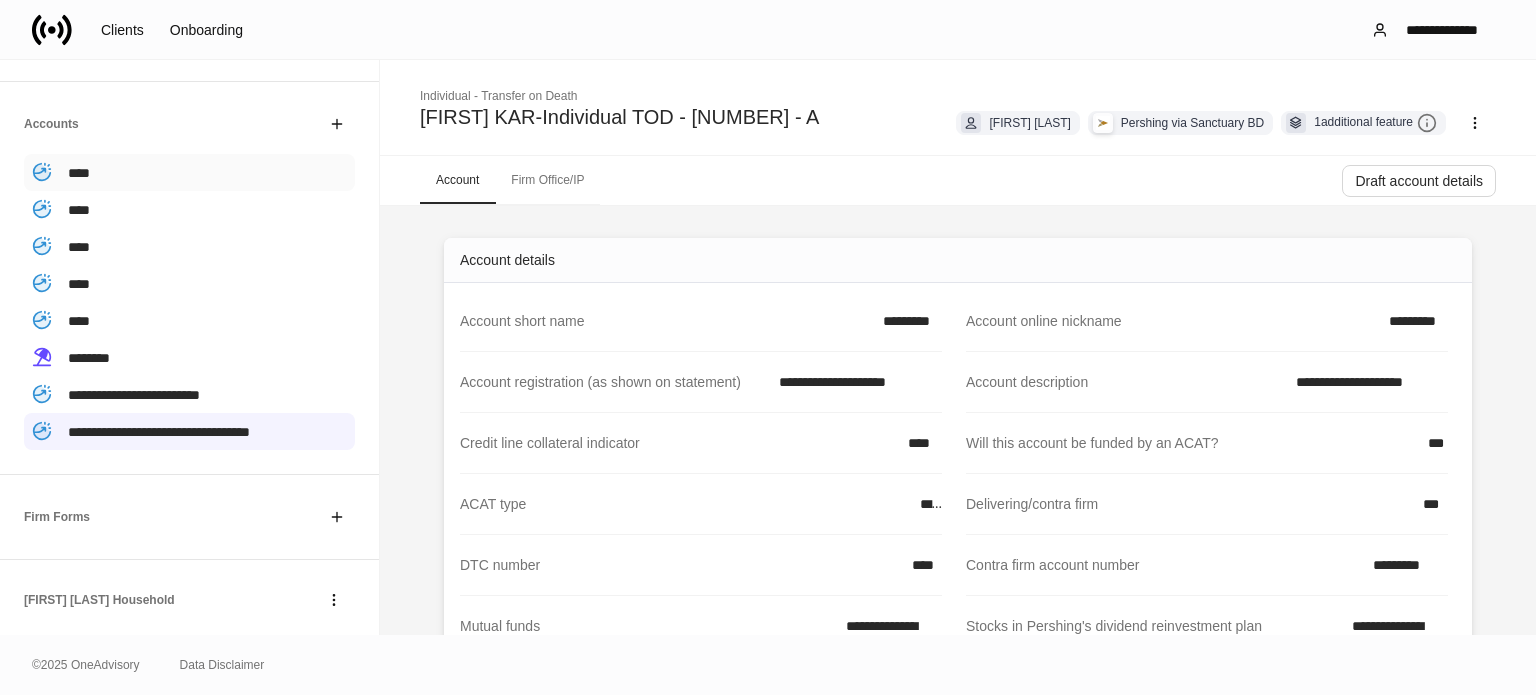 click on "****" at bounding box center [189, 172] 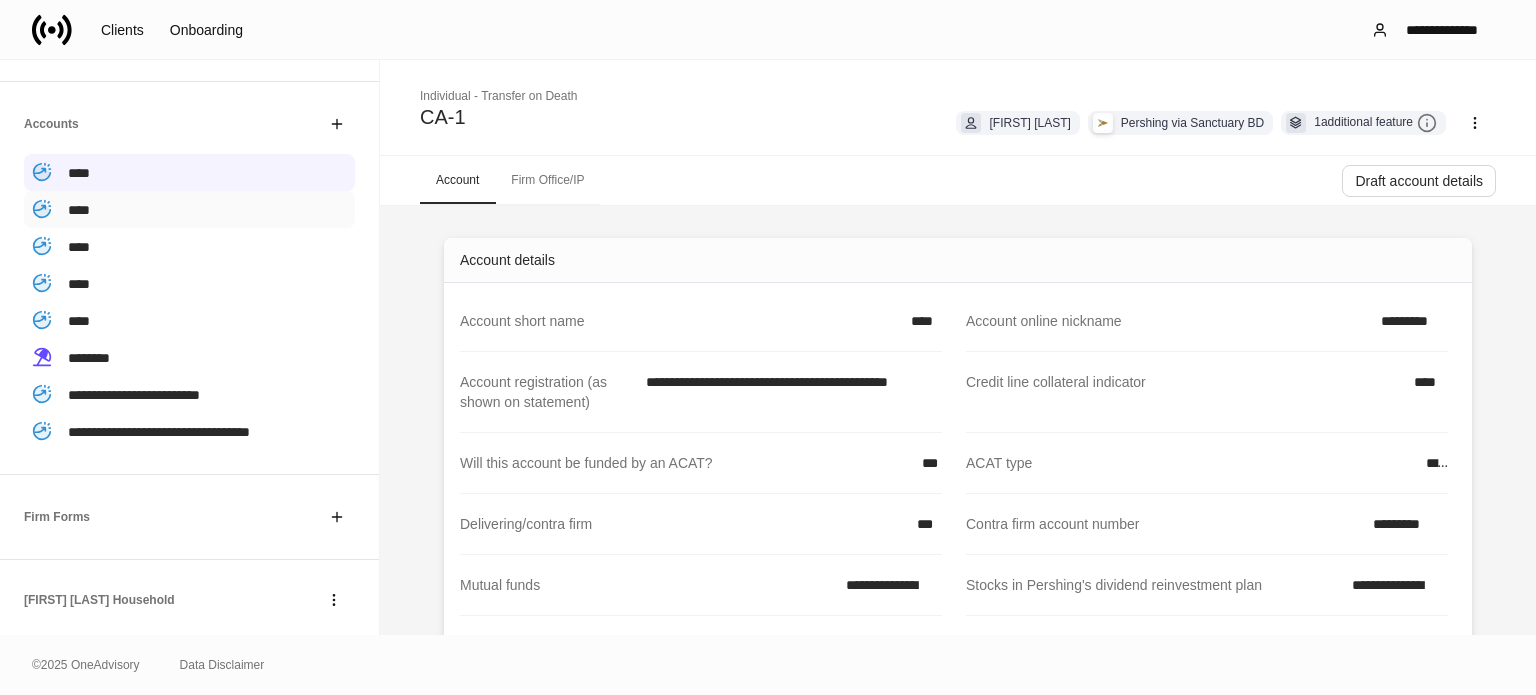 click on "****" at bounding box center [189, 209] 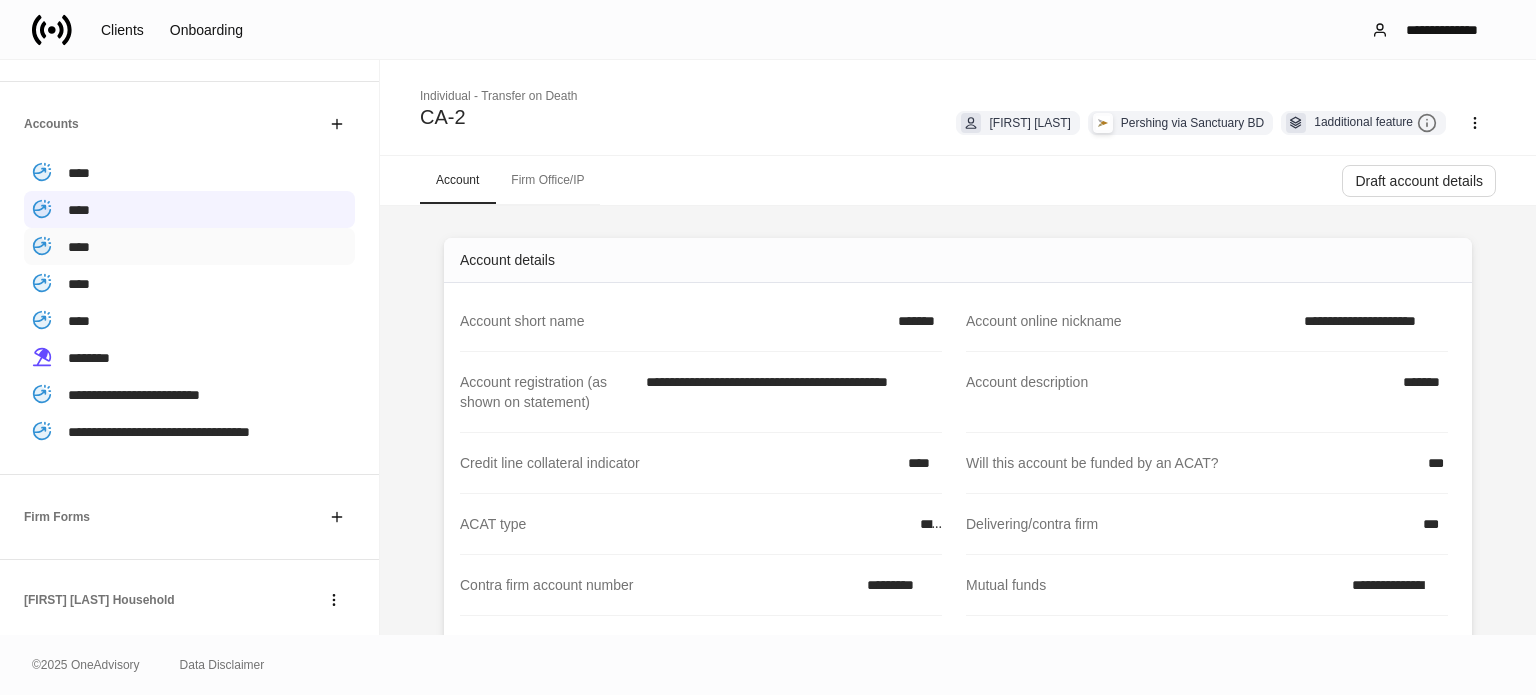 click on "****" at bounding box center (189, 246) 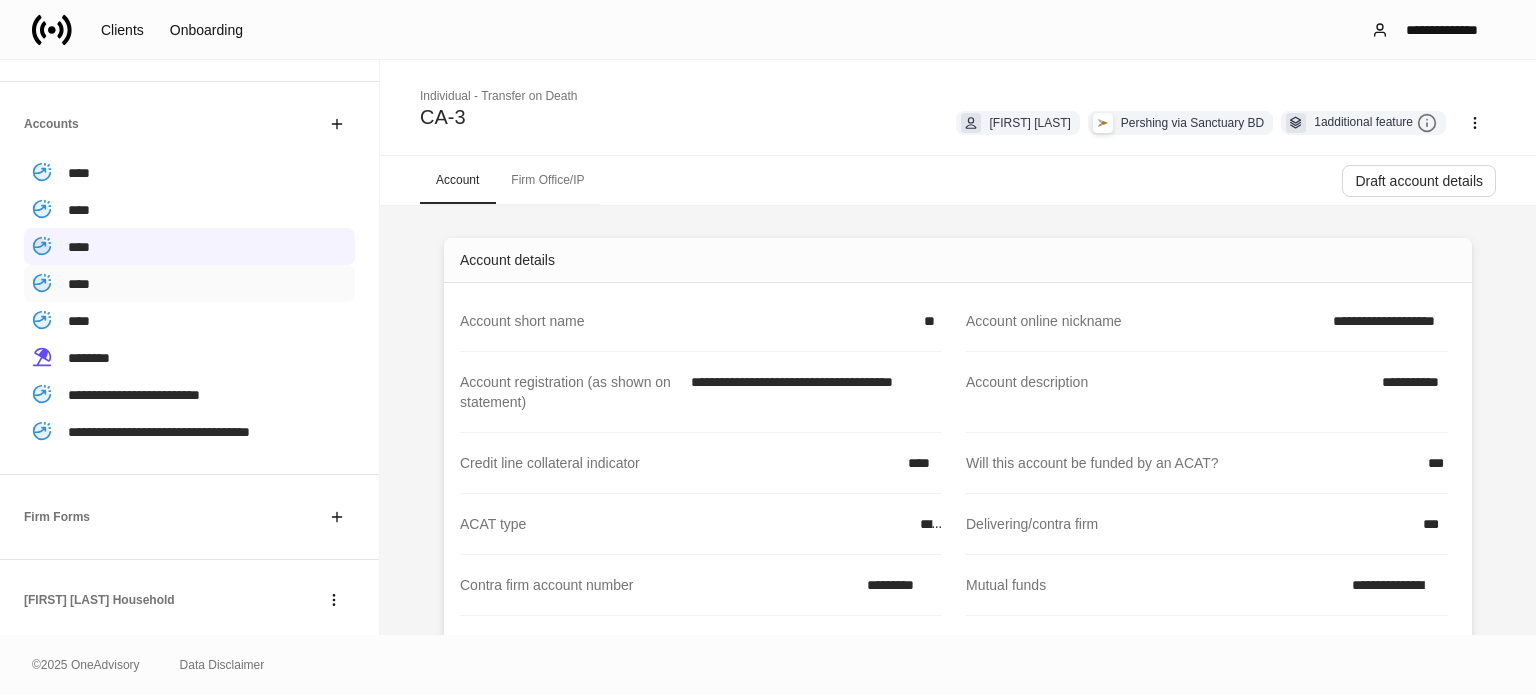 click on "****" at bounding box center (189, 283) 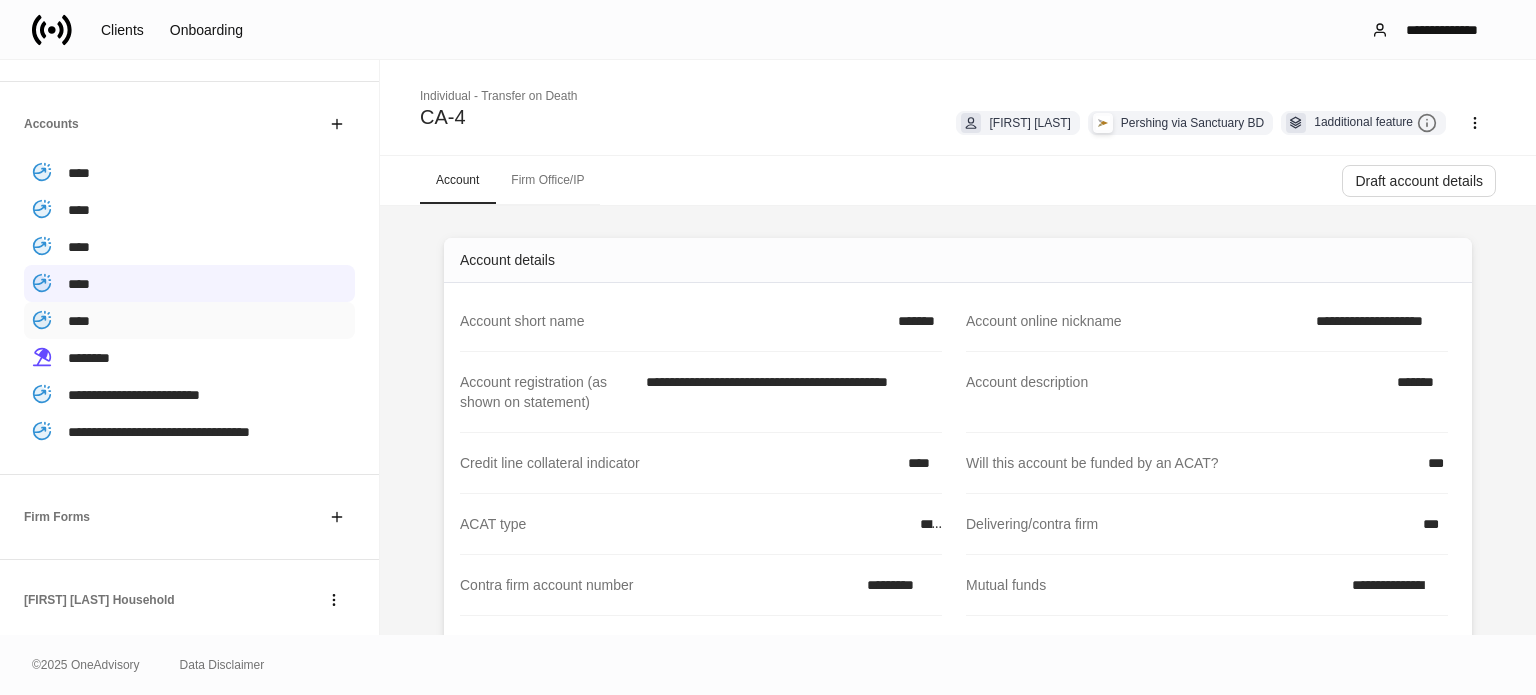 click on "****" at bounding box center [189, 320] 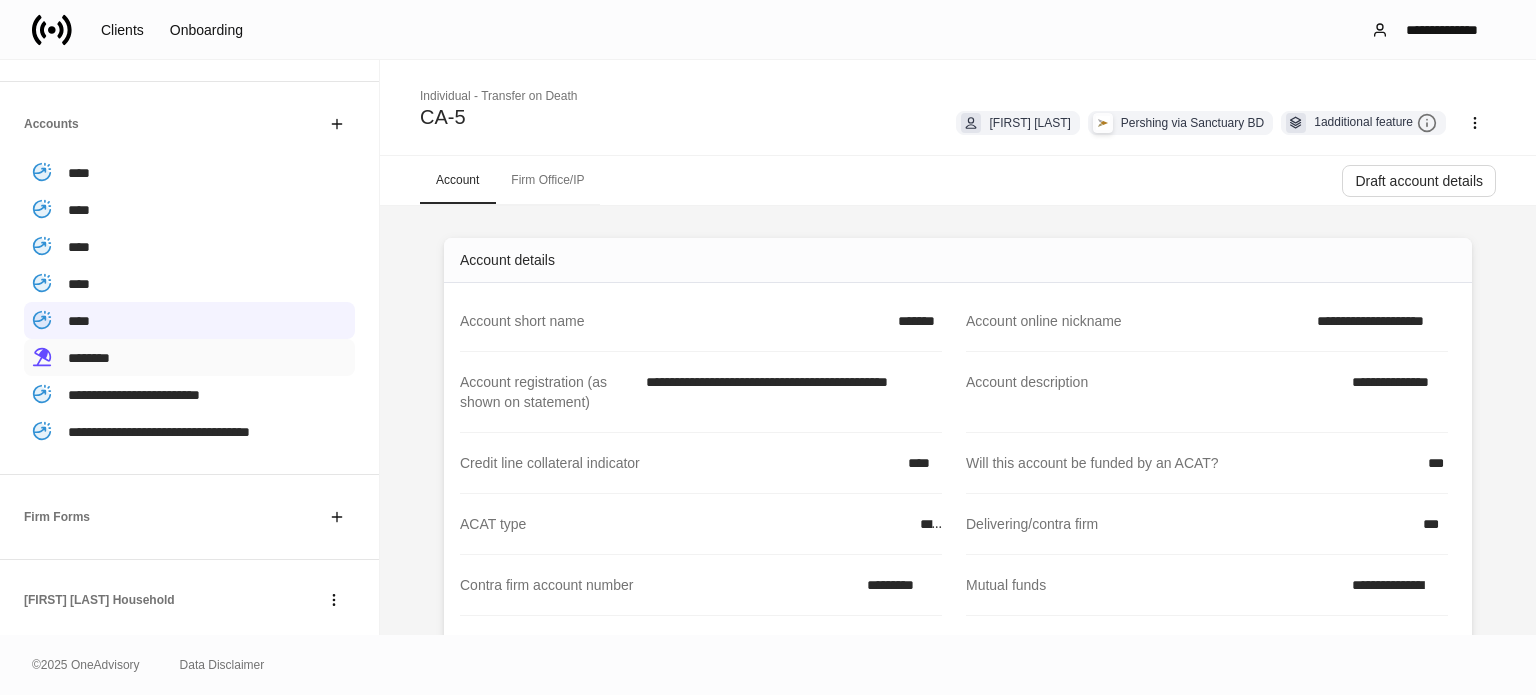 click on "********" at bounding box center [189, 357] 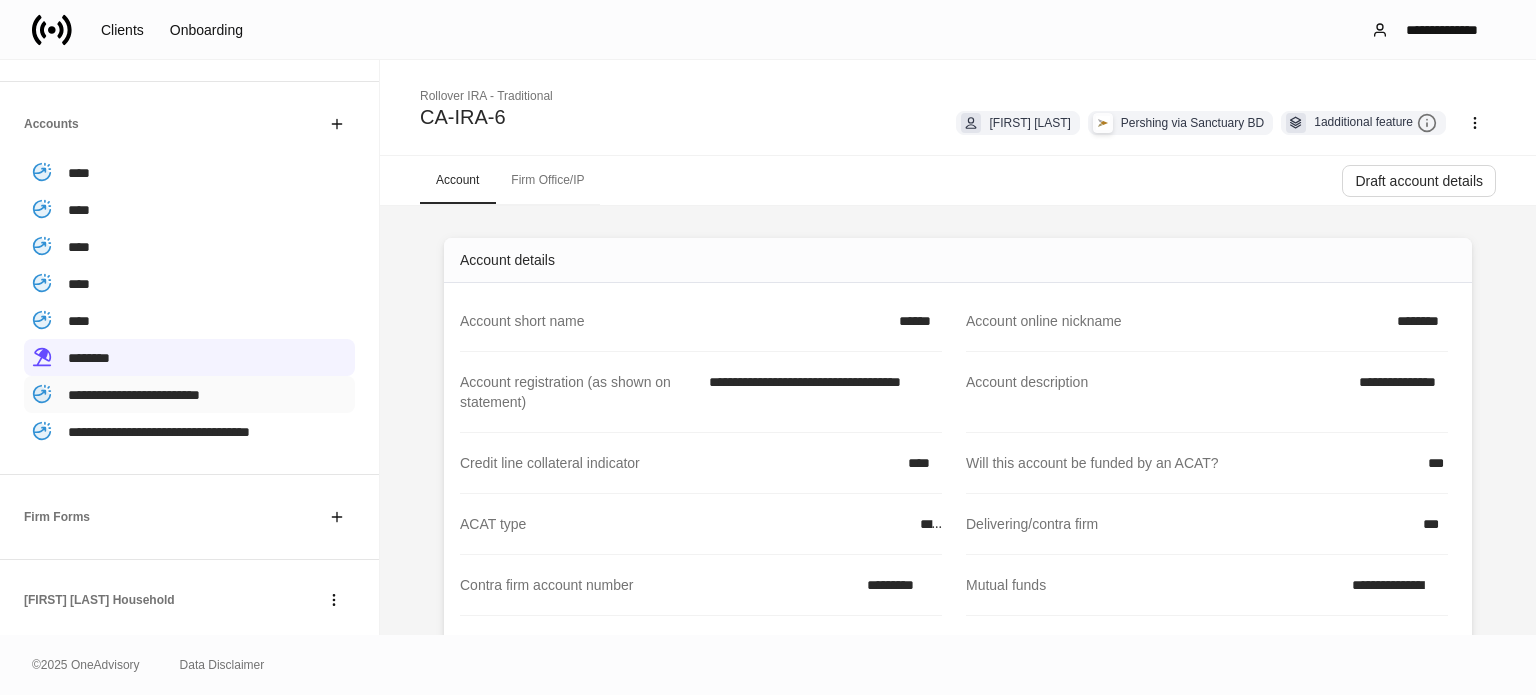 click on "**********" at bounding box center (189, 394) 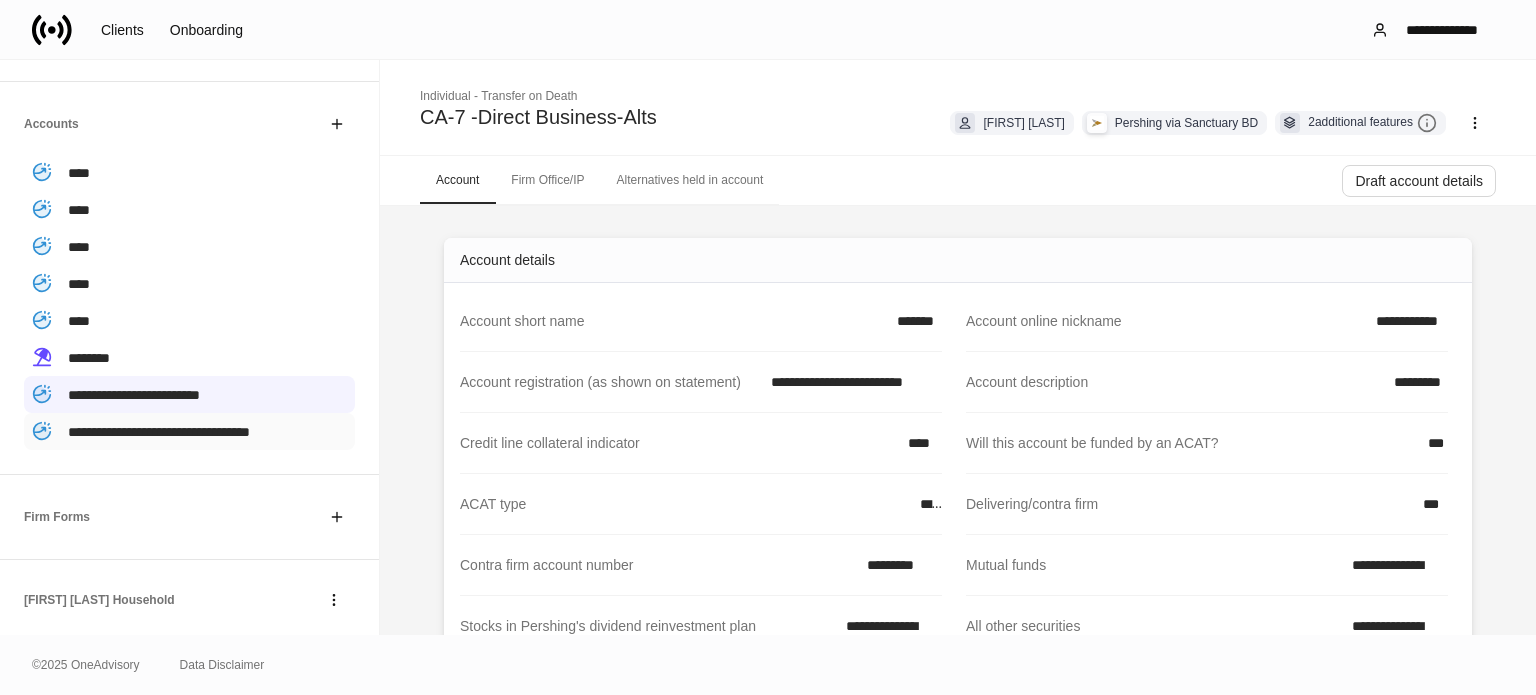 click on "**********" at bounding box center [189, 431] 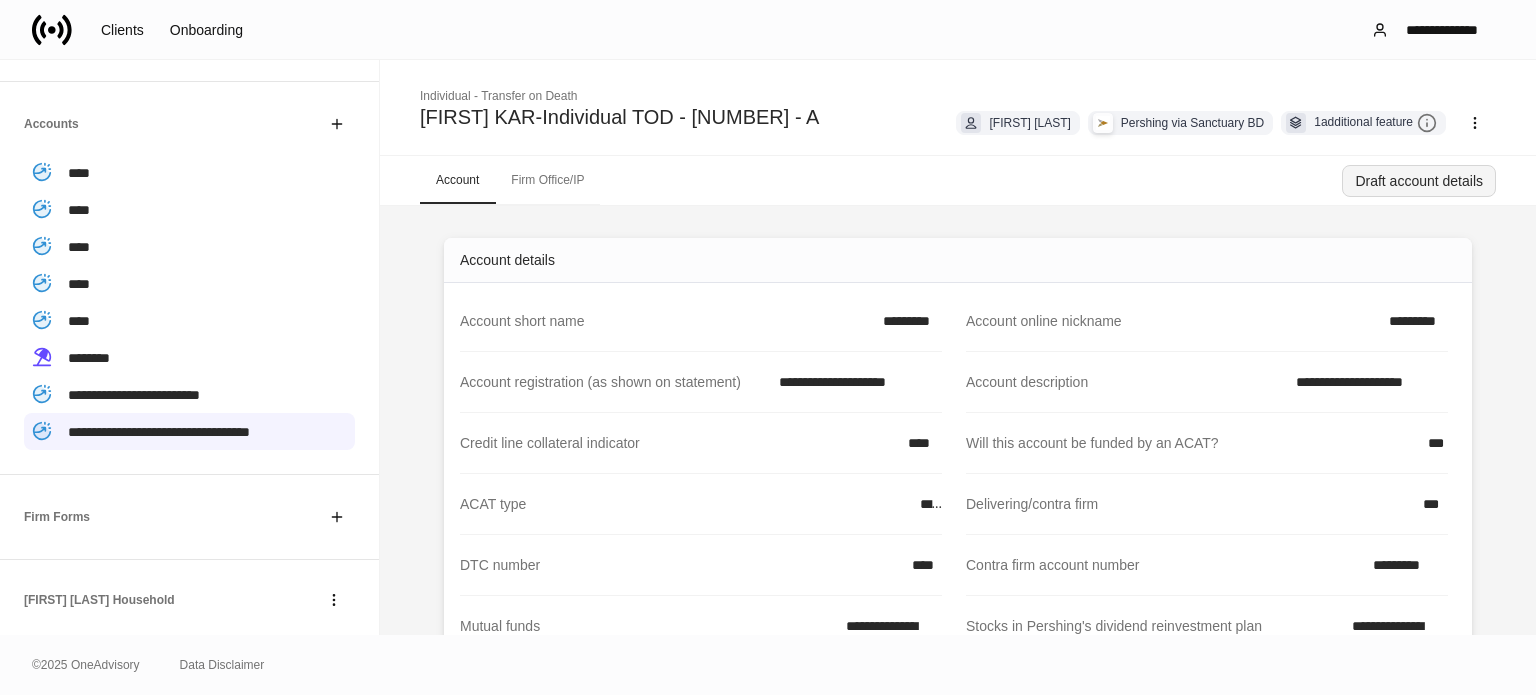 click on "Draft account details" at bounding box center (1419, 181) 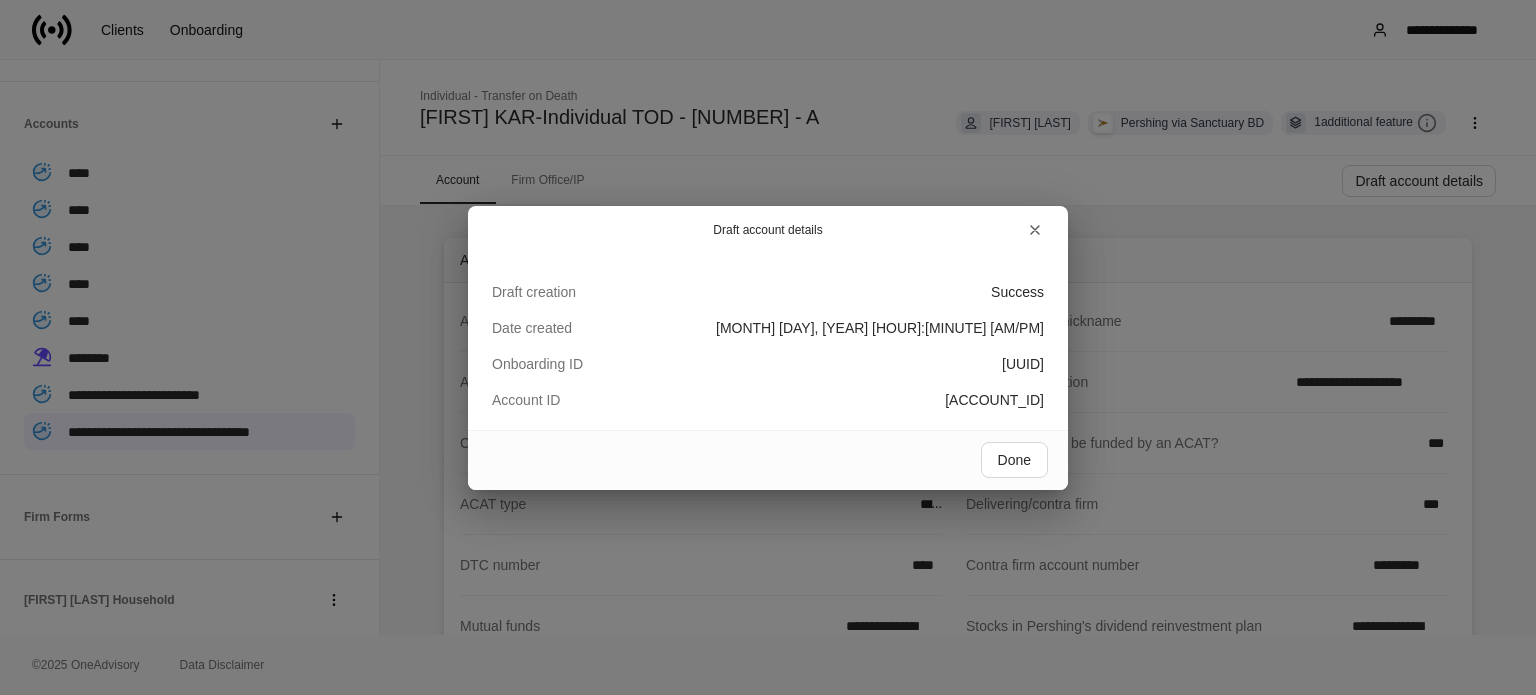 click on "[ACCOUNT_ID]" at bounding box center (994, 400) 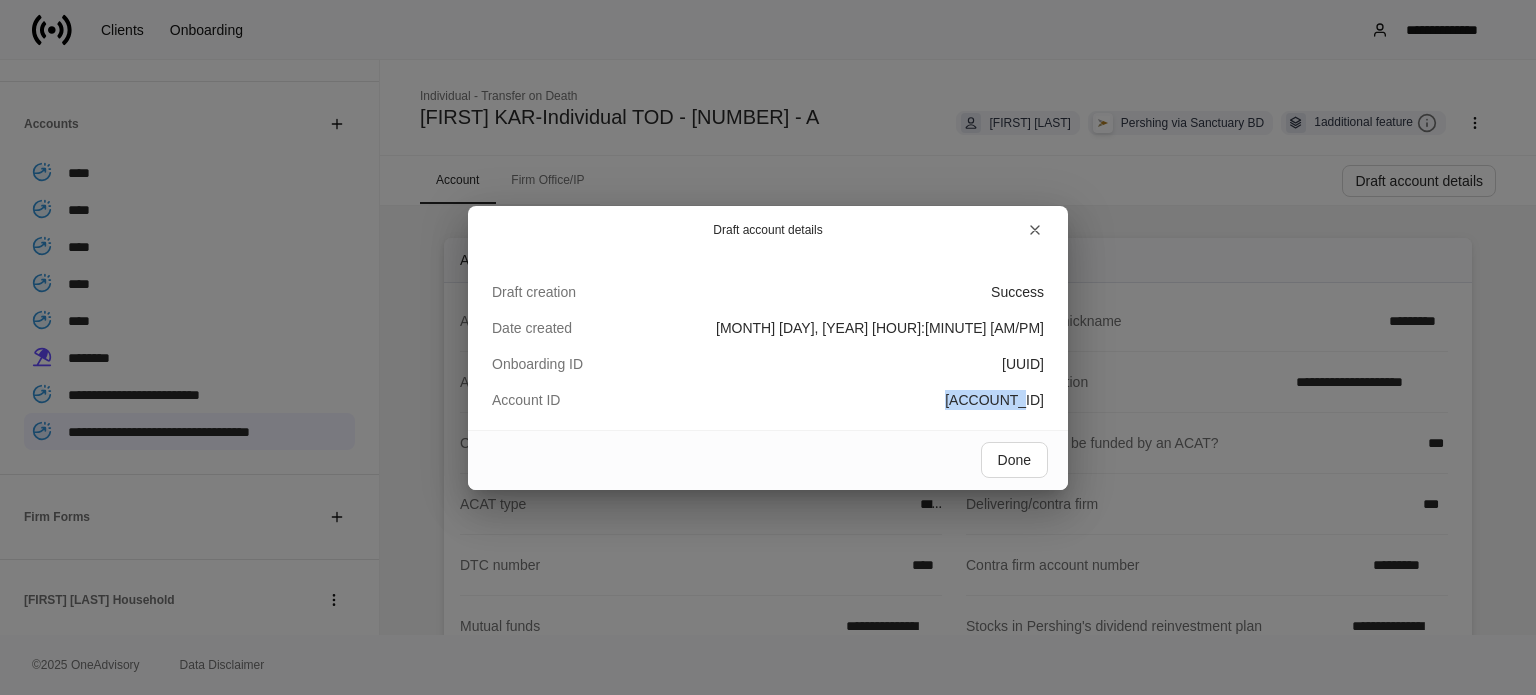 click on "[ACCOUNT_ID]" at bounding box center (994, 400) 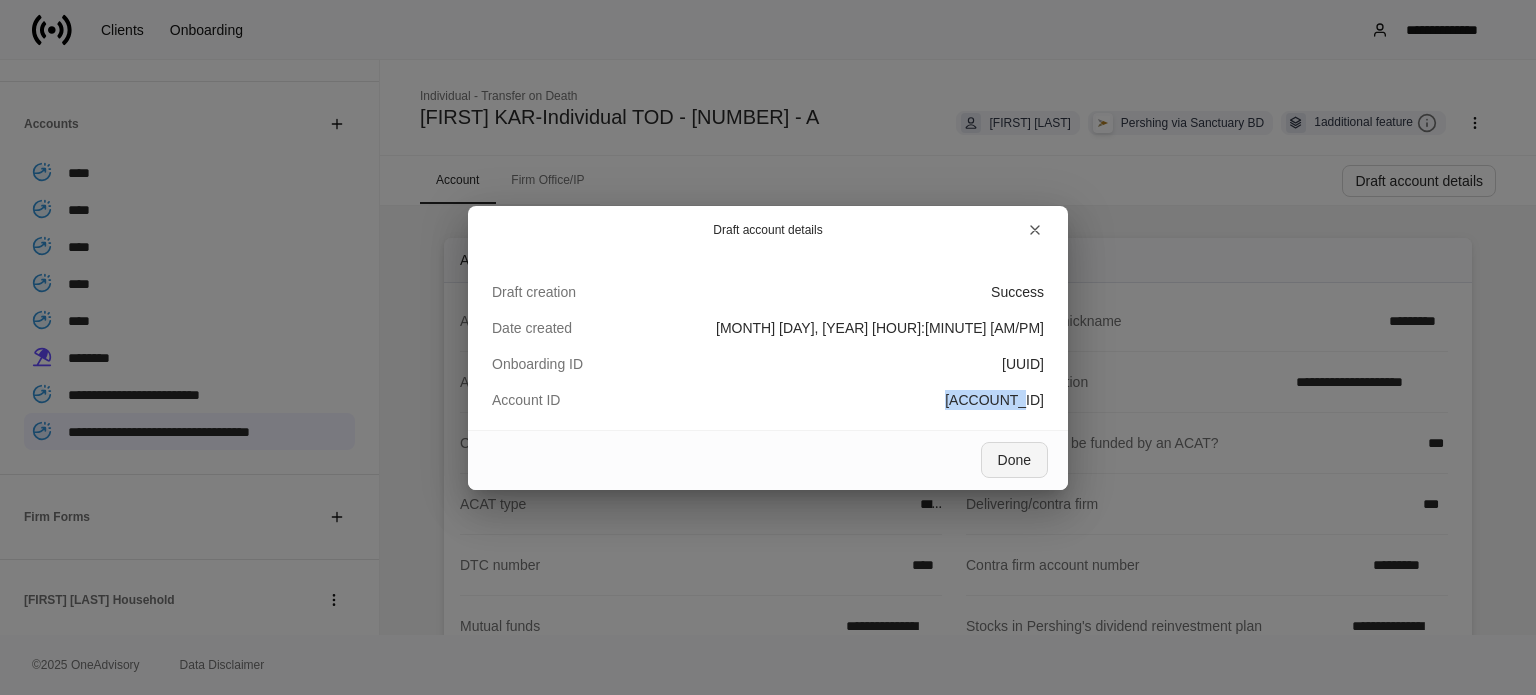 click on "Done" at bounding box center (1014, 460) 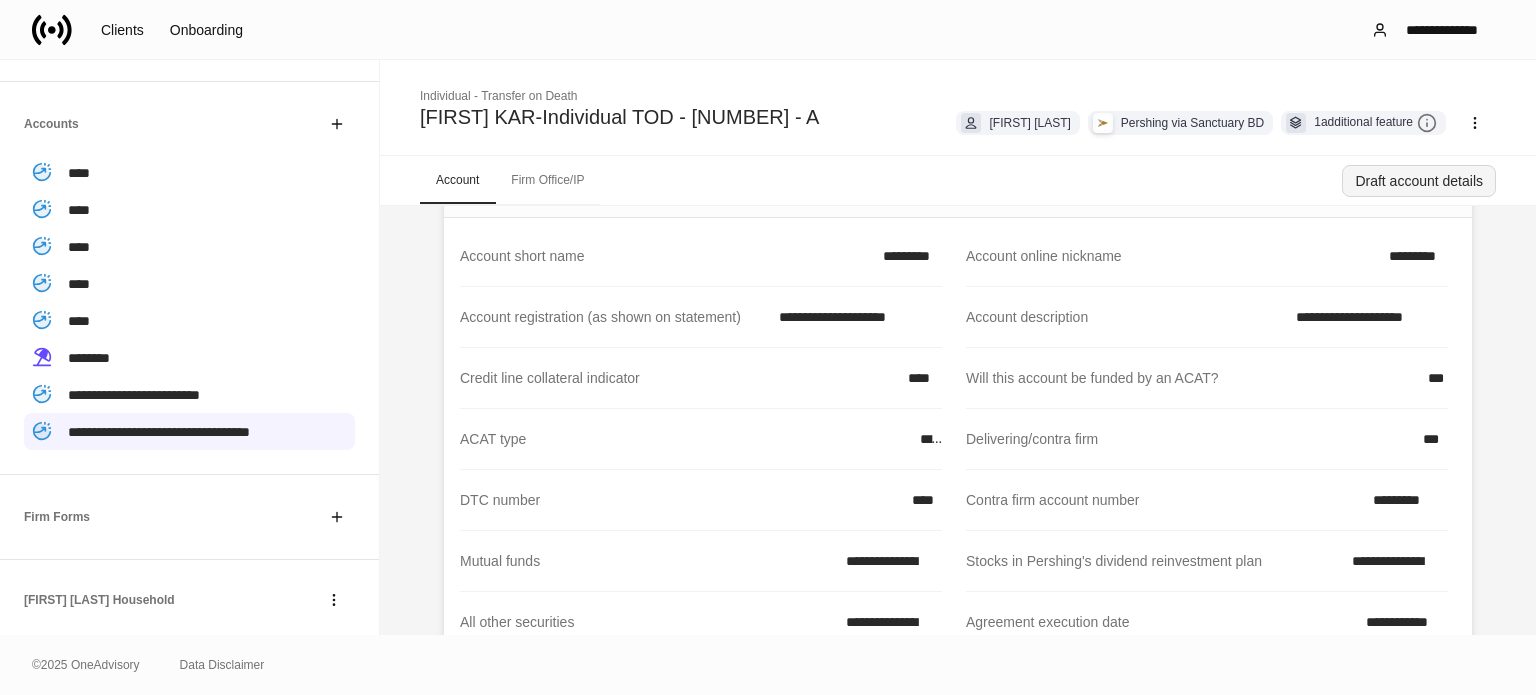 scroll, scrollTop: 100, scrollLeft: 0, axis: vertical 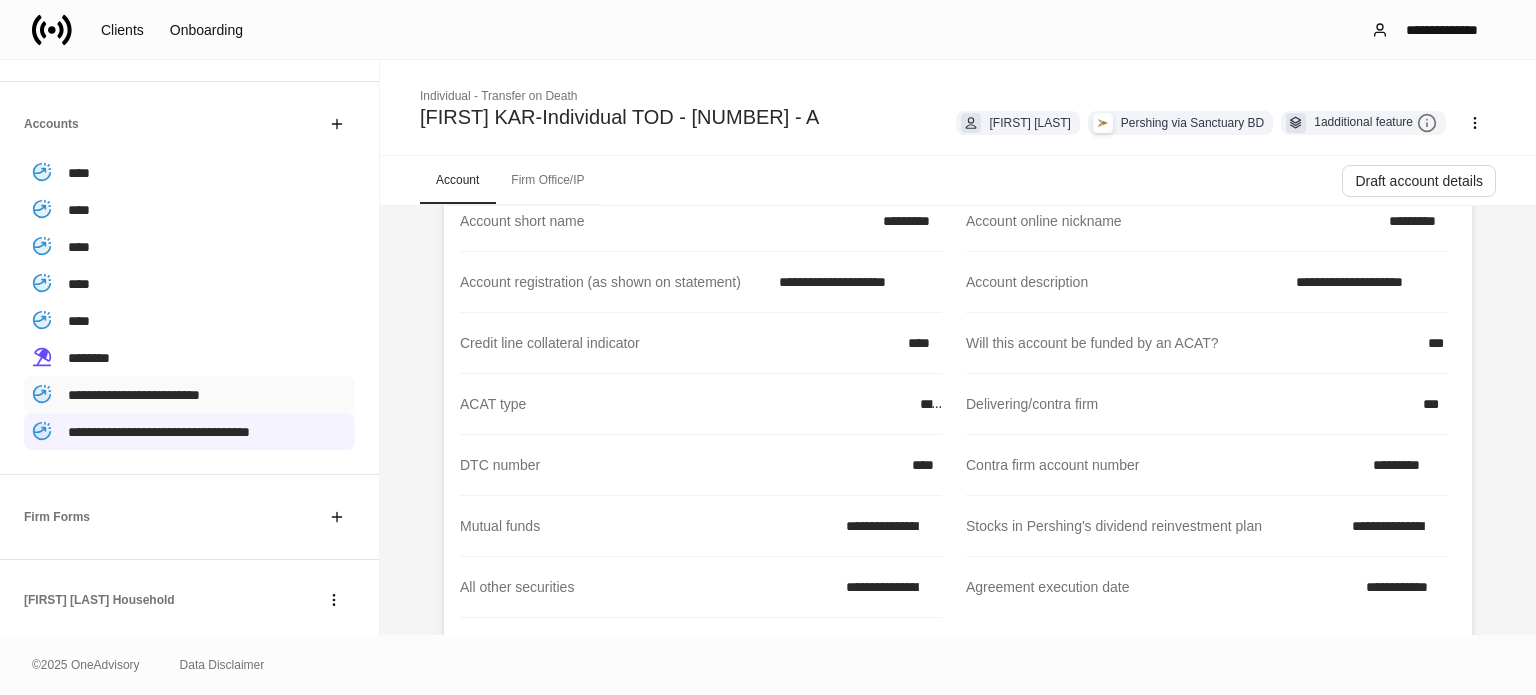 click on "**********" at bounding box center [134, 395] 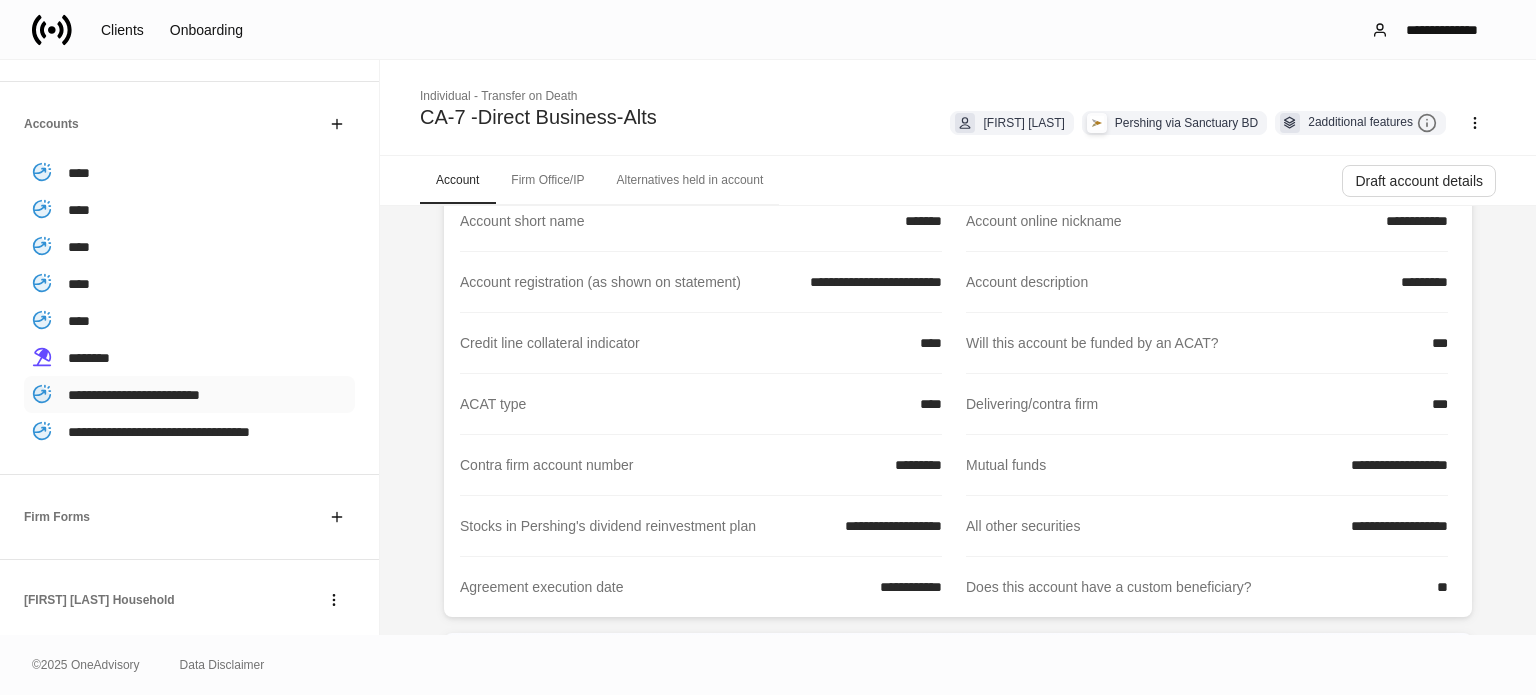 scroll, scrollTop: 0, scrollLeft: 0, axis: both 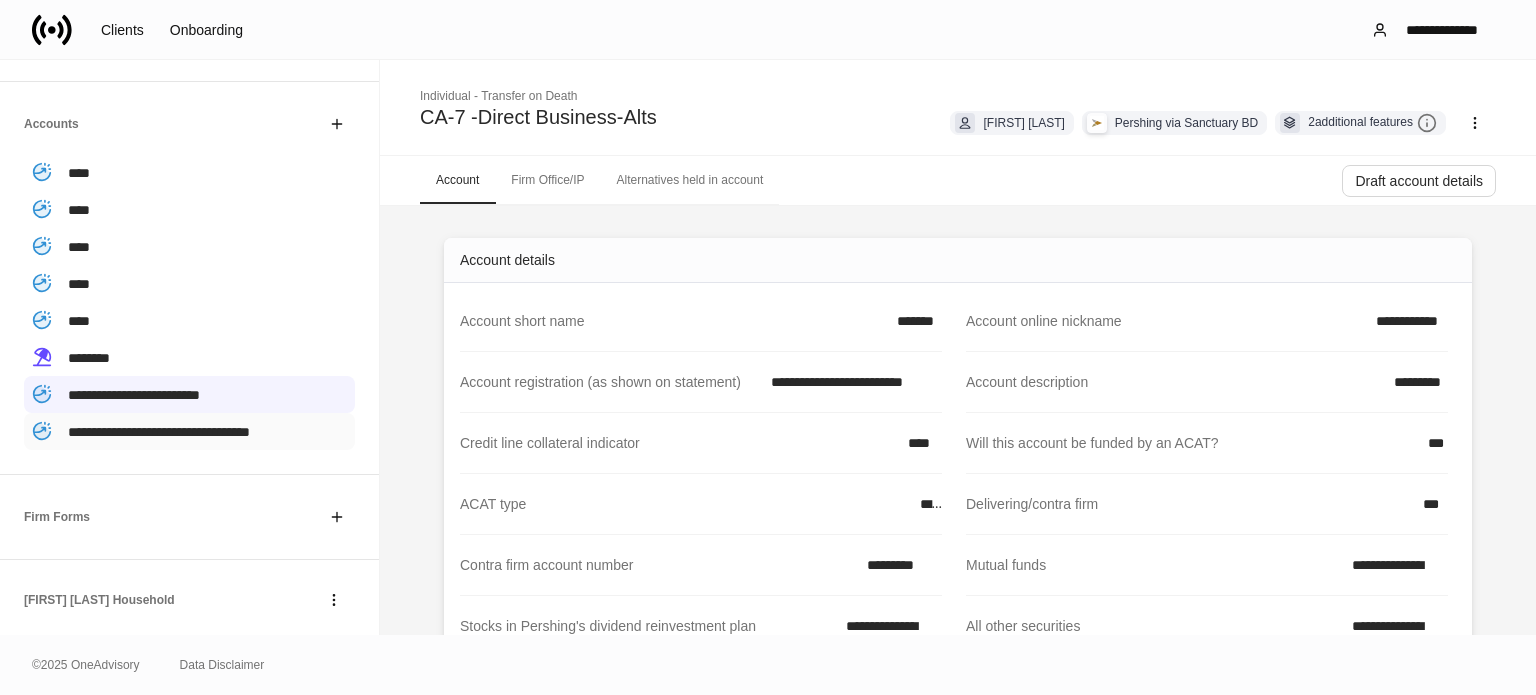 click on "**********" at bounding box center [159, 432] 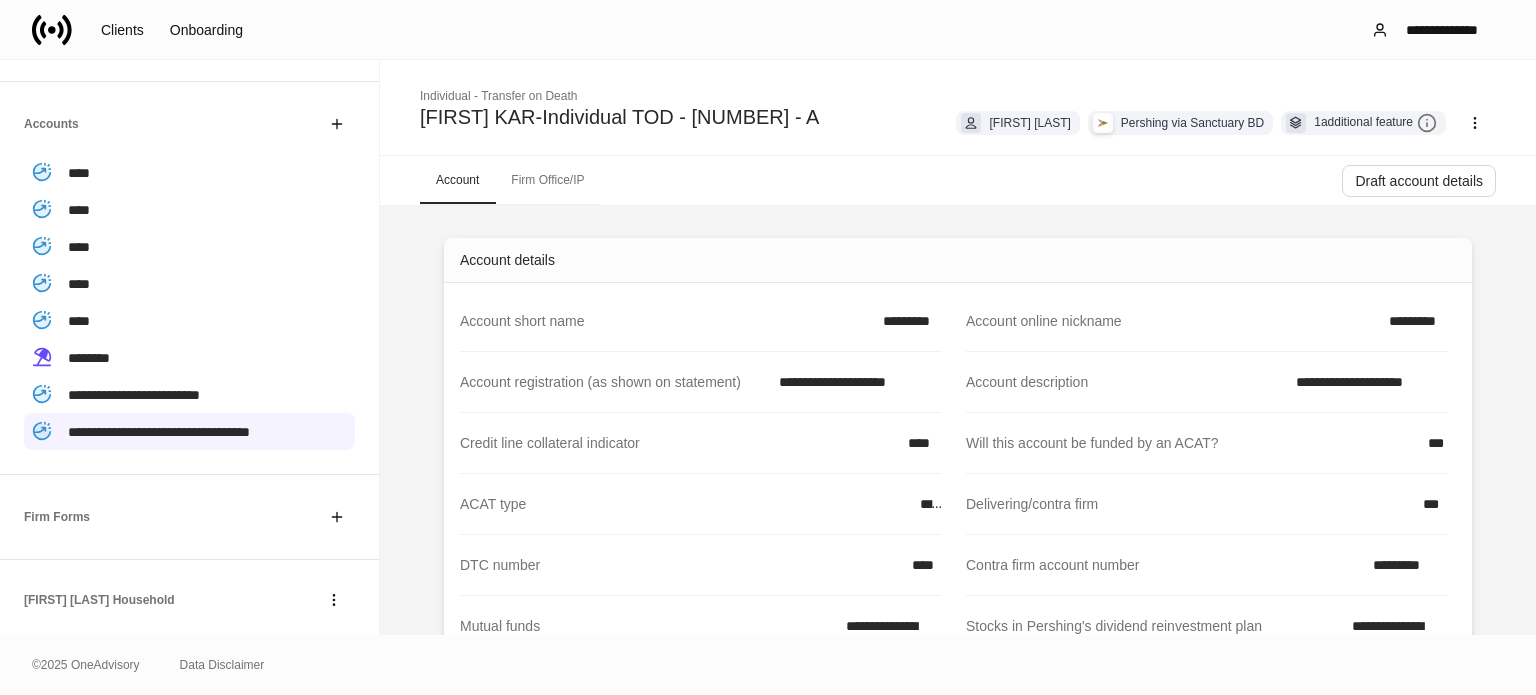 click 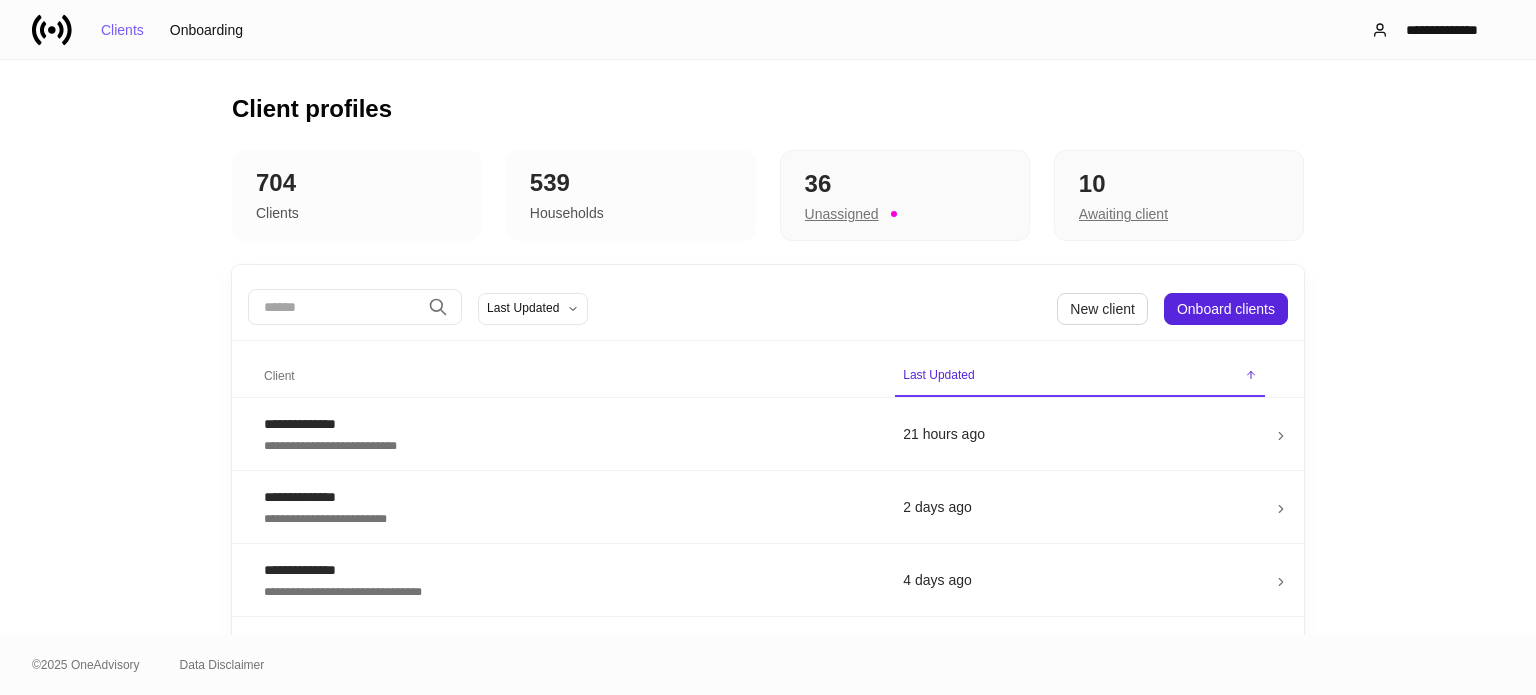 click at bounding box center [334, 307] 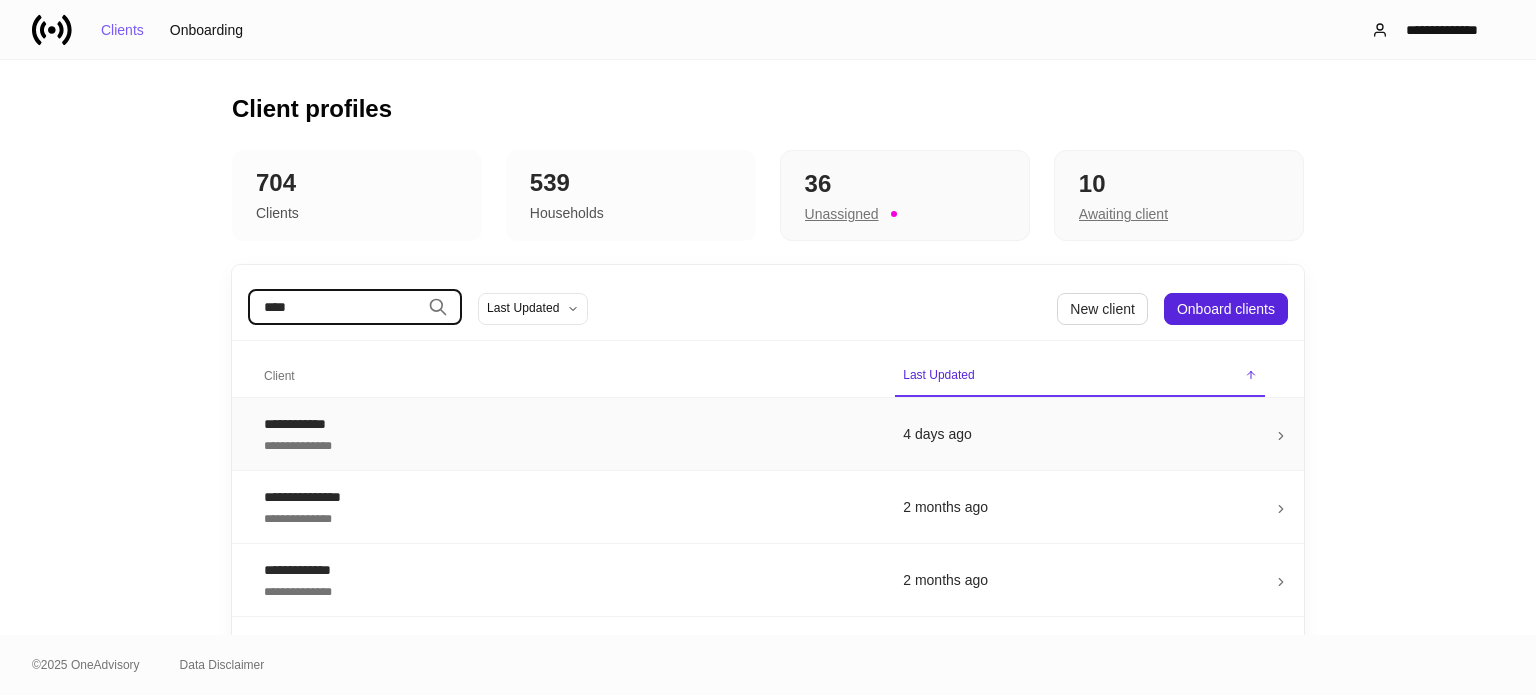 type on "****" 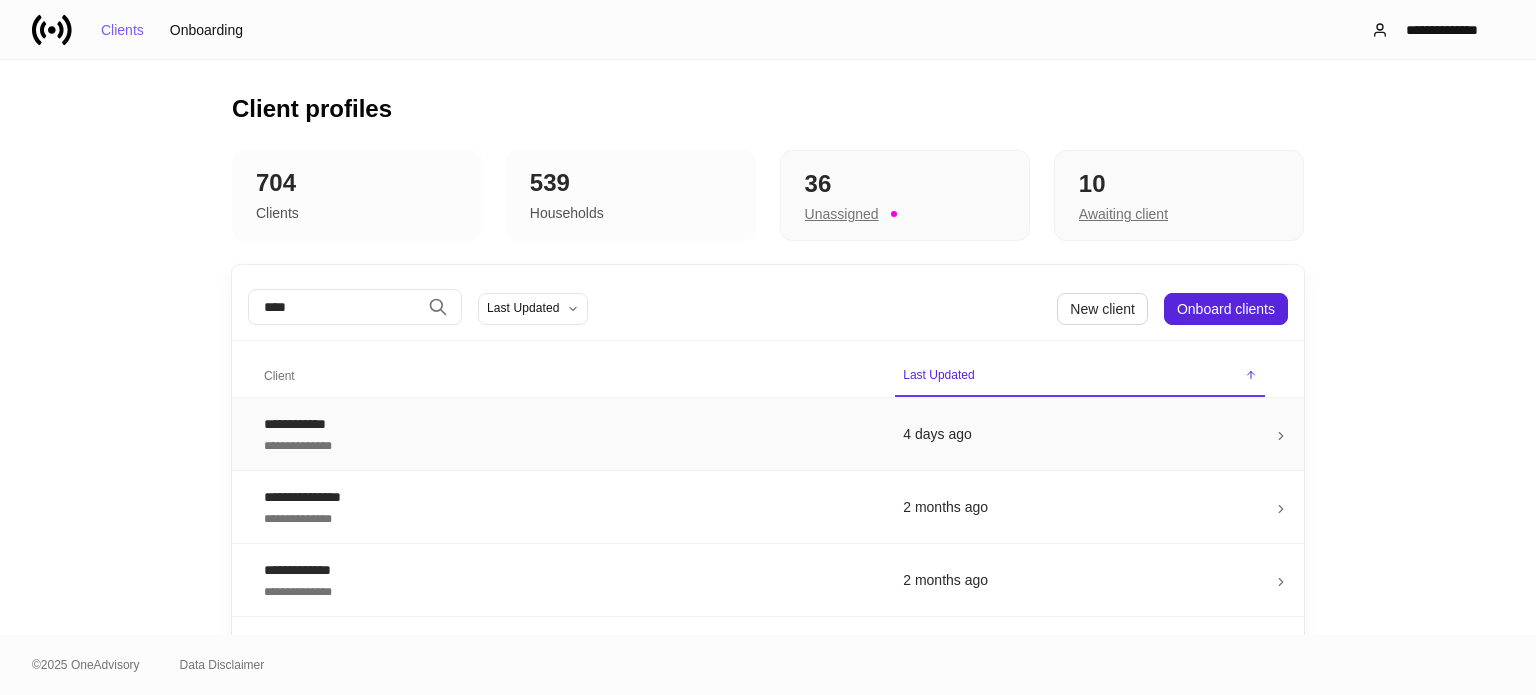 click on "**********" at bounding box center [567, 444] 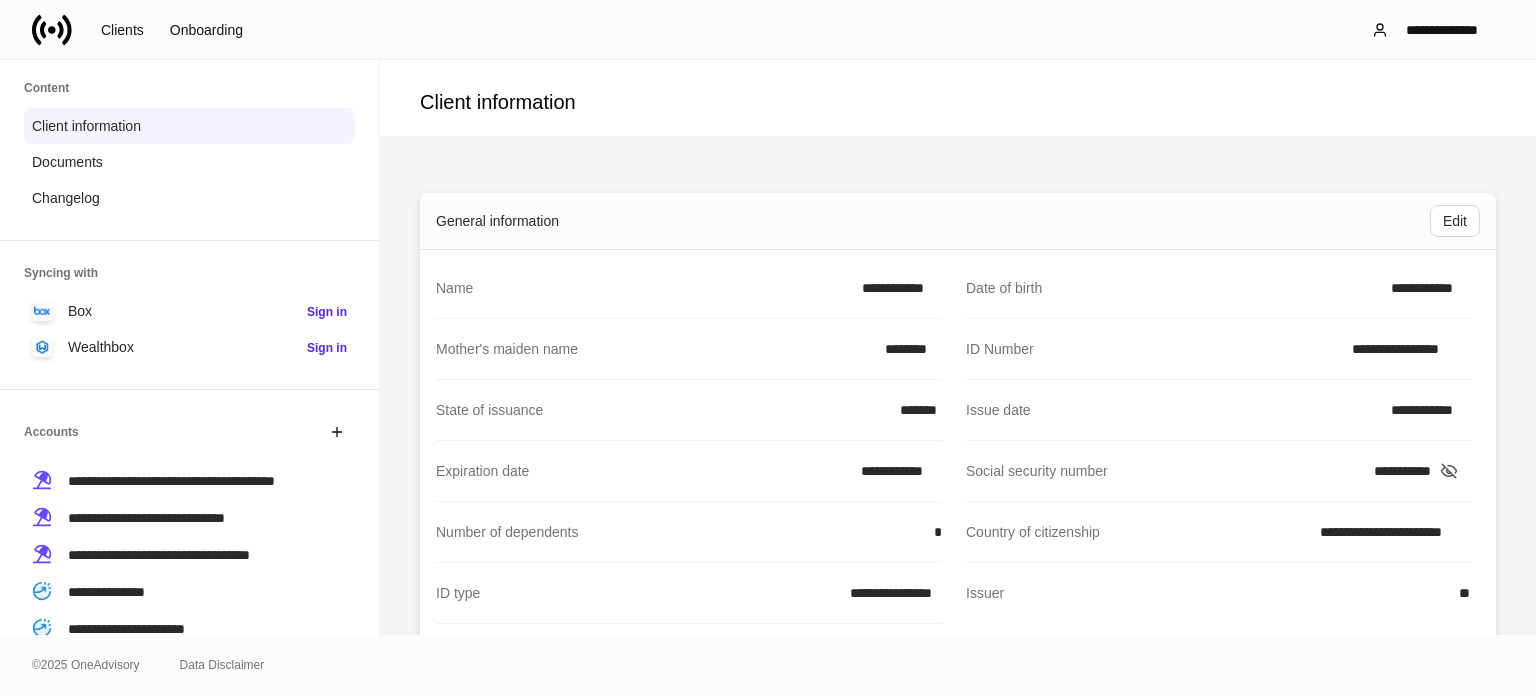 scroll, scrollTop: 200, scrollLeft: 0, axis: vertical 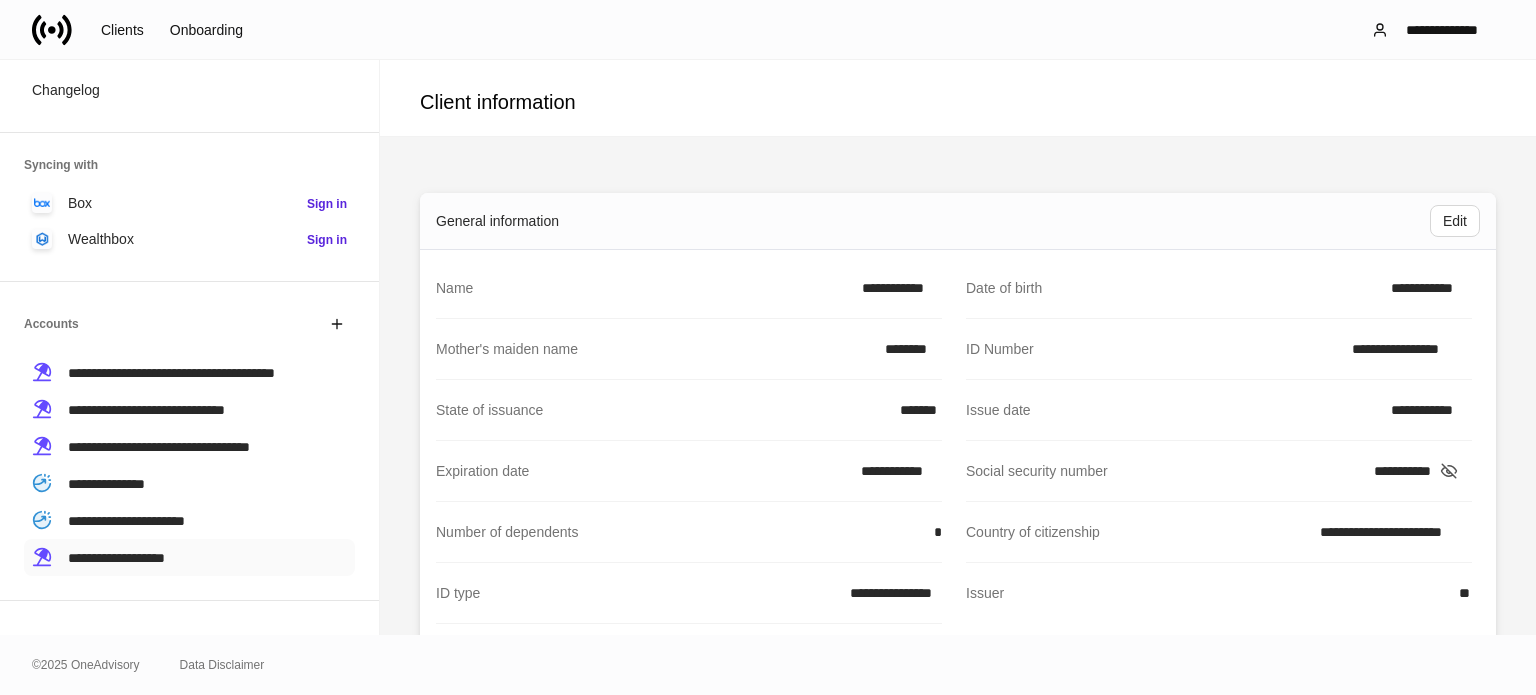 click on "**********" at bounding box center [116, 558] 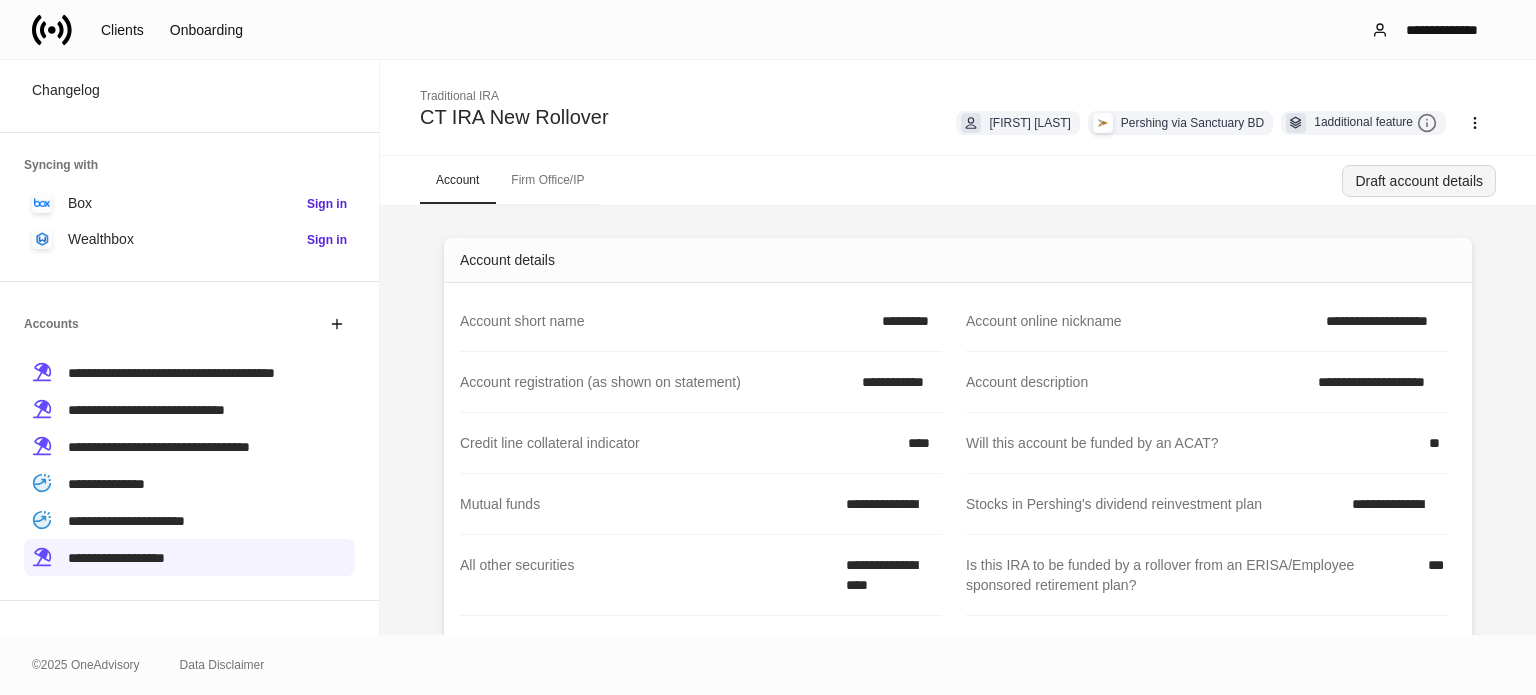 click on "Draft account details" at bounding box center (1419, 181) 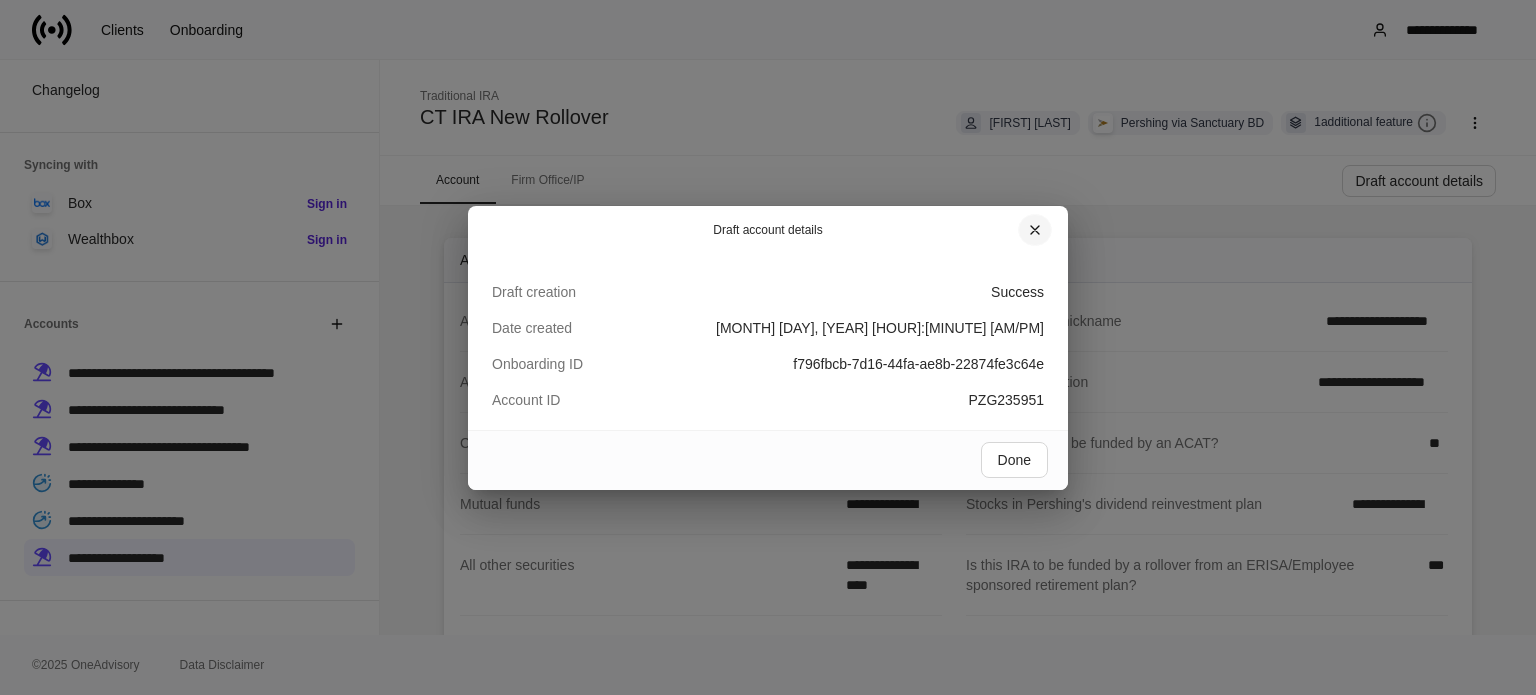 click at bounding box center [1035, 230] 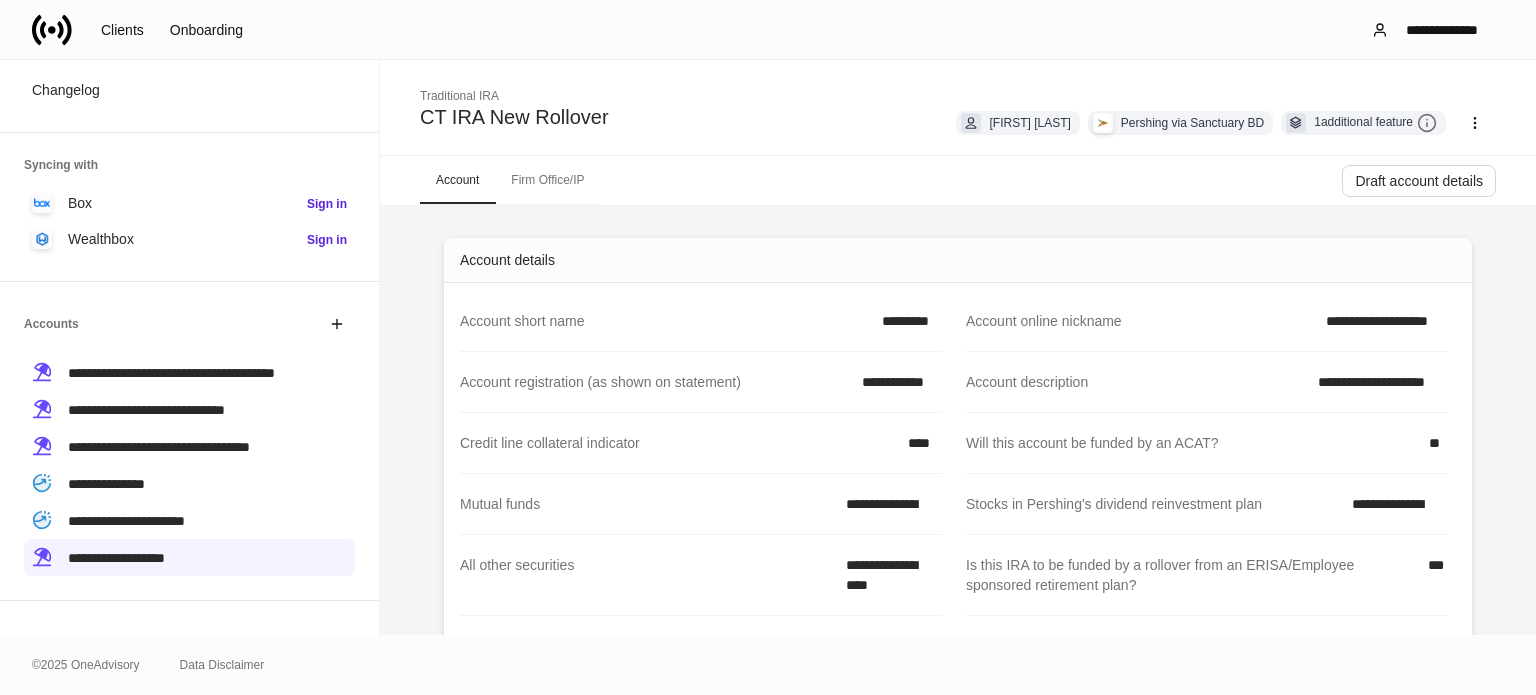 click 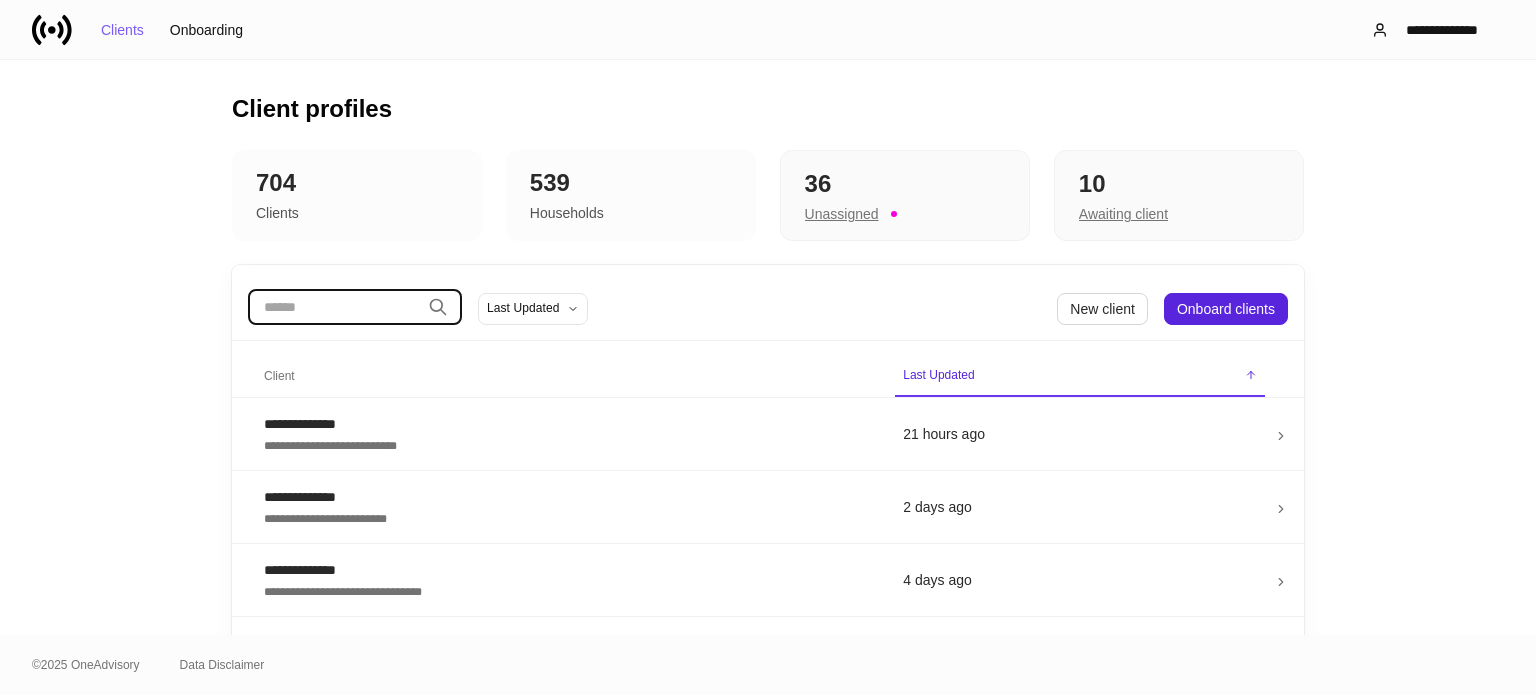 click at bounding box center (334, 307) 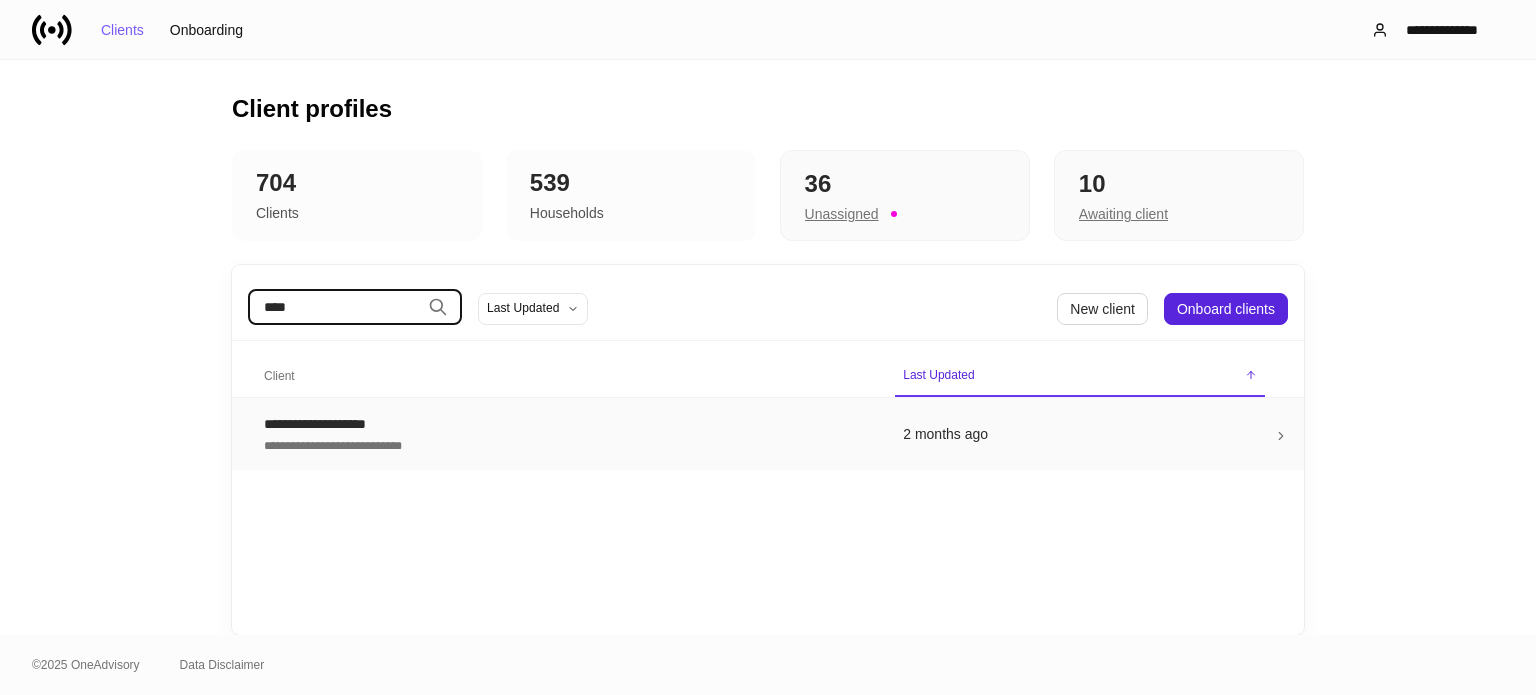 type on "****" 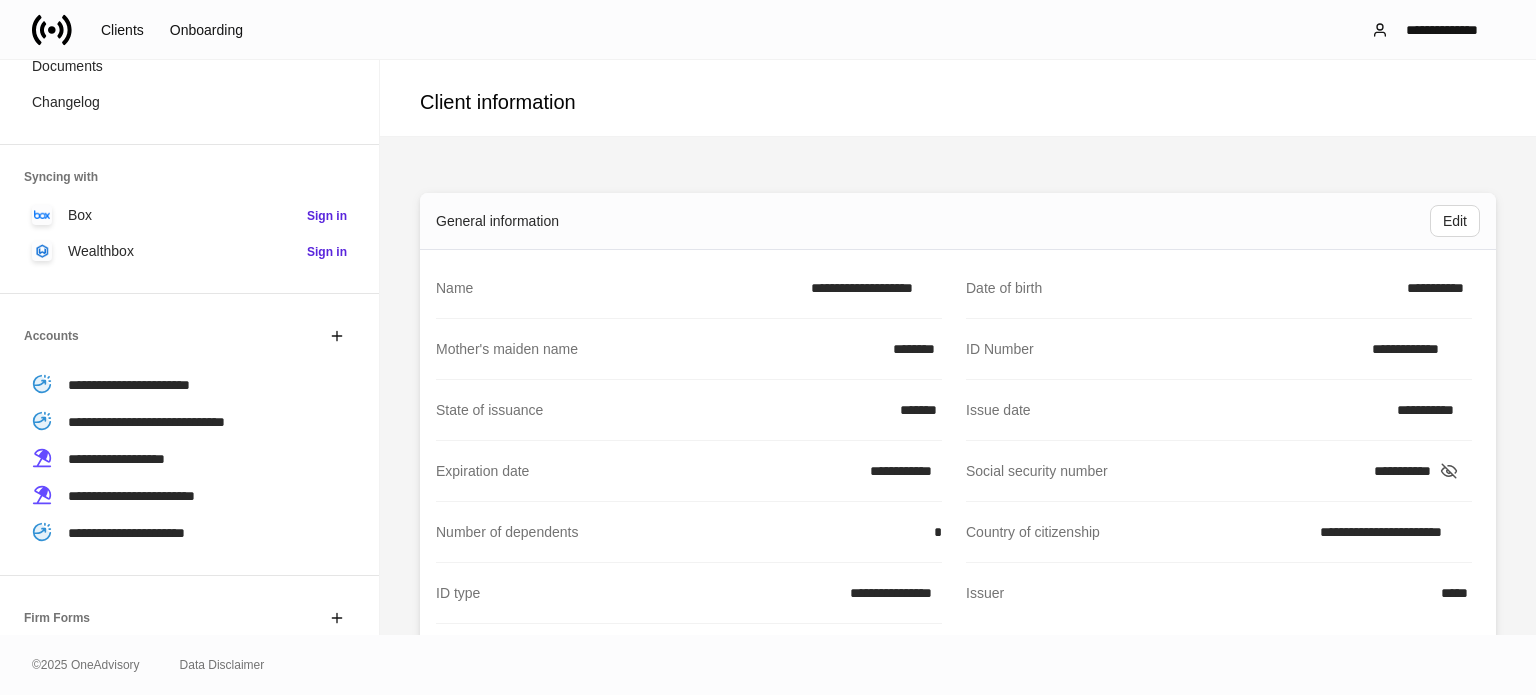 scroll, scrollTop: 300, scrollLeft: 0, axis: vertical 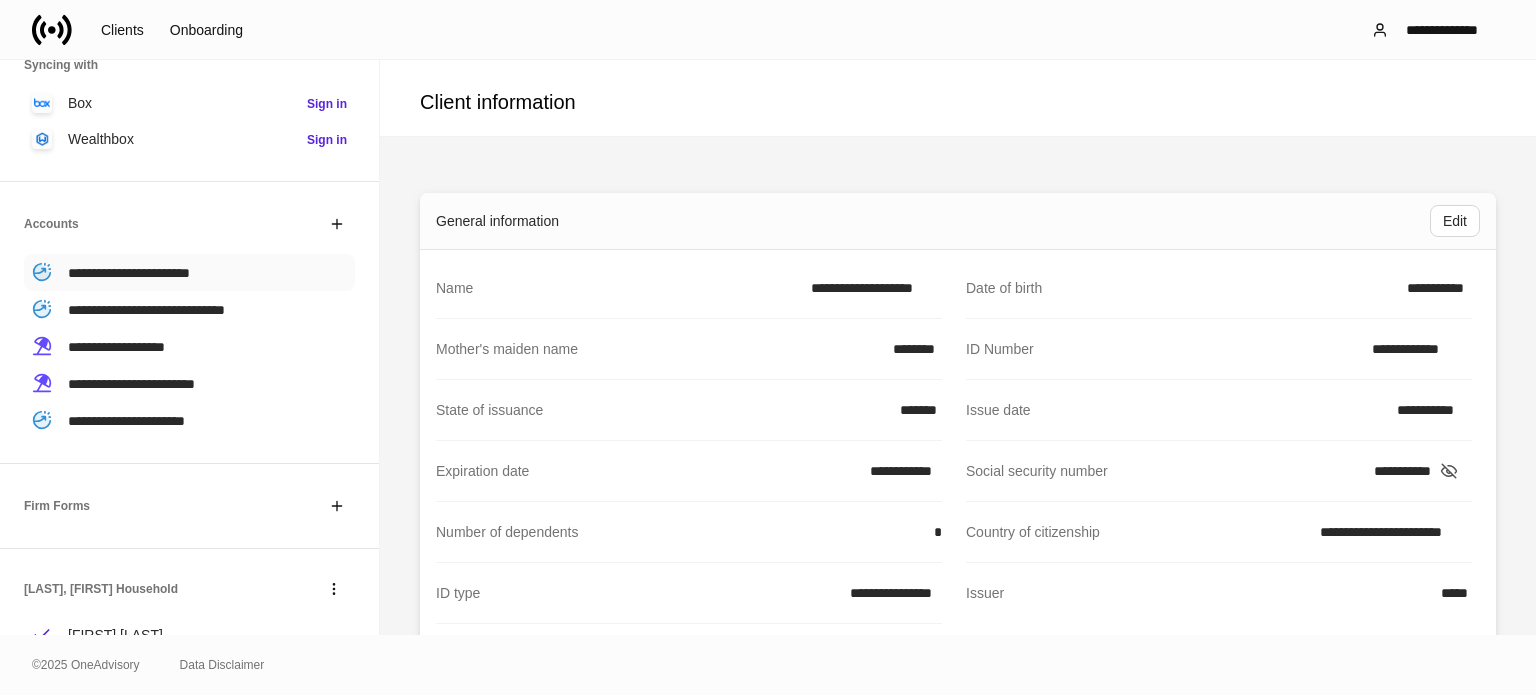 click on "**********" at bounding box center [129, 273] 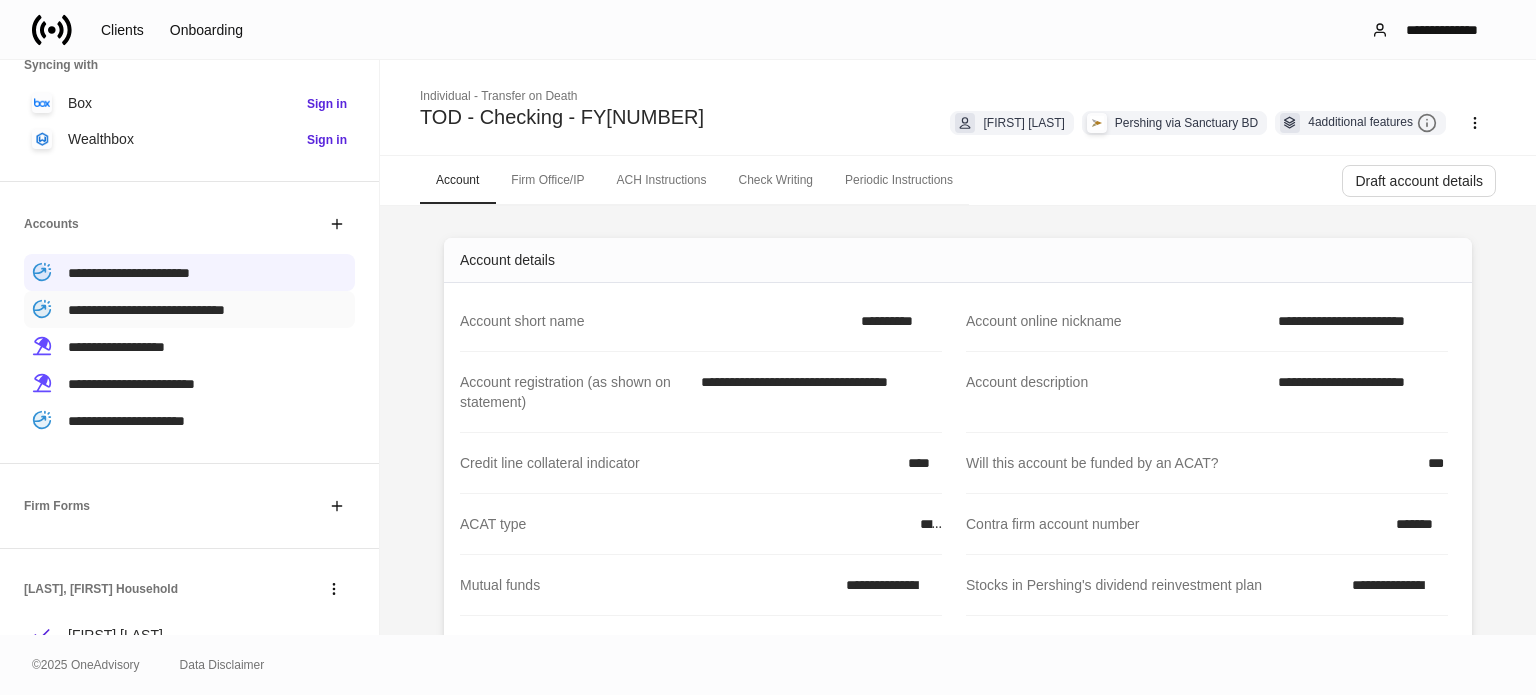 click on "**********" at bounding box center (146, 309) 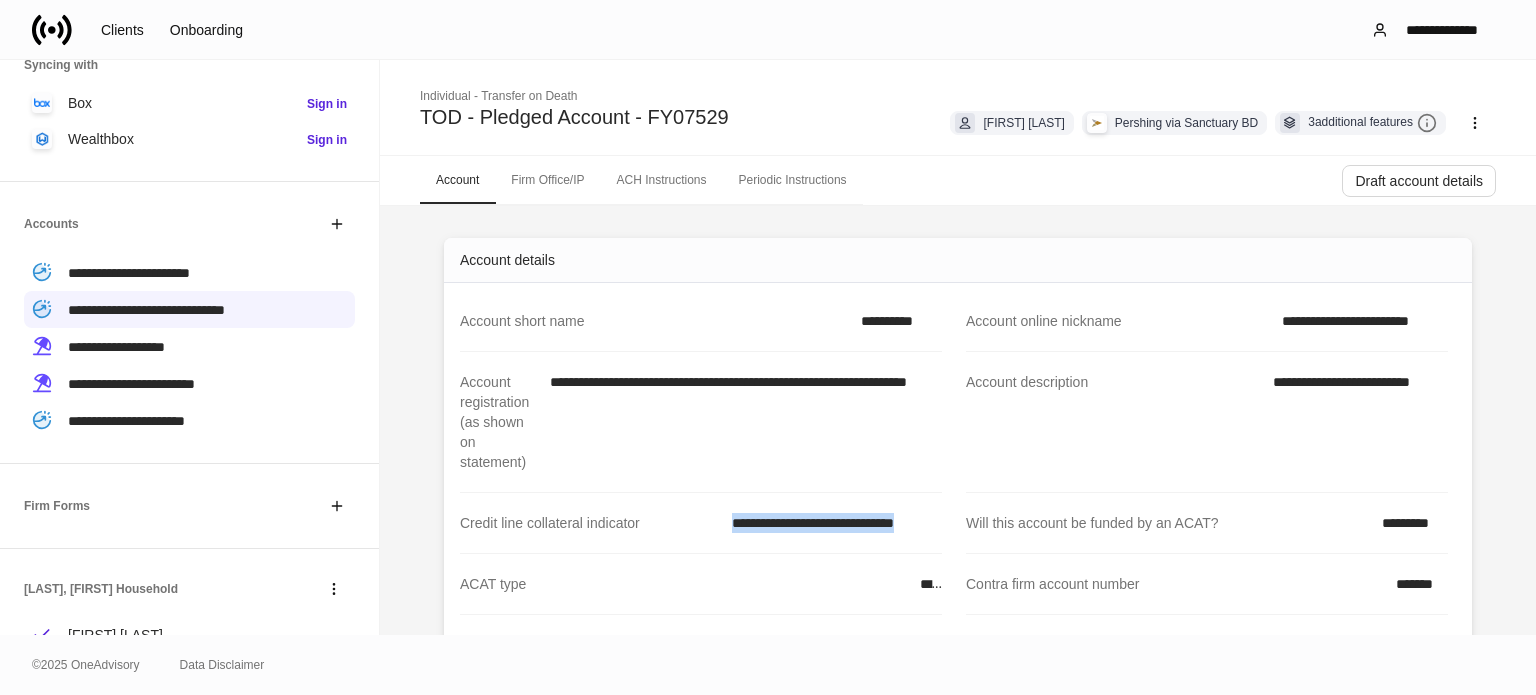 drag, startPoint x: 721, startPoint y: 523, endPoint x: 939, endPoint y: 536, distance: 218.38727 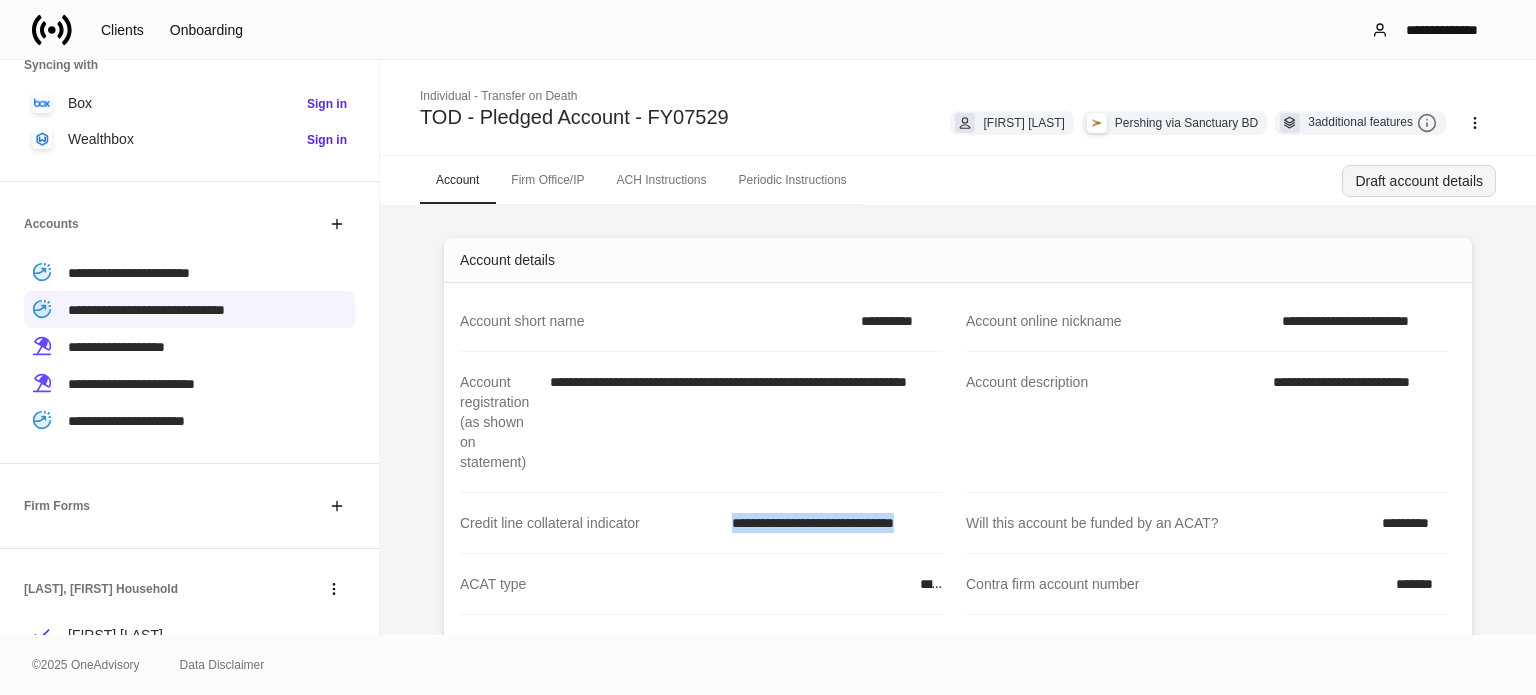 click on "Draft account details" at bounding box center [1419, 181] 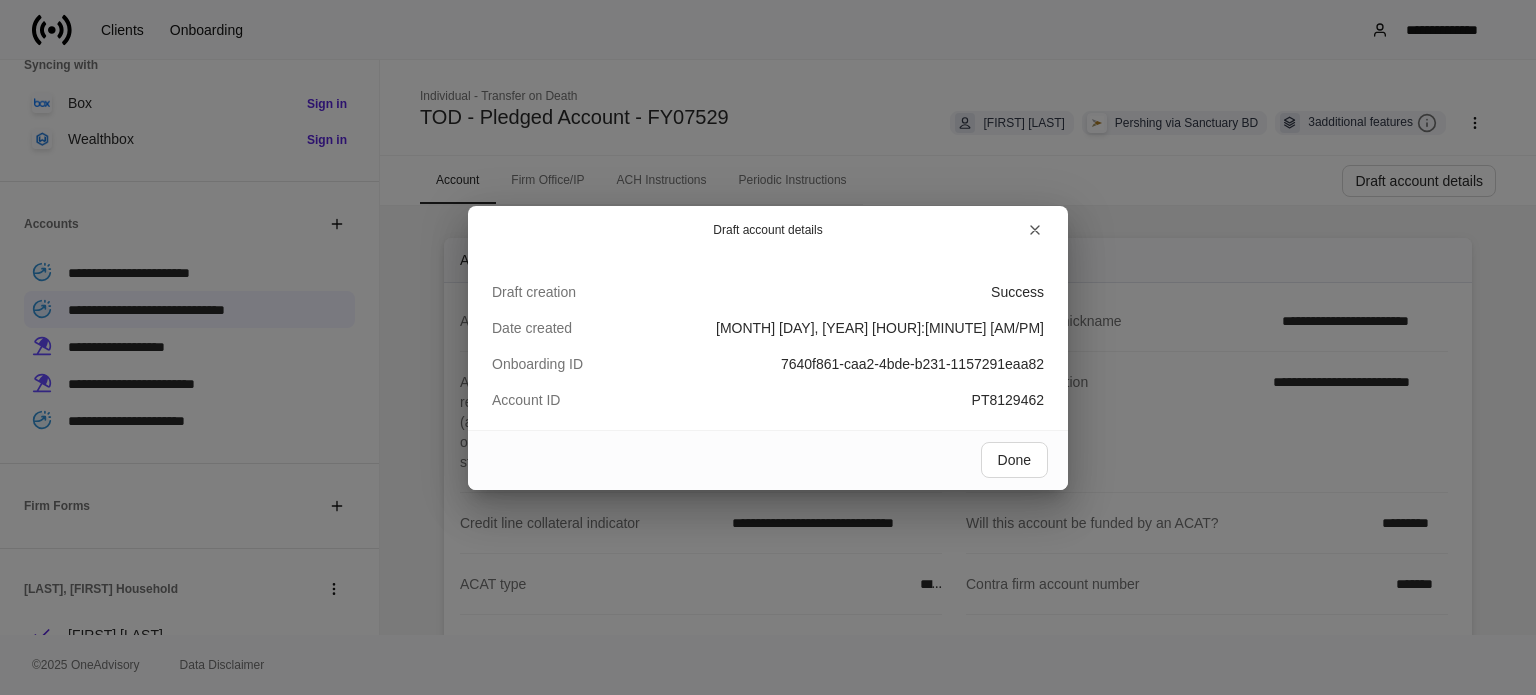 click at bounding box center [937, 230] 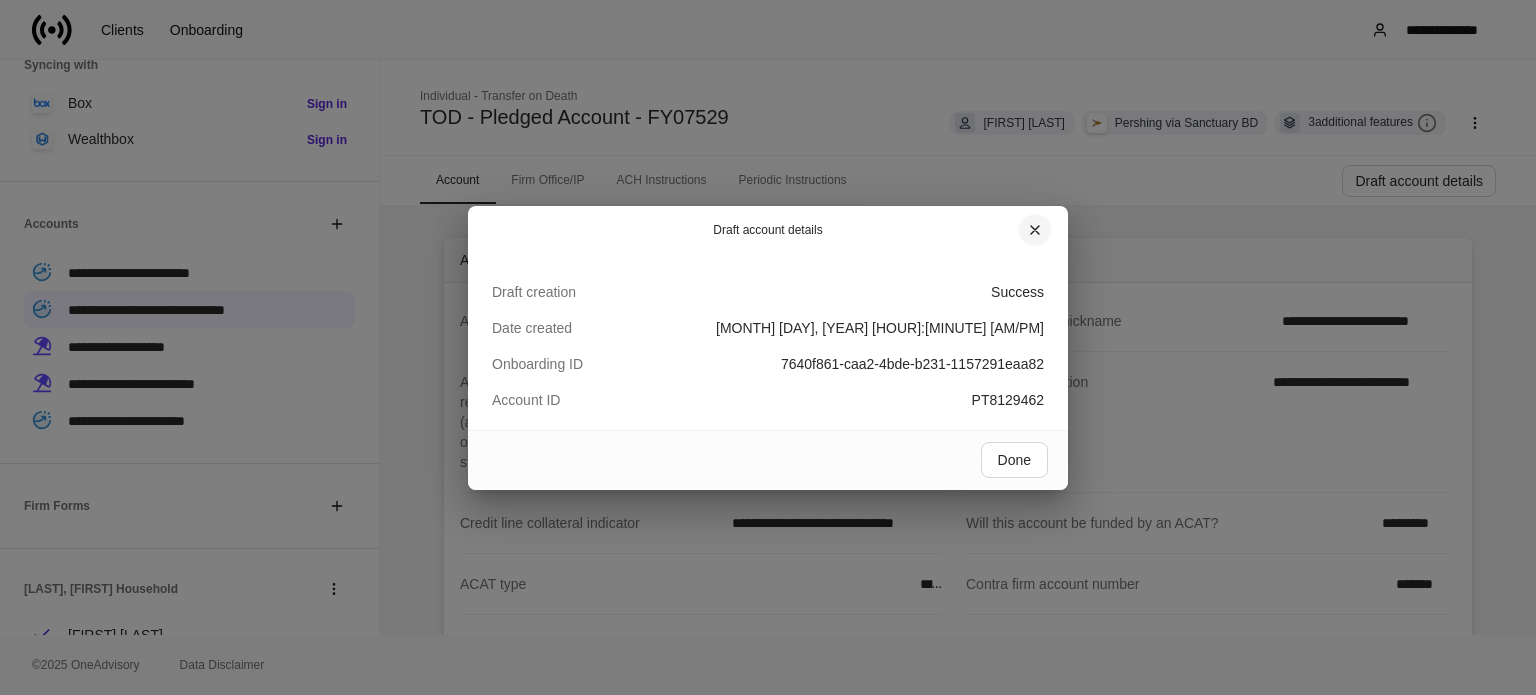 drag, startPoint x: 1040, startPoint y: 219, endPoint x: 352, endPoint y: 437, distance: 721.71185 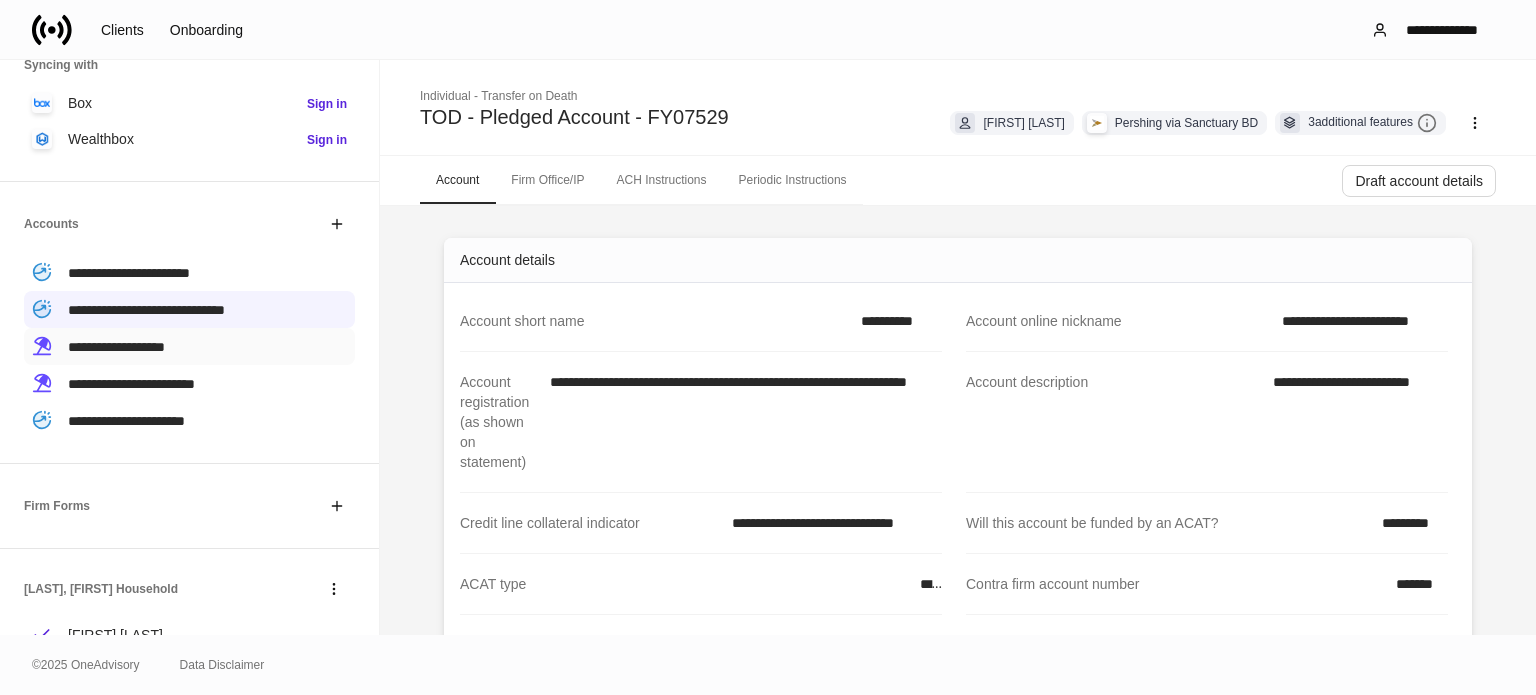 click on "**********" at bounding box center (116, 347) 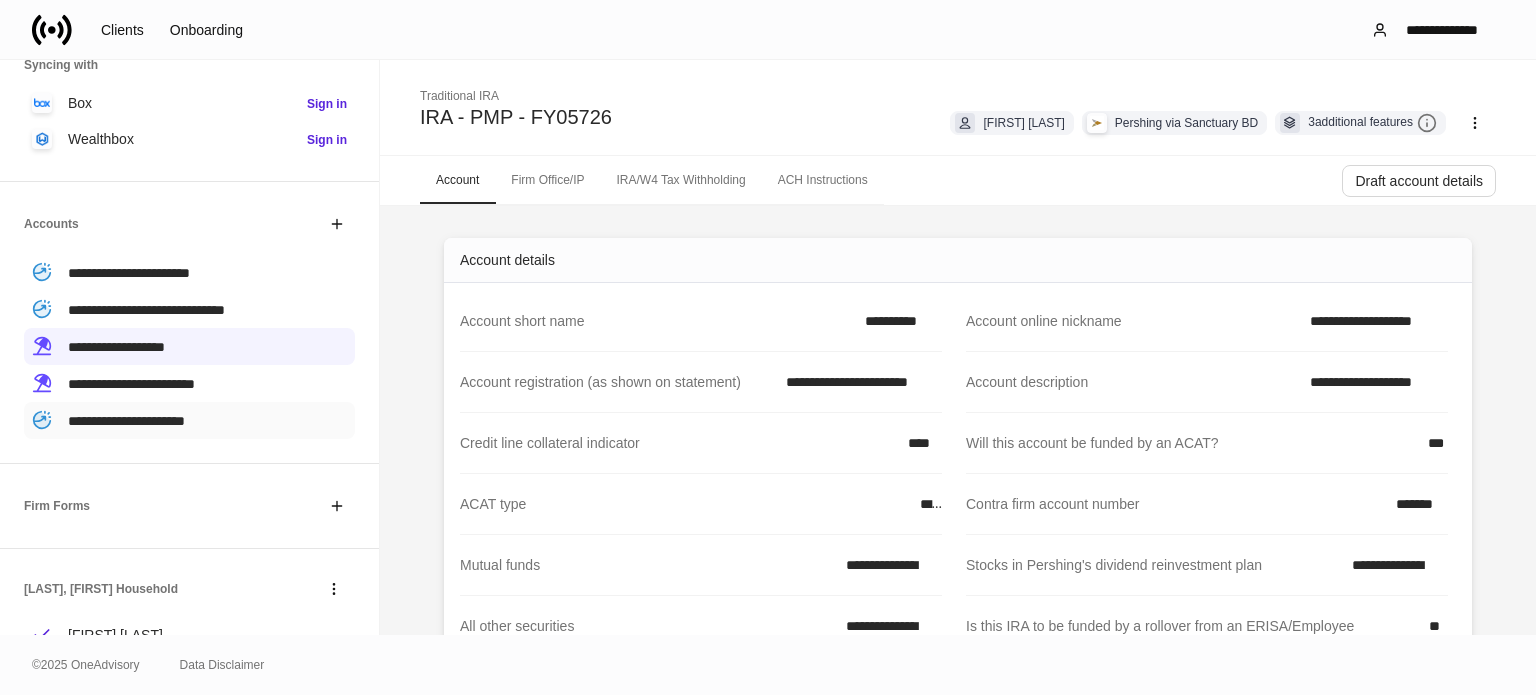 click on "**********" at bounding box center (126, 421) 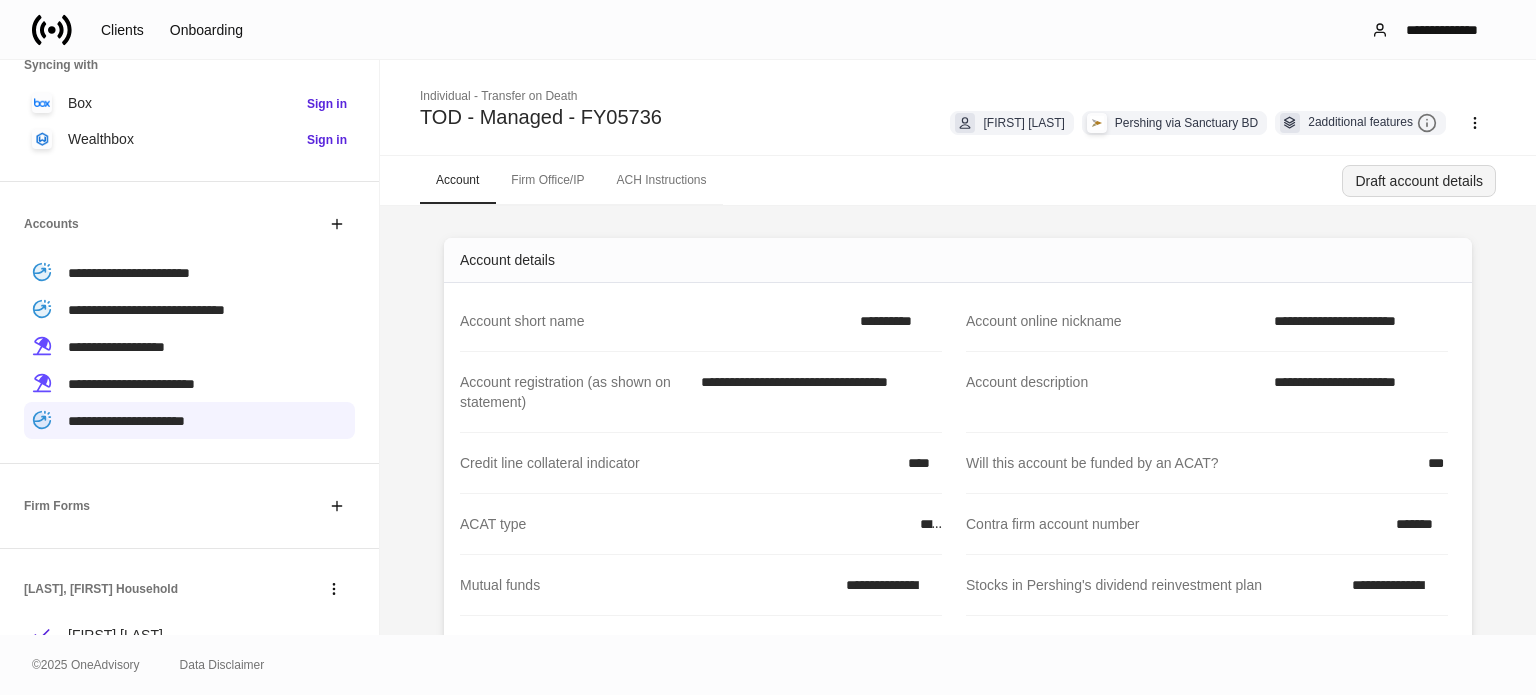 click on "Draft account details" at bounding box center [1419, 181] 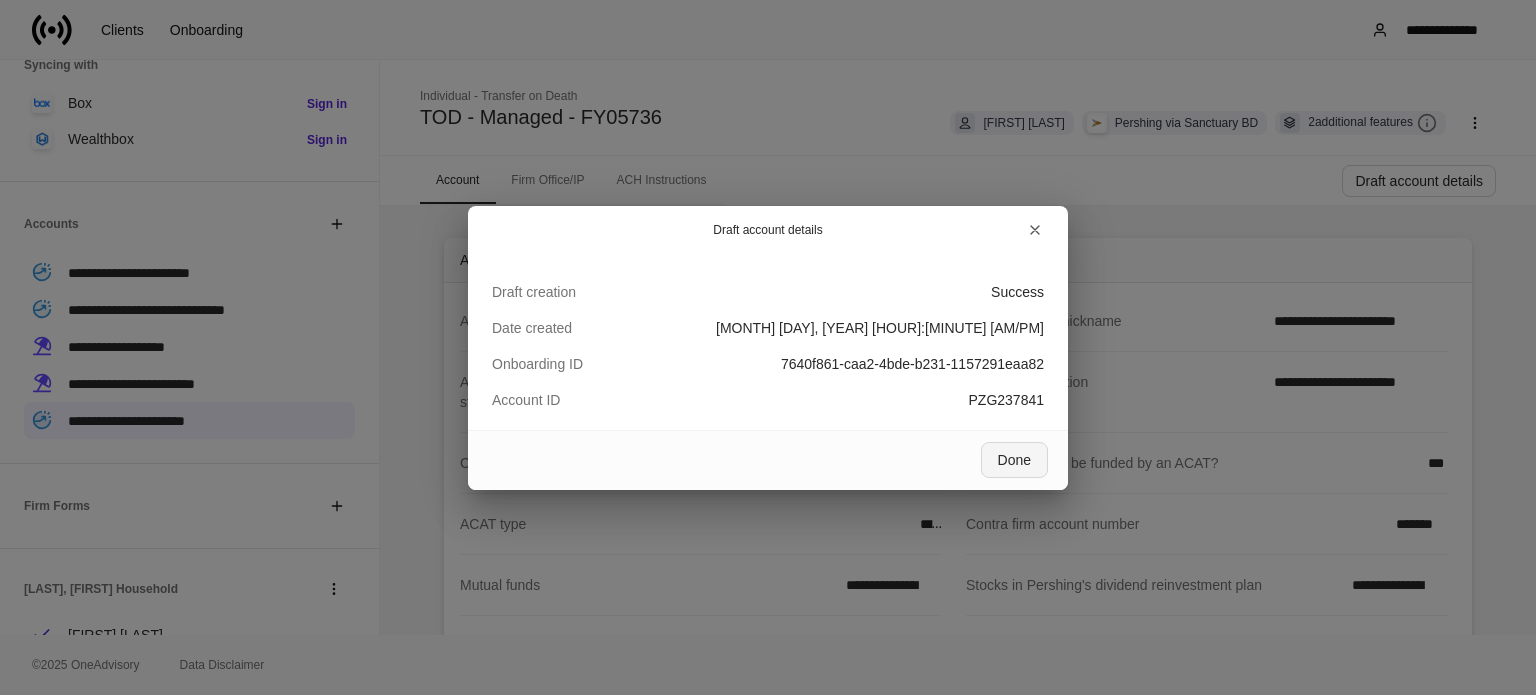 click on "Done" at bounding box center [1014, 460] 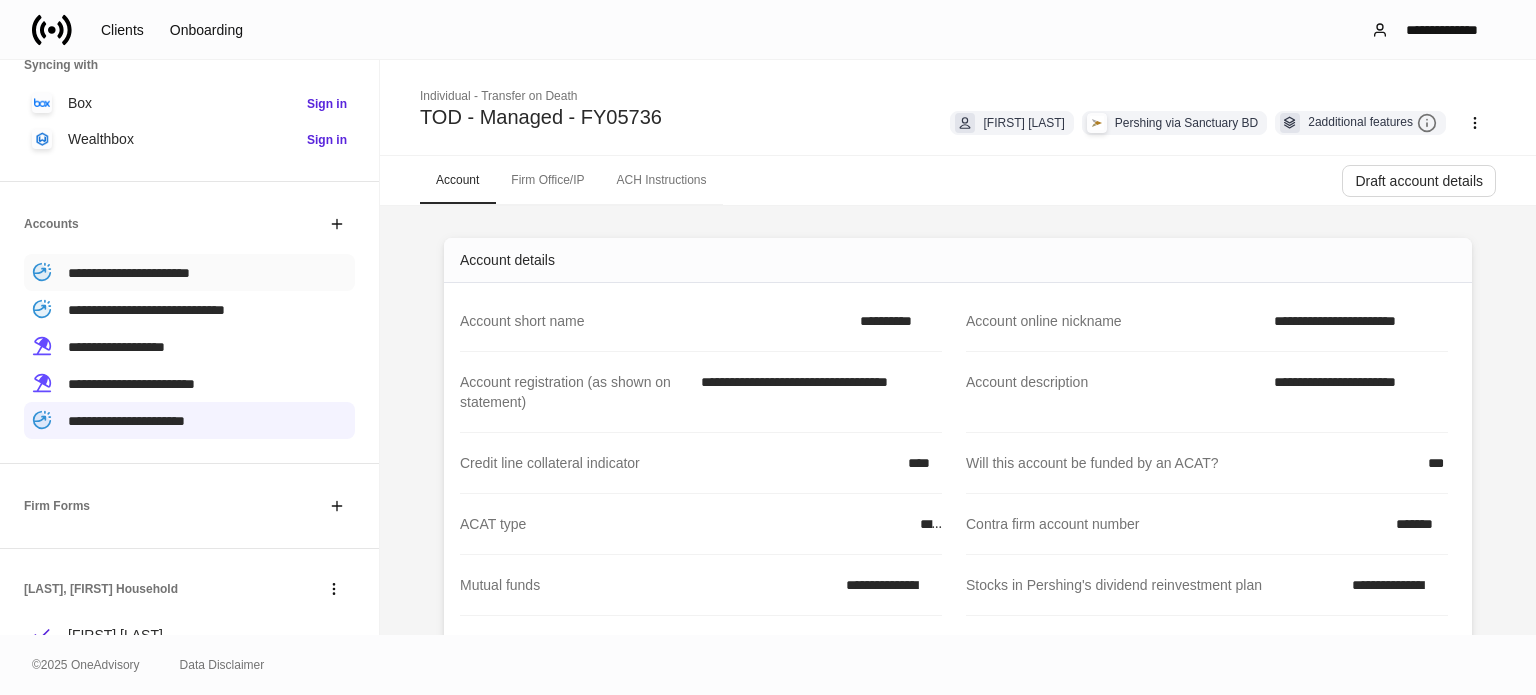 click on "**********" at bounding box center (189, 272) 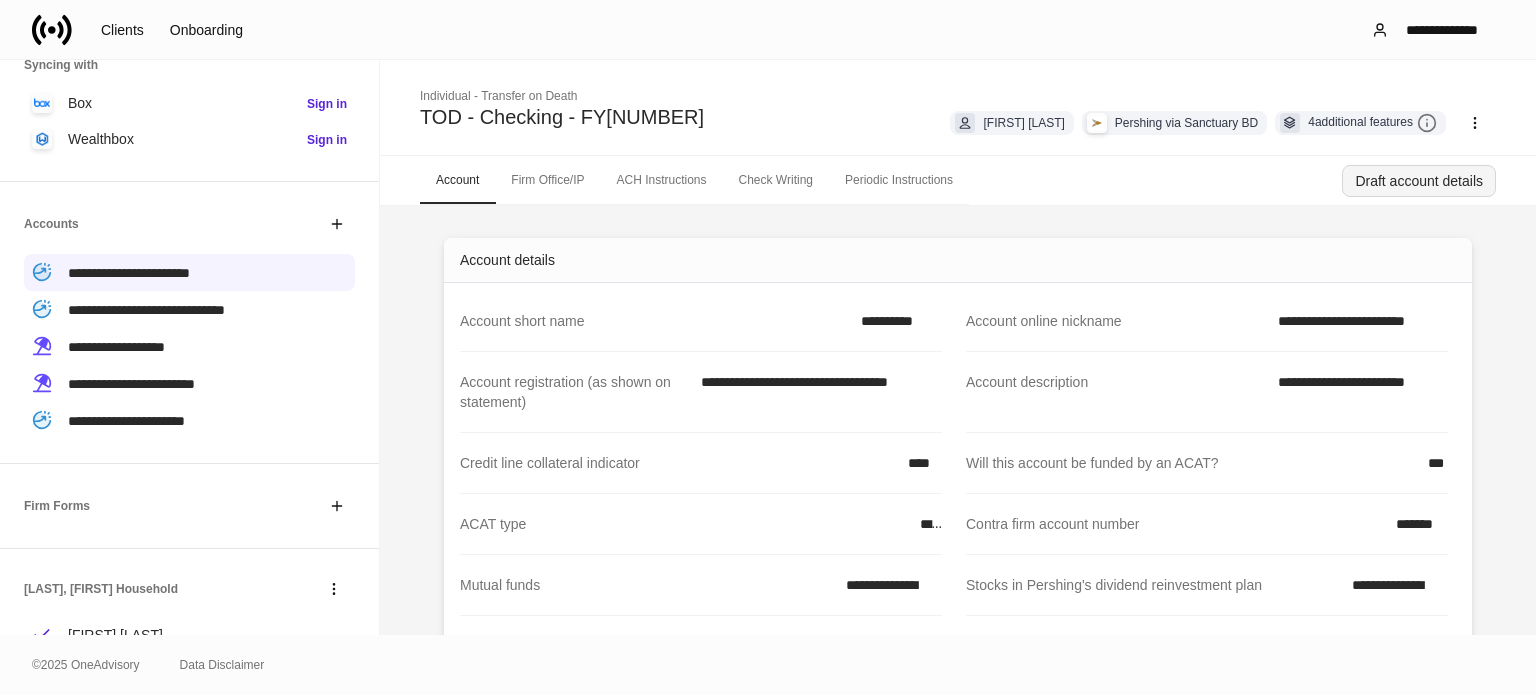 click on "Draft account details" at bounding box center (1419, 181) 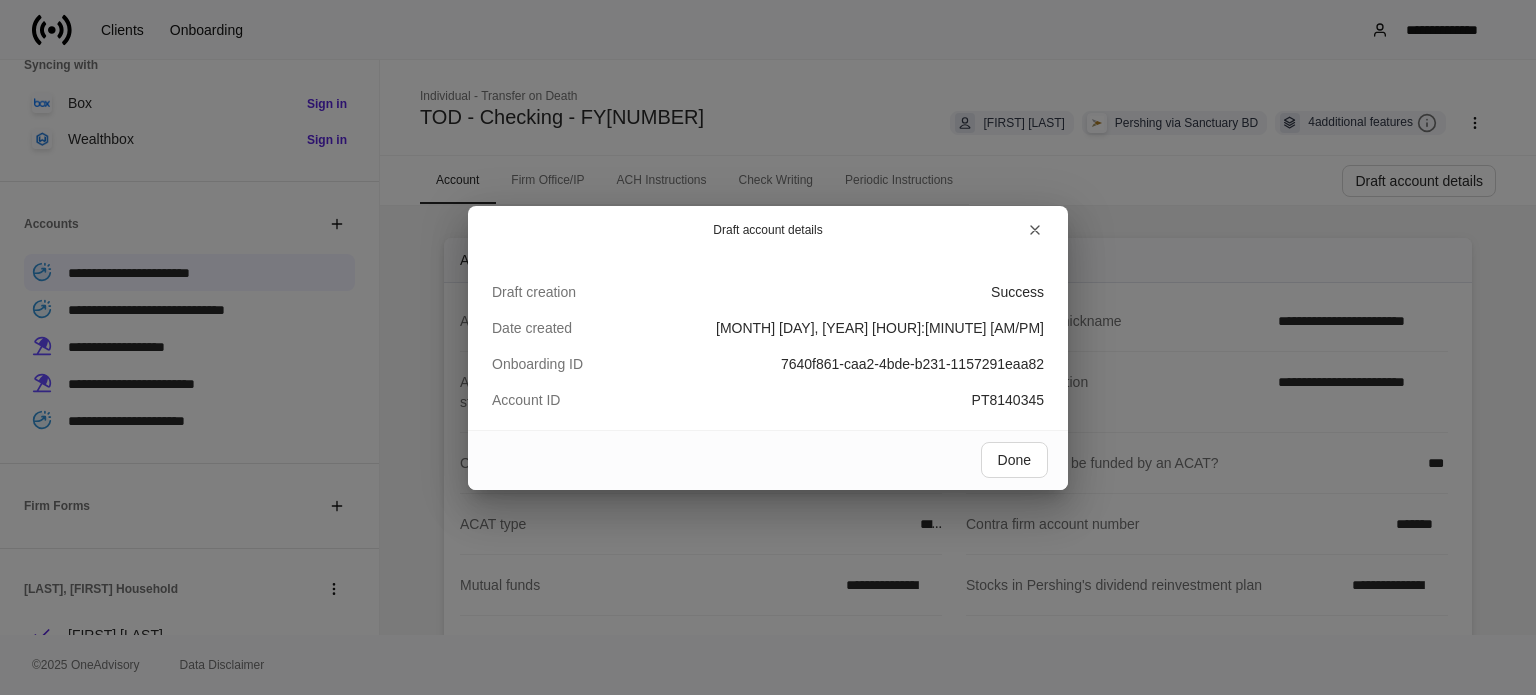 click at bounding box center (937, 230) 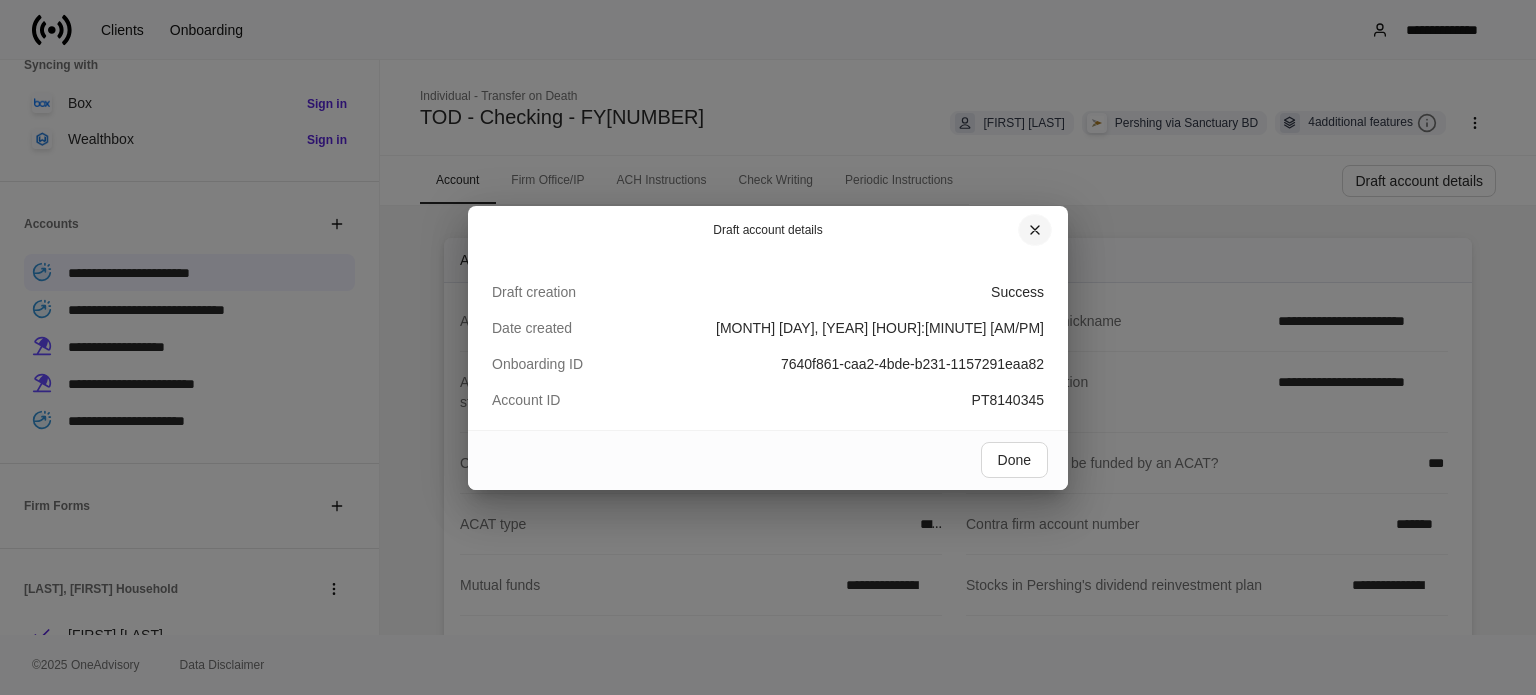 click 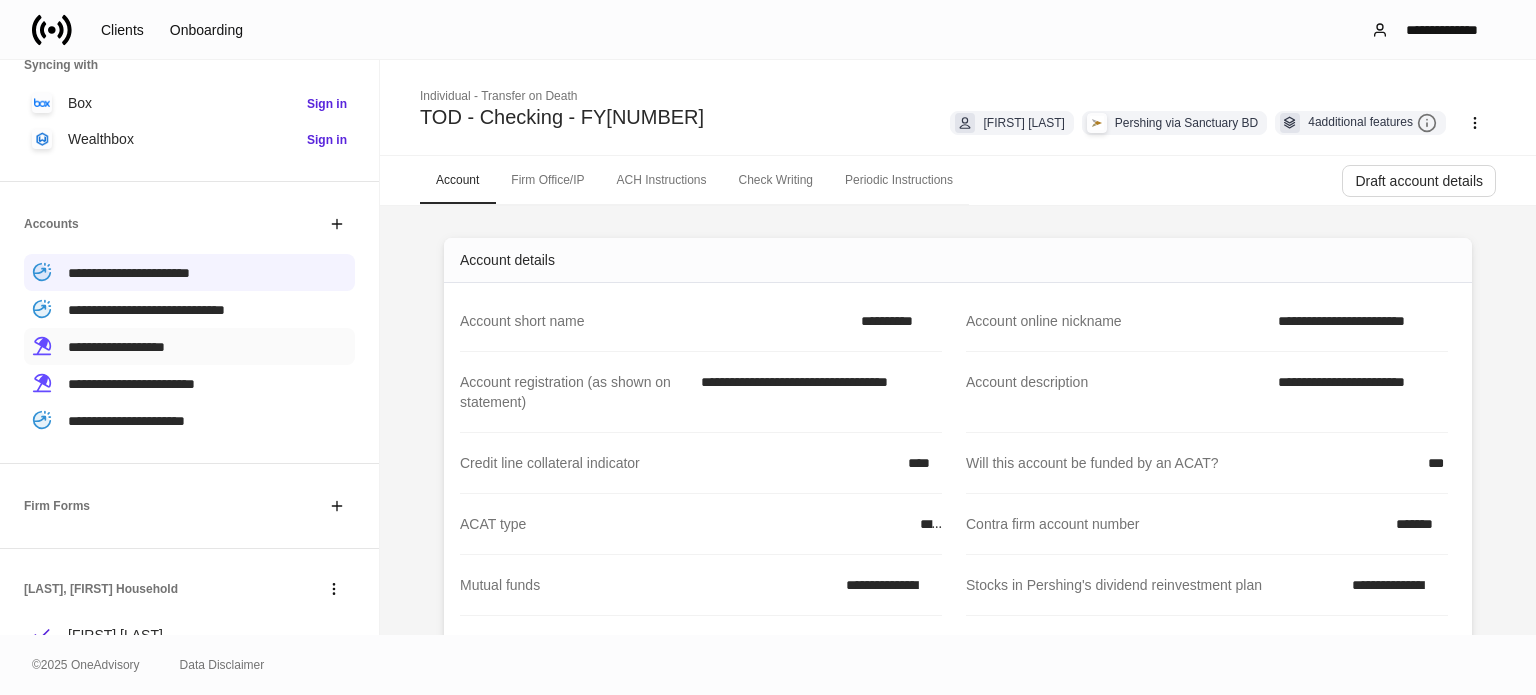 click on "**********" at bounding box center (116, 347) 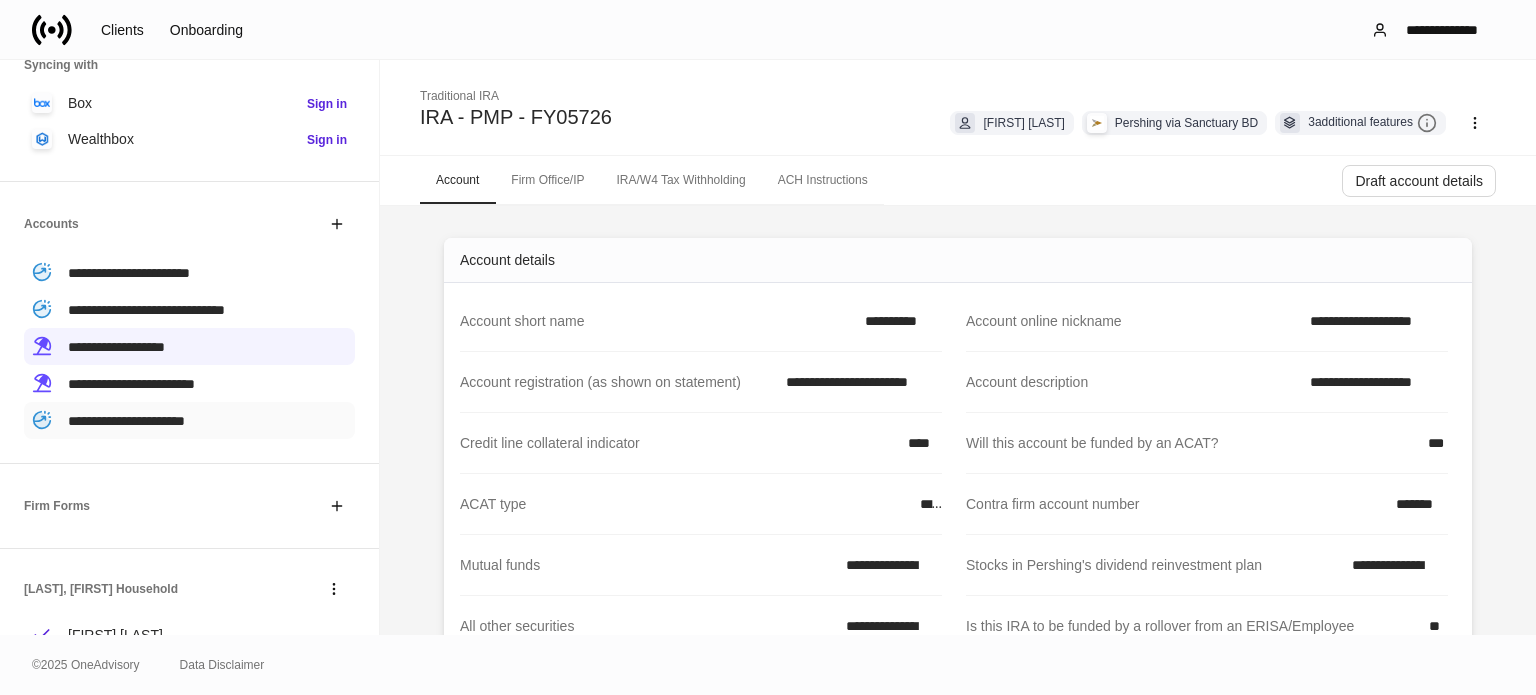 click on "**********" at bounding box center (189, 420) 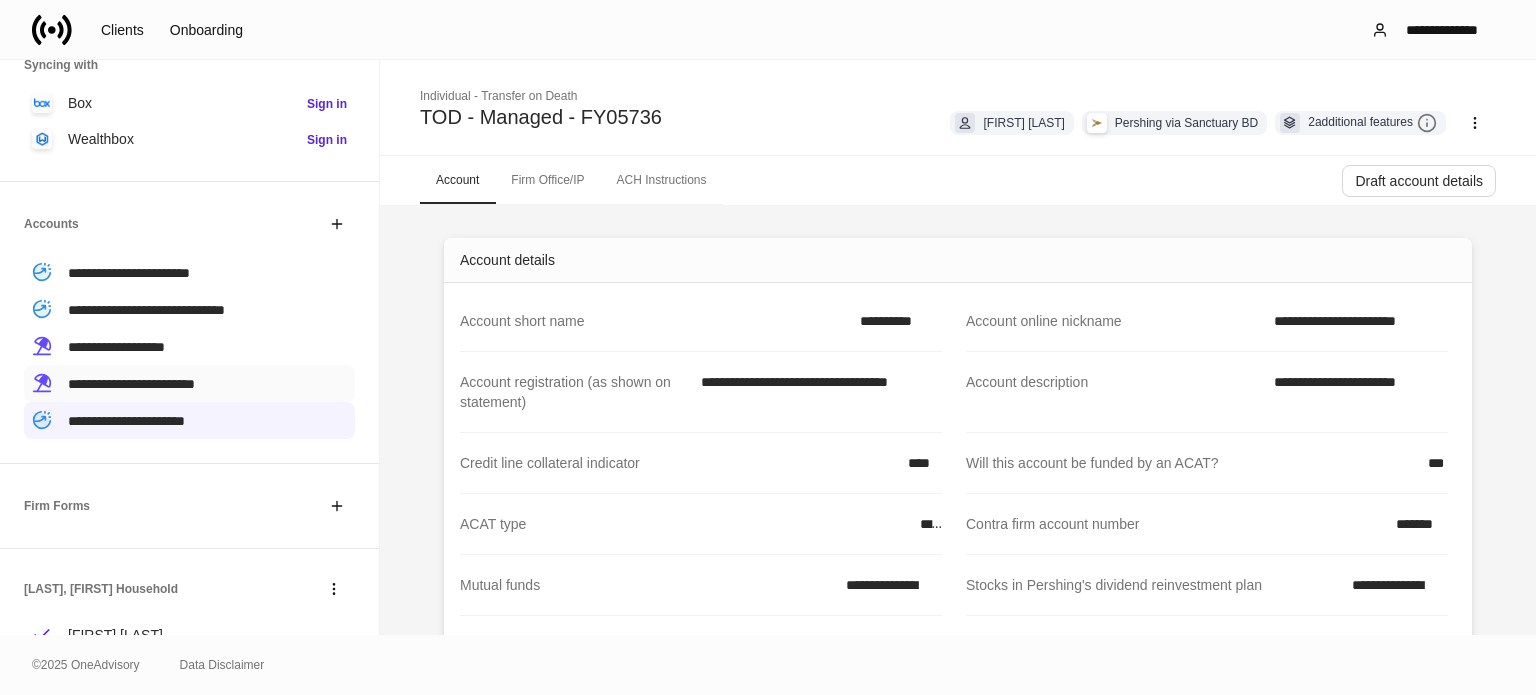 click on "**********" at bounding box center (131, 384) 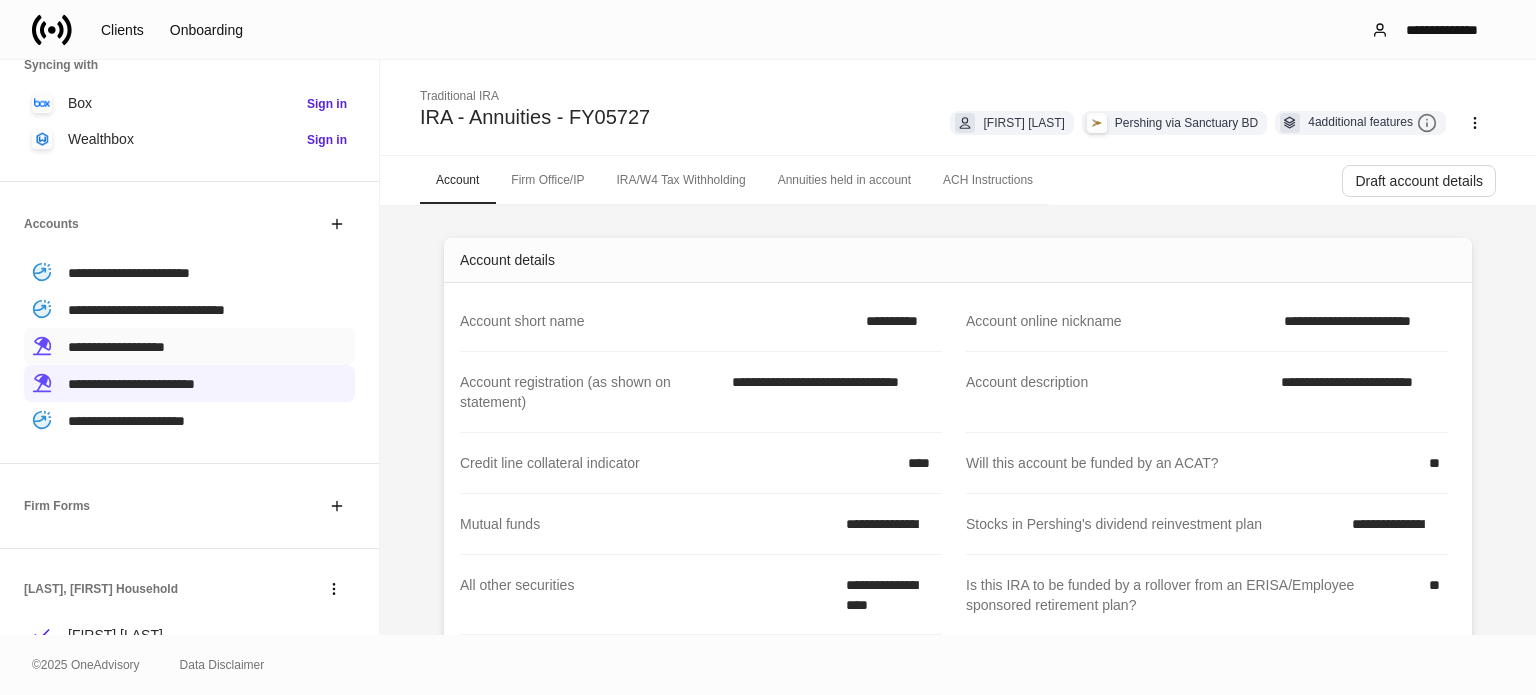 click on "**********" at bounding box center (189, 346) 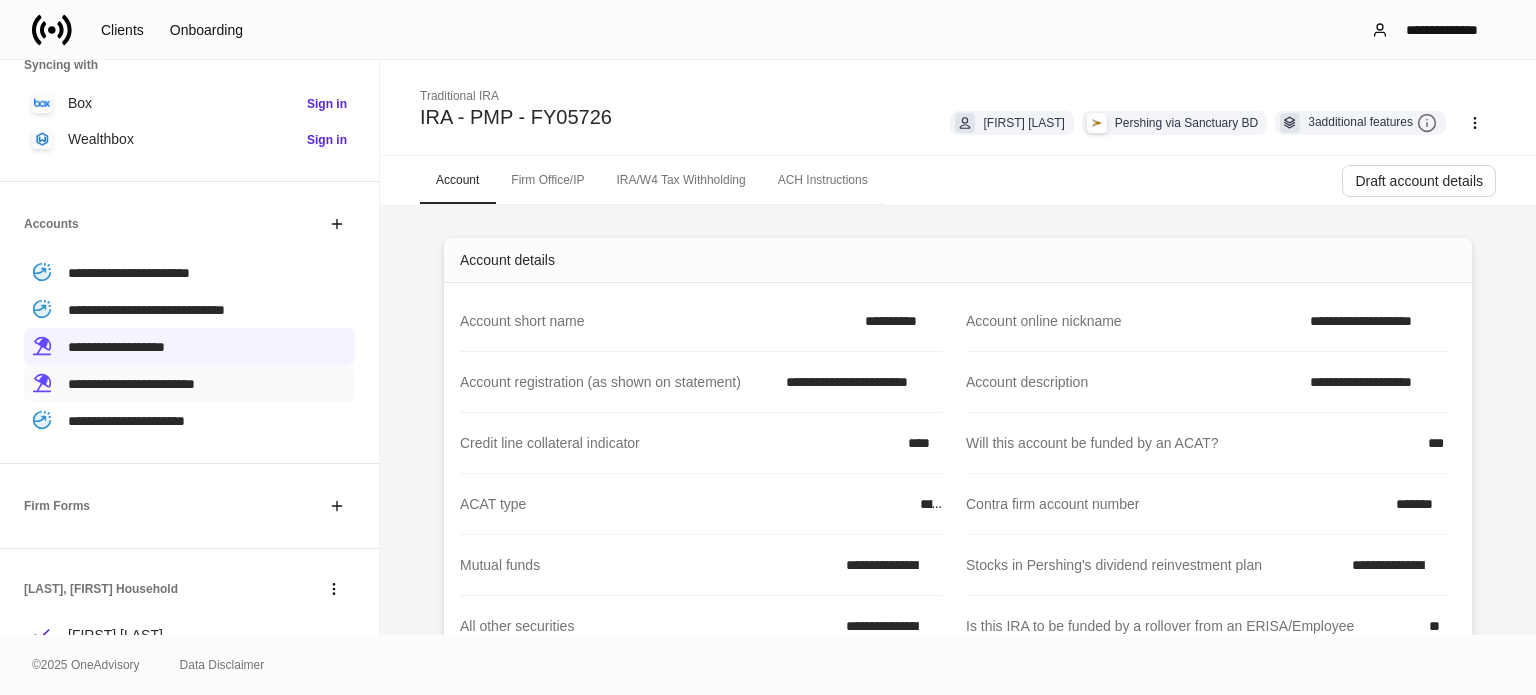 click on "**********" at bounding box center [131, 384] 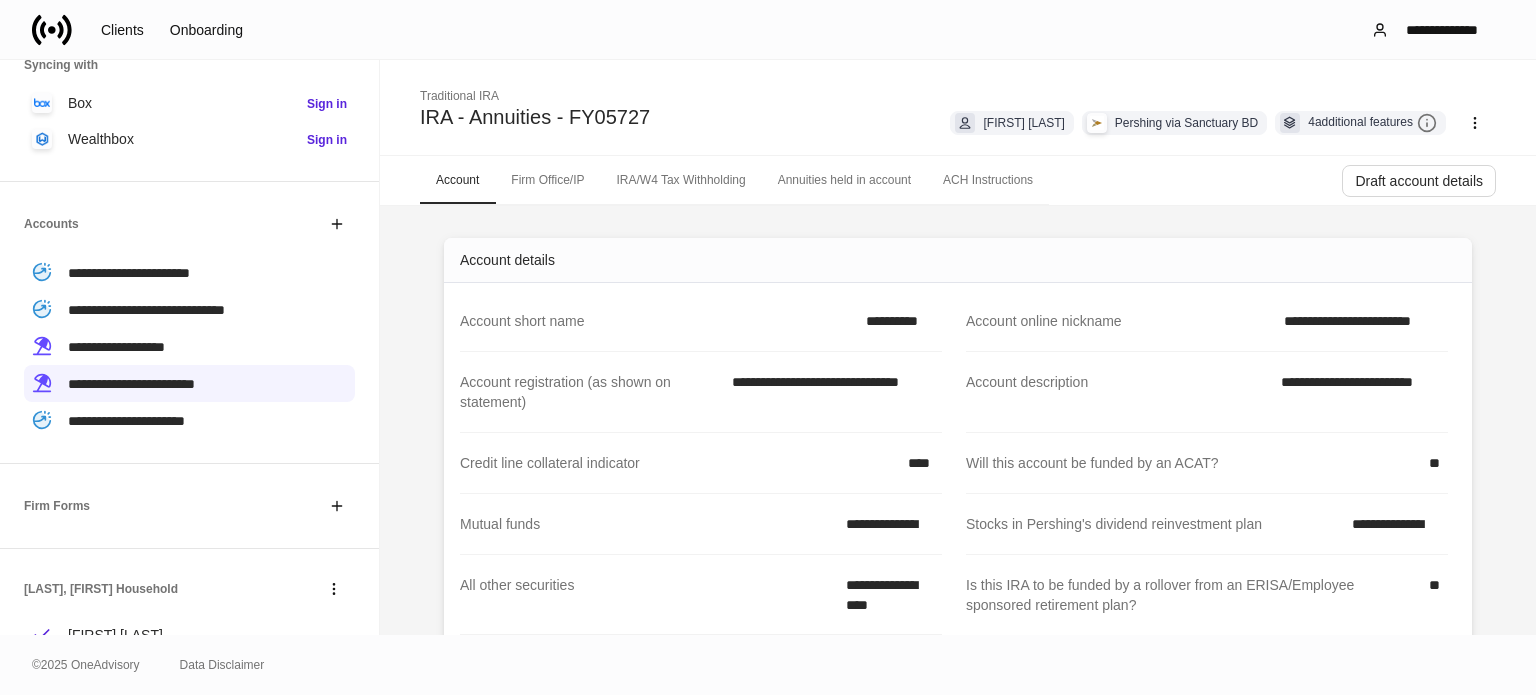 click on "Draft account details" at bounding box center [1419, 185] 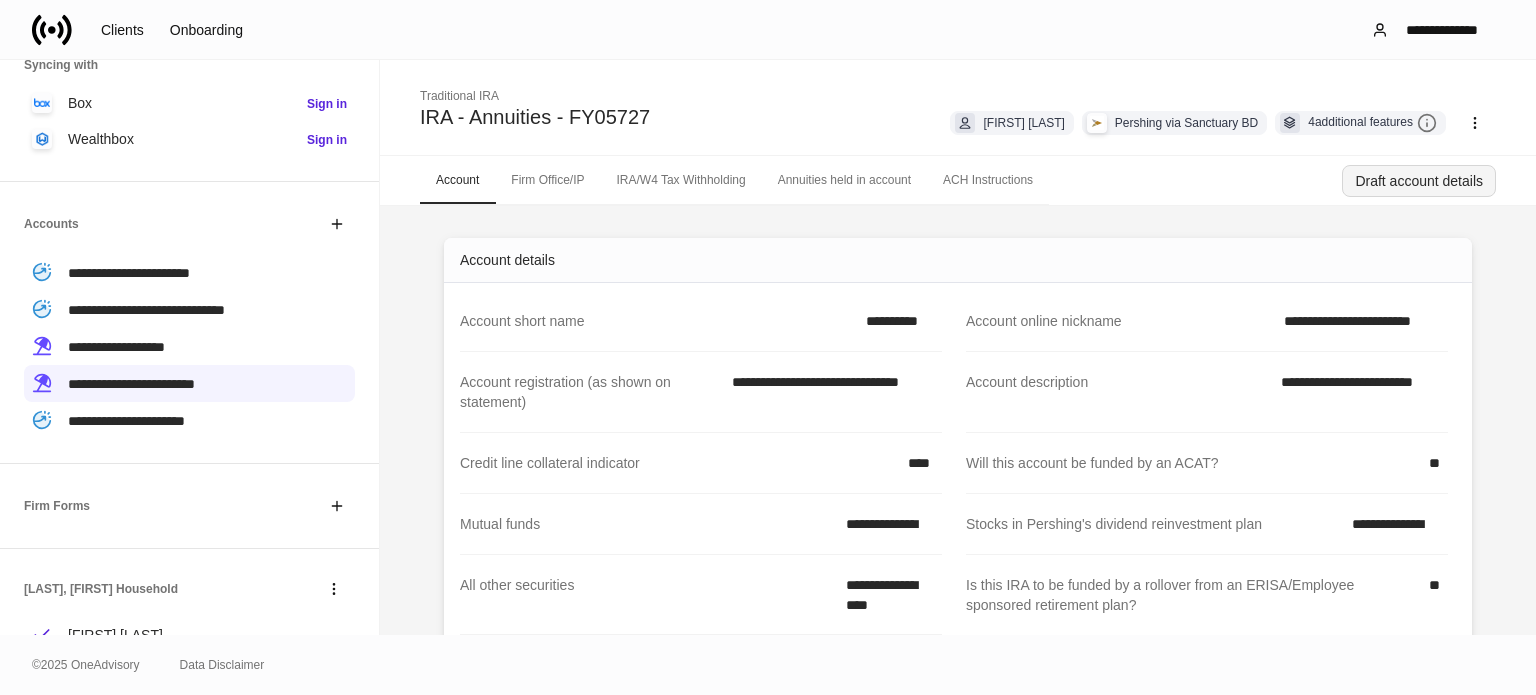 click on "Draft account details" at bounding box center (1419, 181) 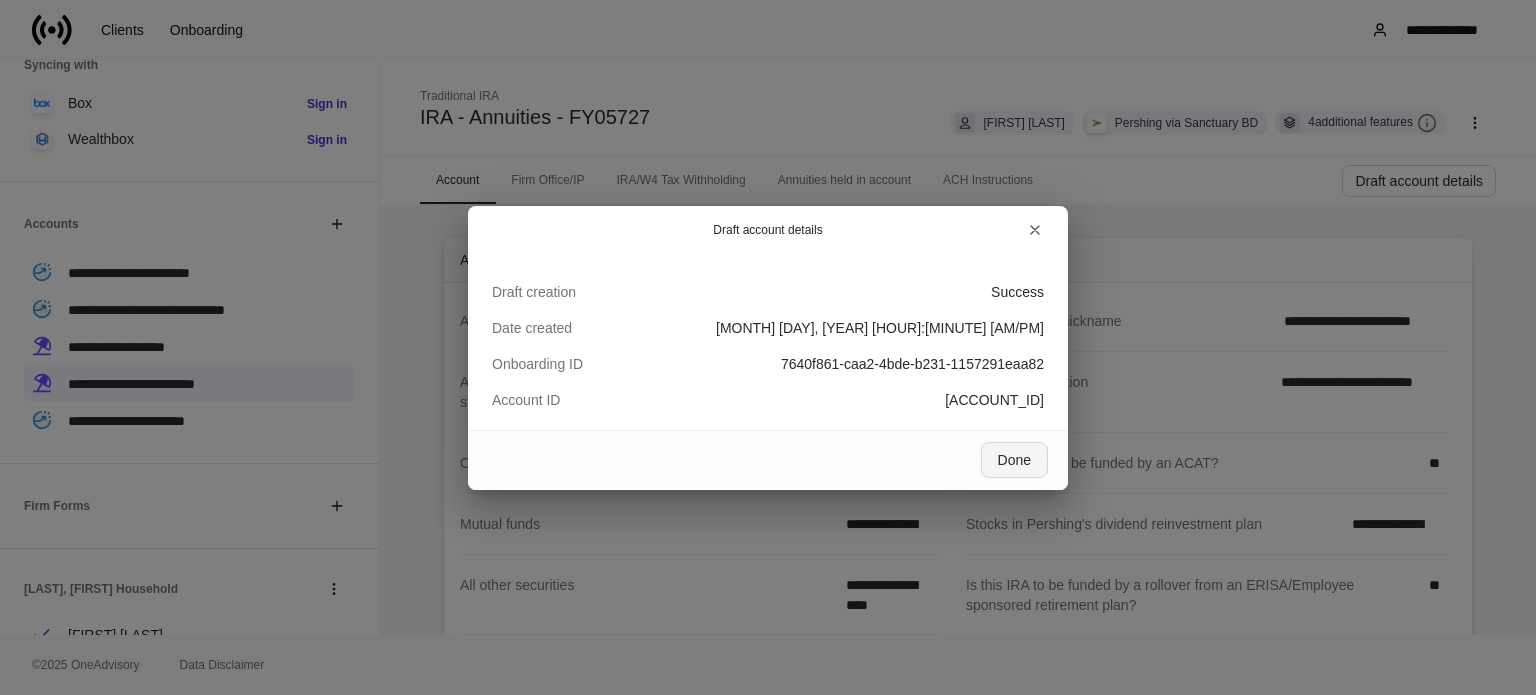 drag, startPoint x: 1018, startPoint y: 464, endPoint x: 1052, endPoint y: 469, distance: 34.36568 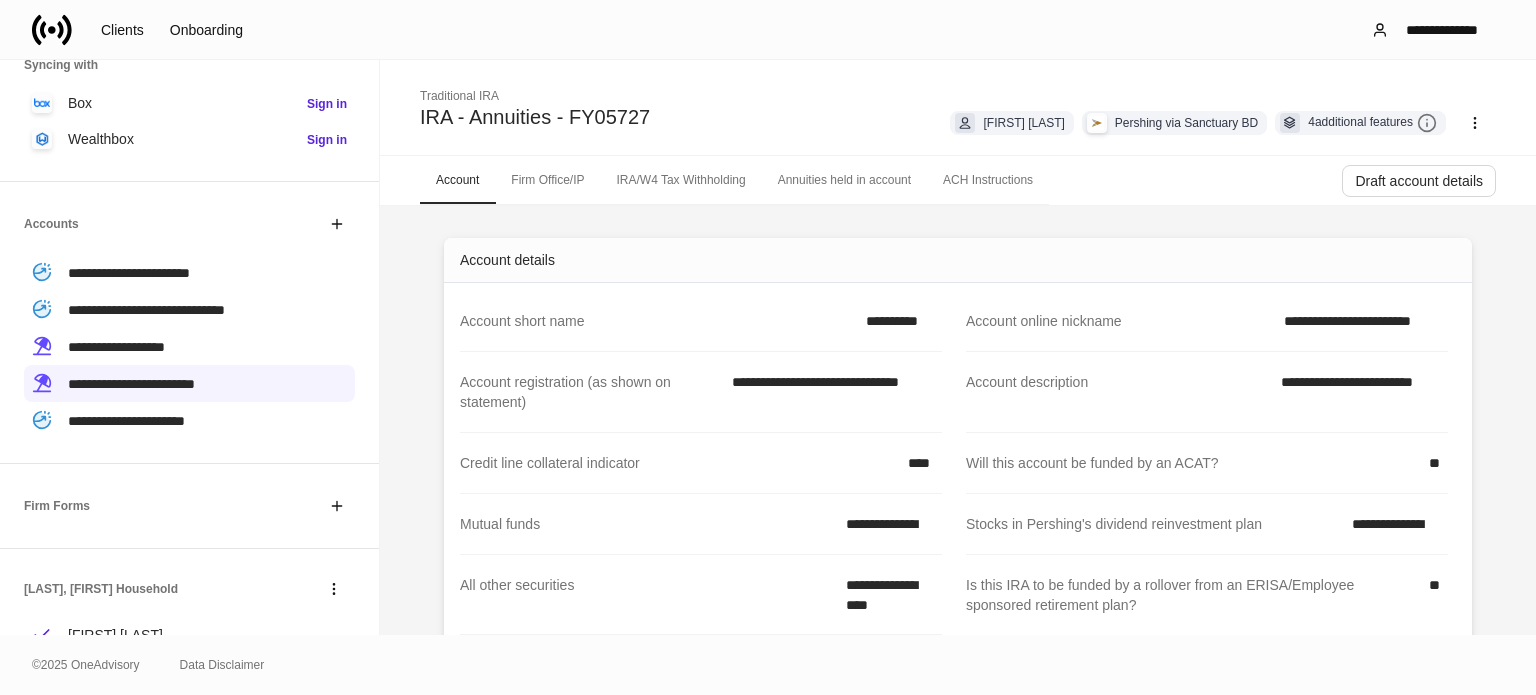 click 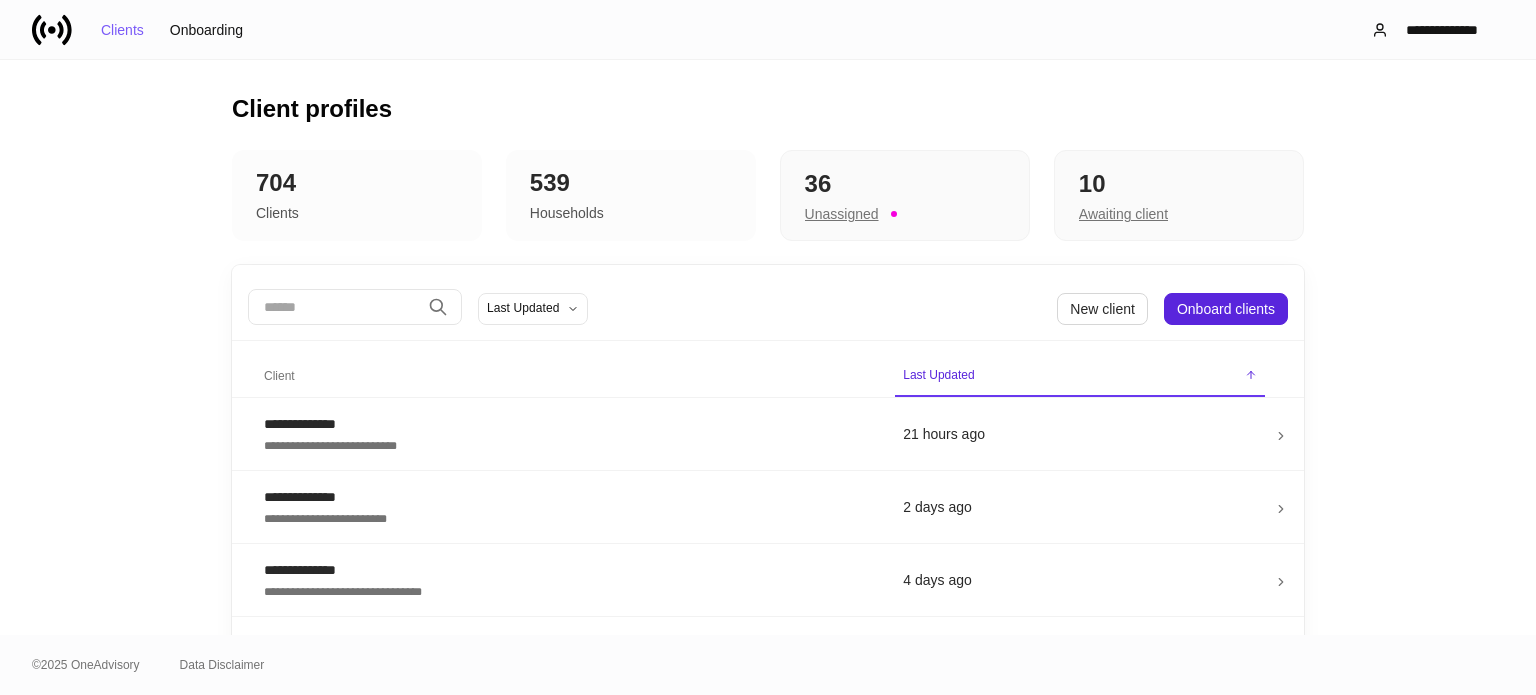 click at bounding box center (334, 307) 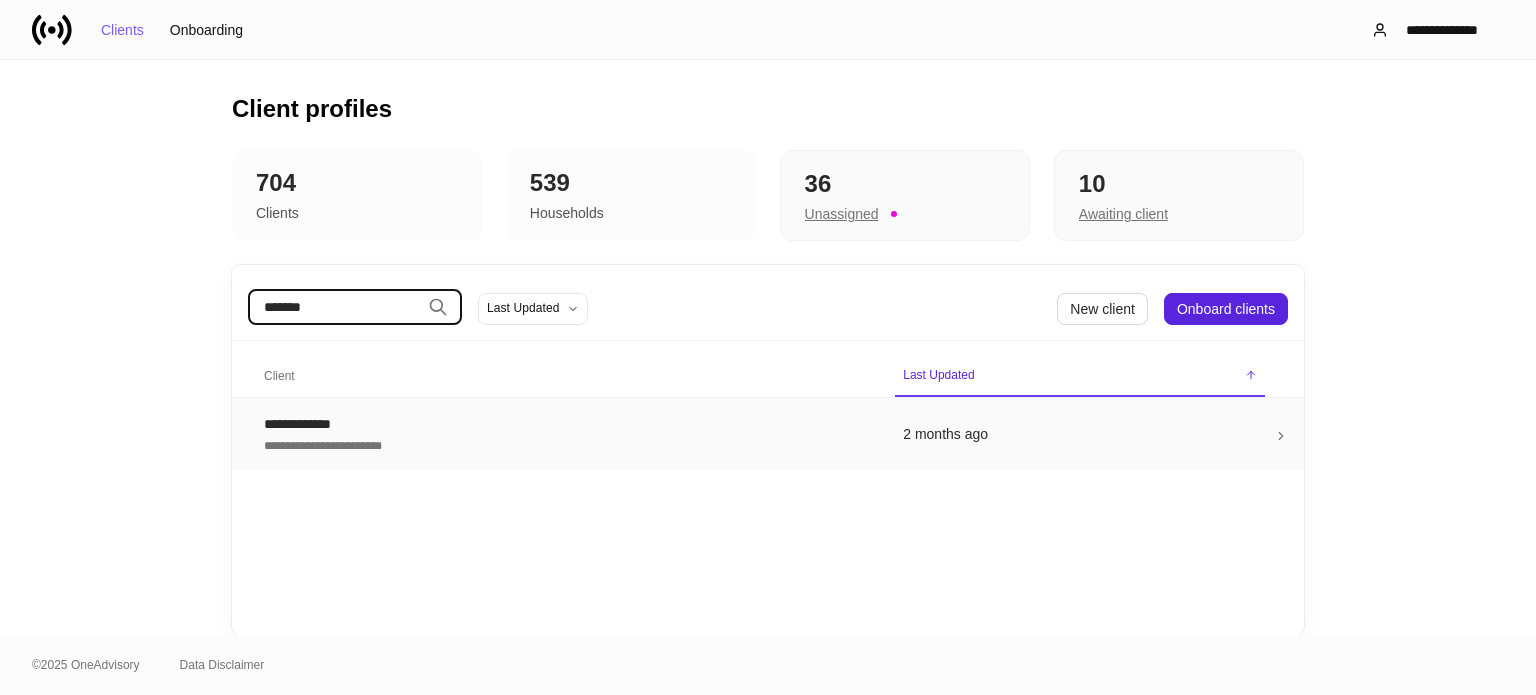 type on "*******" 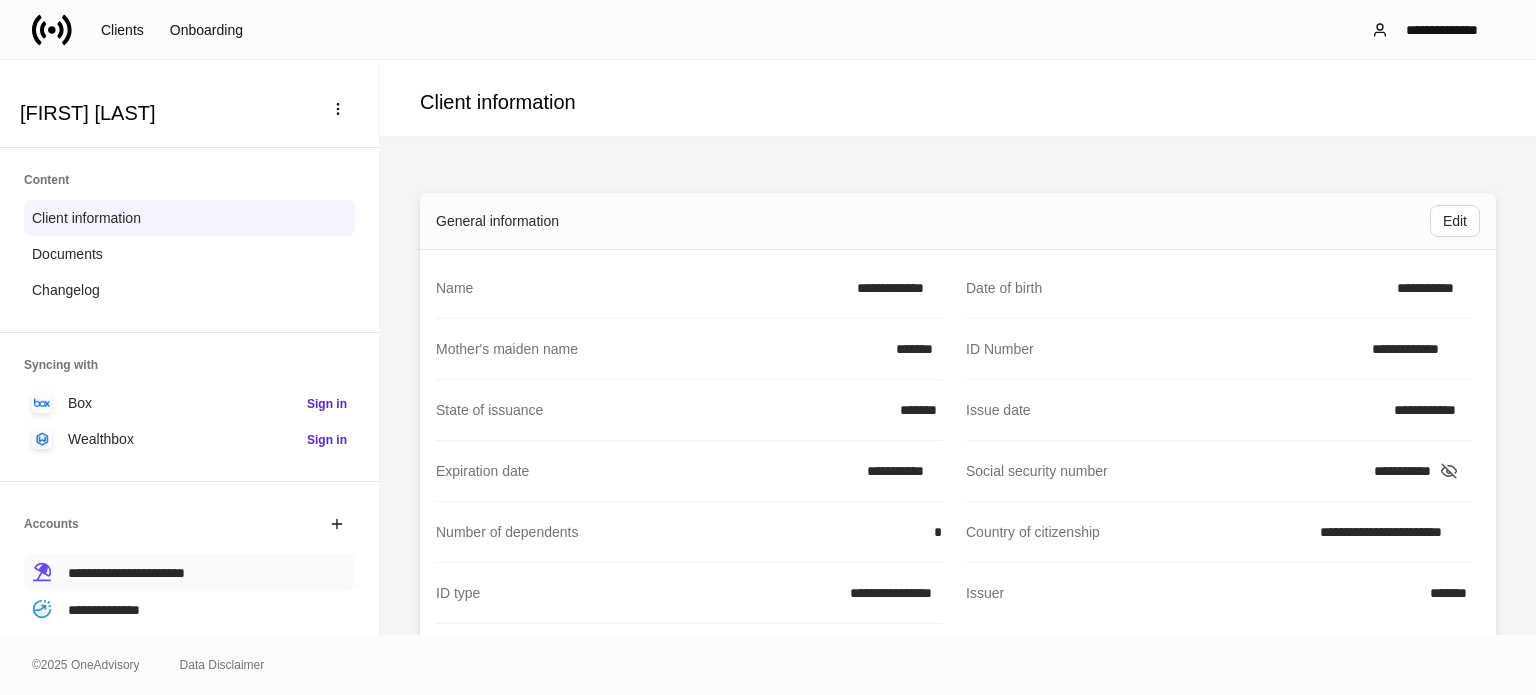 click on "**********" at bounding box center [126, 573] 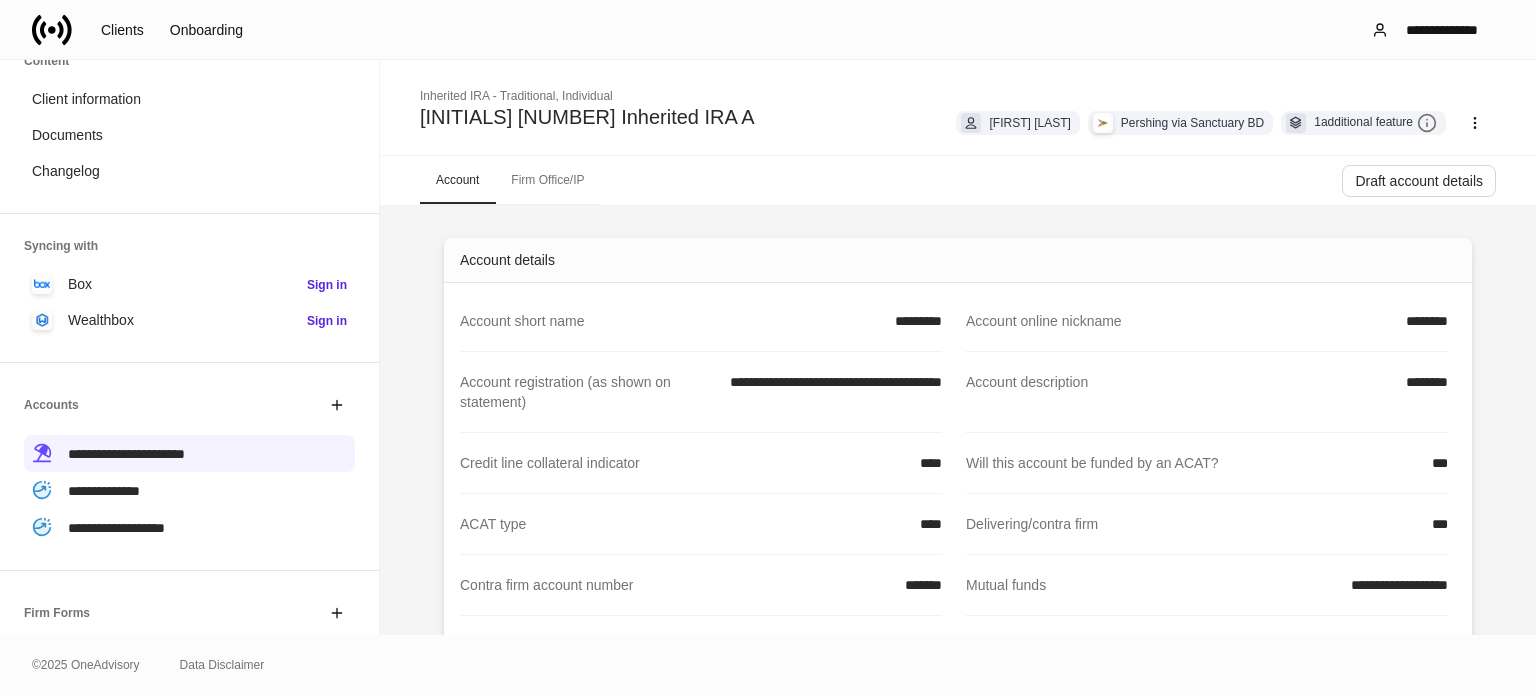 scroll, scrollTop: 200, scrollLeft: 0, axis: vertical 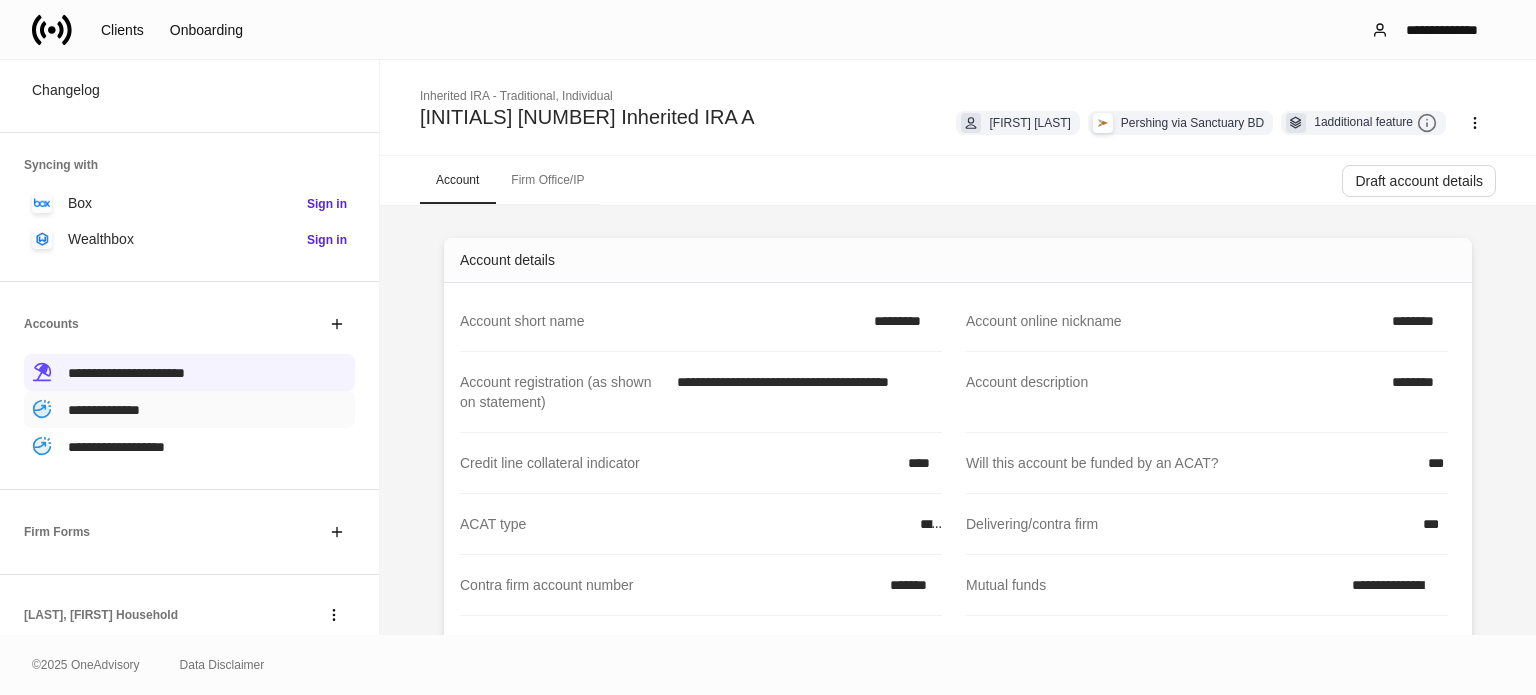 click on "**********" at bounding box center [104, 410] 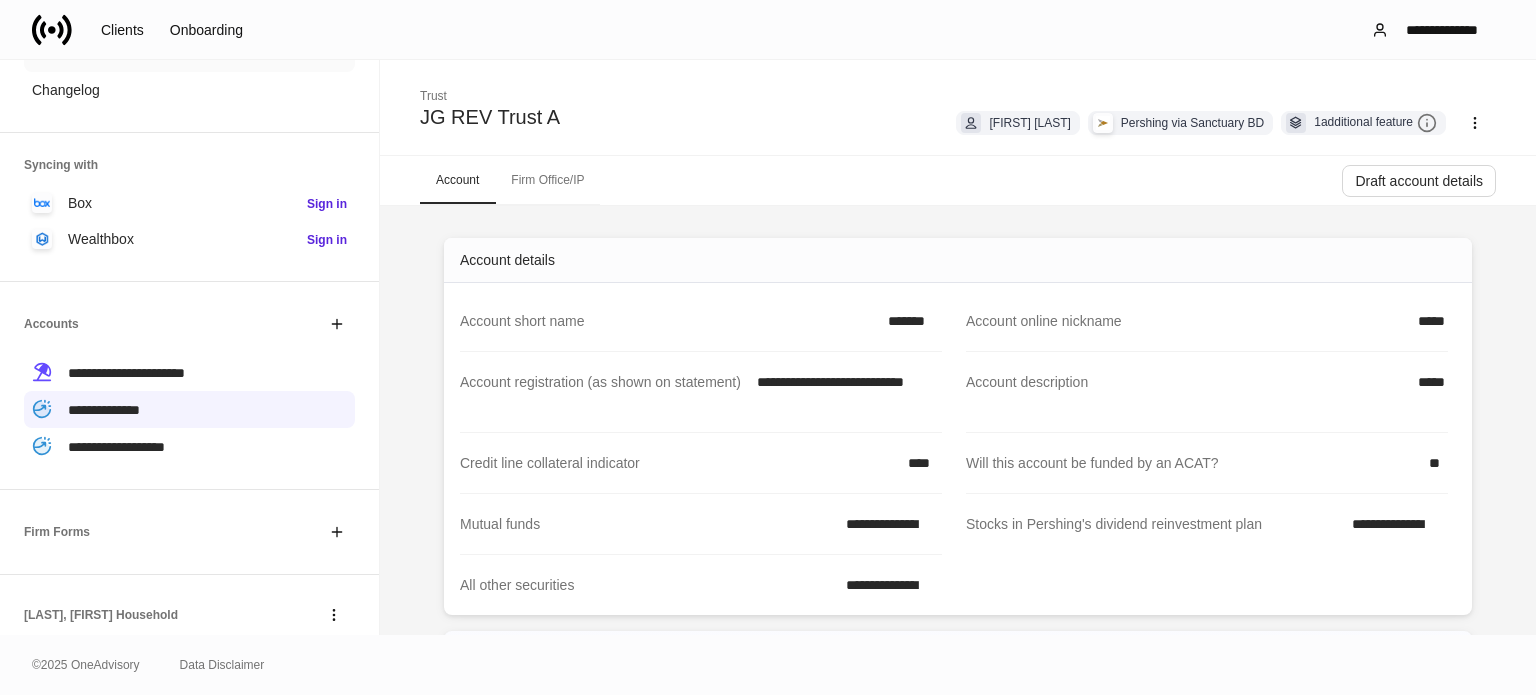 drag, startPoint x: 28, startPoint y: 60, endPoint x: 36, endPoint y: 46, distance: 16.124516 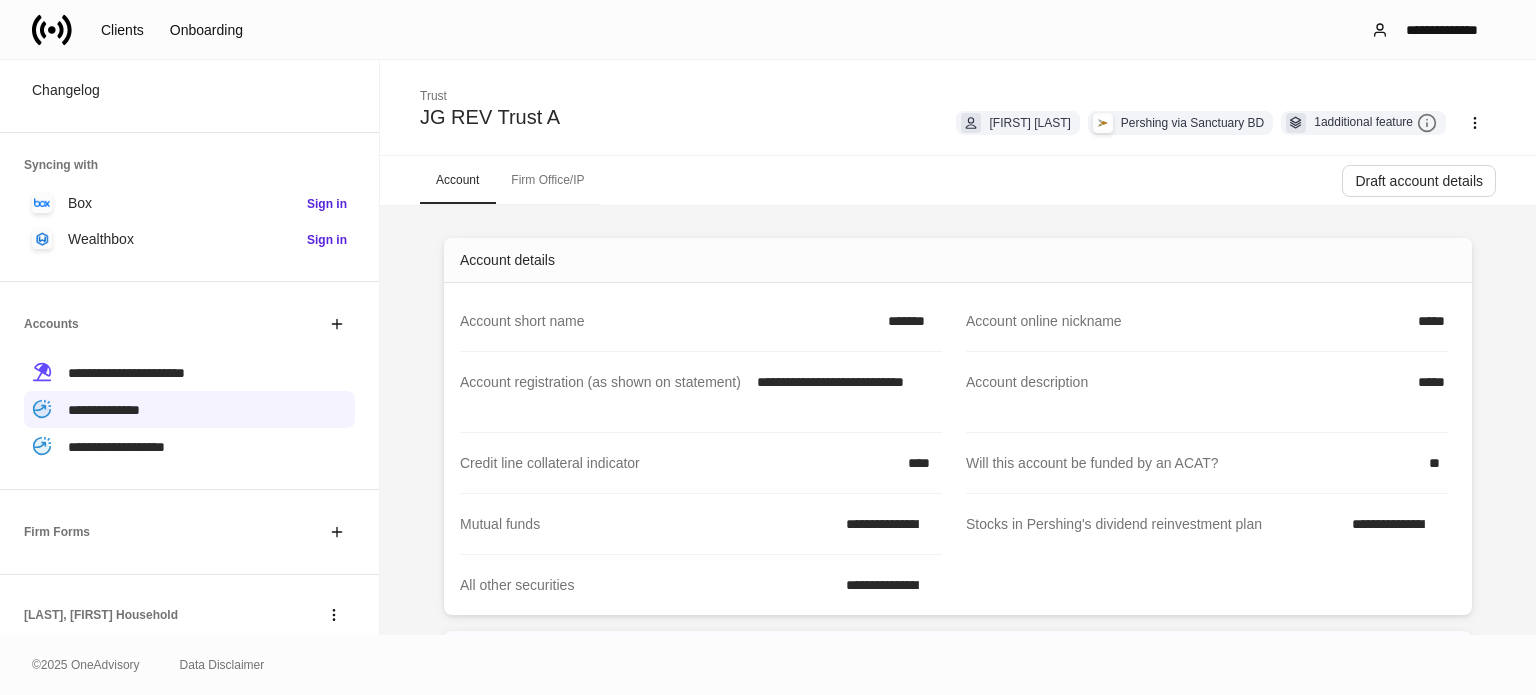 click on "Documents" at bounding box center [189, 54] 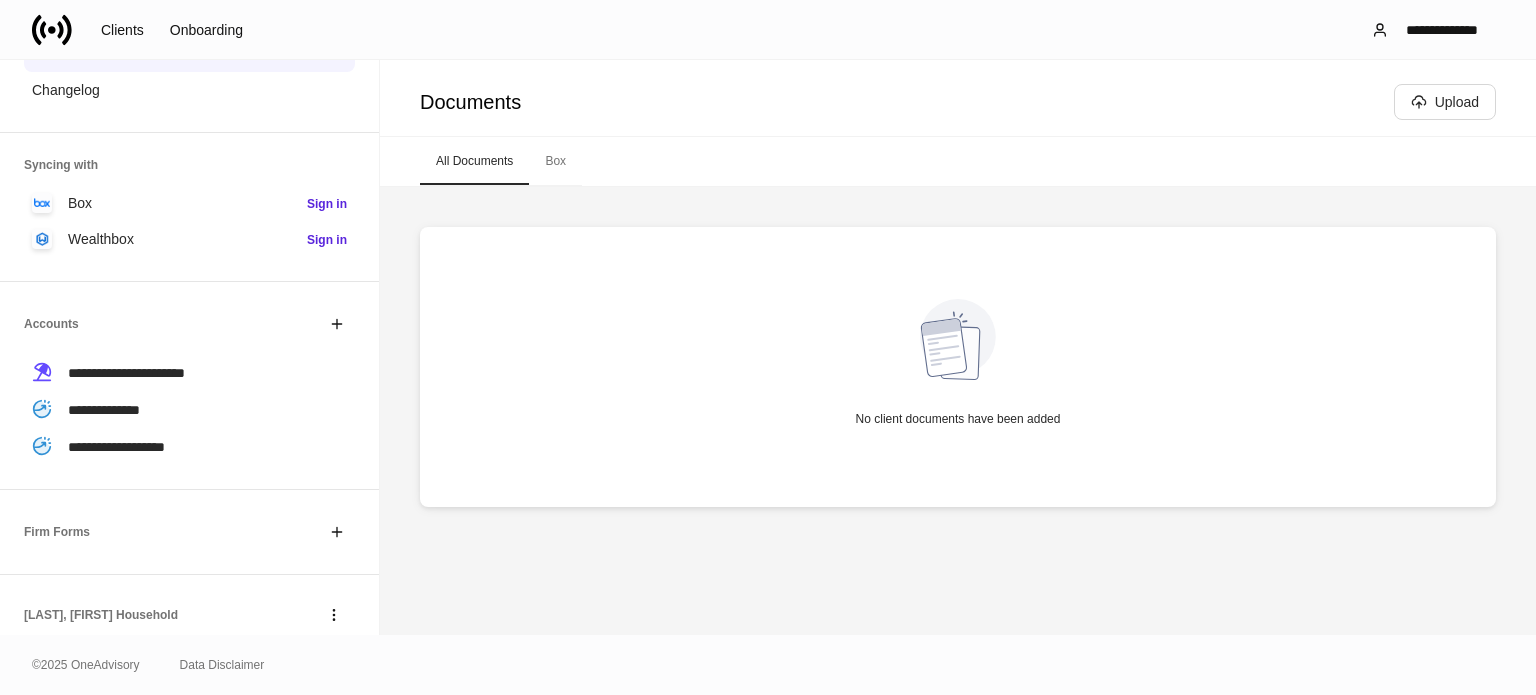 click 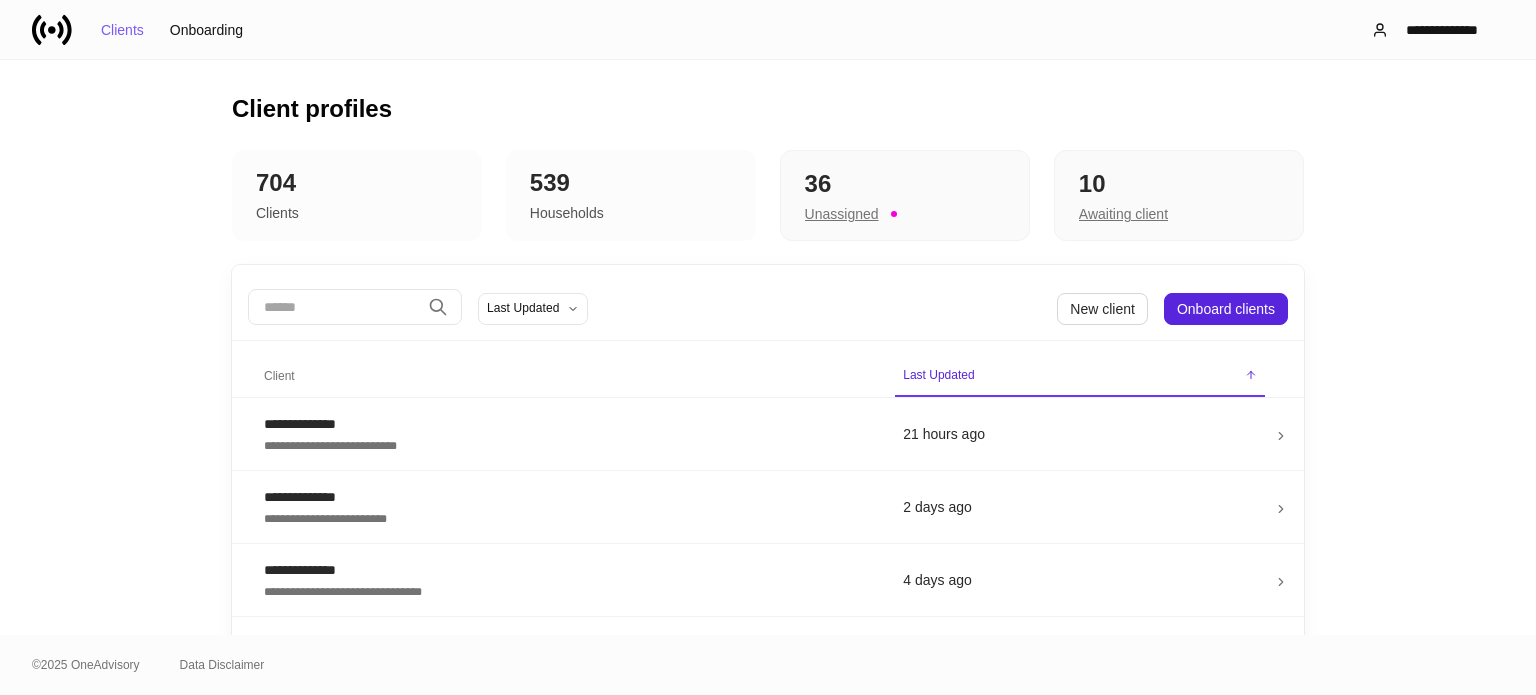 click at bounding box center (334, 307) 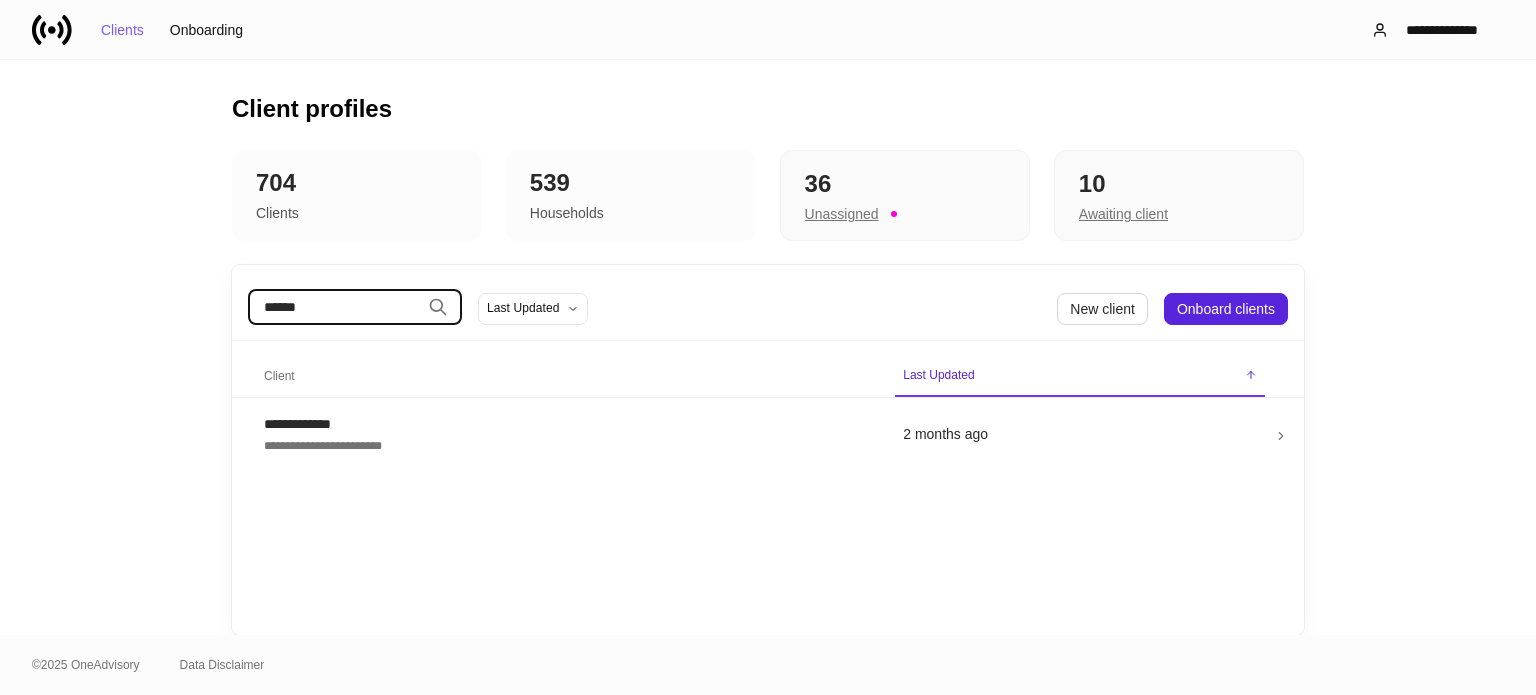 type on "******" 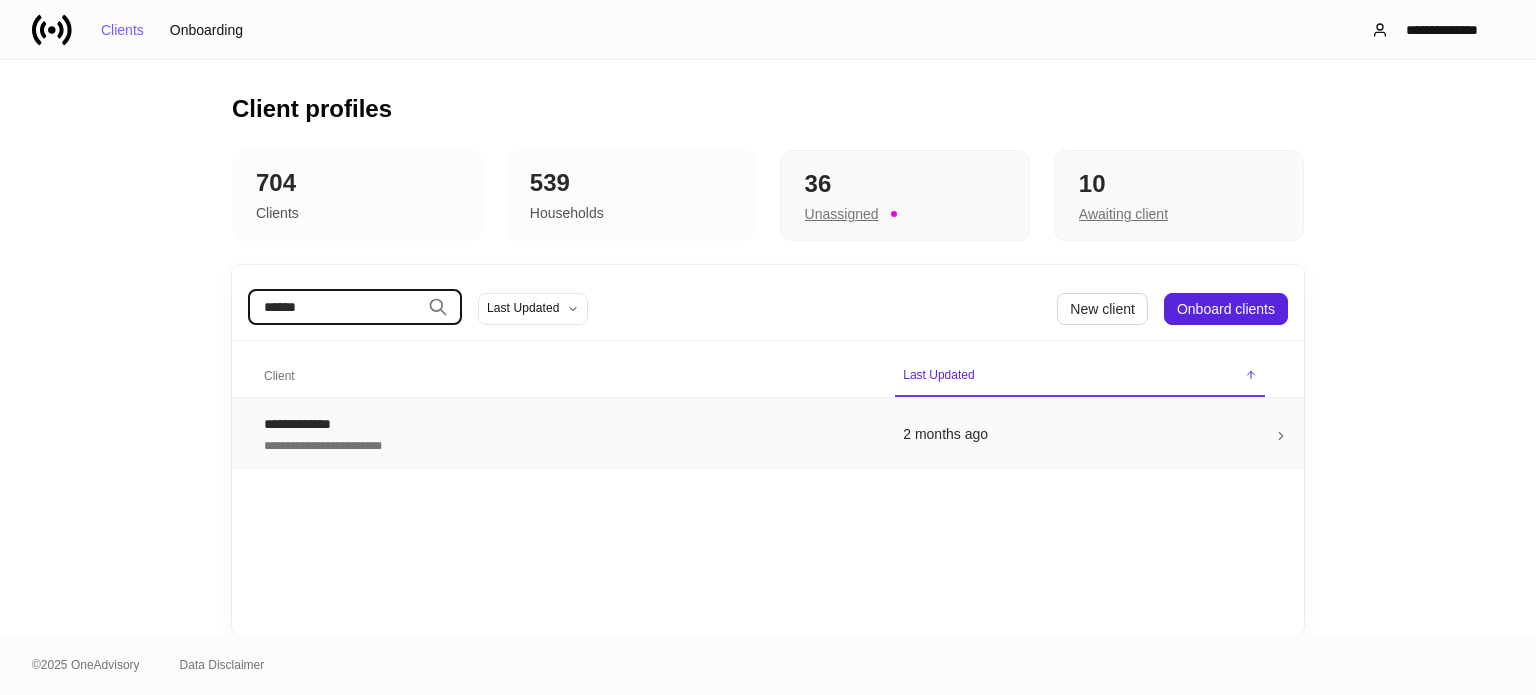 click on "**********" at bounding box center (567, 424) 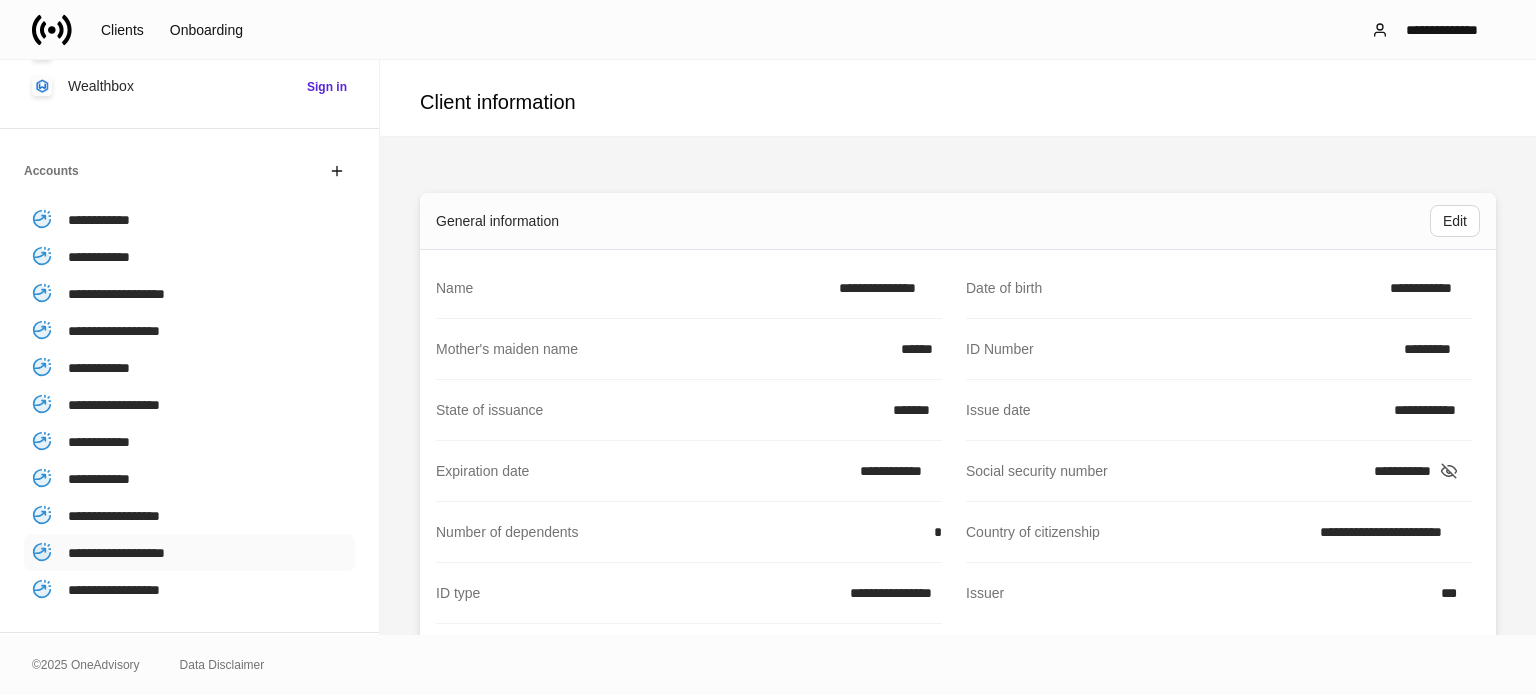 scroll, scrollTop: 400, scrollLeft: 0, axis: vertical 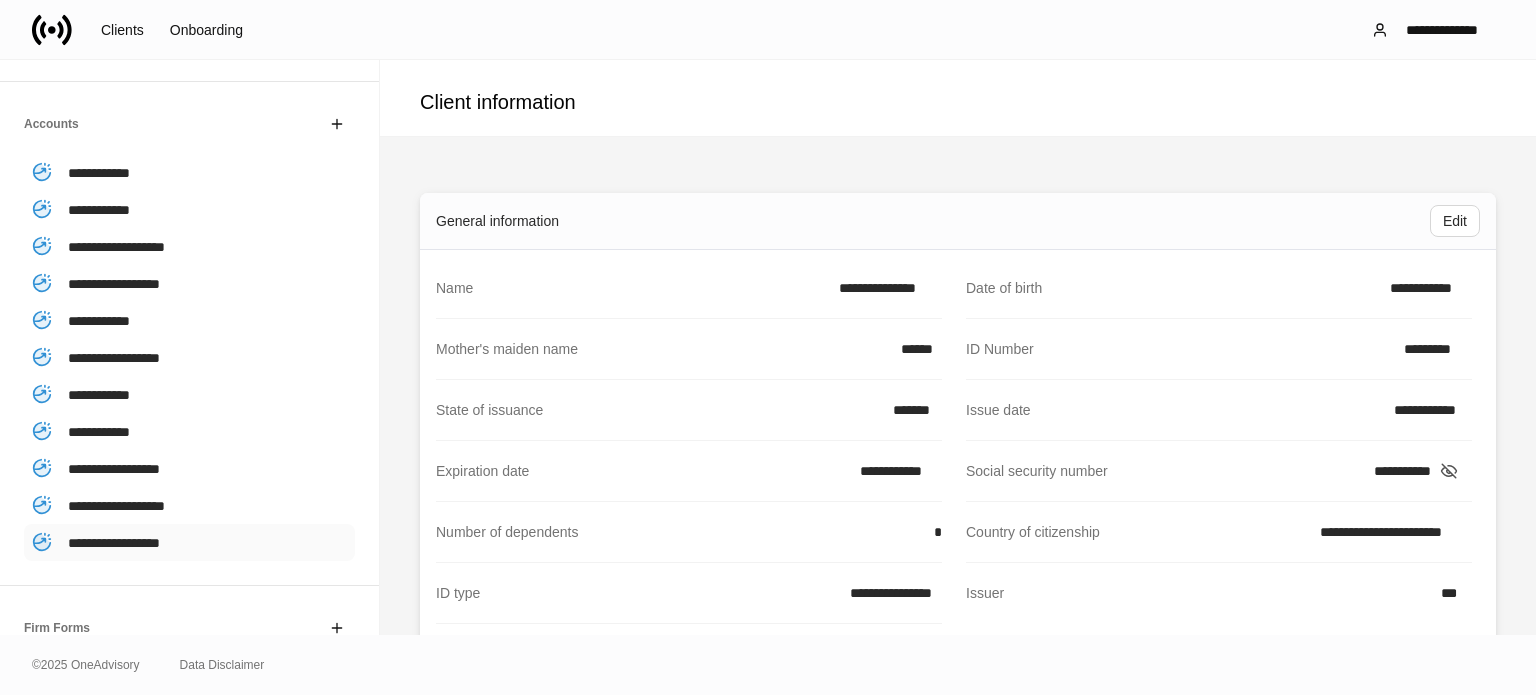 click on "**********" at bounding box center (114, 543) 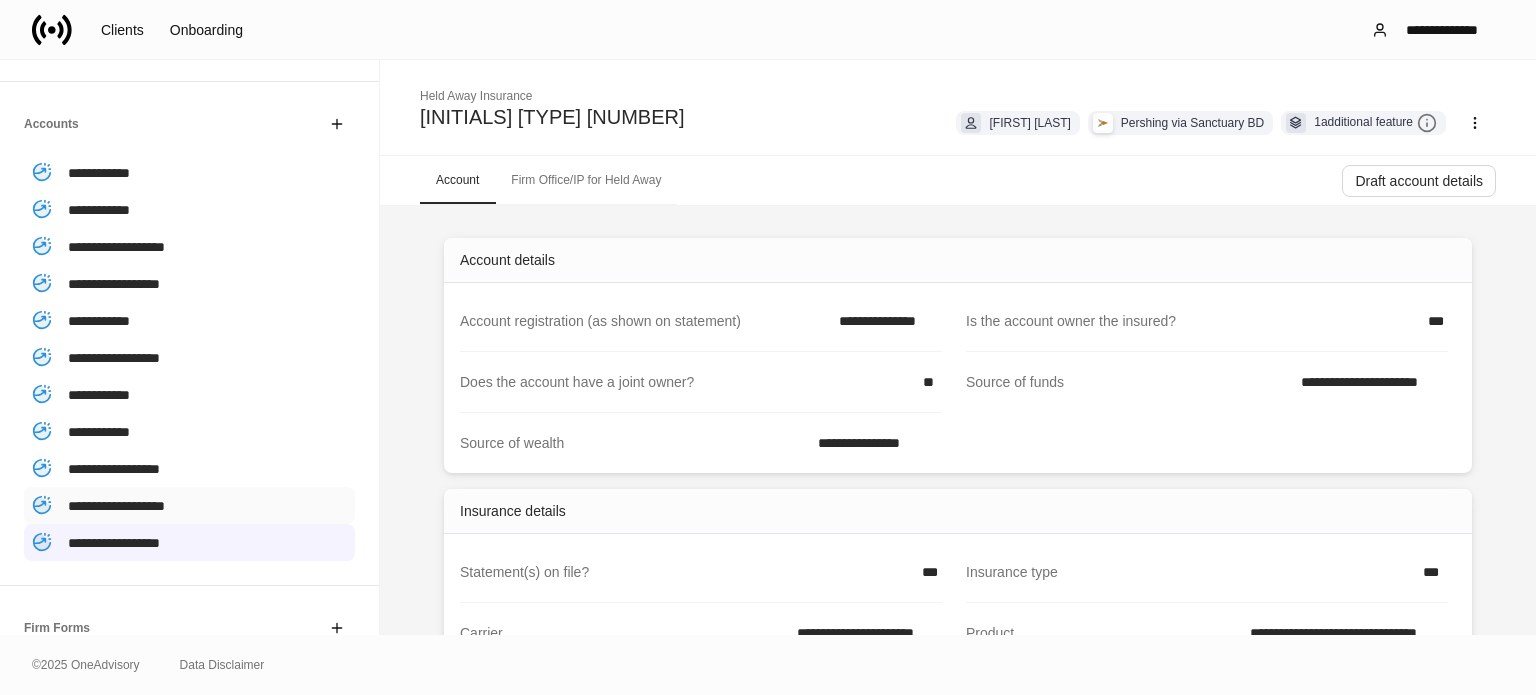 click on "**********" at bounding box center (116, 506) 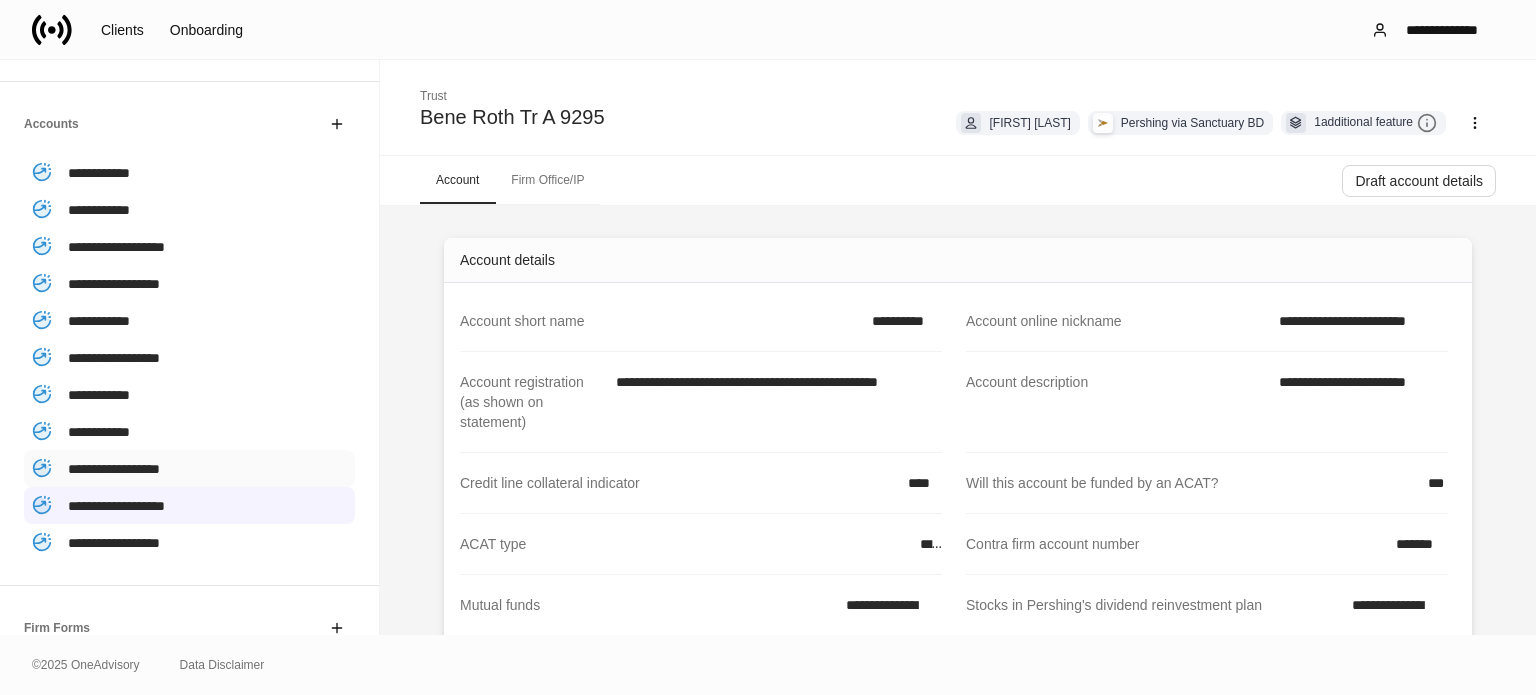 click on "**********" at bounding box center (189, 468) 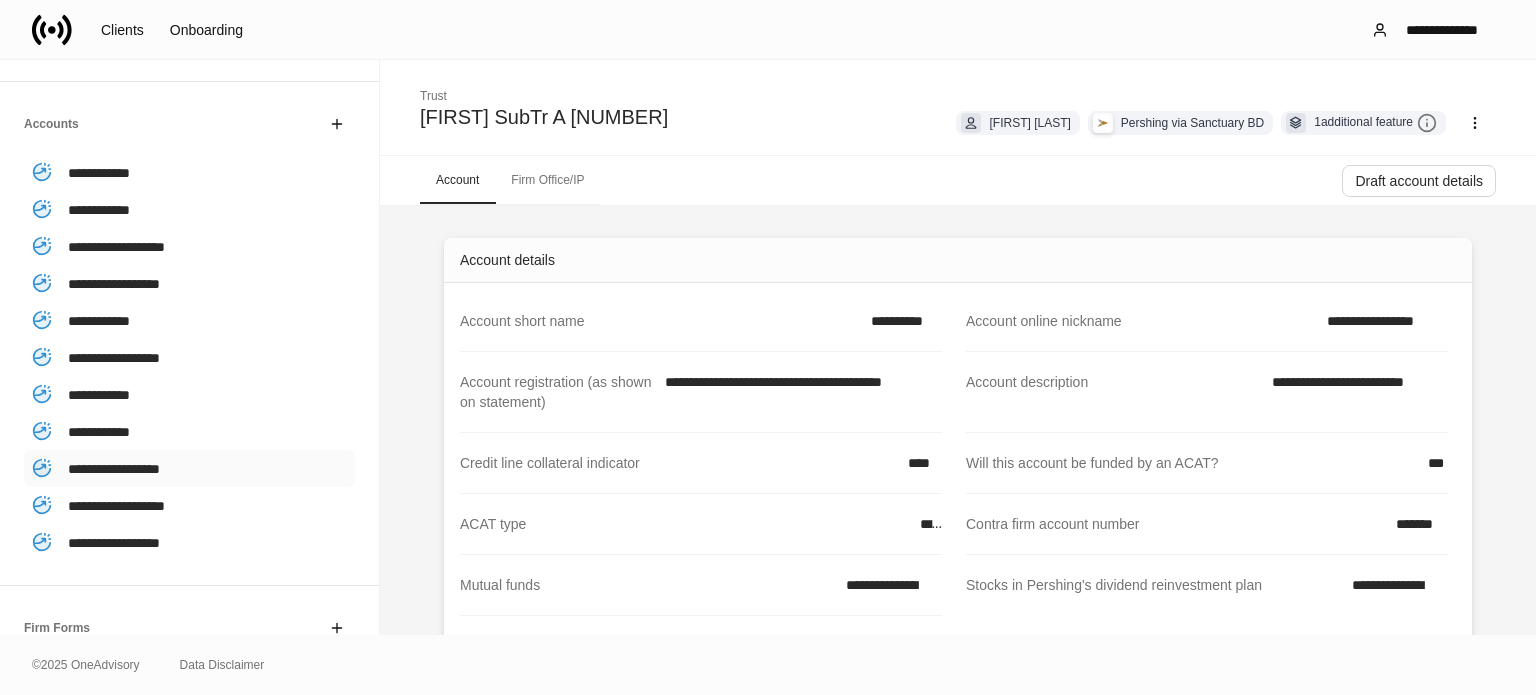 click on "**********" at bounding box center (189, 468) 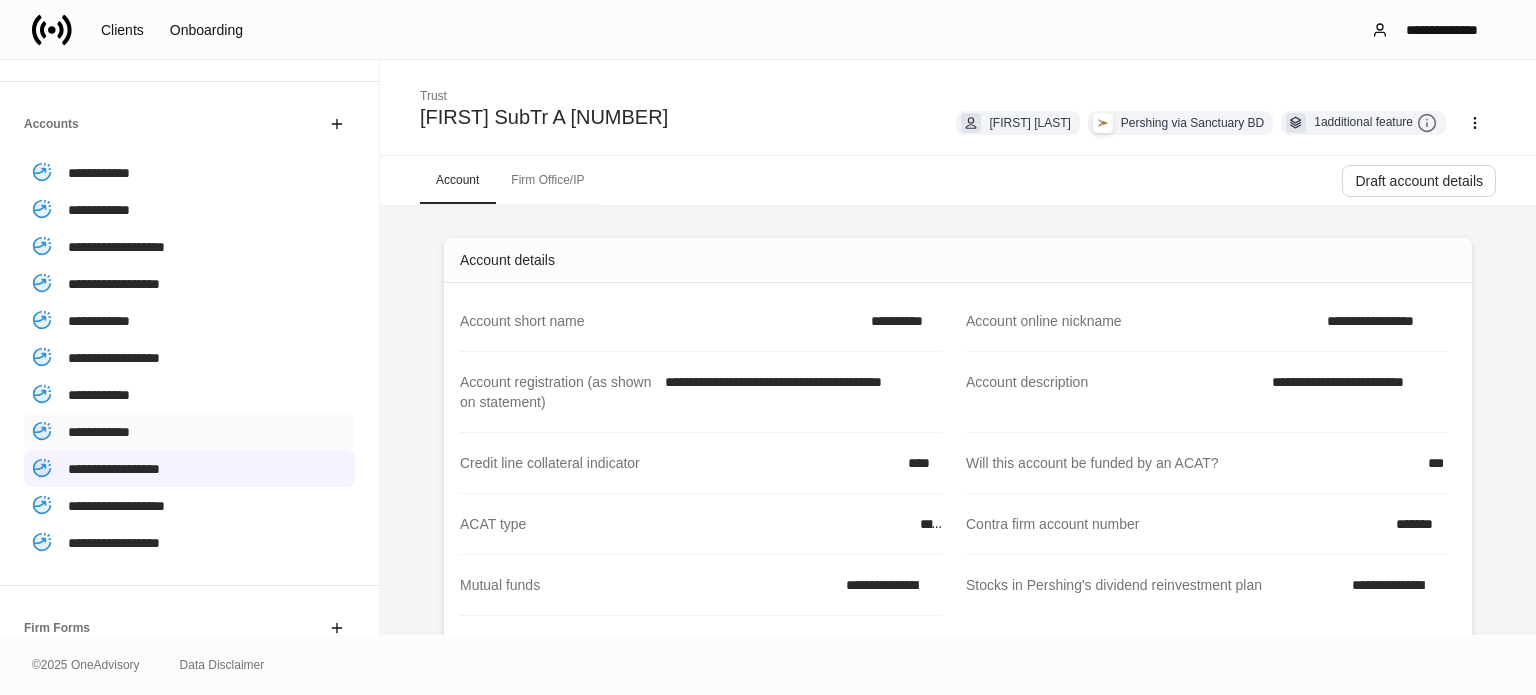 click on "**********" at bounding box center [189, 431] 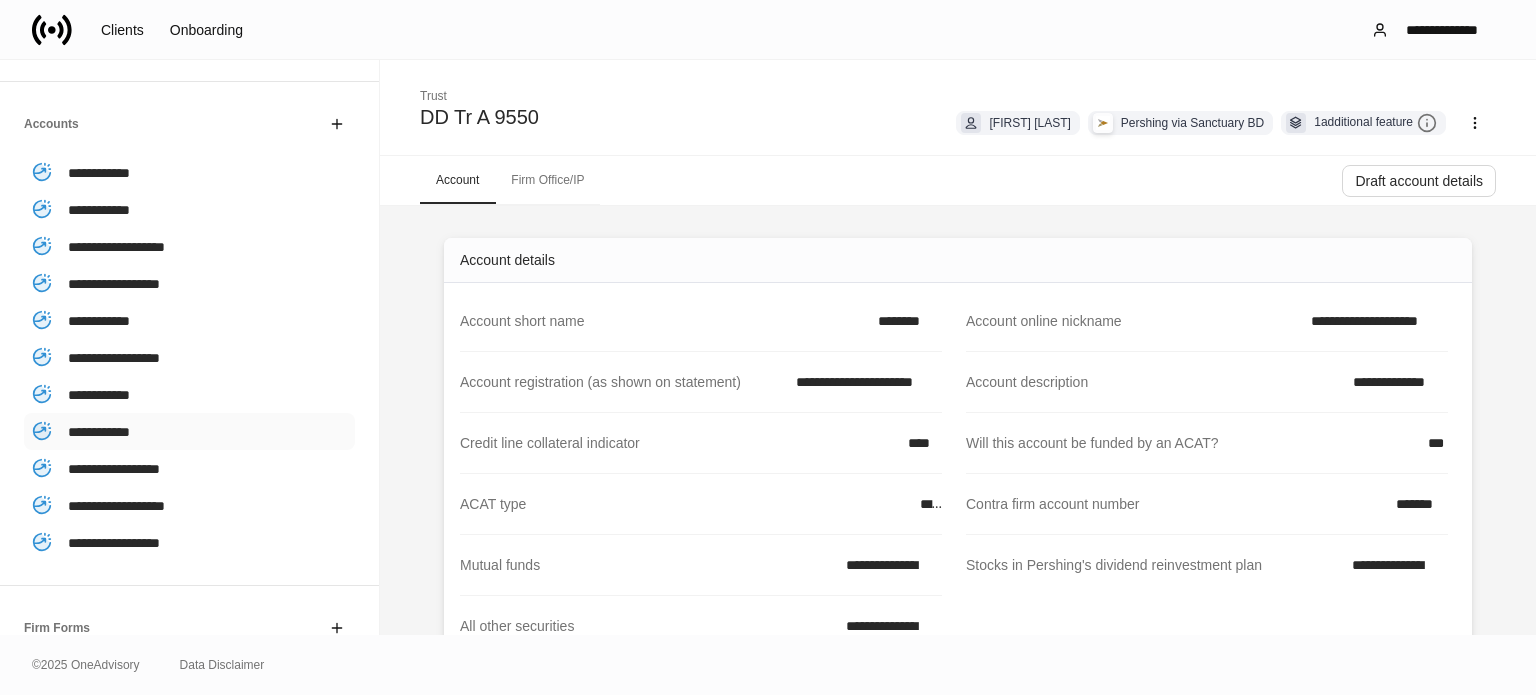click on "**********" at bounding box center (189, 431) 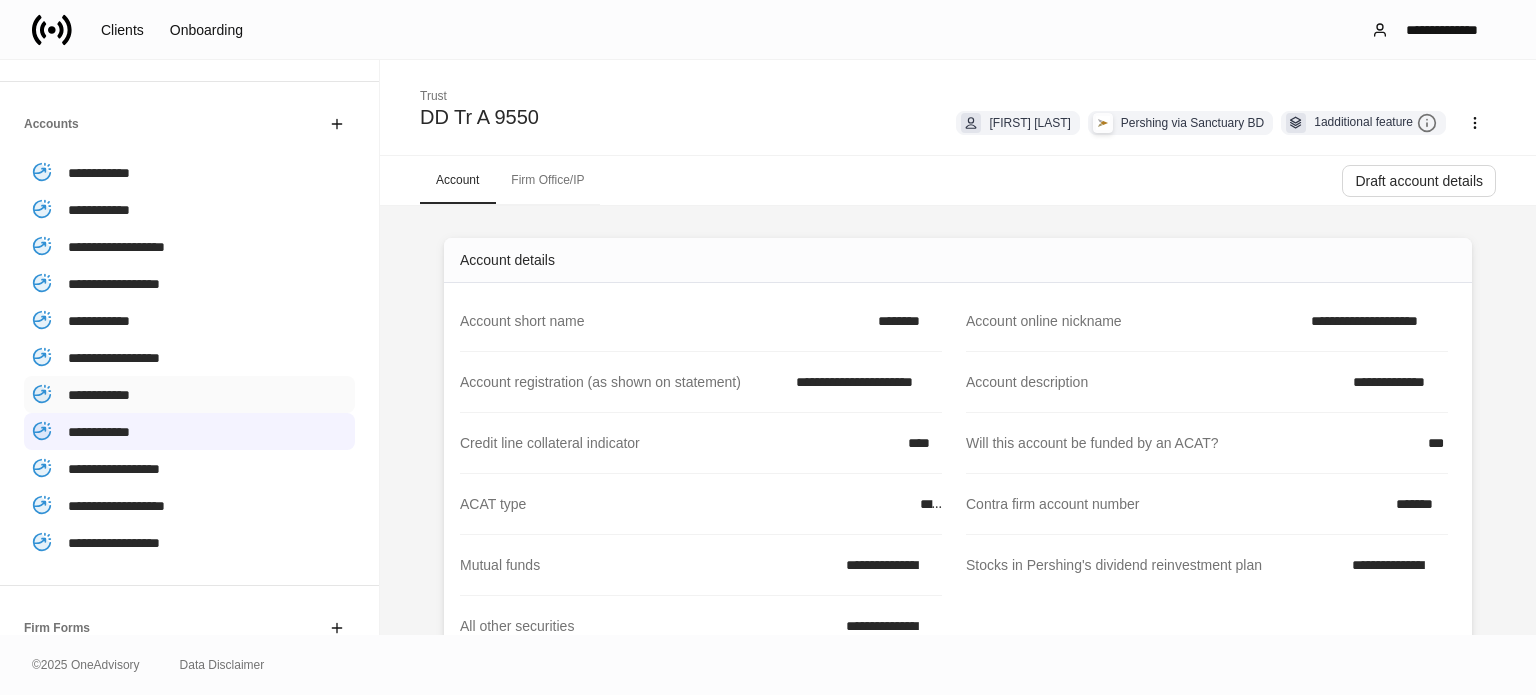 click on "**********" at bounding box center (99, 395) 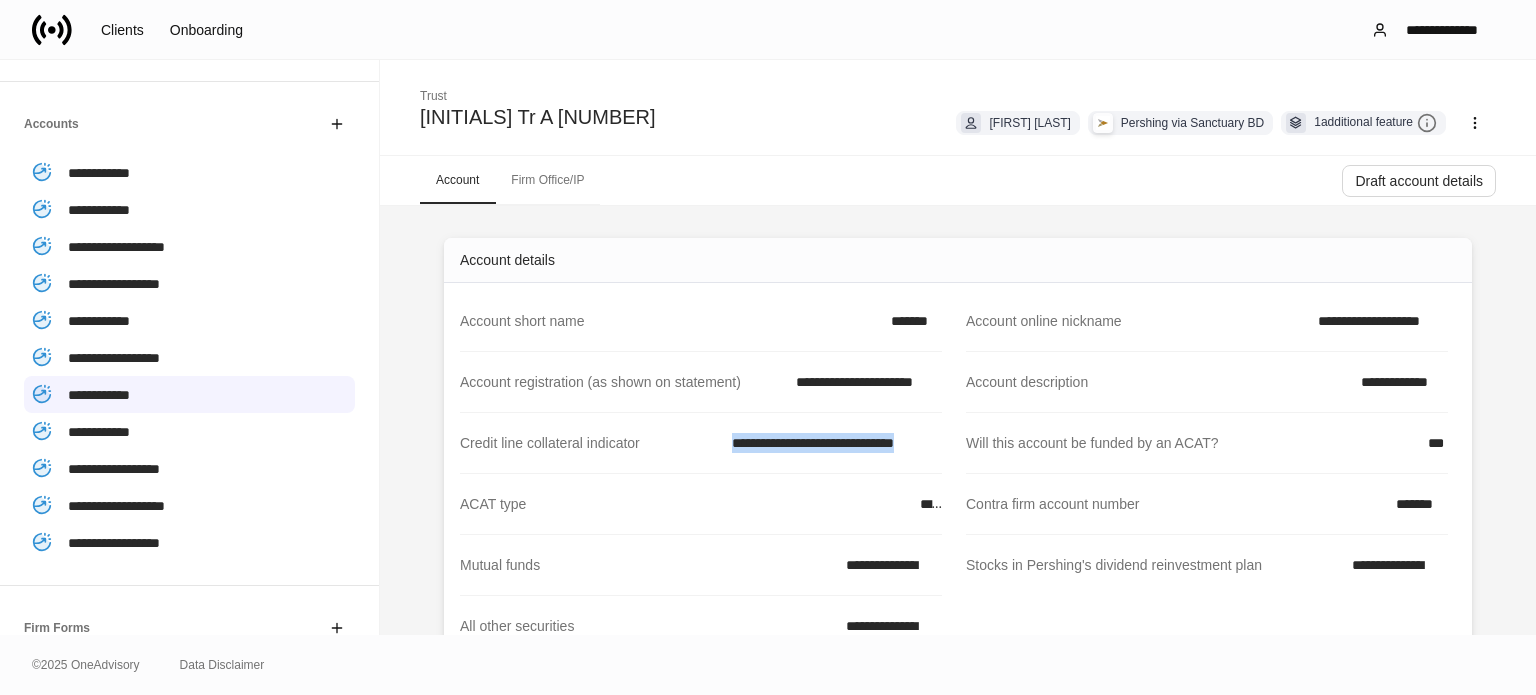 drag, startPoint x: 713, startPoint y: 450, endPoint x: 933, endPoint y: 452, distance: 220.0091 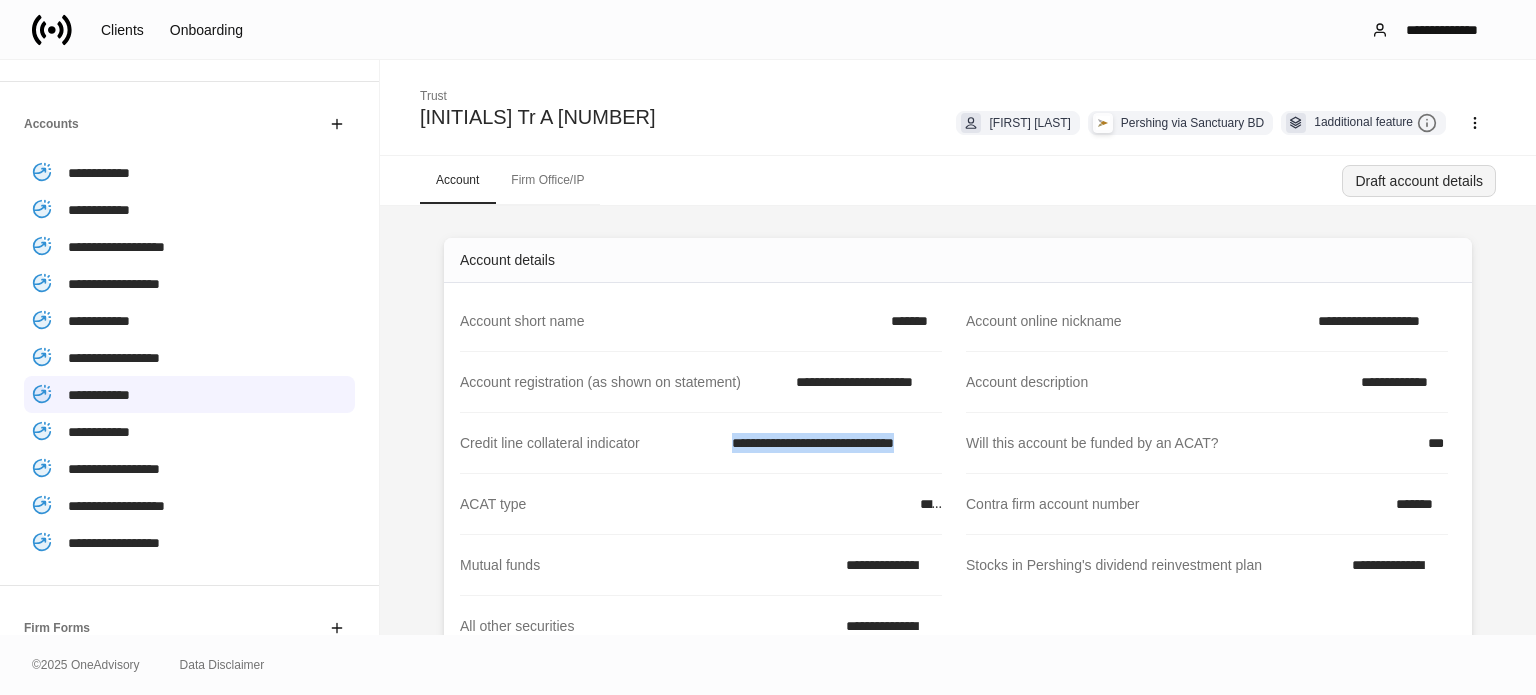 click on "Draft account details" at bounding box center (1419, 181) 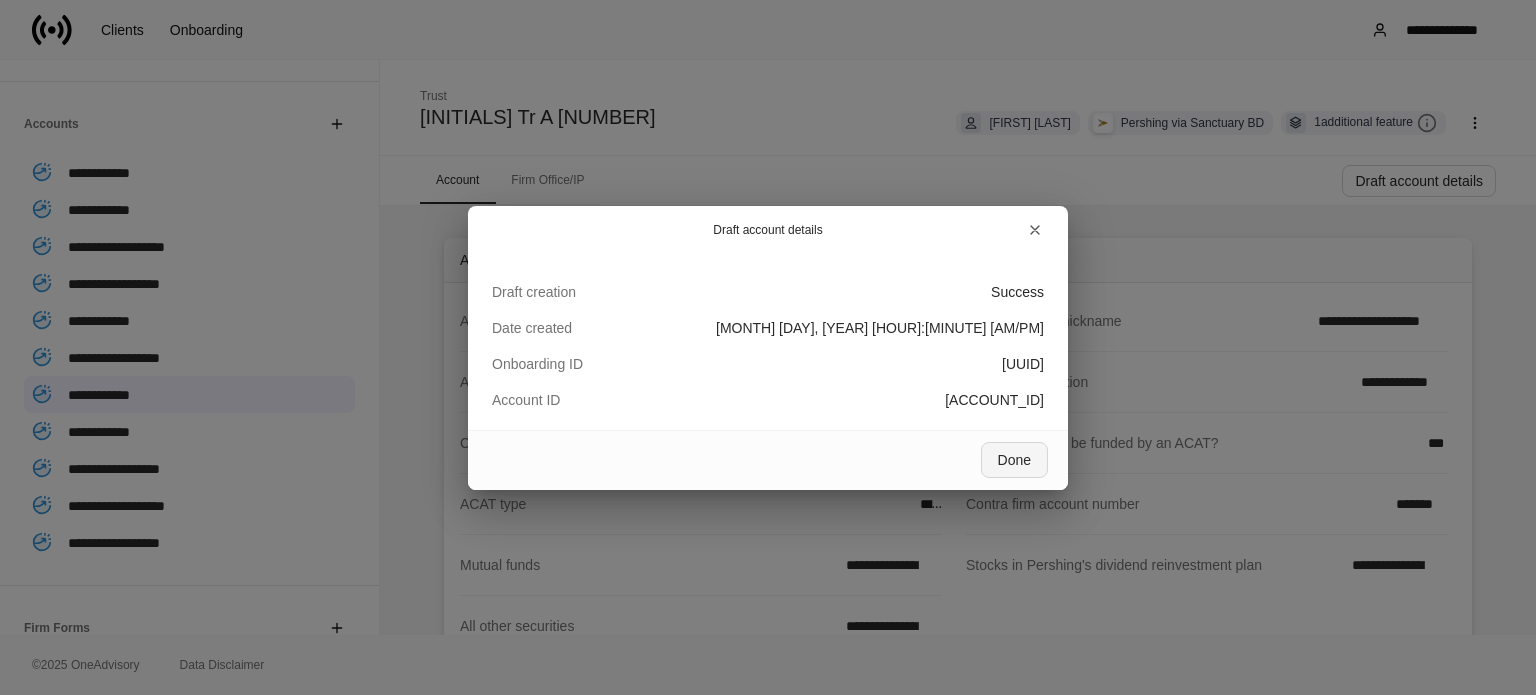 click on "Done" at bounding box center (1014, 460) 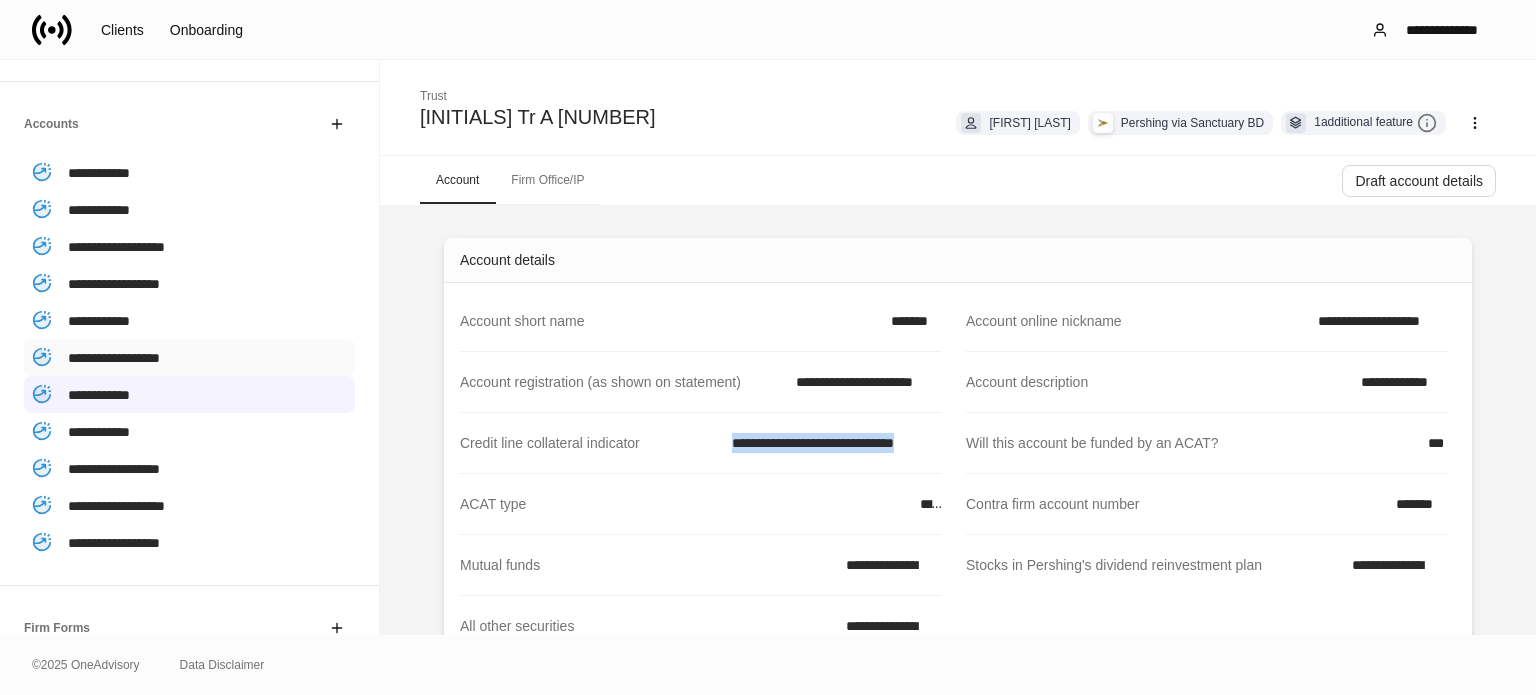 click on "**********" at bounding box center [114, 358] 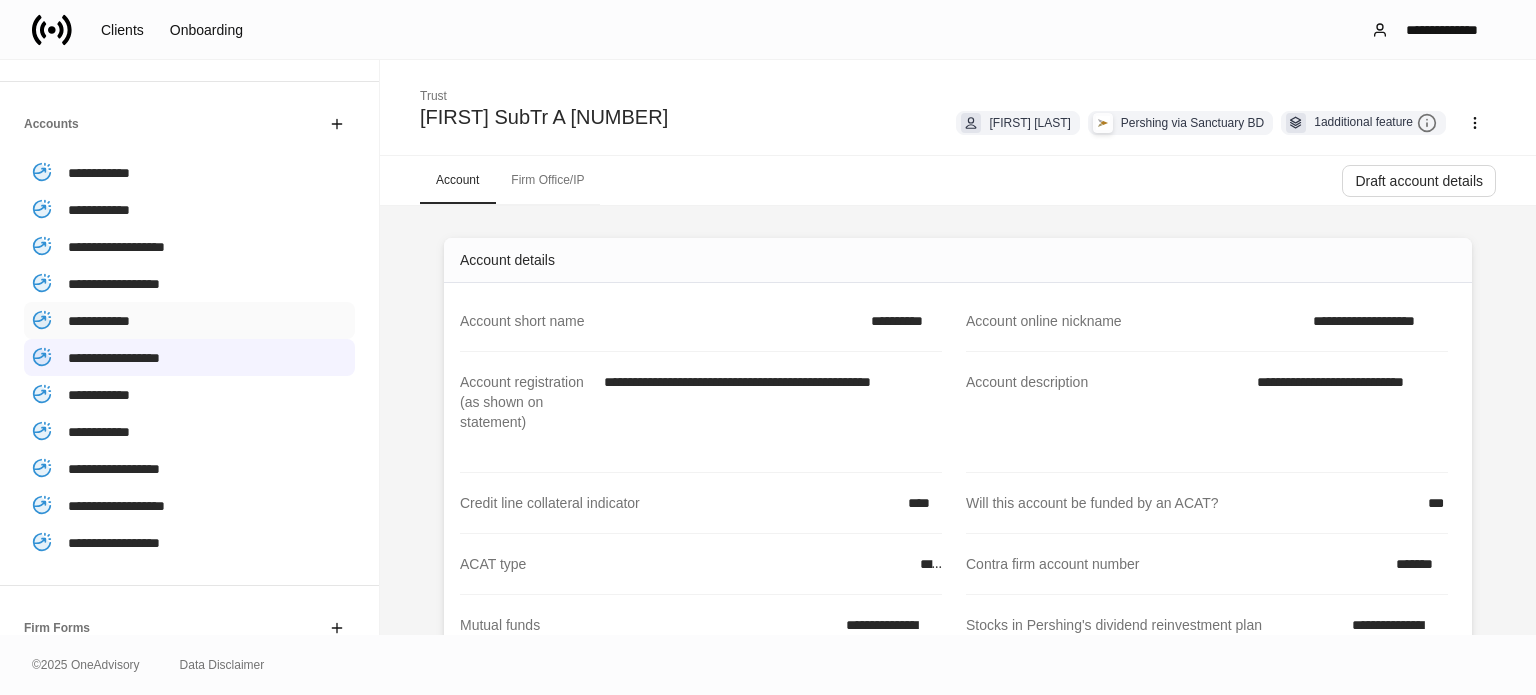click on "**********" at bounding box center (99, 321) 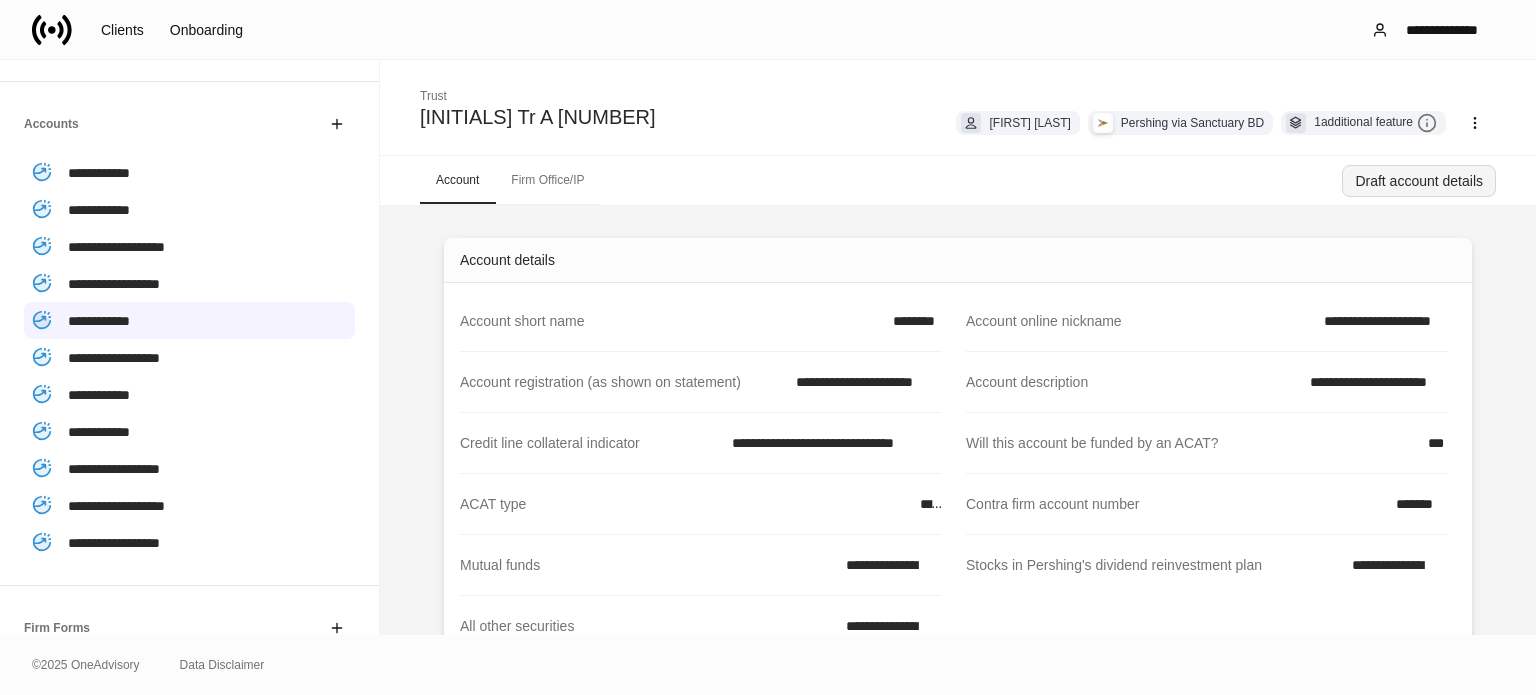 click on "Draft account details" at bounding box center (1419, 181) 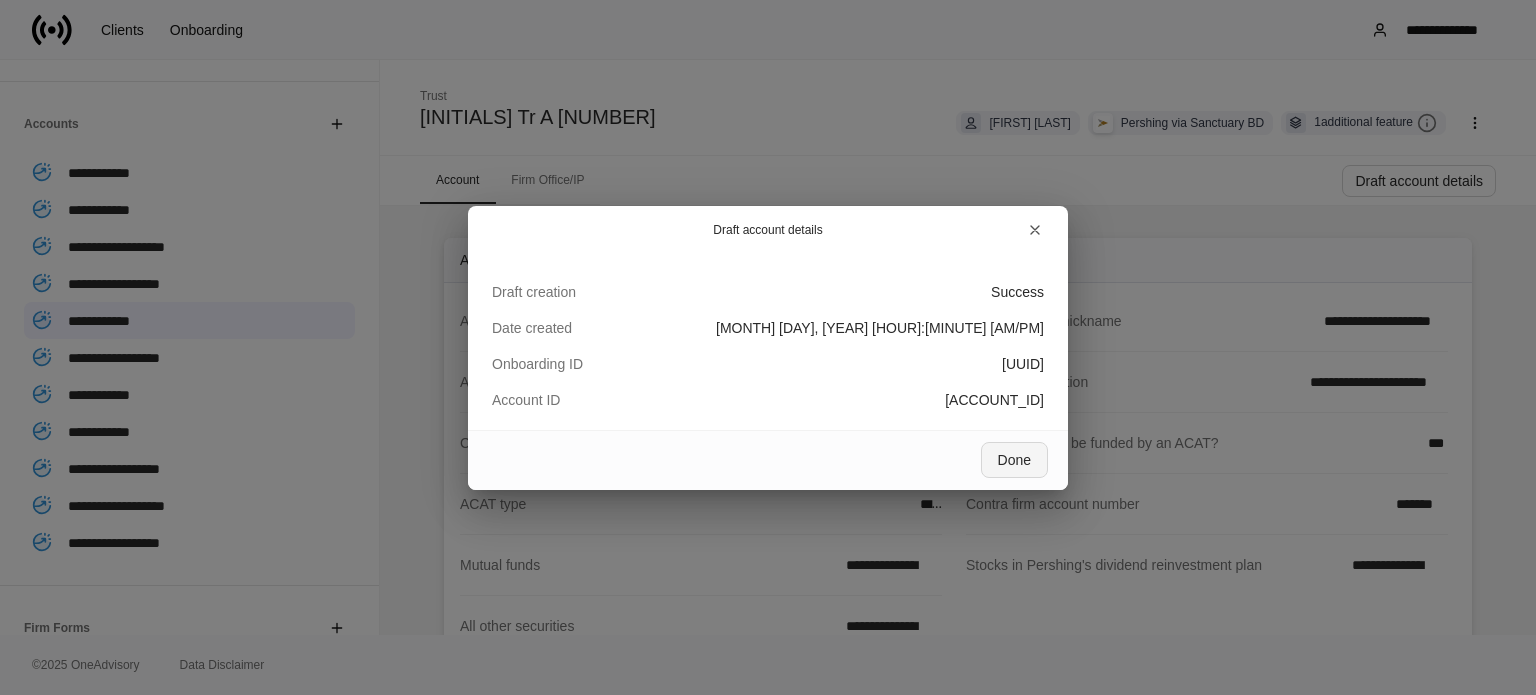 drag, startPoint x: 988, startPoint y: 465, endPoint x: 395, endPoint y: 359, distance: 602.39935 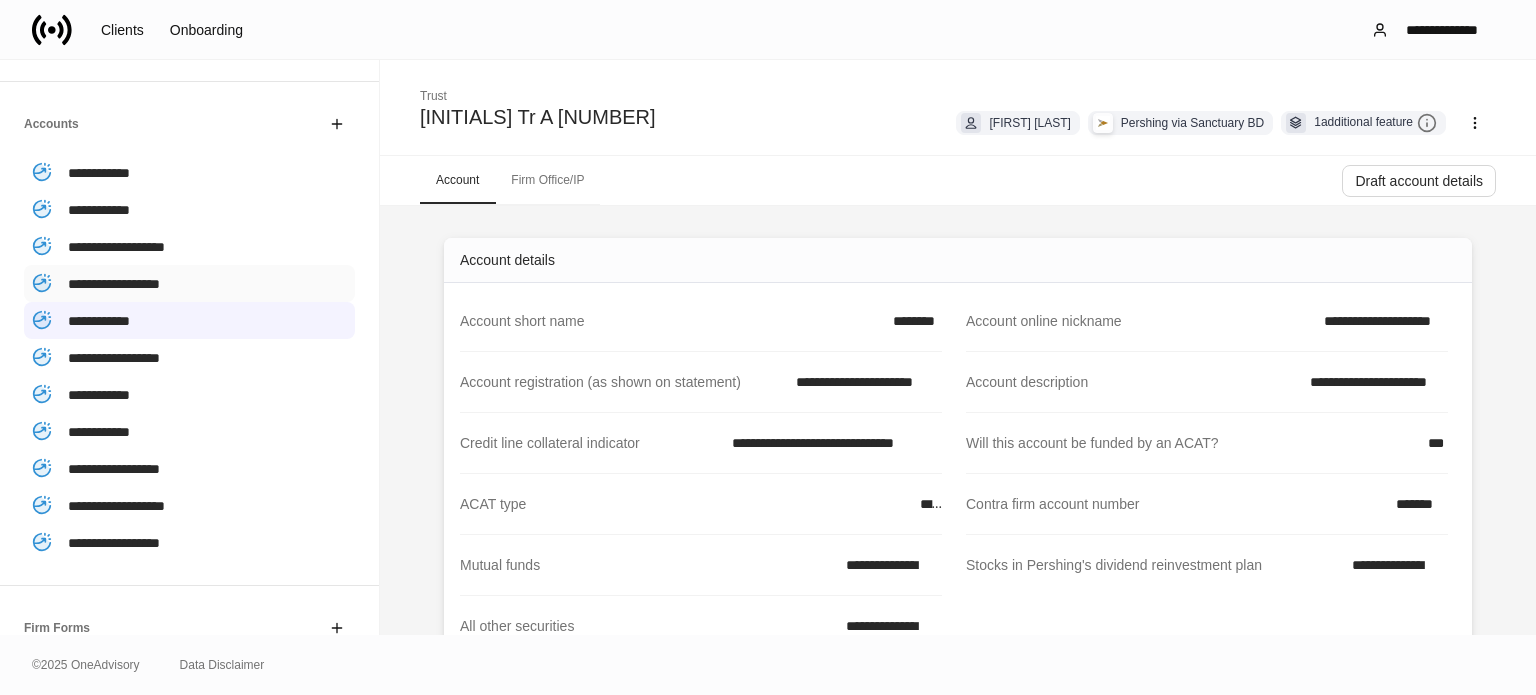 click on "**********" at bounding box center (189, 283) 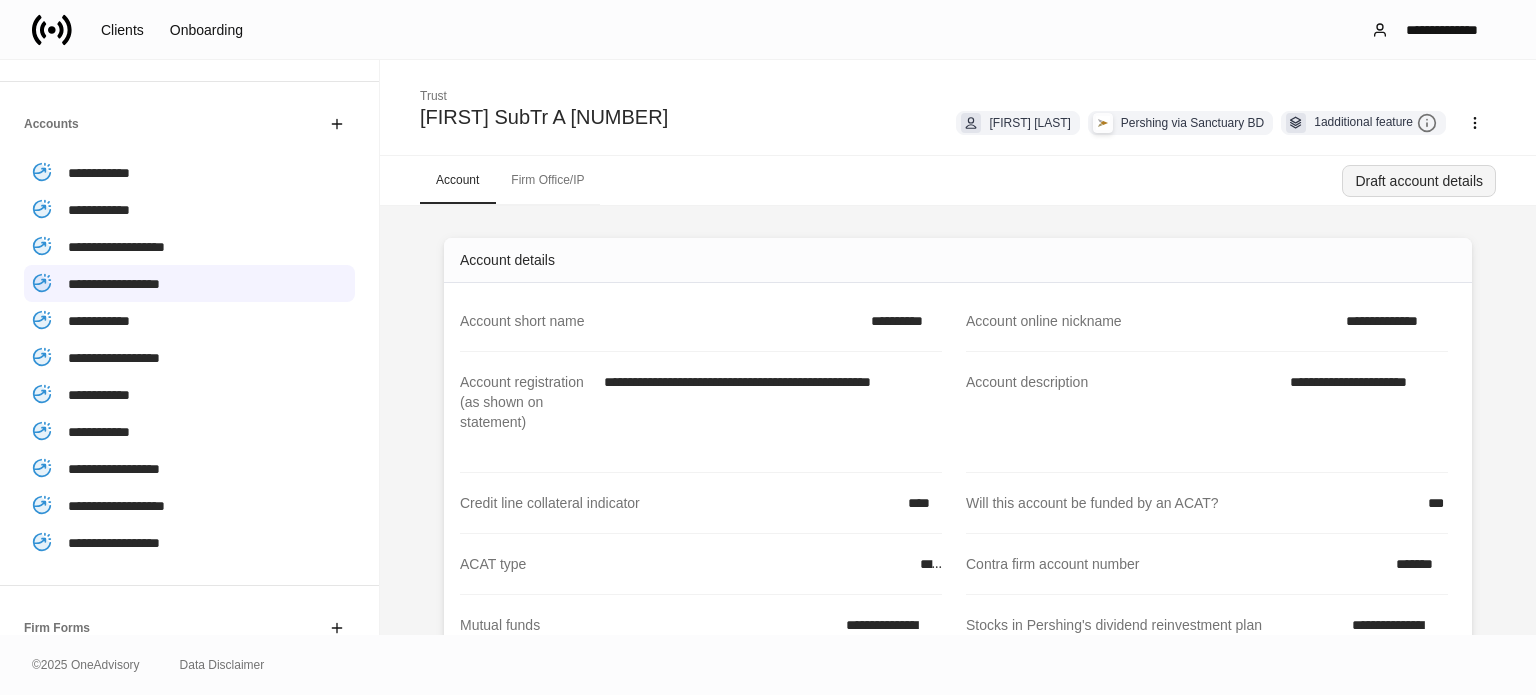 click on "Draft account details" at bounding box center (1419, 181) 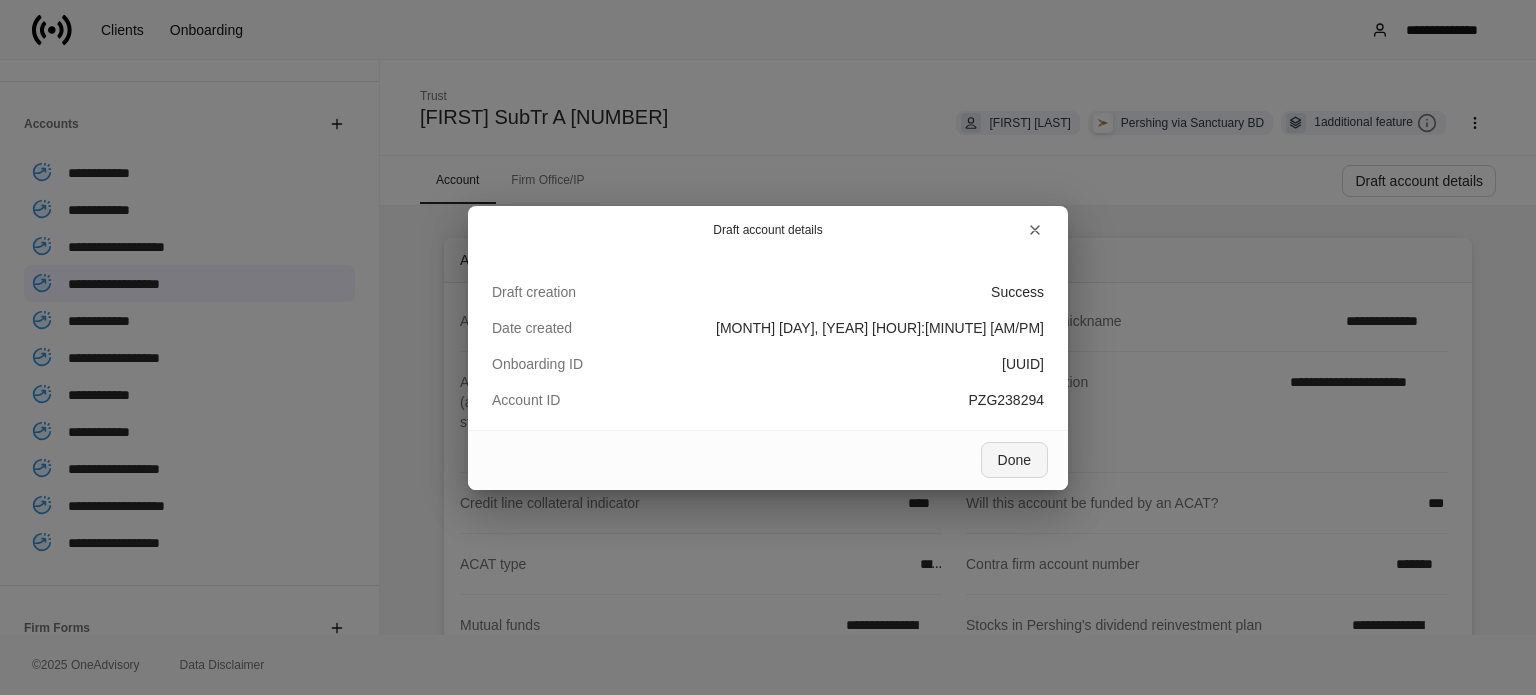 click on "Done" at bounding box center (1014, 460) 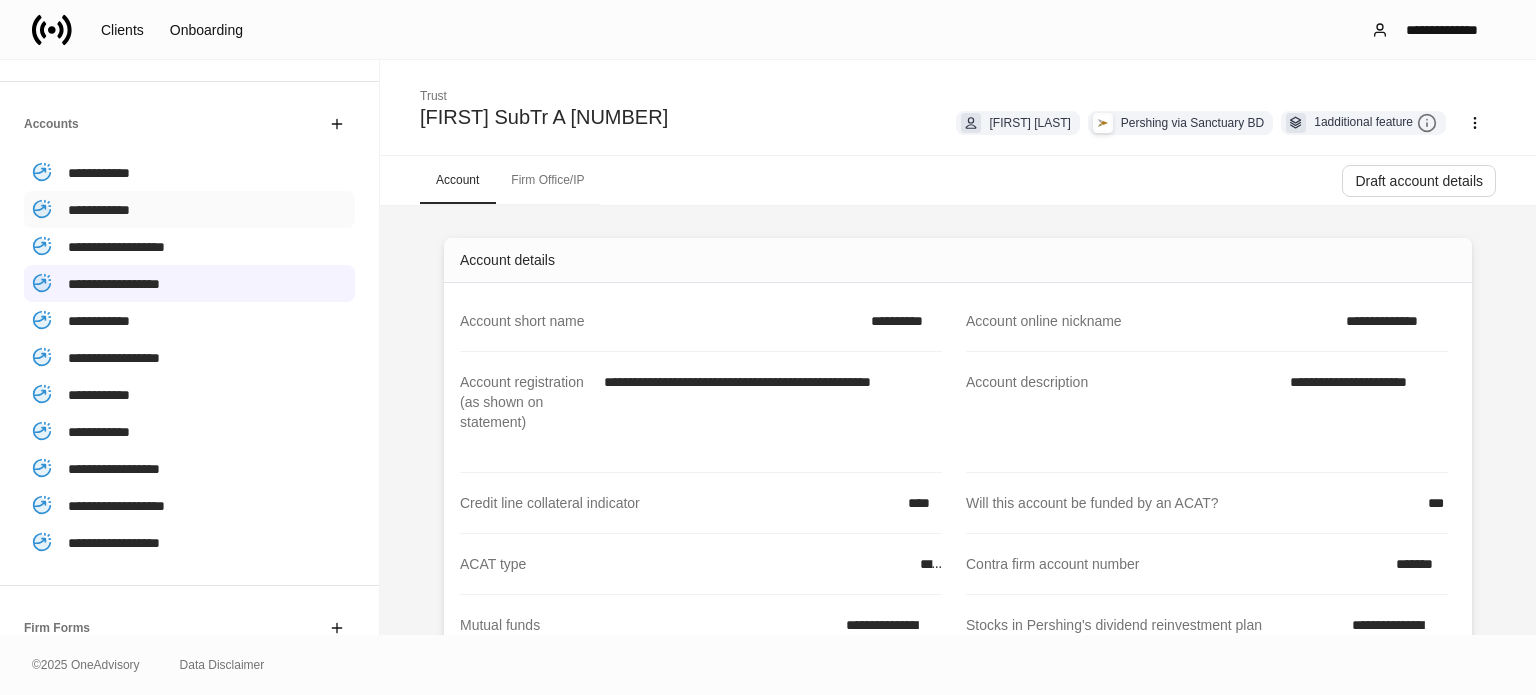 click on "**********" at bounding box center (189, 209) 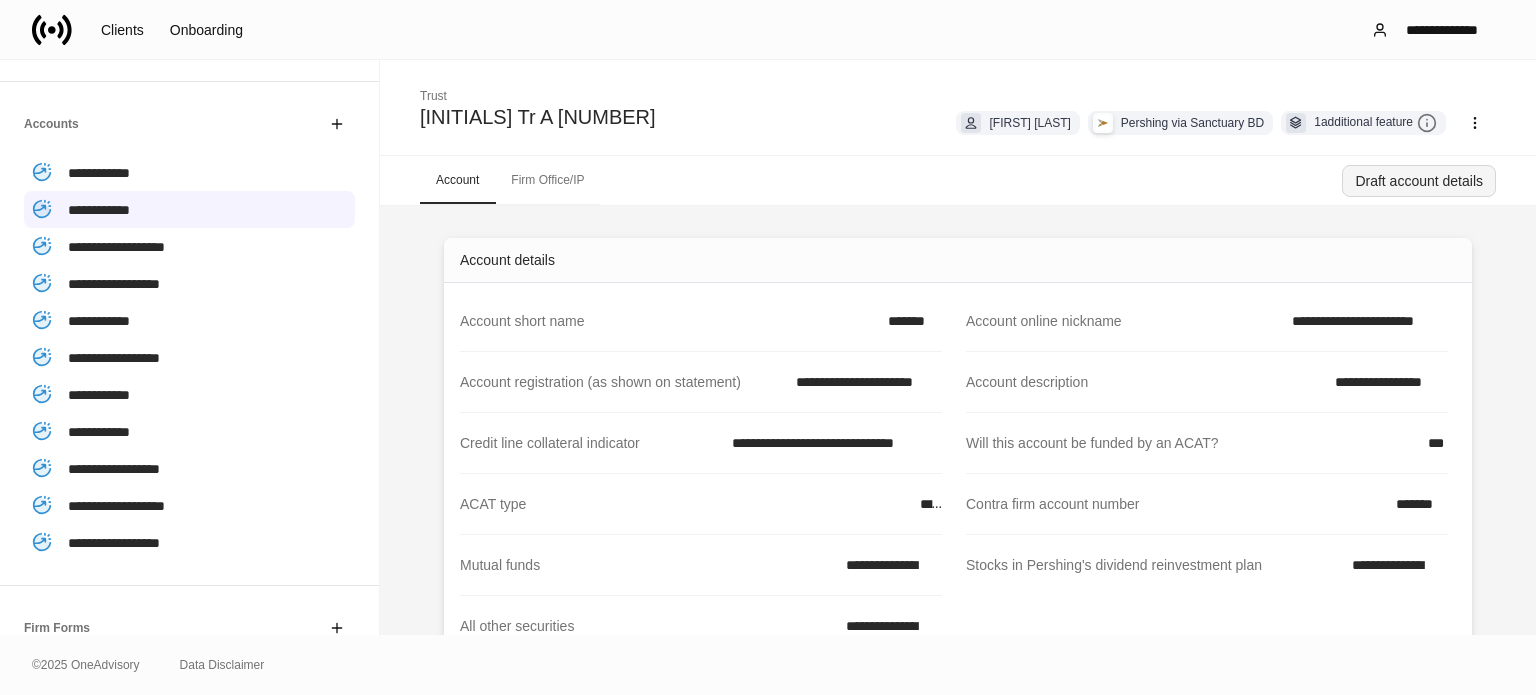 click on "Draft account details" at bounding box center (1419, 181) 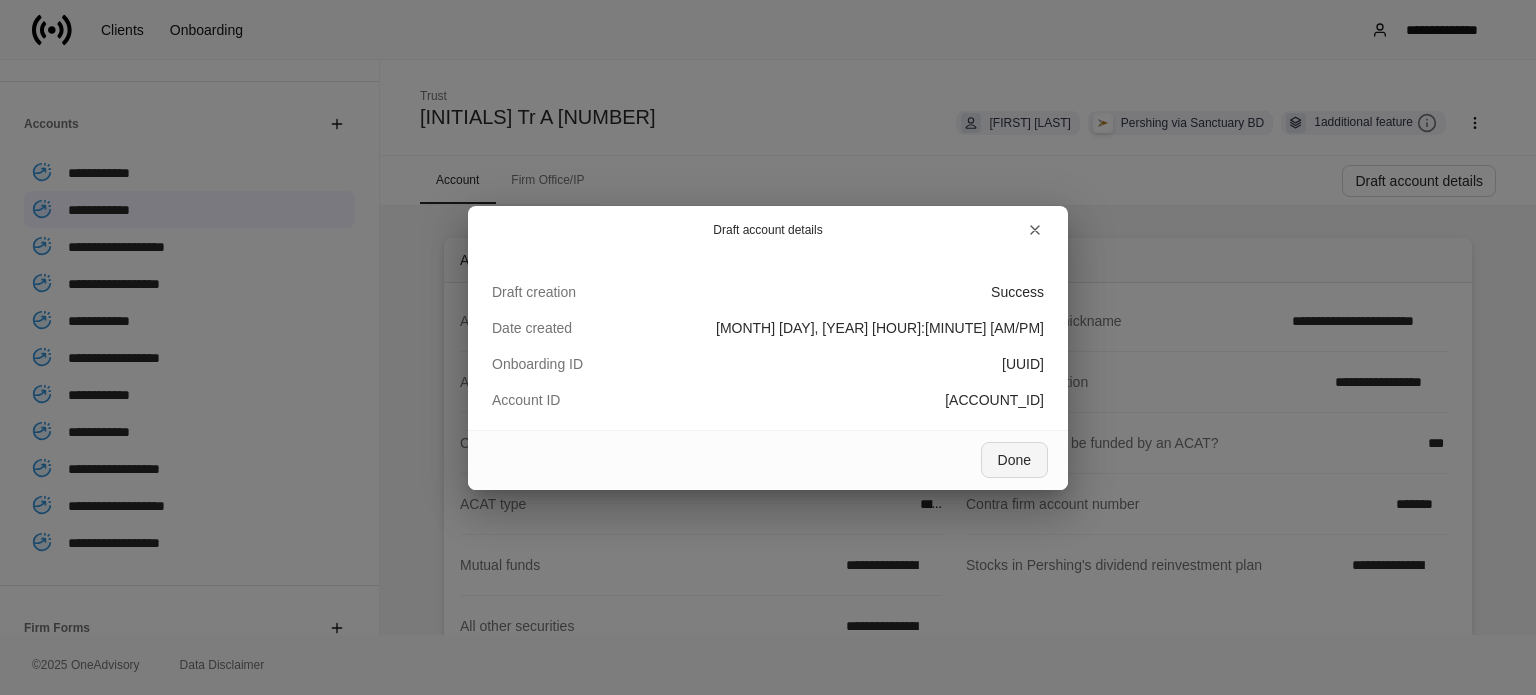 click on "Done" at bounding box center (1014, 460) 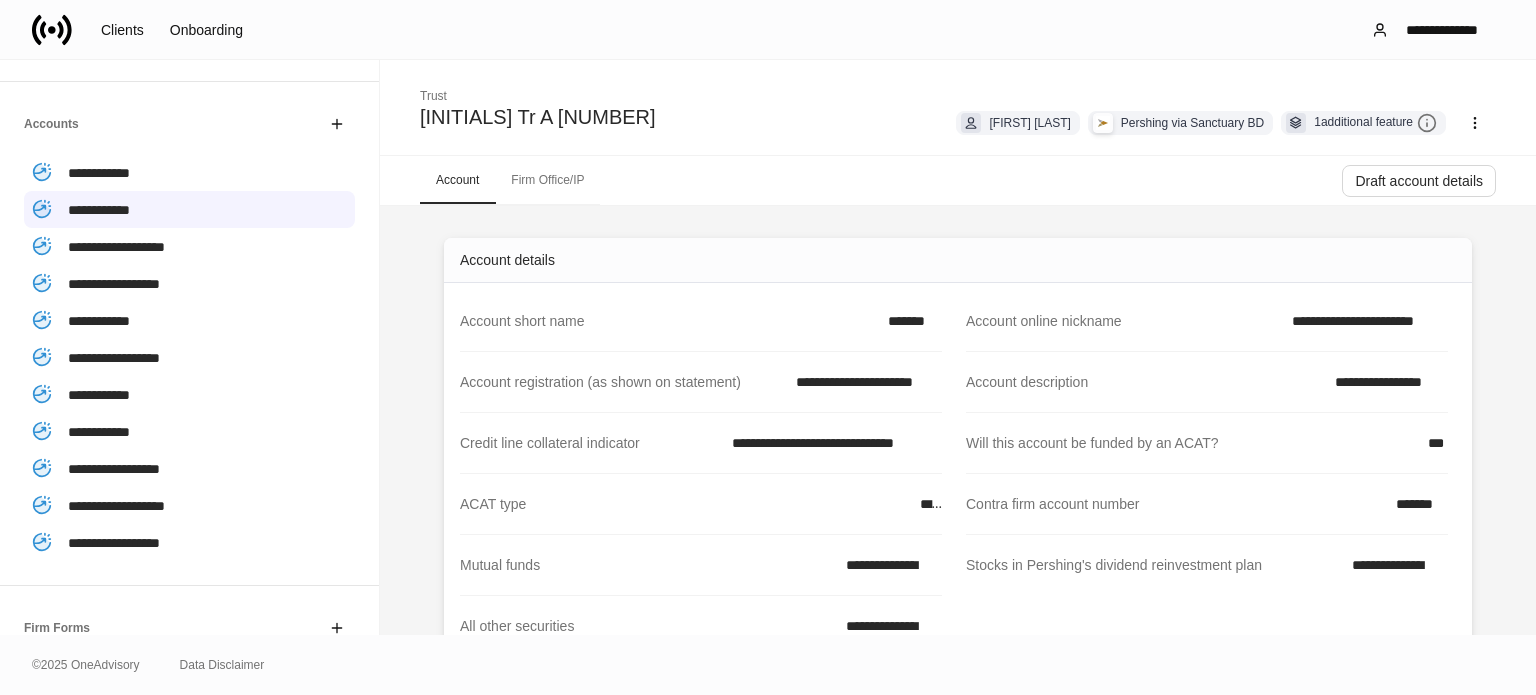 click on "Draft account details Draft creation Success Date created [MONTH] [DAY], [YEAR] [HOUR]:[MINUTE] [AM/PM] Onboarding ID [UUID] Account ID [ACCOUNT_ID] Done" at bounding box center [768, 347] 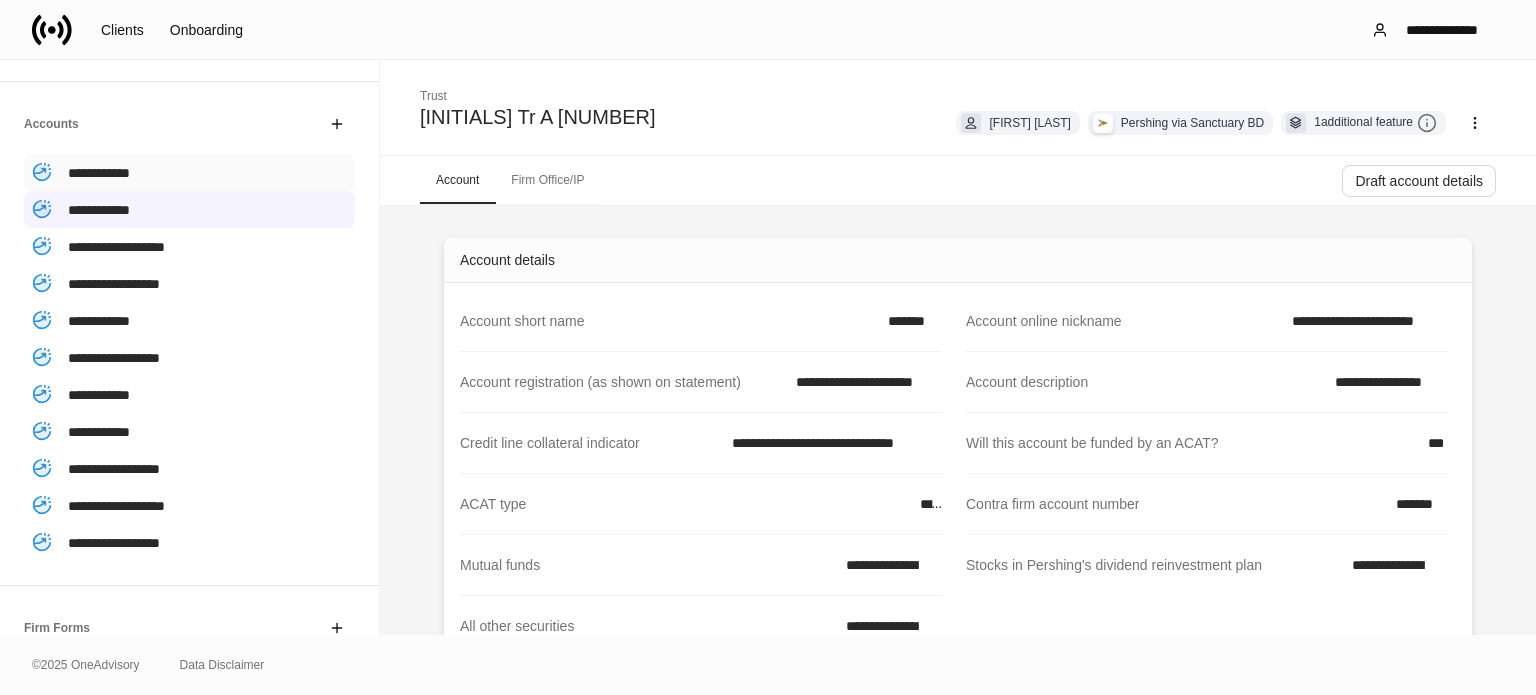 click on "**********" at bounding box center (189, 172) 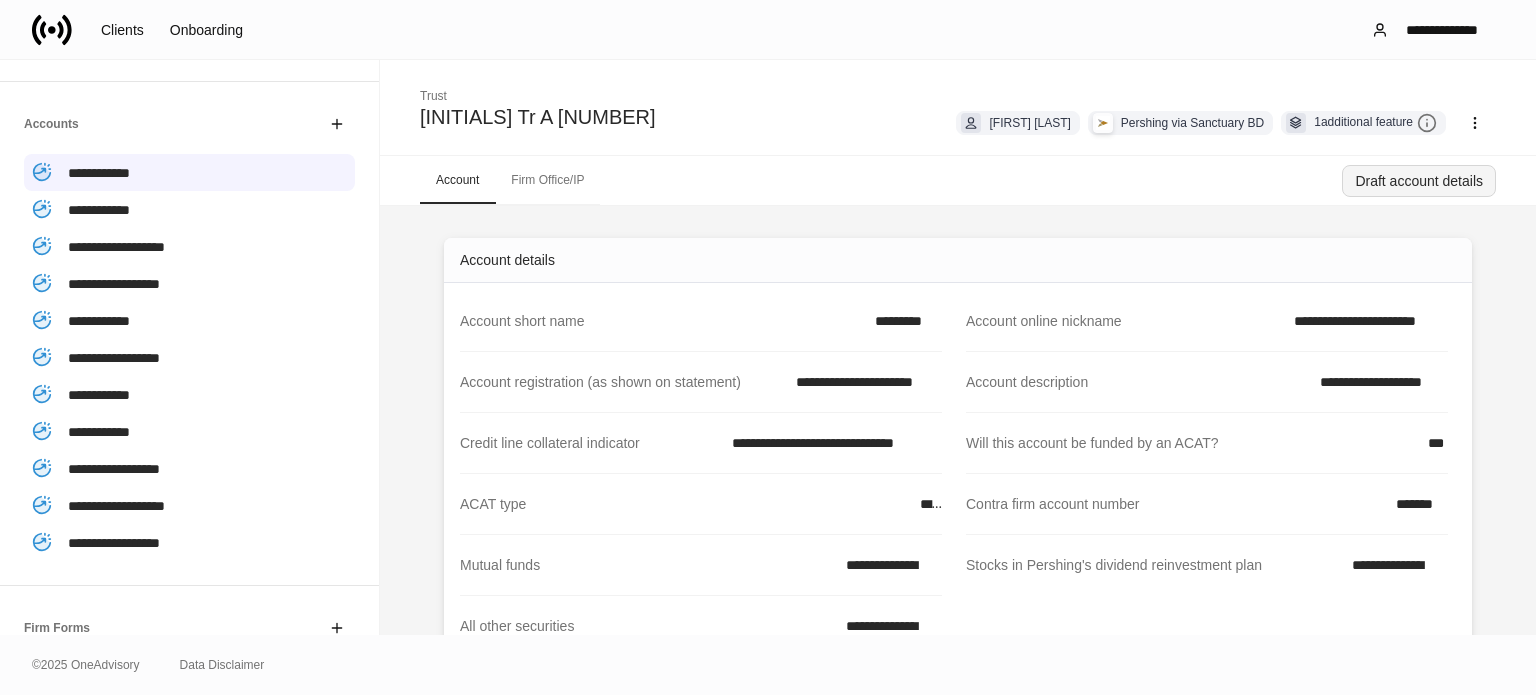 click on "Draft account details" at bounding box center [1419, 181] 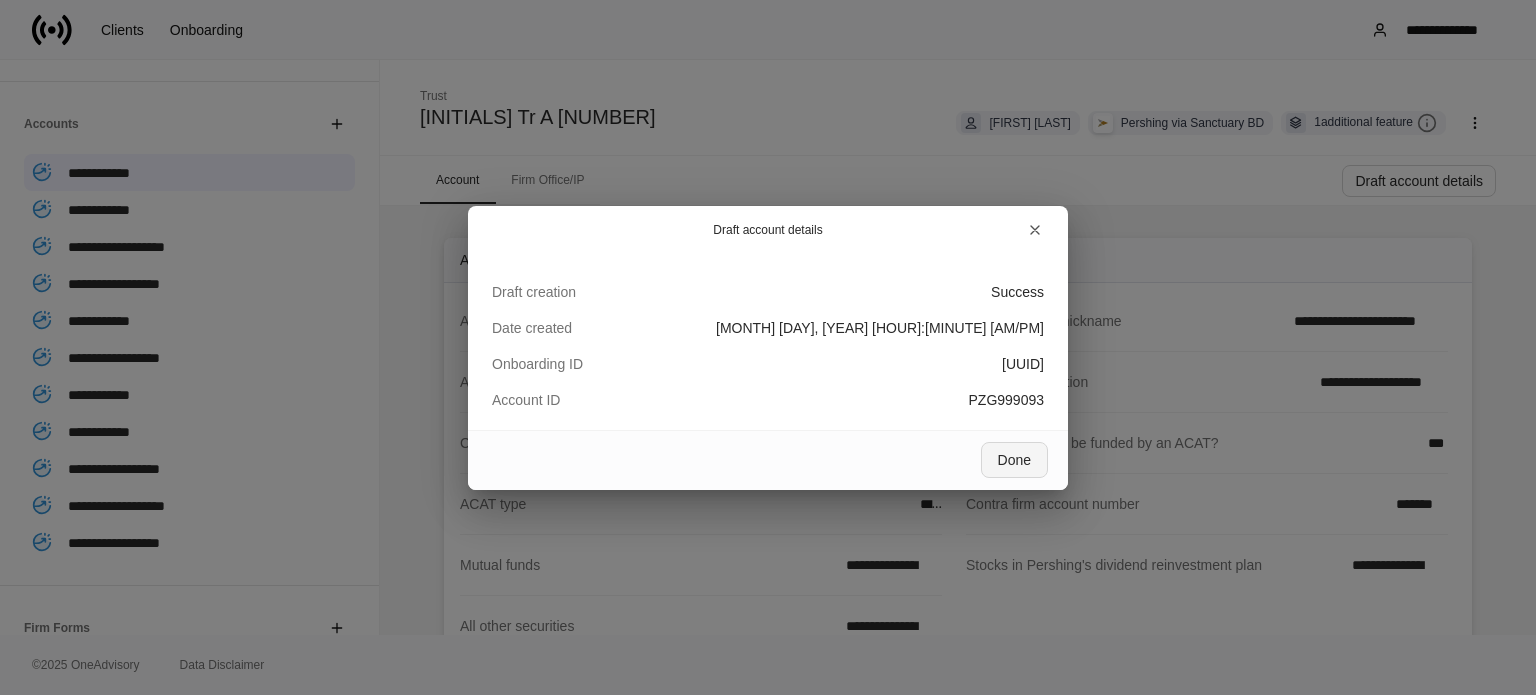 click on "Done" at bounding box center [1014, 460] 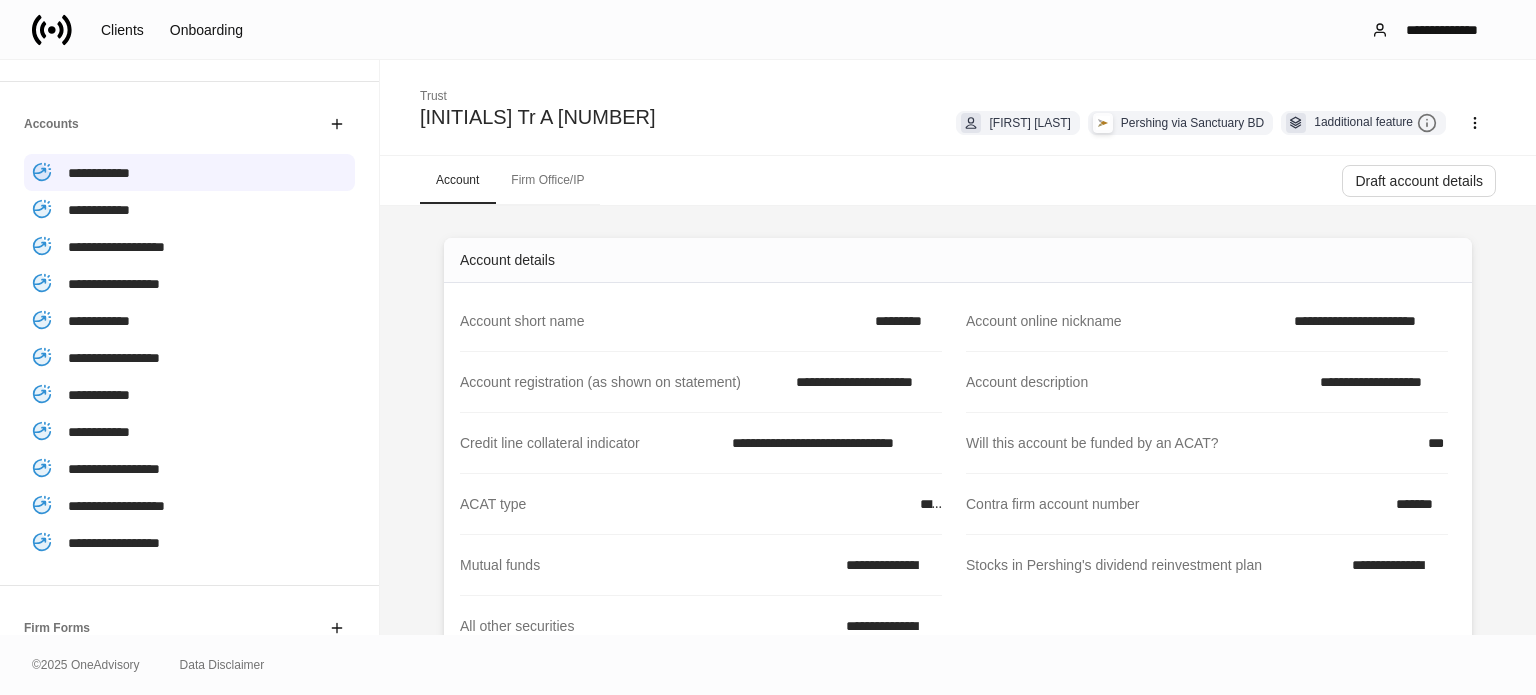 click on "Done" at bounding box center (768, 460) 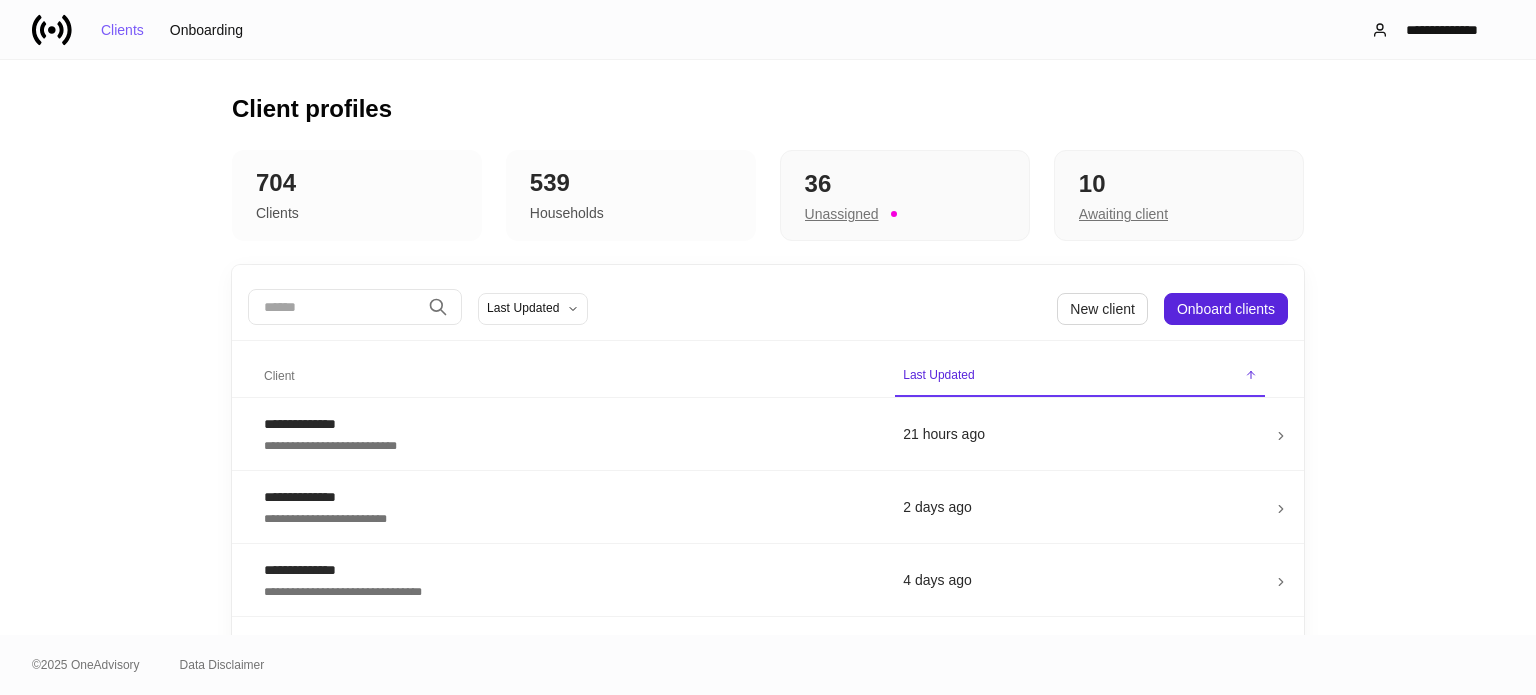 click at bounding box center (334, 307) 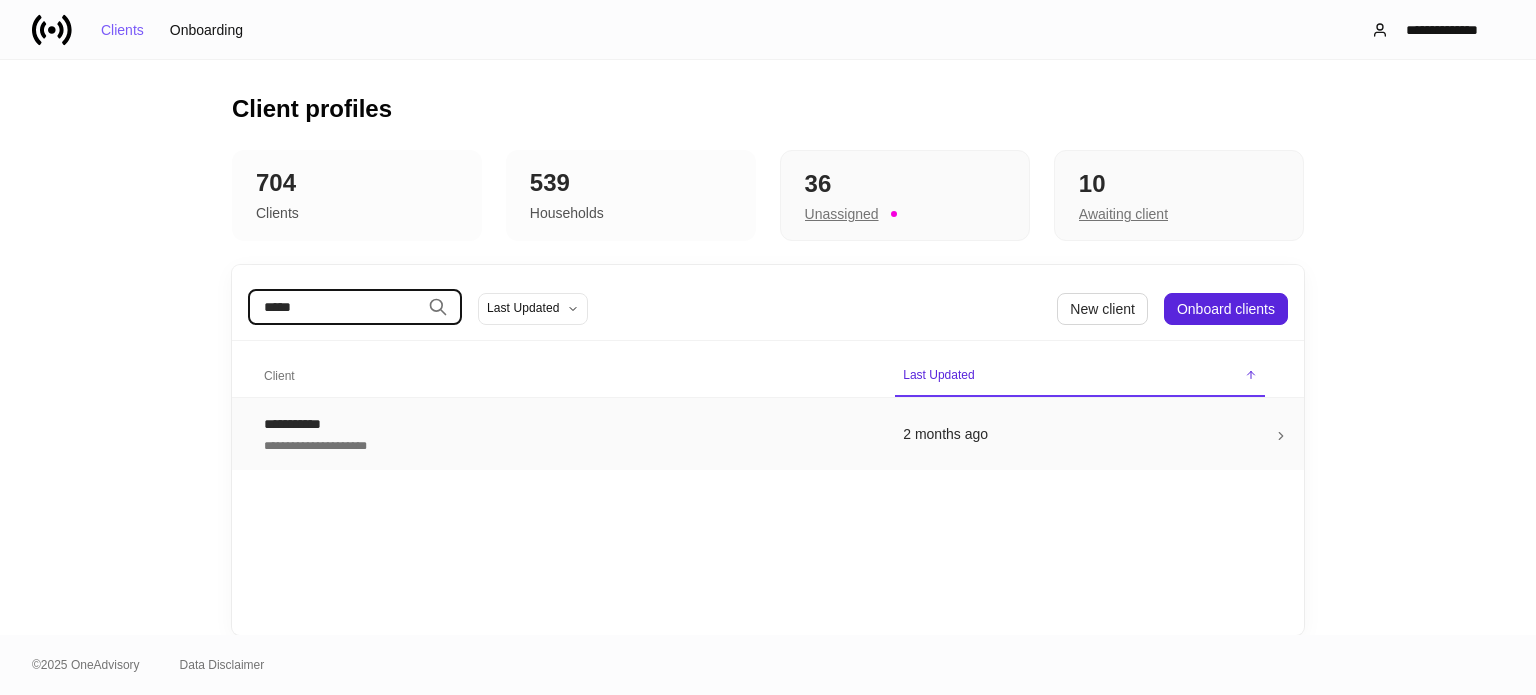 type on "*****" 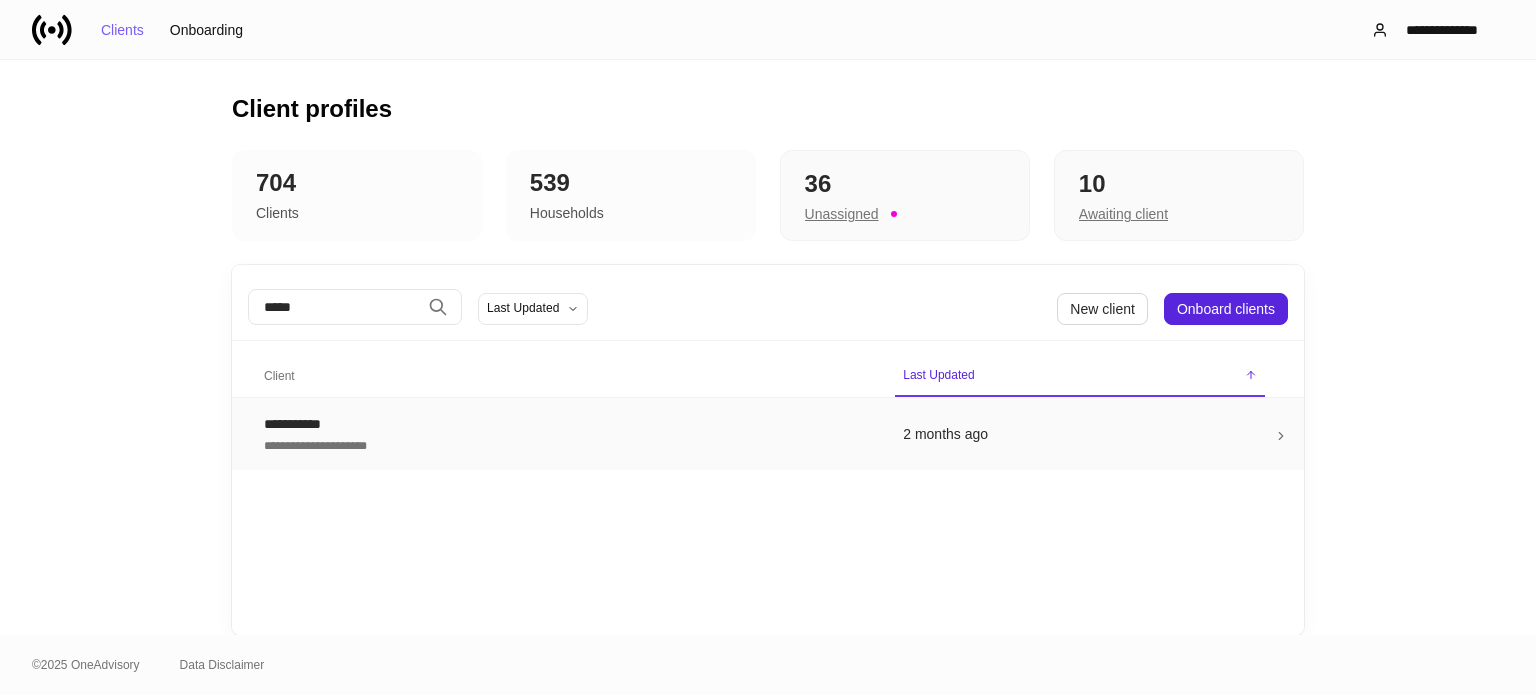 click on "**********" at bounding box center [567, 424] 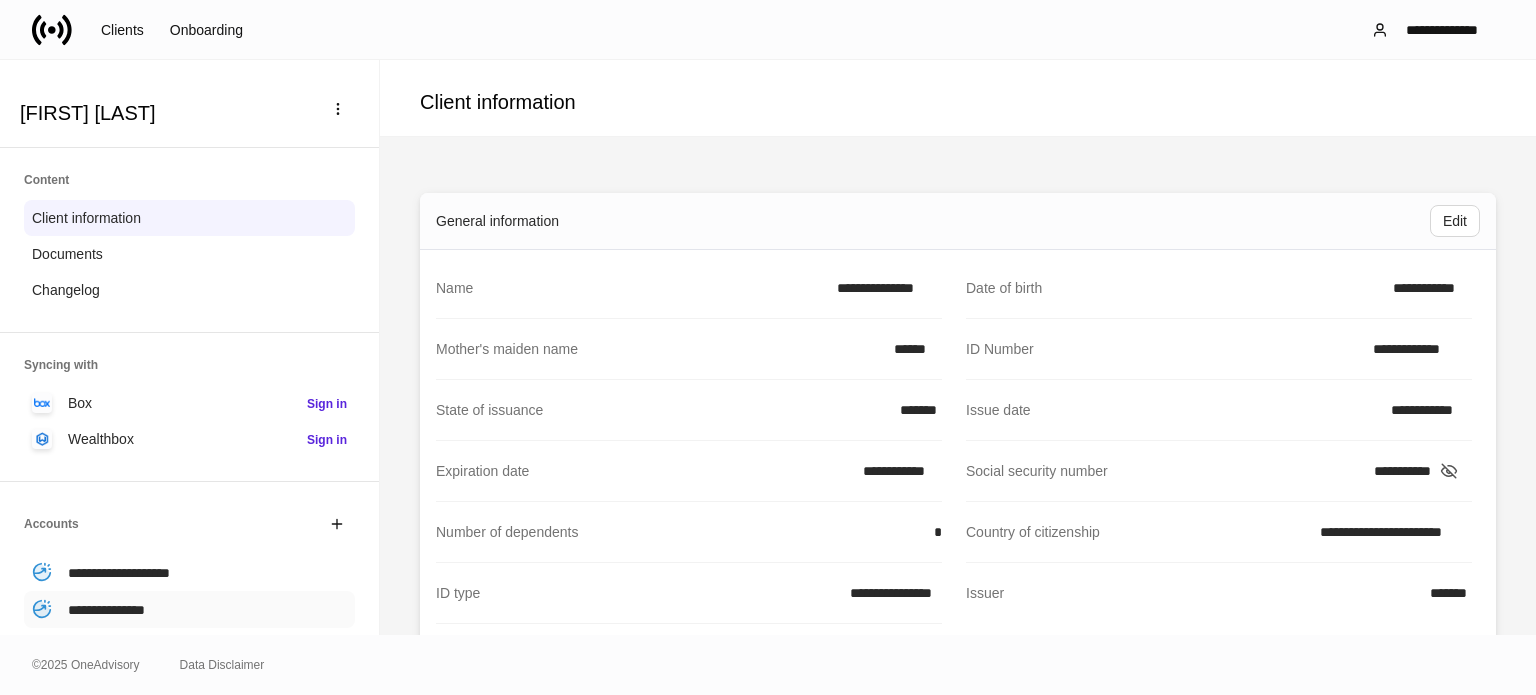 scroll, scrollTop: 100, scrollLeft: 0, axis: vertical 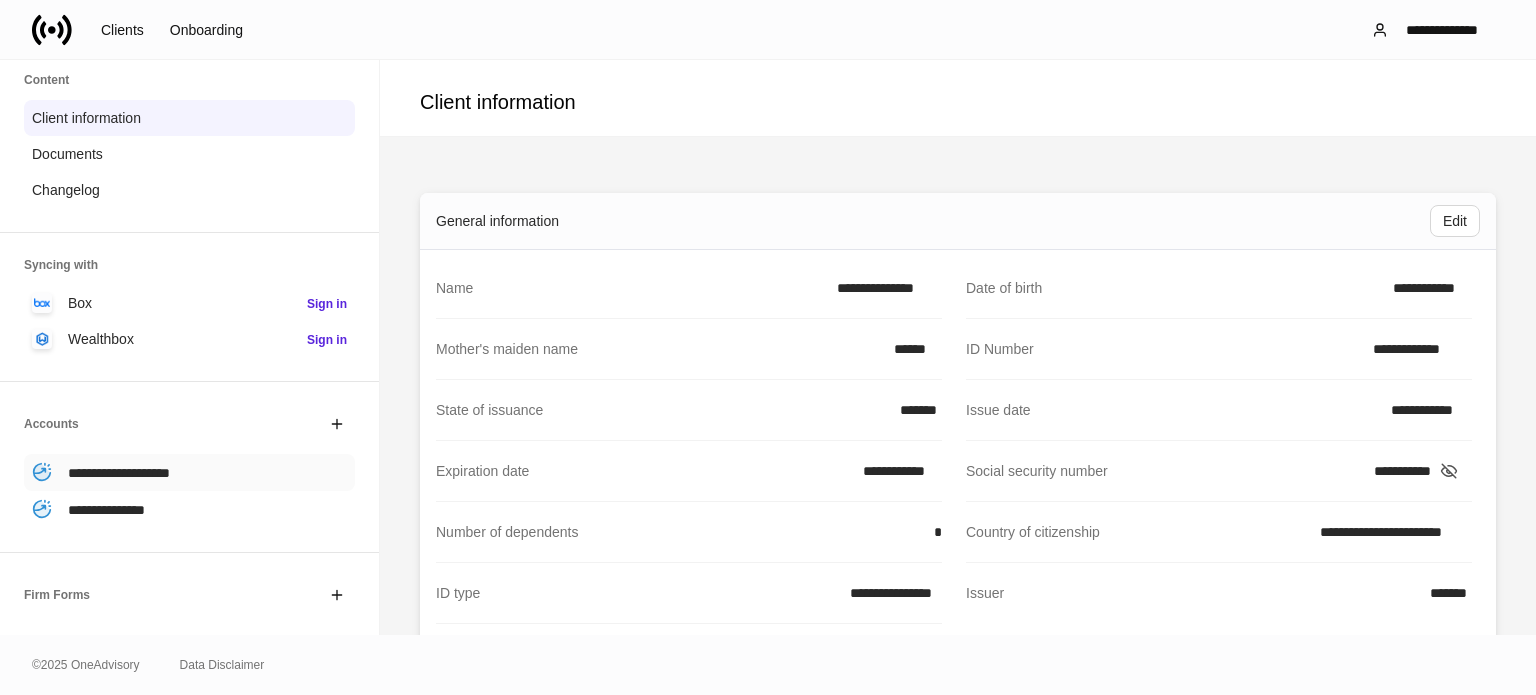 click on "**********" at bounding box center [189, 472] 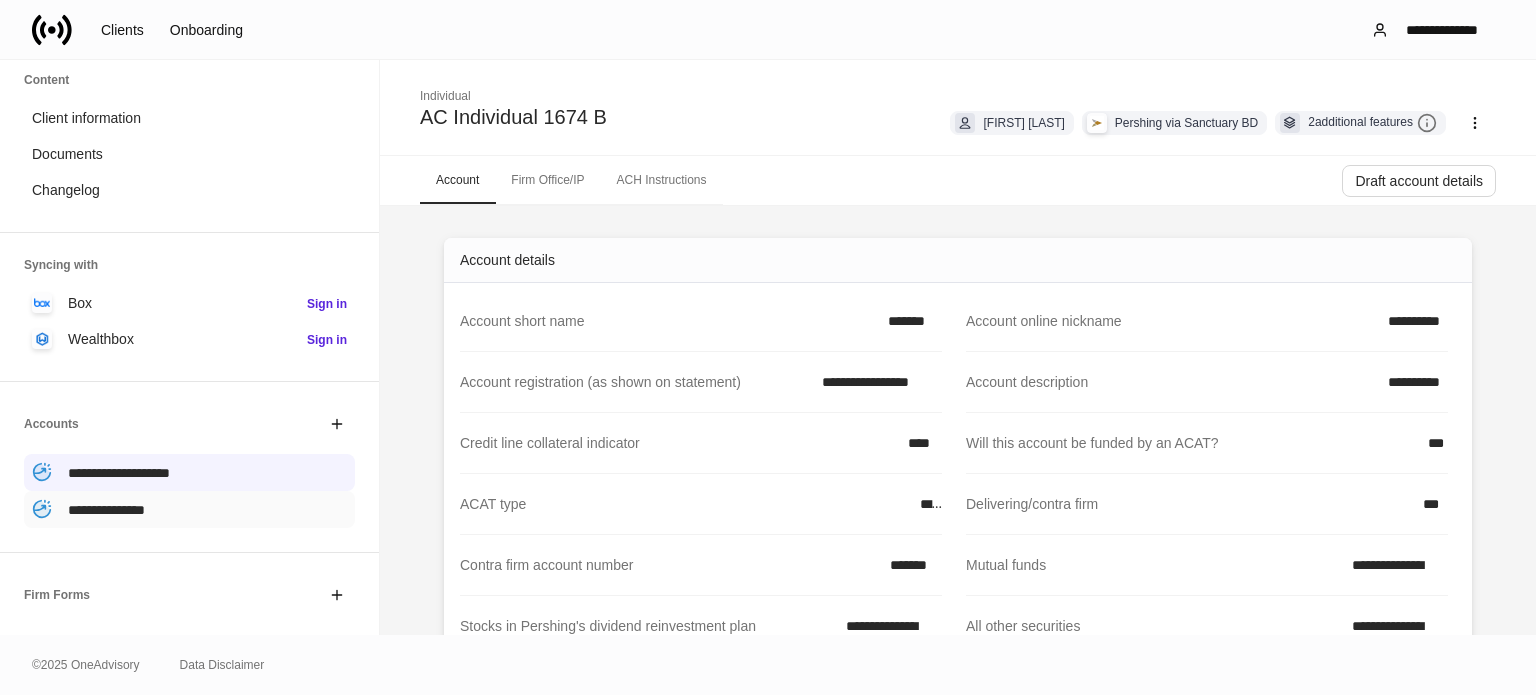 click on "**********" at bounding box center [189, 509] 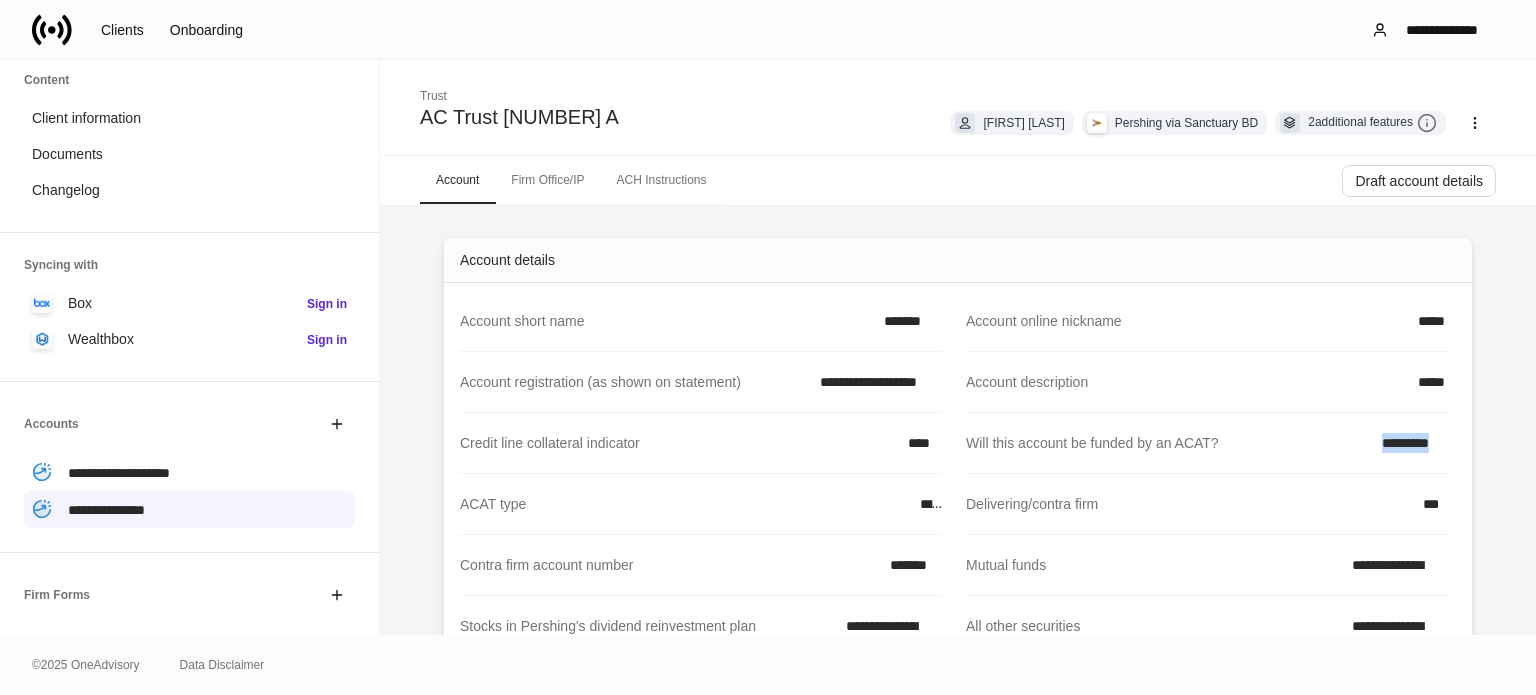 click on "**********" at bounding box center (958, 447) 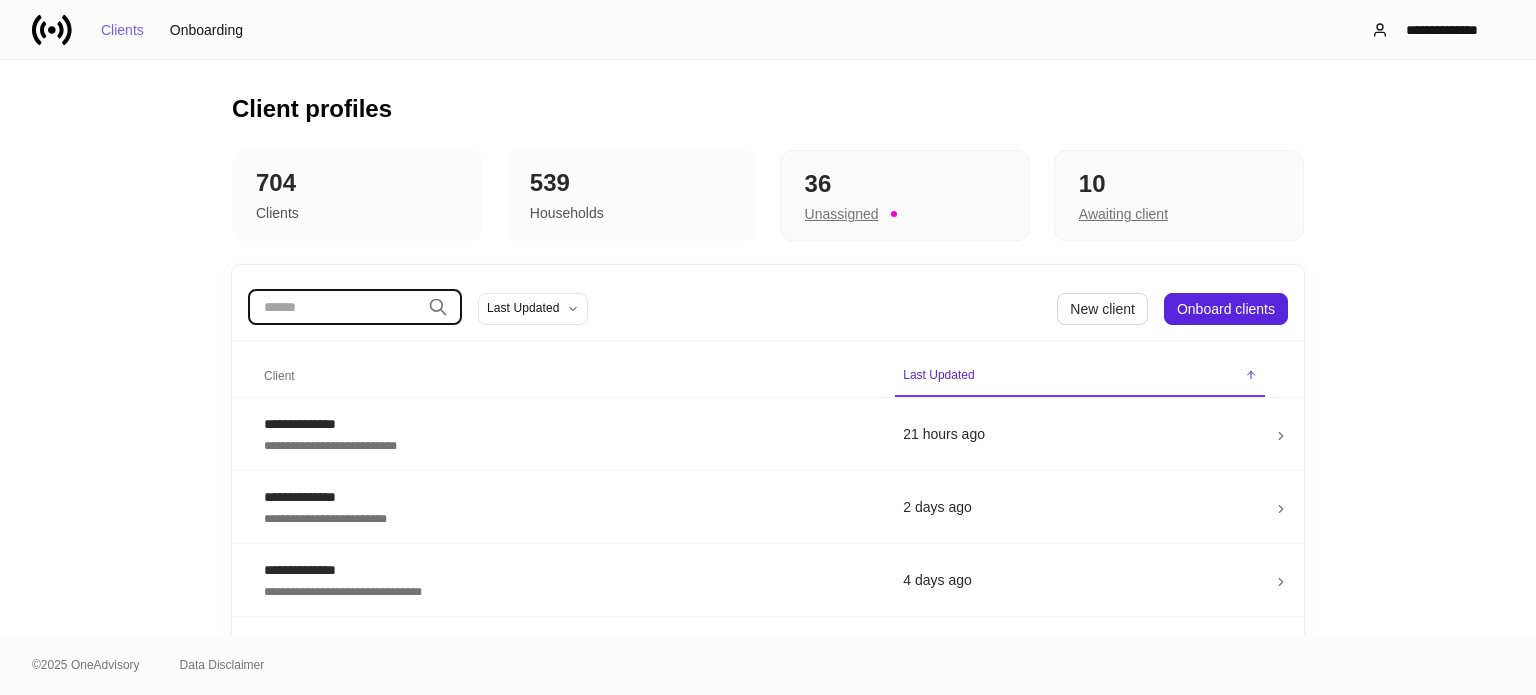 click at bounding box center (334, 307) 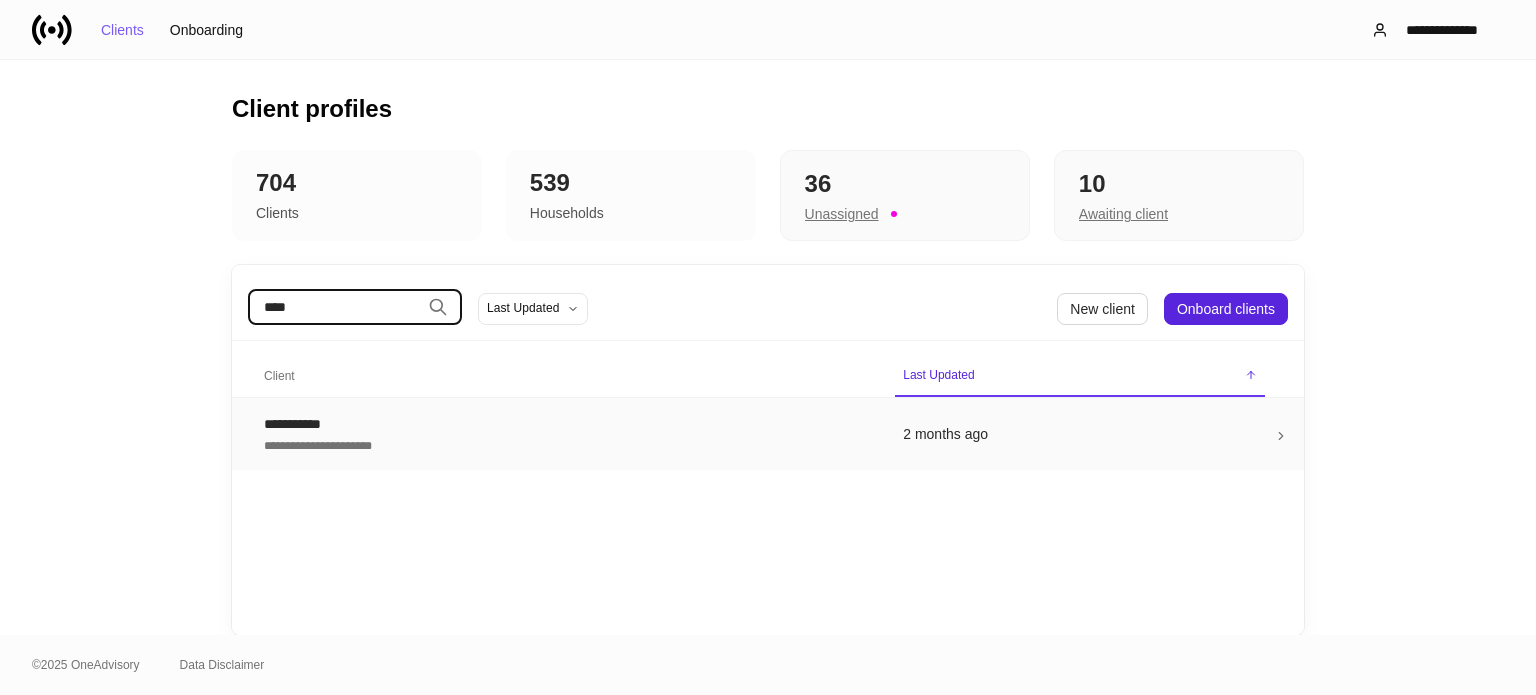 type on "****" 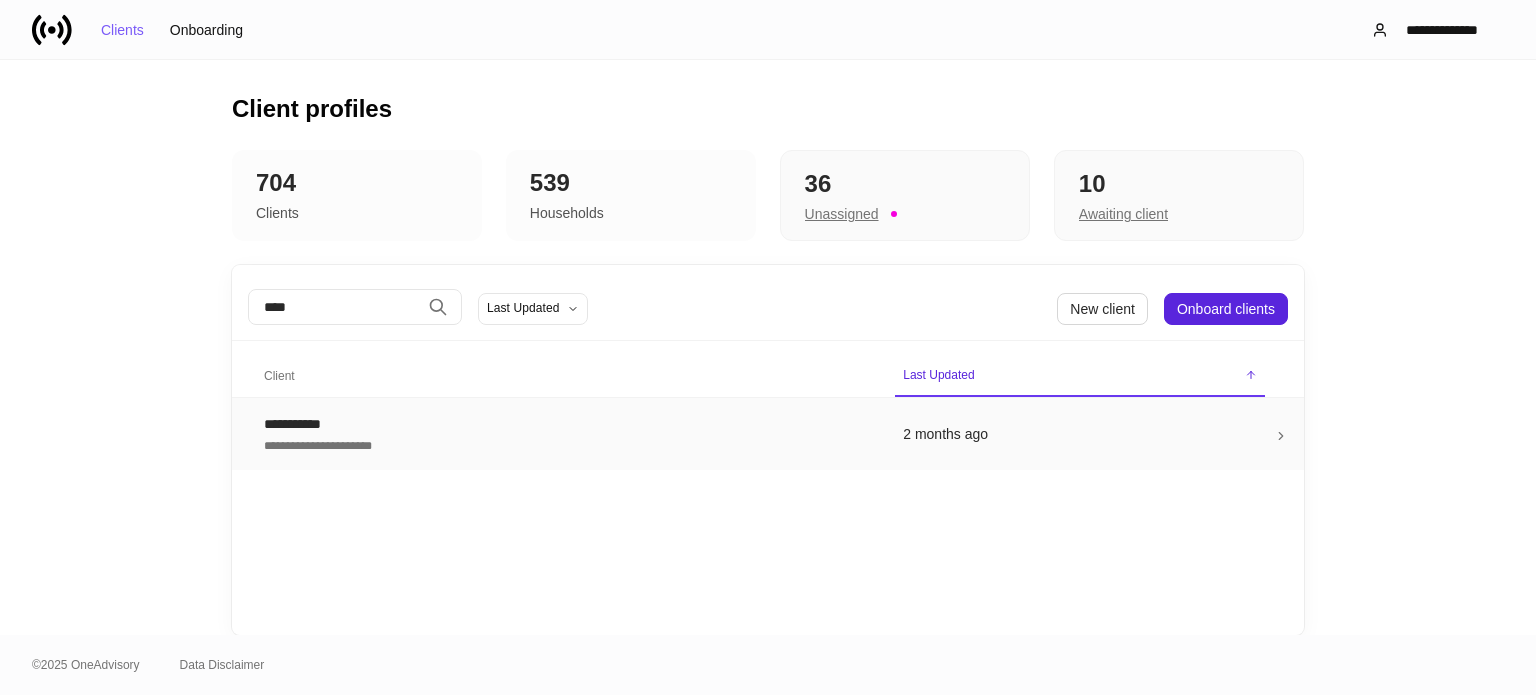 click on "**********" at bounding box center [567, 434] 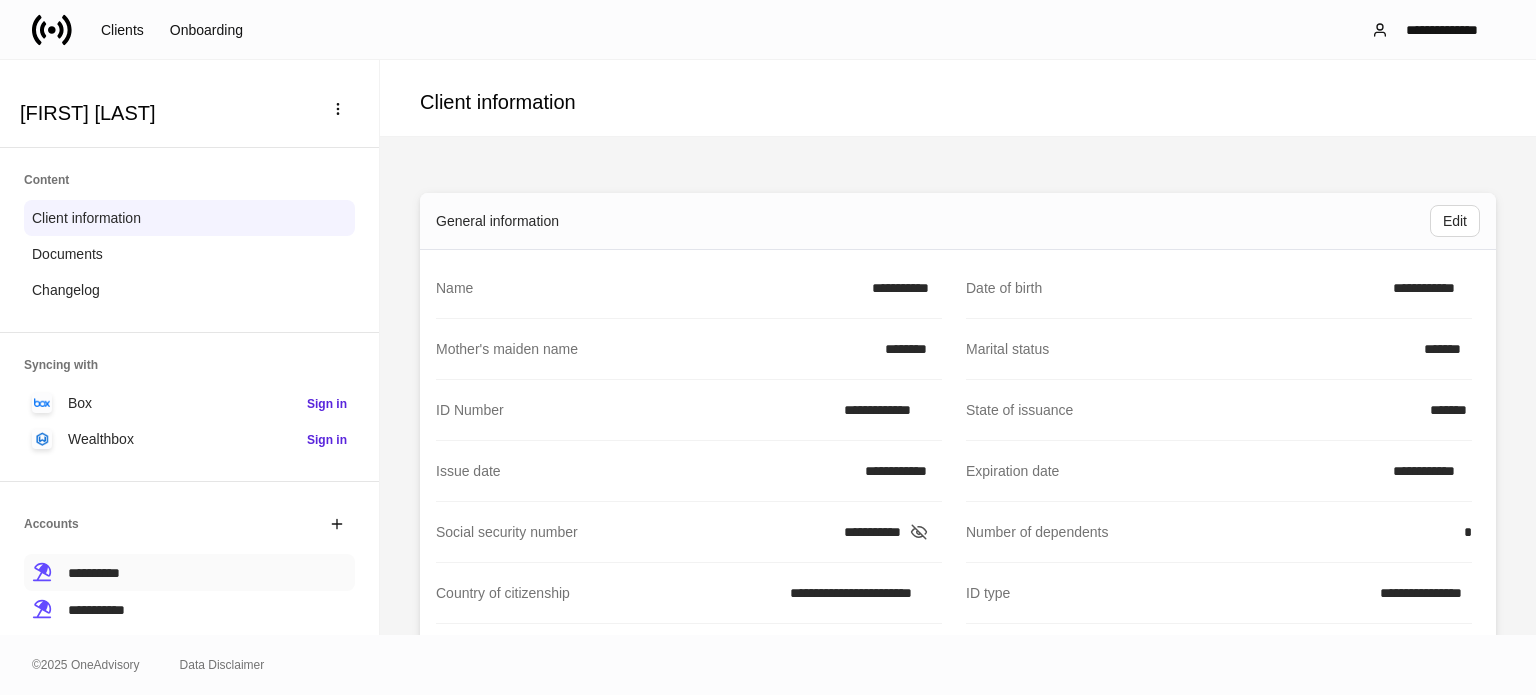 click on "**********" at bounding box center (94, 573) 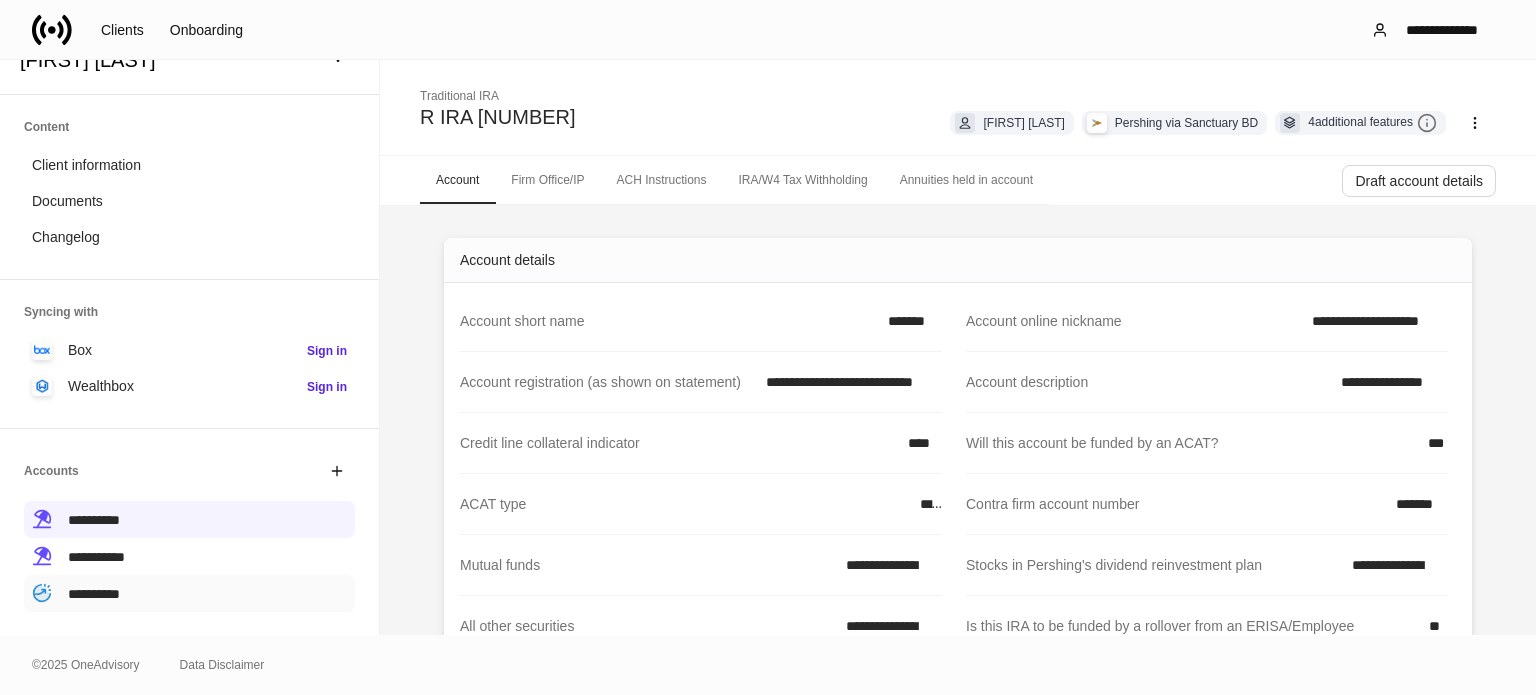 scroll, scrollTop: 100, scrollLeft: 0, axis: vertical 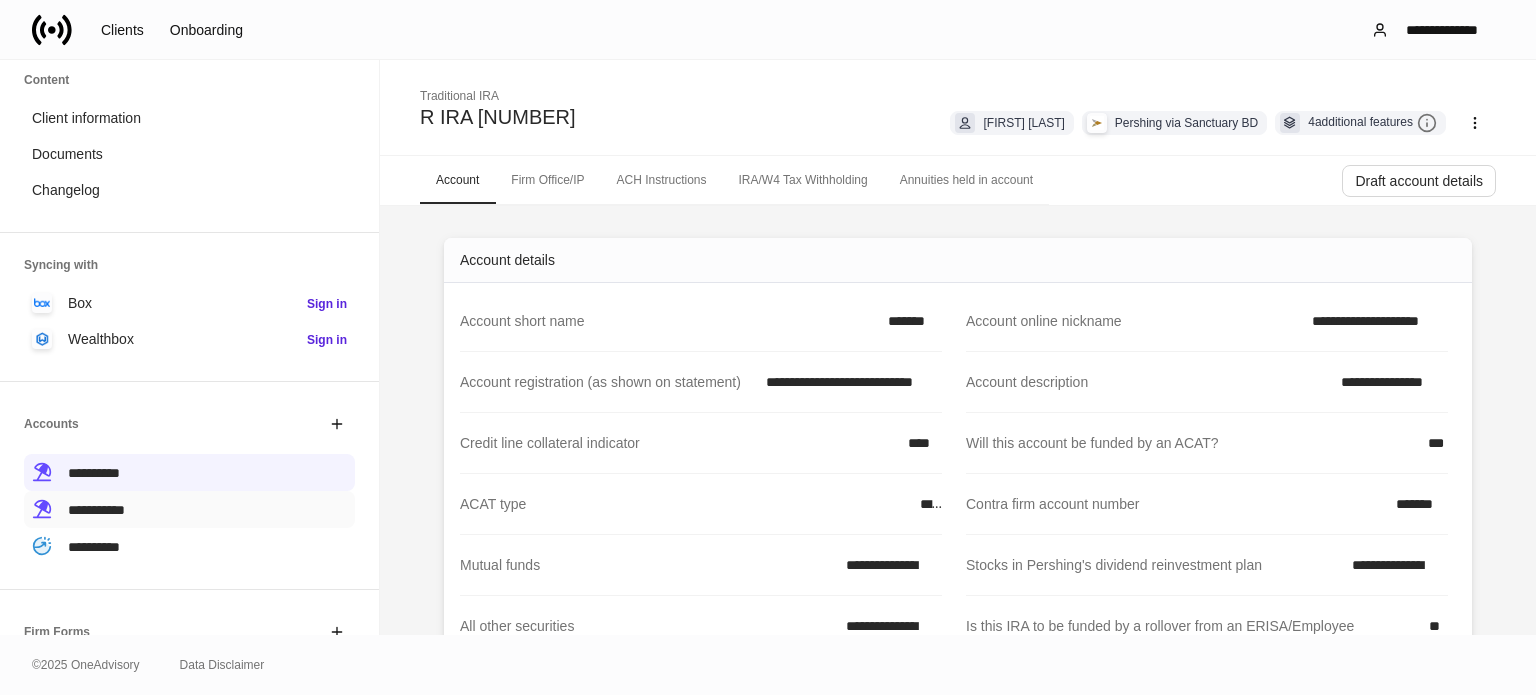 click on "**********" at bounding box center [96, 510] 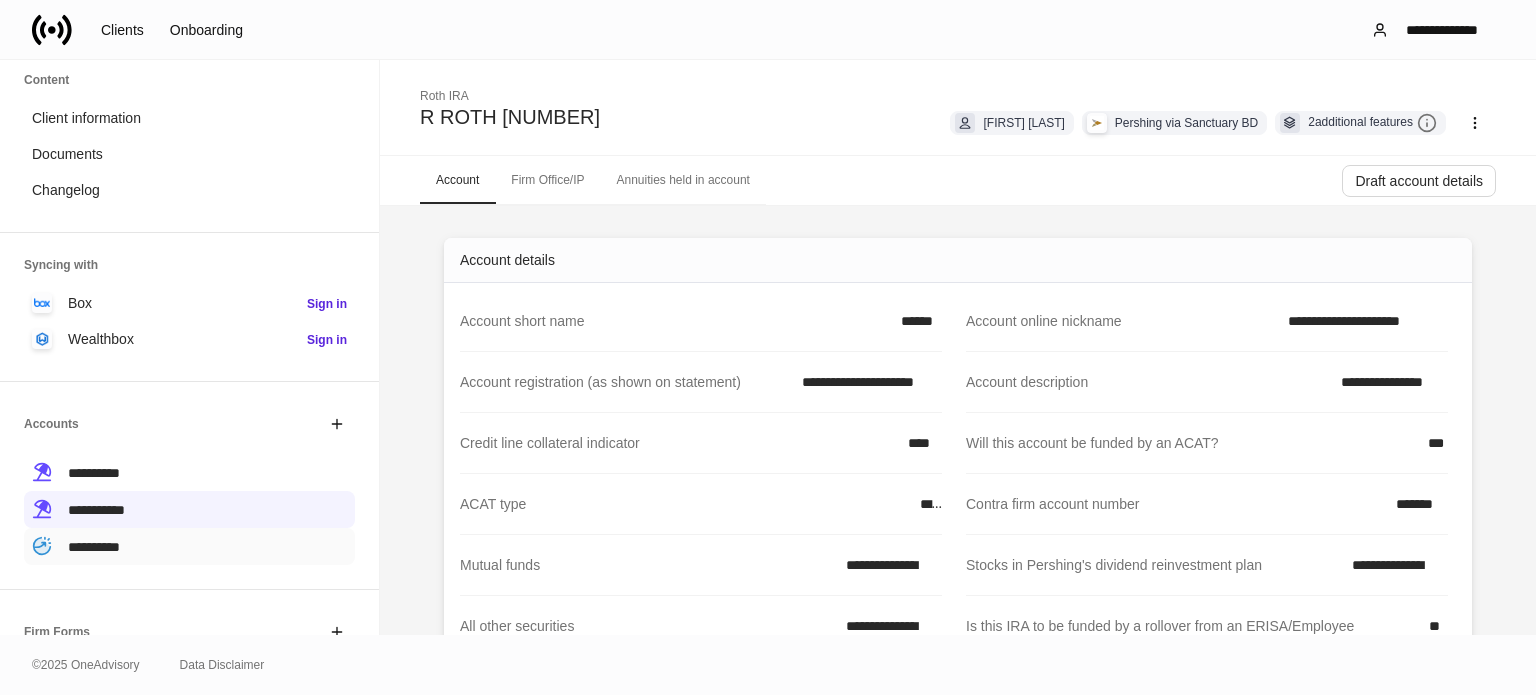 click on "**********" at bounding box center [189, 546] 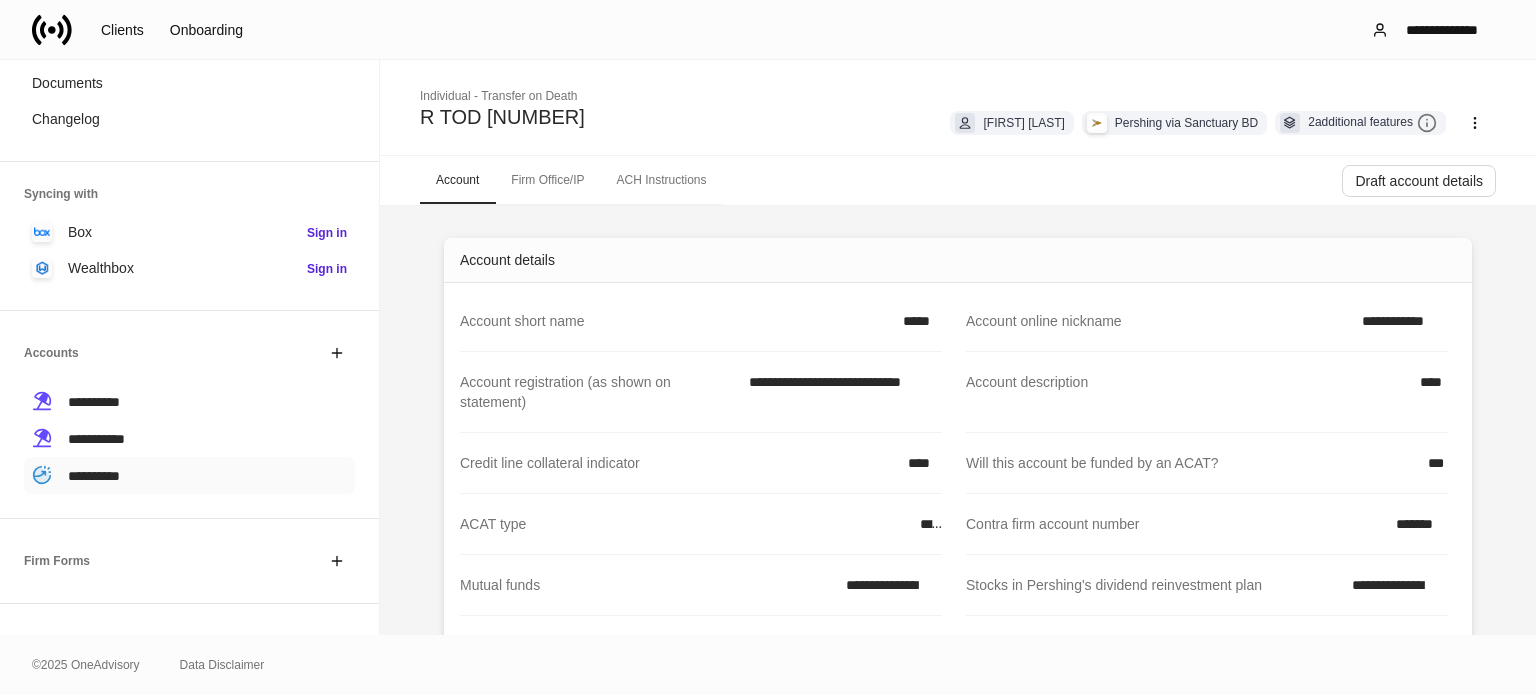 scroll, scrollTop: 200, scrollLeft: 0, axis: vertical 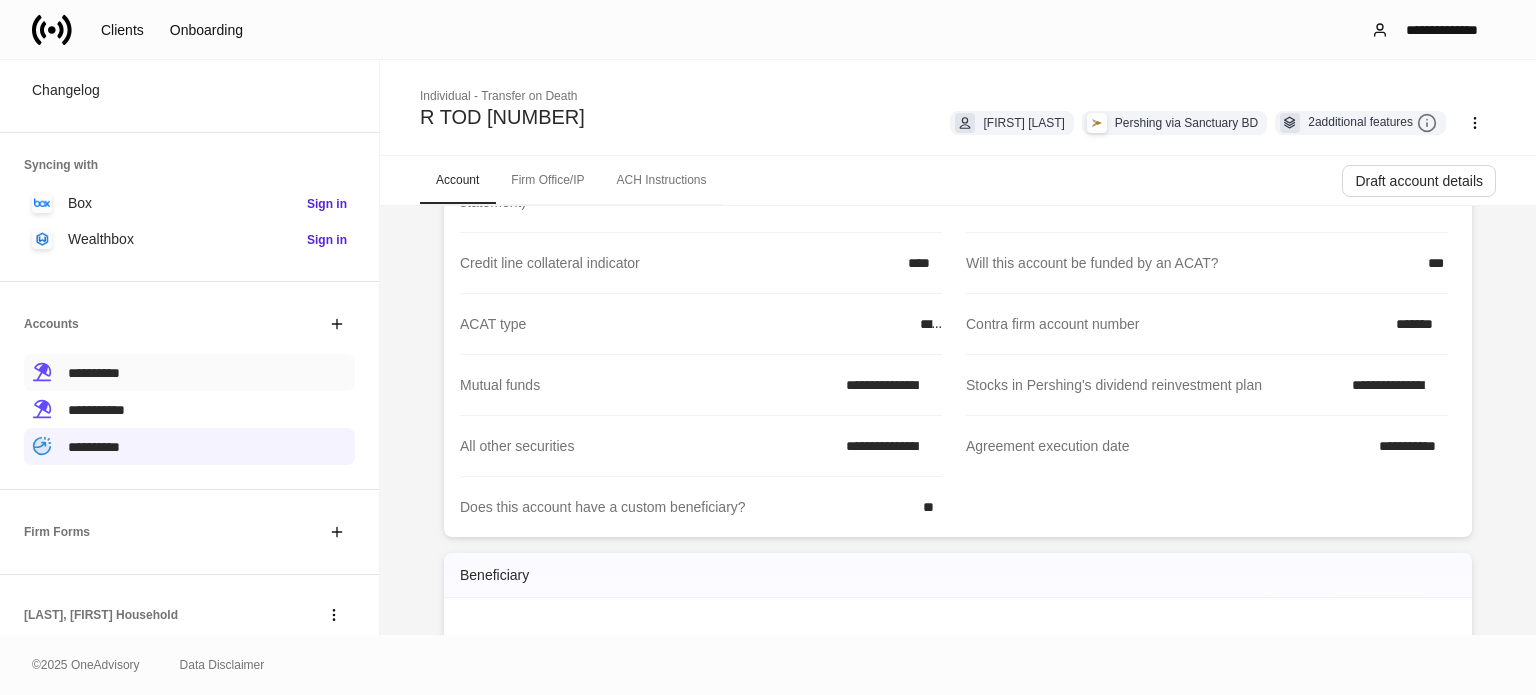 click on "**********" at bounding box center [189, 372] 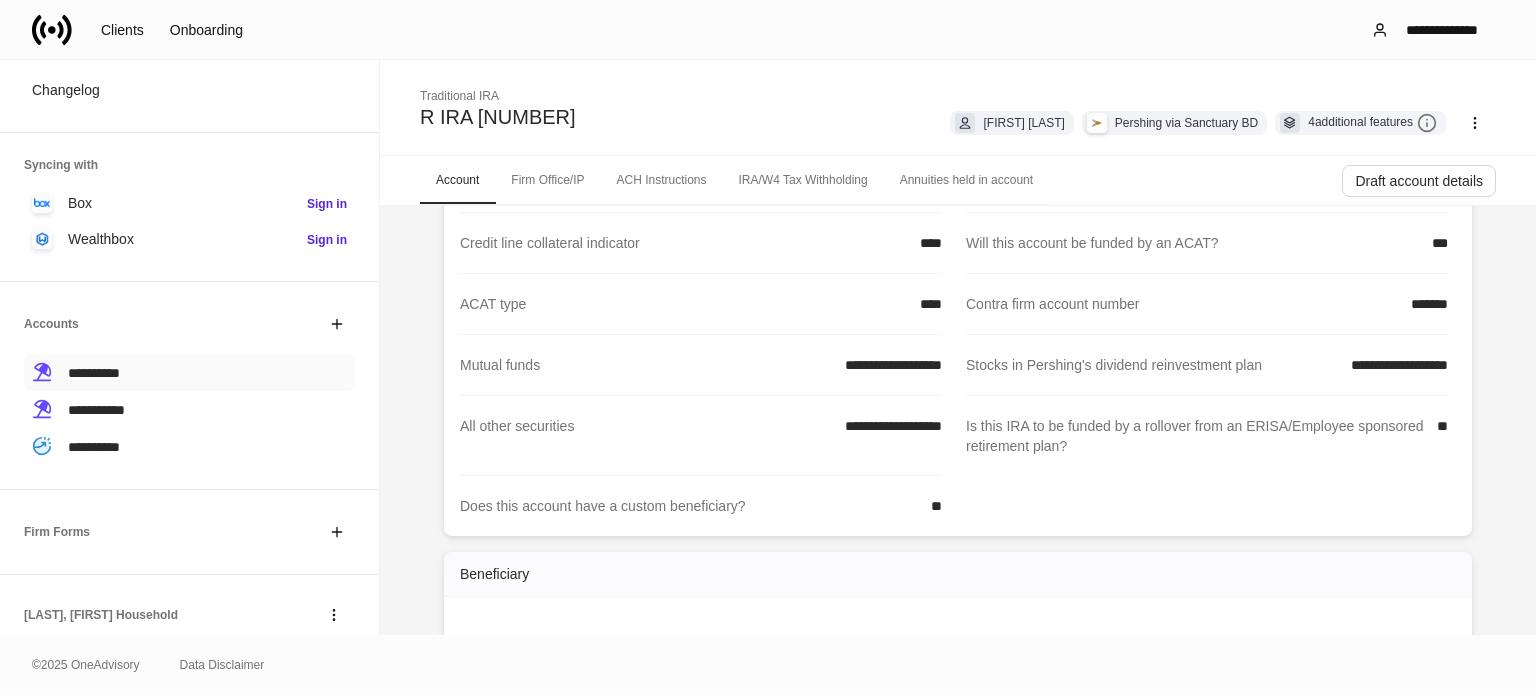 scroll, scrollTop: 0, scrollLeft: 0, axis: both 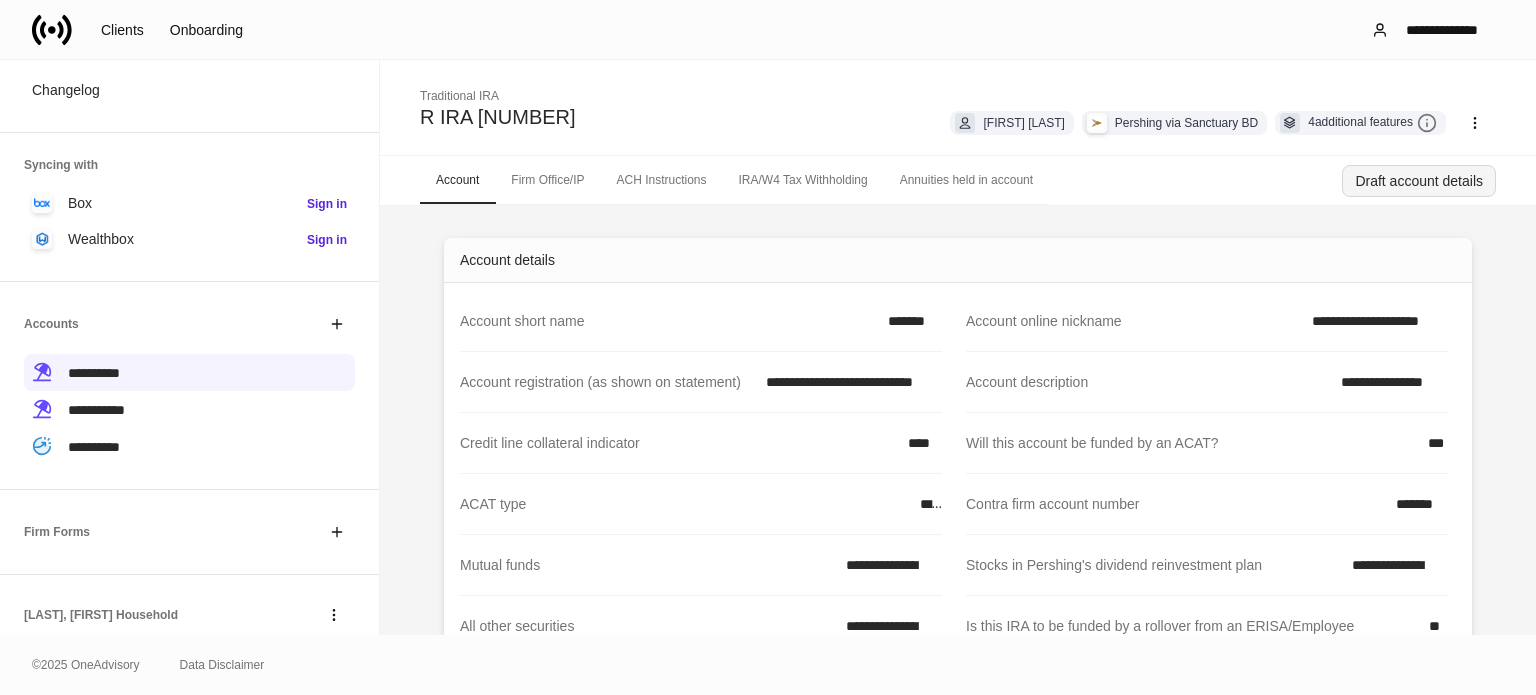 click on "Draft account details" at bounding box center (1419, 181) 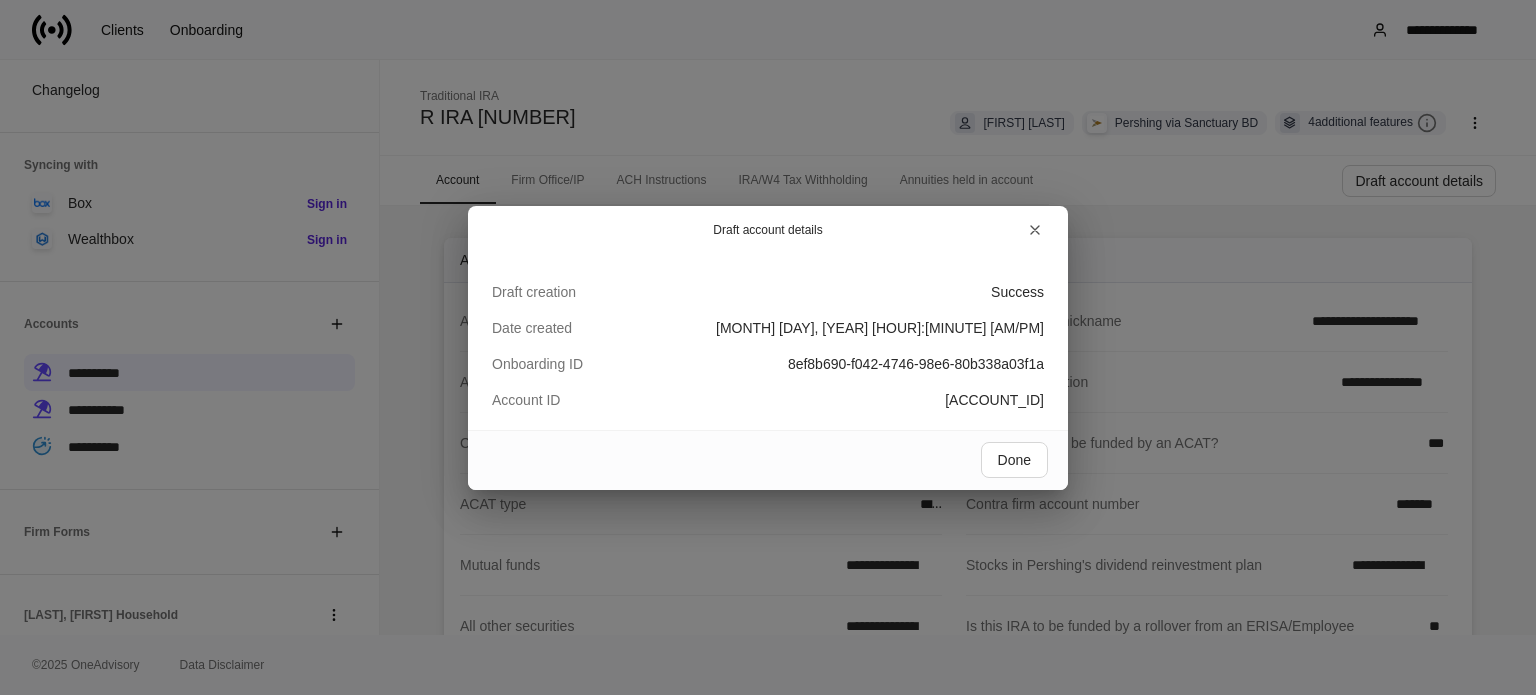 click on "Draft account details Draft creation Success Date created [MONTH] [DAY], [YEAR] [HOUR]:[MINUTE] [AM/PM] Onboarding ID [UUID] Account ID [ACCOUNT_ID] Done" at bounding box center (768, 347) 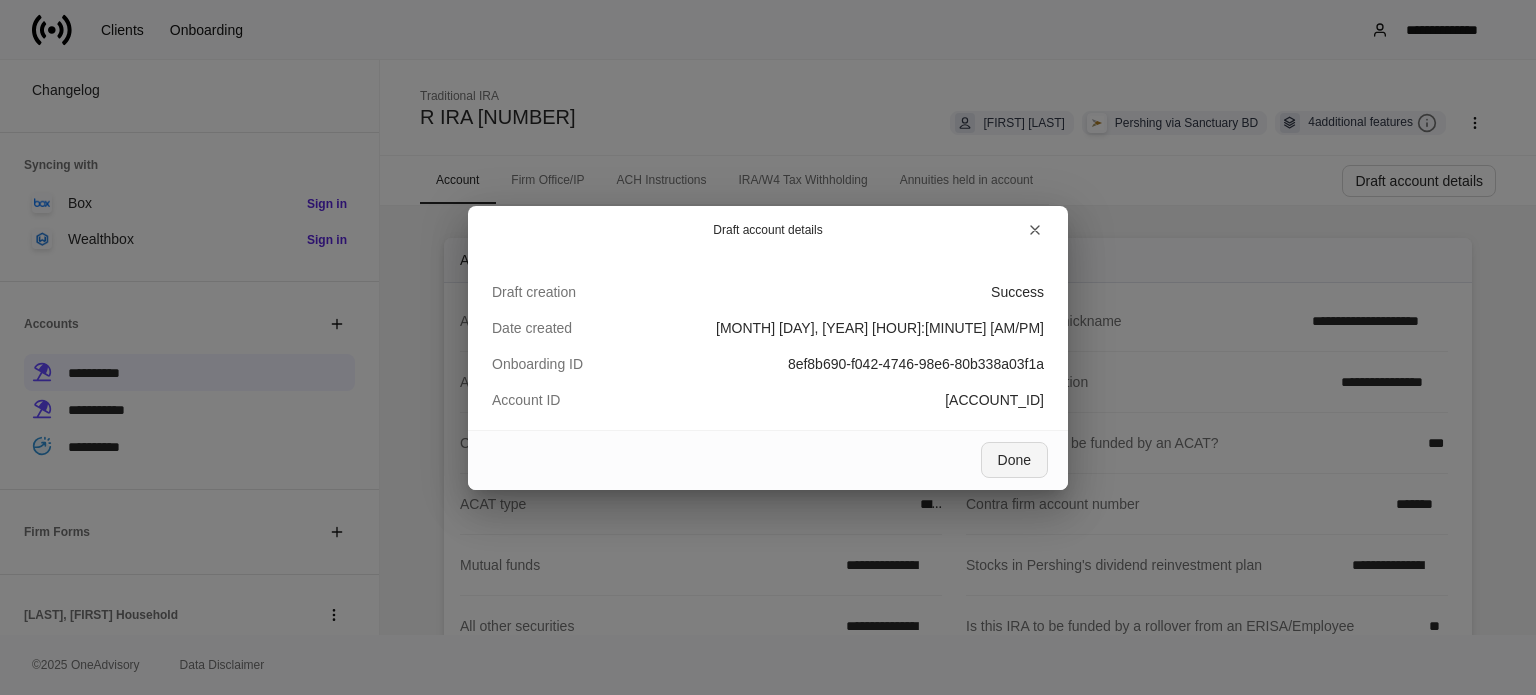 click on "Done" at bounding box center (1014, 460) 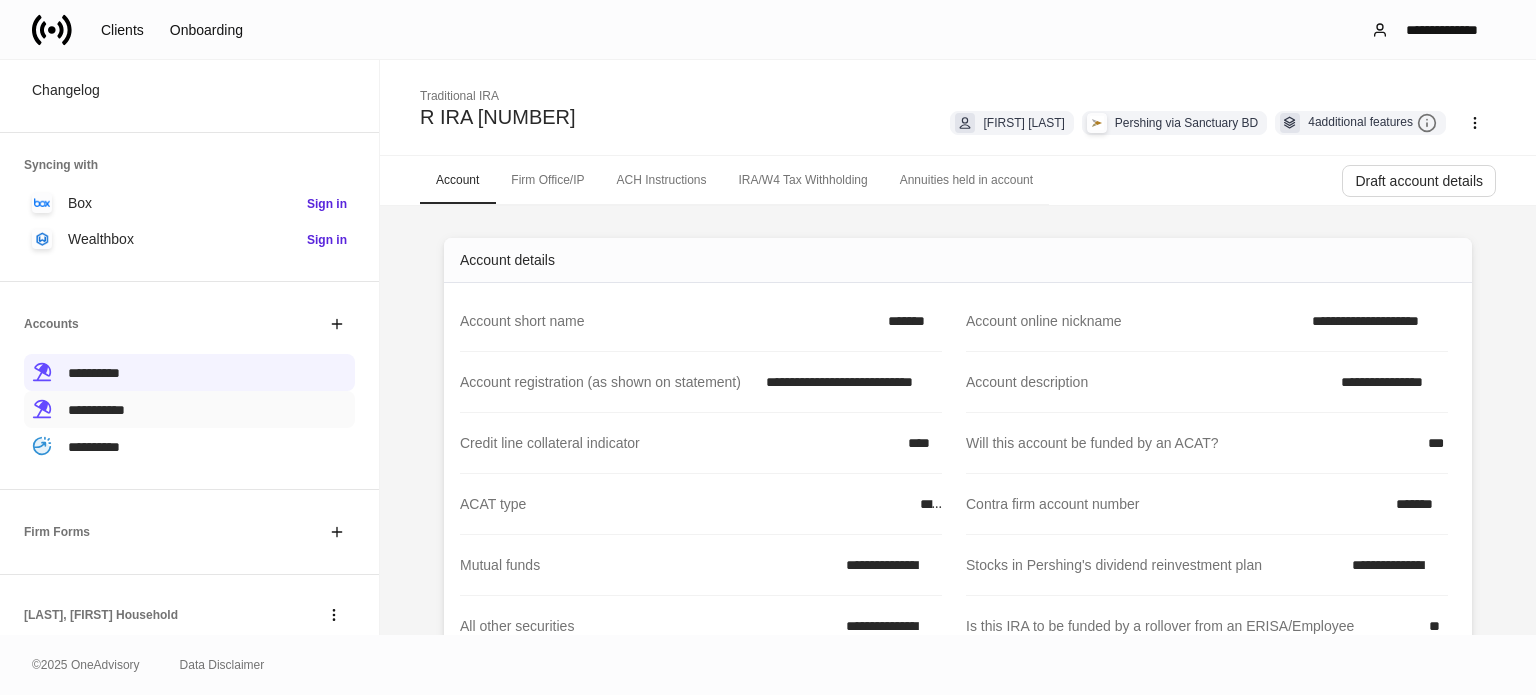 click on "**********" at bounding box center [96, 410] 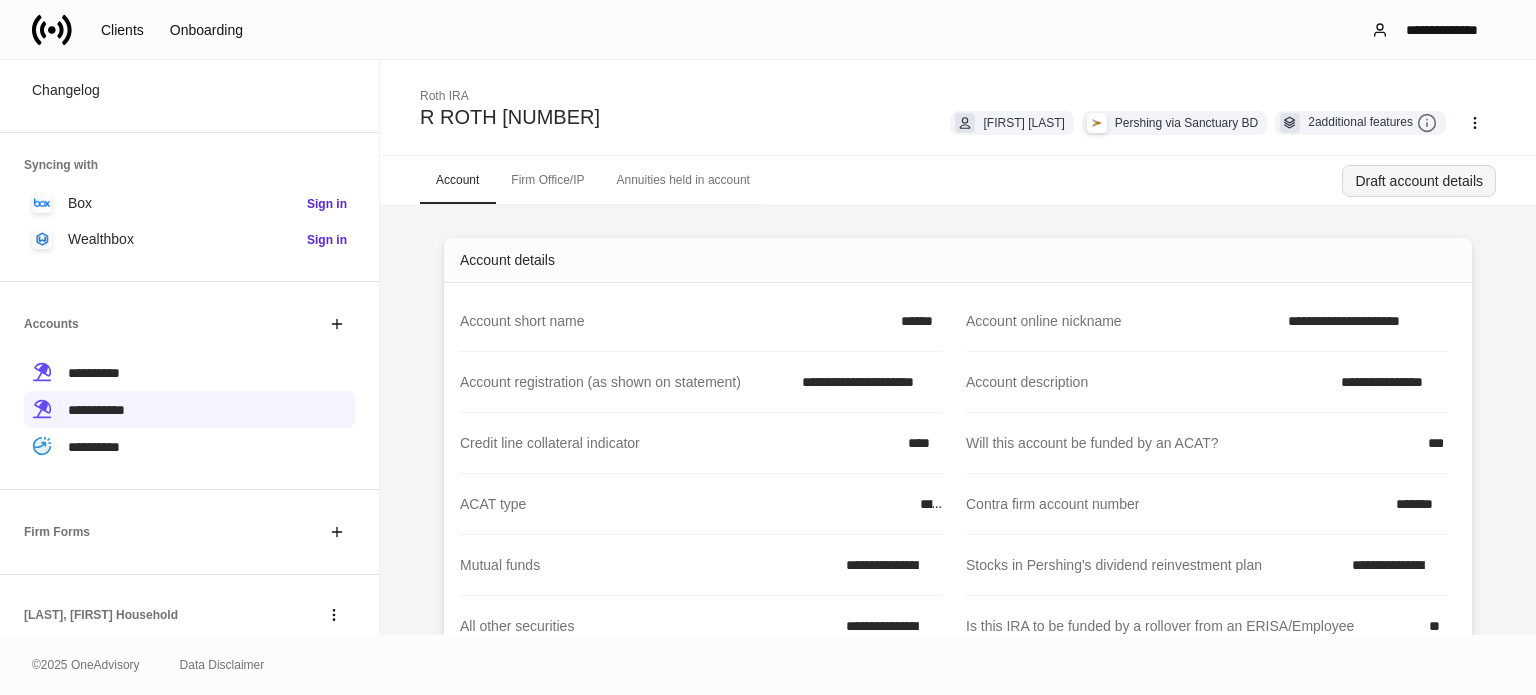 click on "Draft account details" at bounding box center (1419, 181) 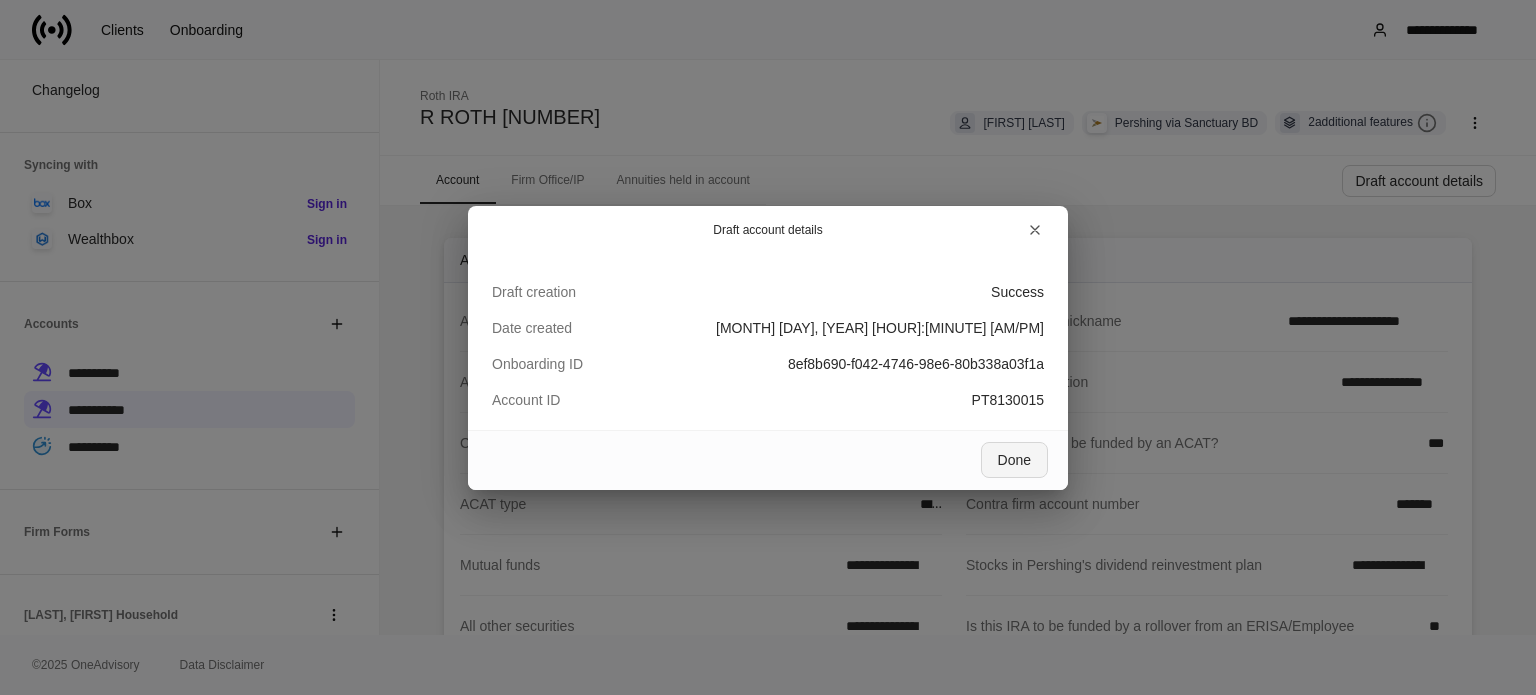 click on "Done" at bounding box center (1014, 460) 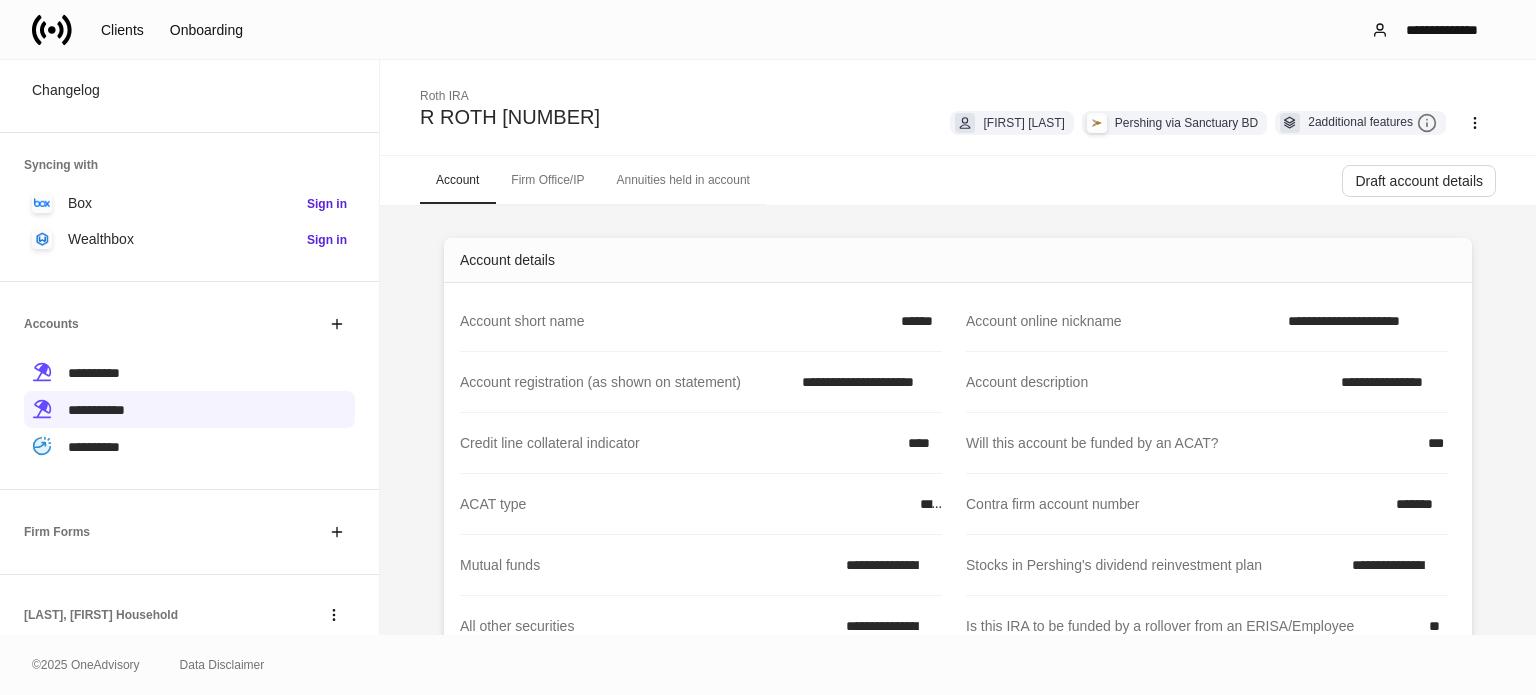 click on "Draft account details Draft creation Success Date created [MONTH] [DAY], [YEAR] [HOUR]:[MINUTE] [AM/PM] Onboarding ID [UUID] Account ID [ACCOUNT_ID] Done" at bounding box center [768, 347] 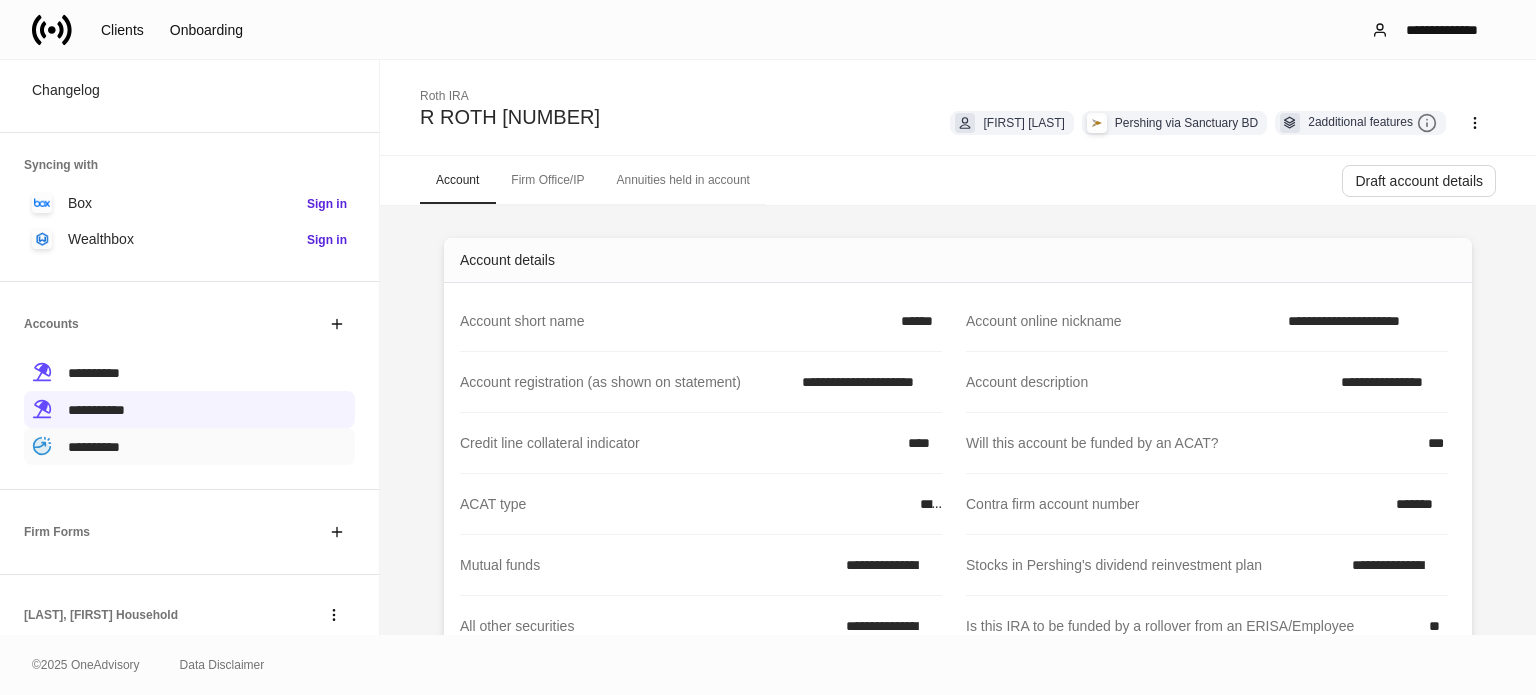 click on "**********" at bounding box center (94, 447) 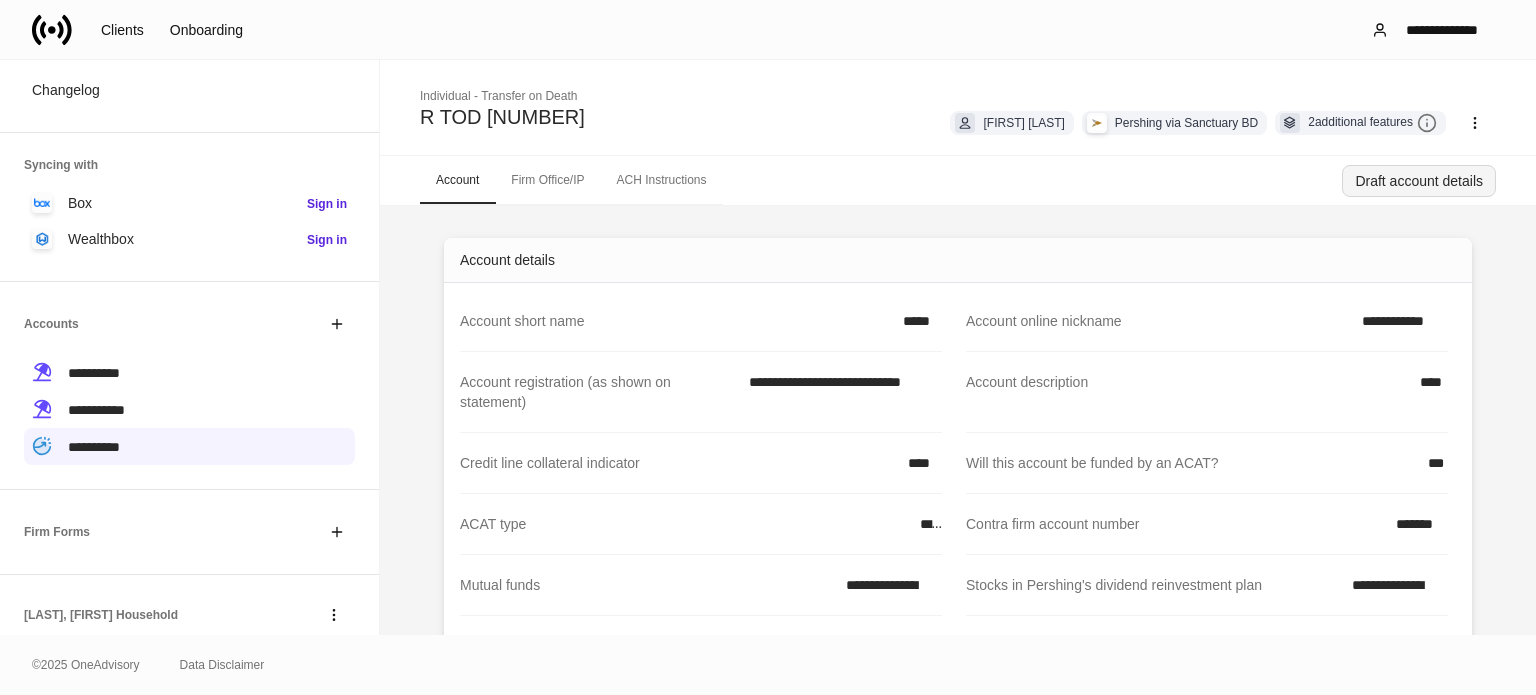 click on "Draft account details" at bounding box center (1419, 181) 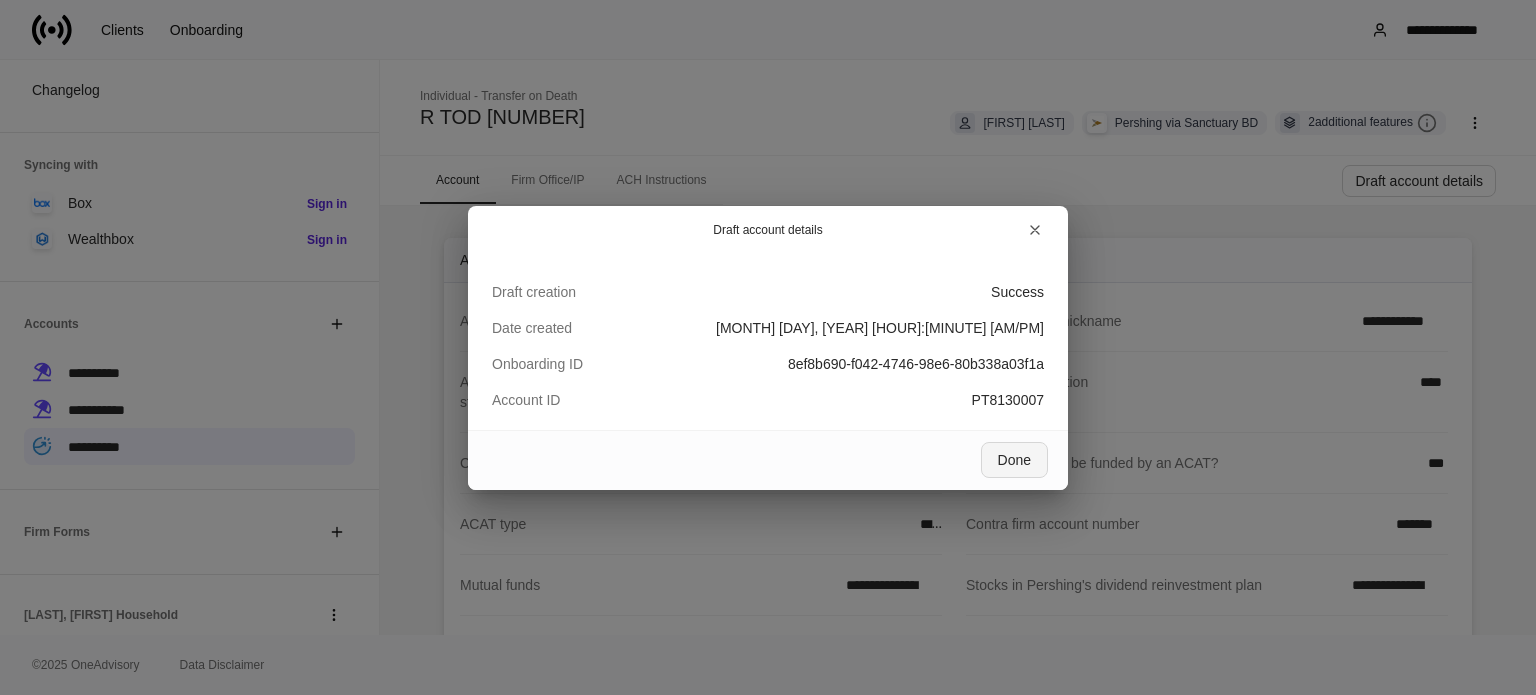 click on "Done" at bounding box center [1014, 460] 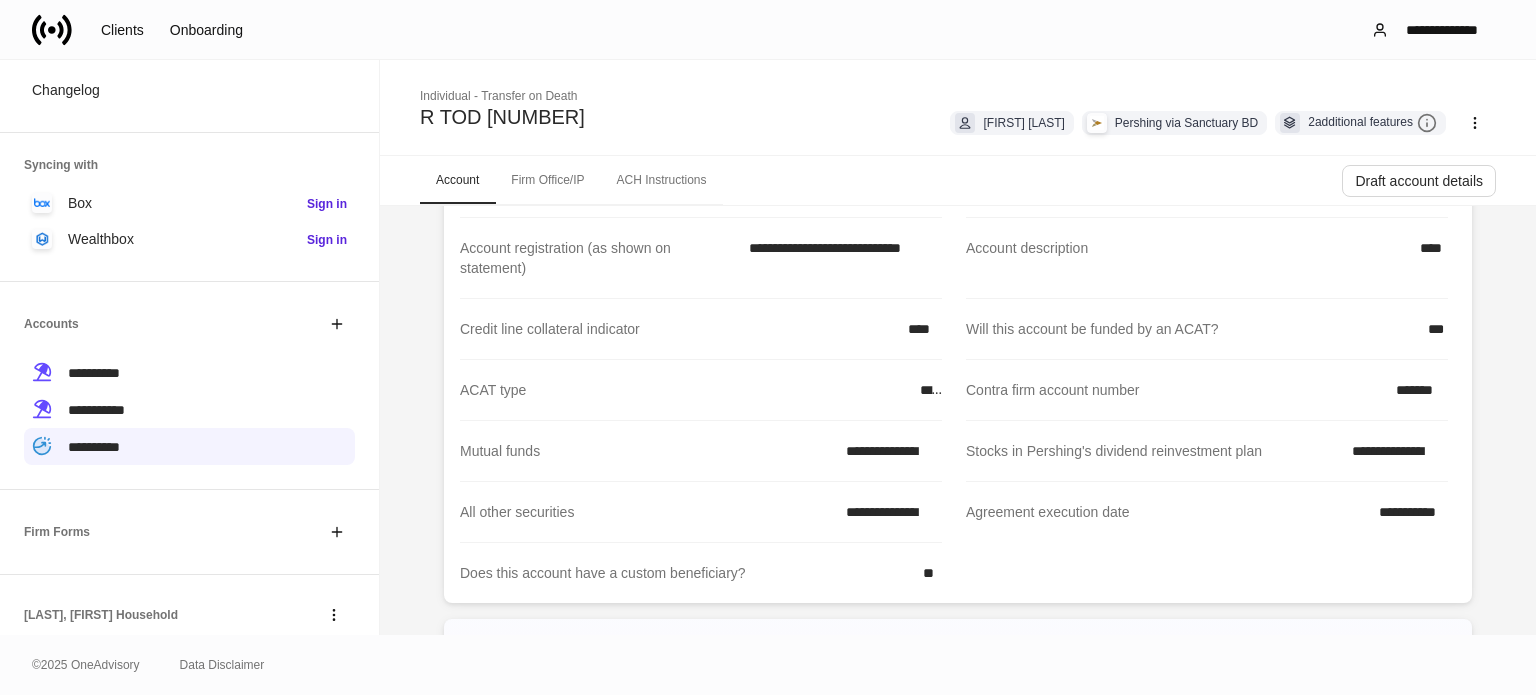 scroll, scrollTop: 100, scrollLeft: 0, axis: vertical 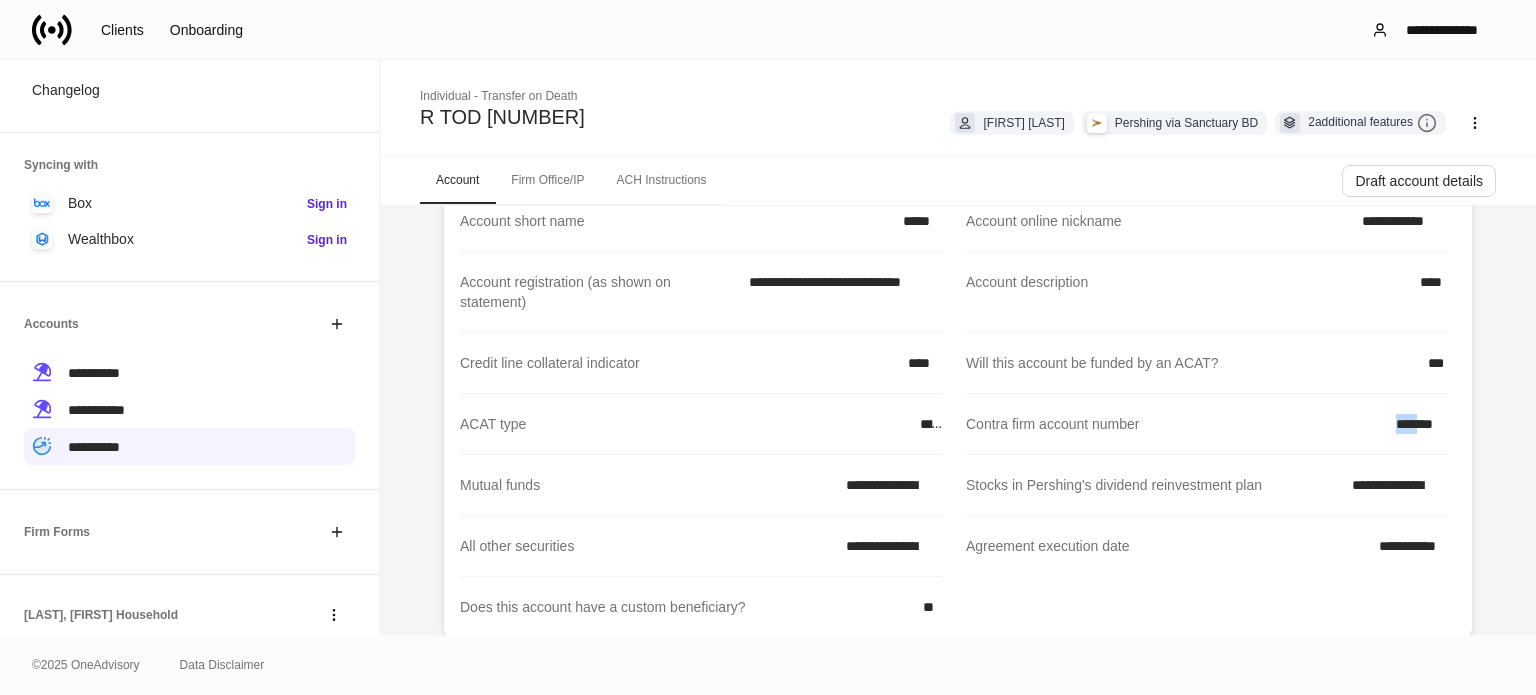 drag, startPoint x: 1374, startPoint y: 425, endPoint x: 1411, endPoint y: 431, distance: 37.48333 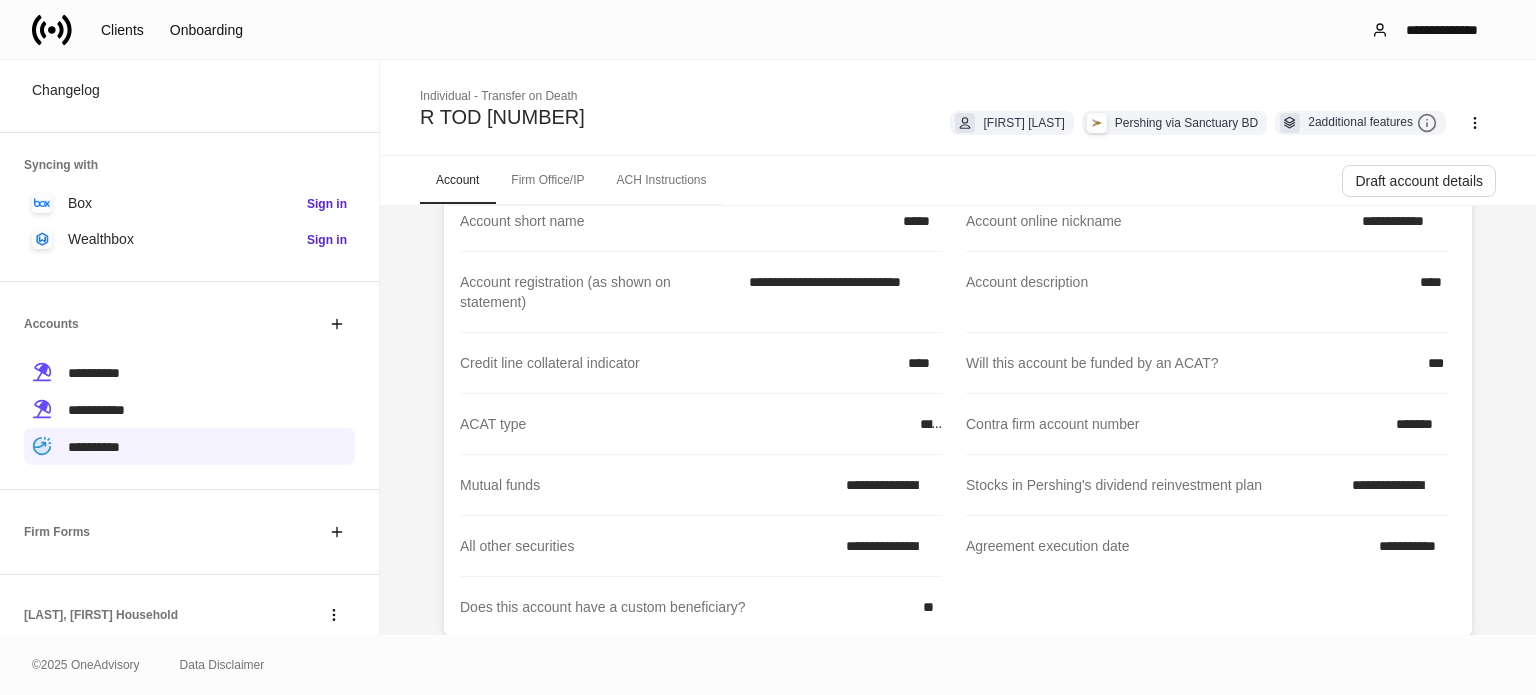 click on "Contra firm account number *******" at bounding box center [1207, 424] 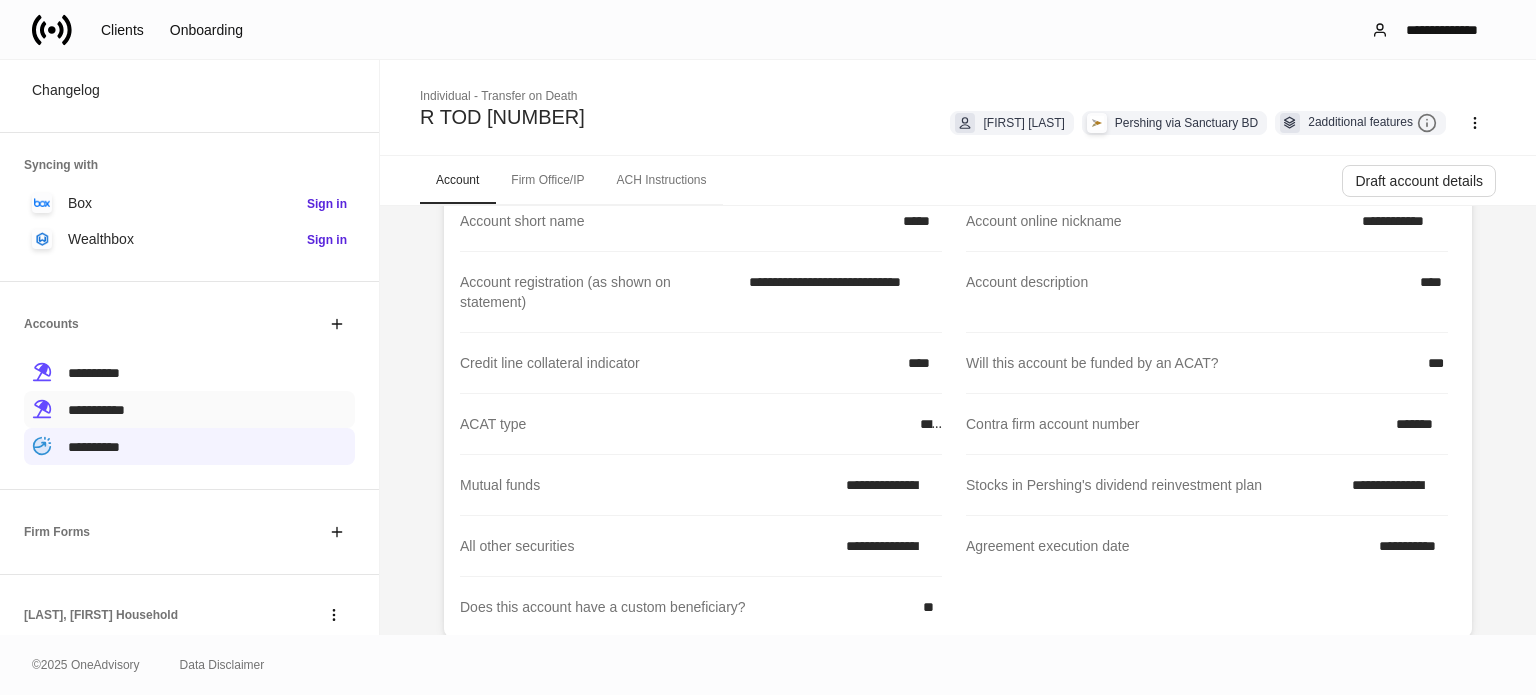 click on "**********" at bounding box center [96, 410] 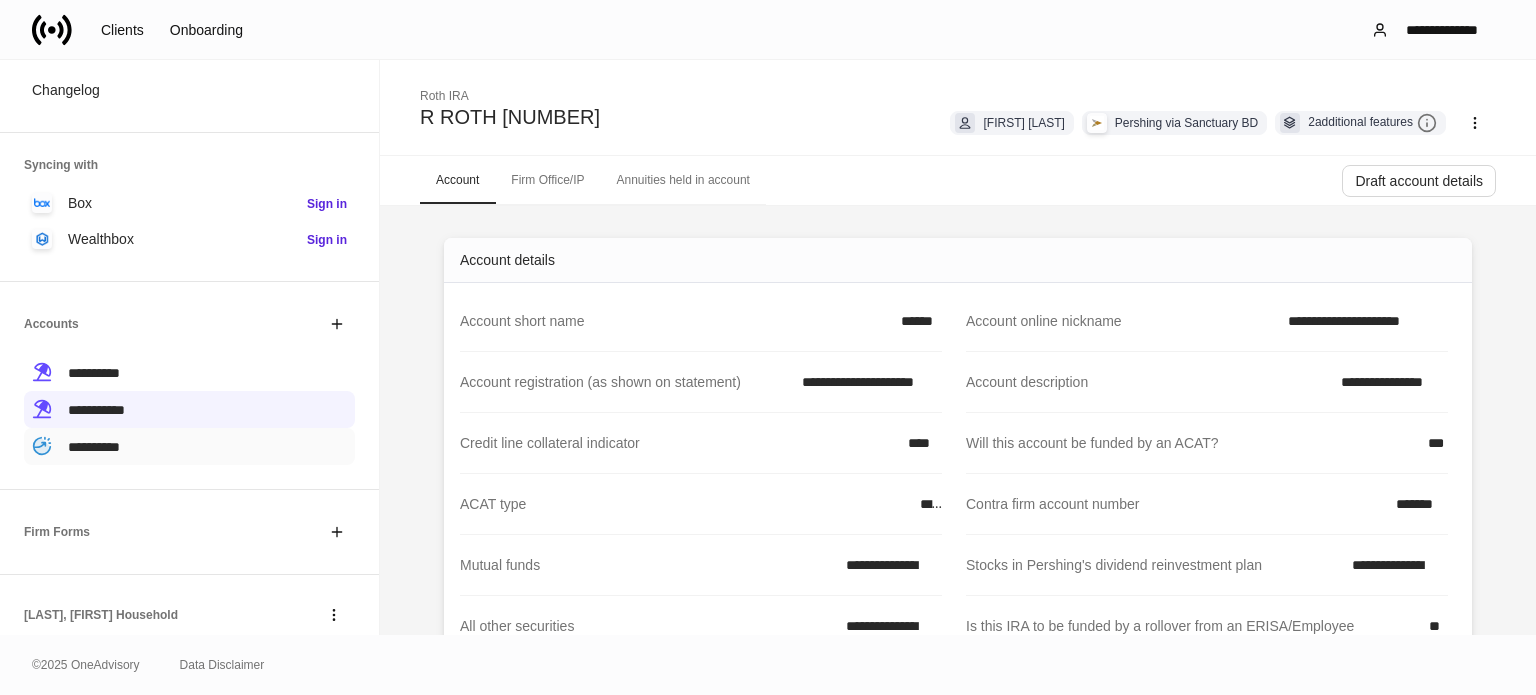 click on "**********" at bounding box center (189, 446) 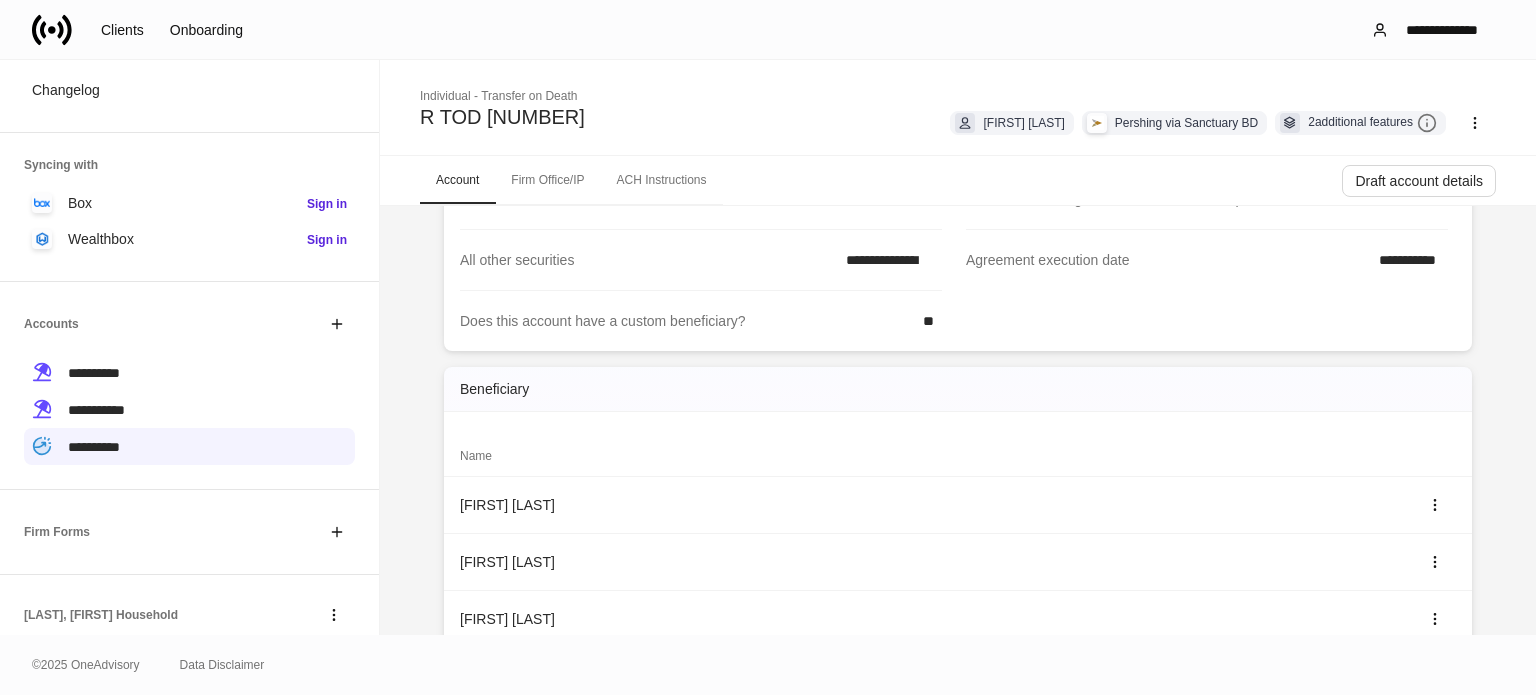 scroll, scrollTop: 0, scrollLeft: 0, axis: both 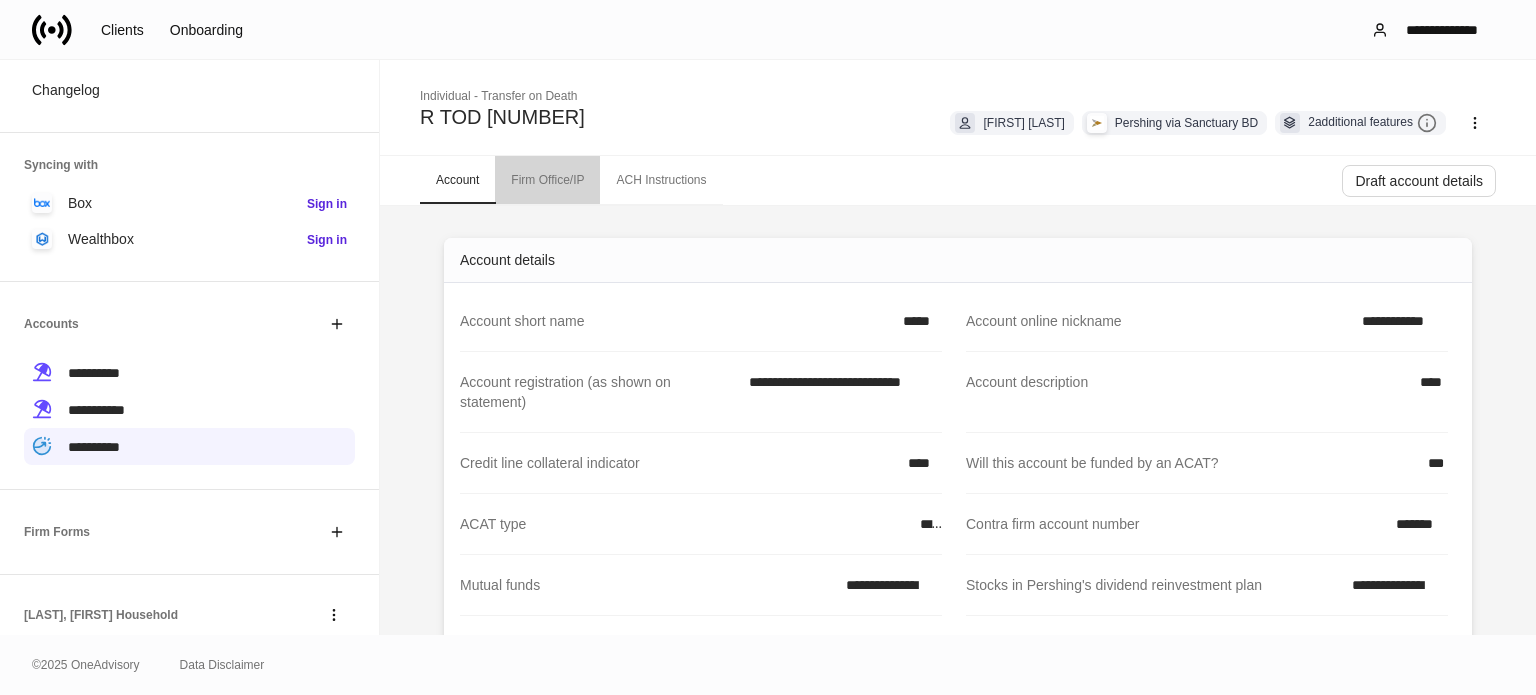 click on "Firm Office/IP" at bounding box center (547, 180) 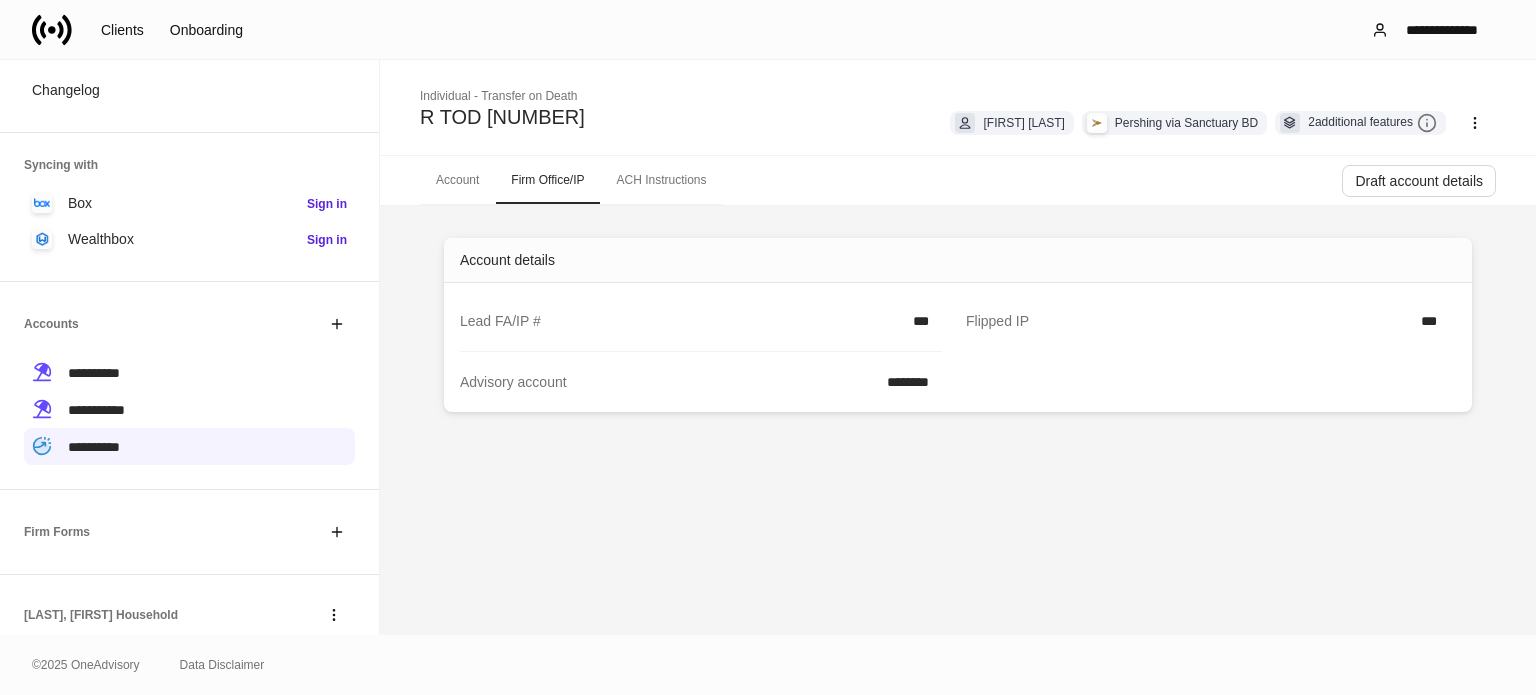 click on "Account" at bounding box center (457, 180) 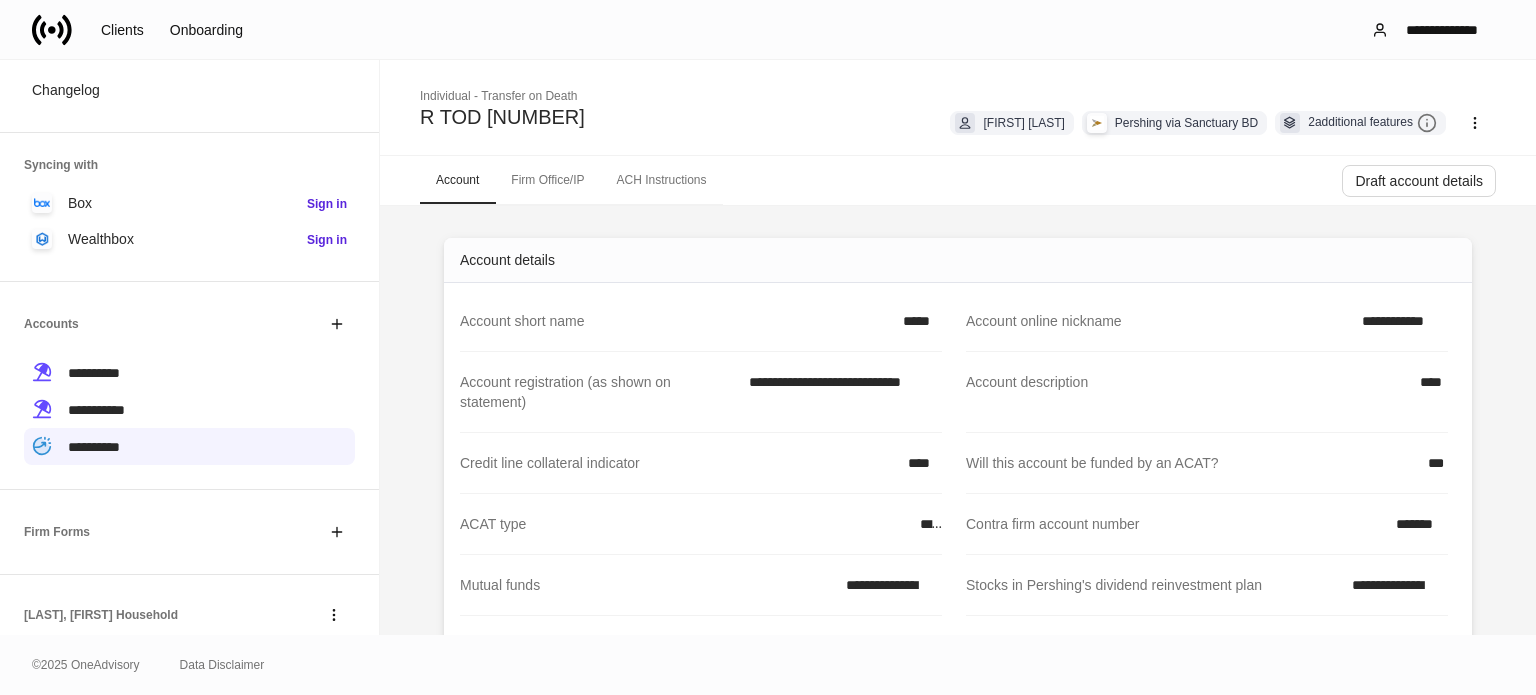 scroll, scrollTop: 100, scrollLeft: 0, axis: vertical 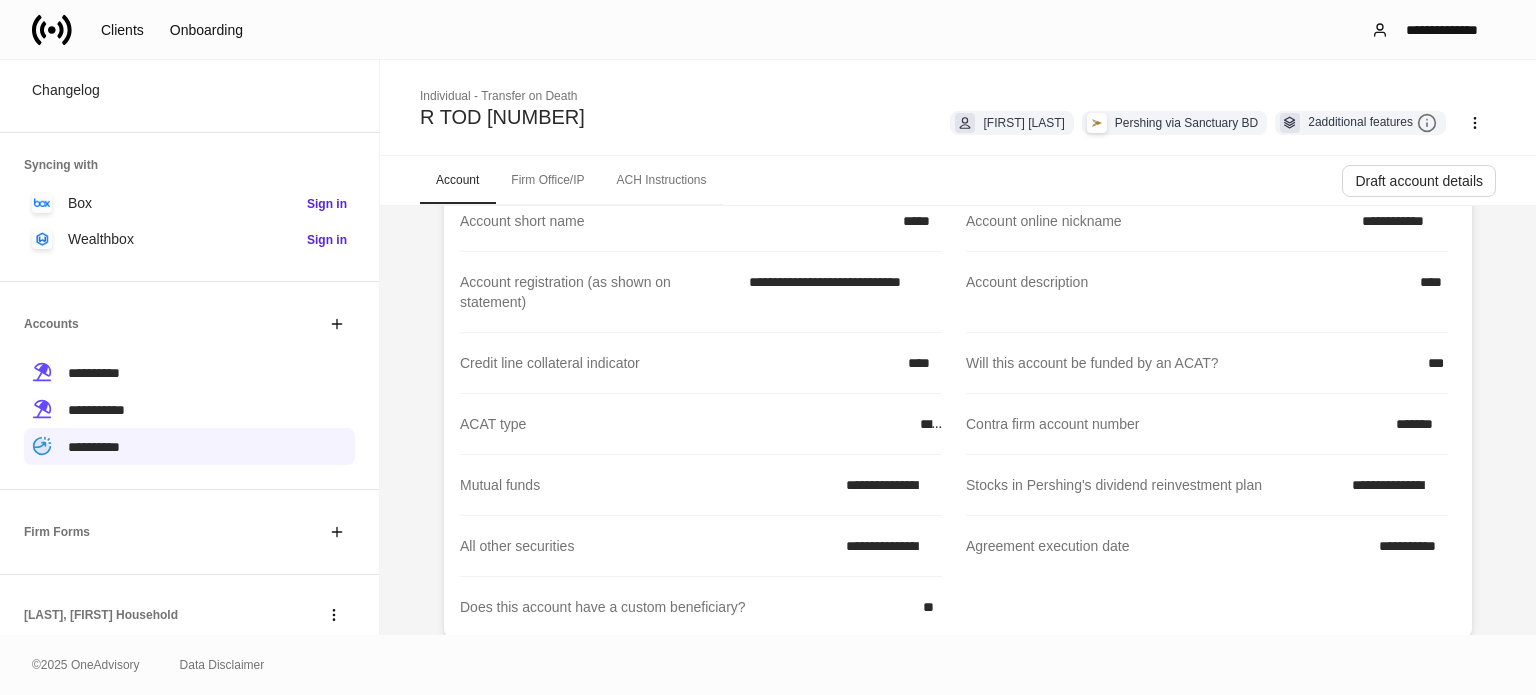 click on "*******" at bounding box center (1416, 424) 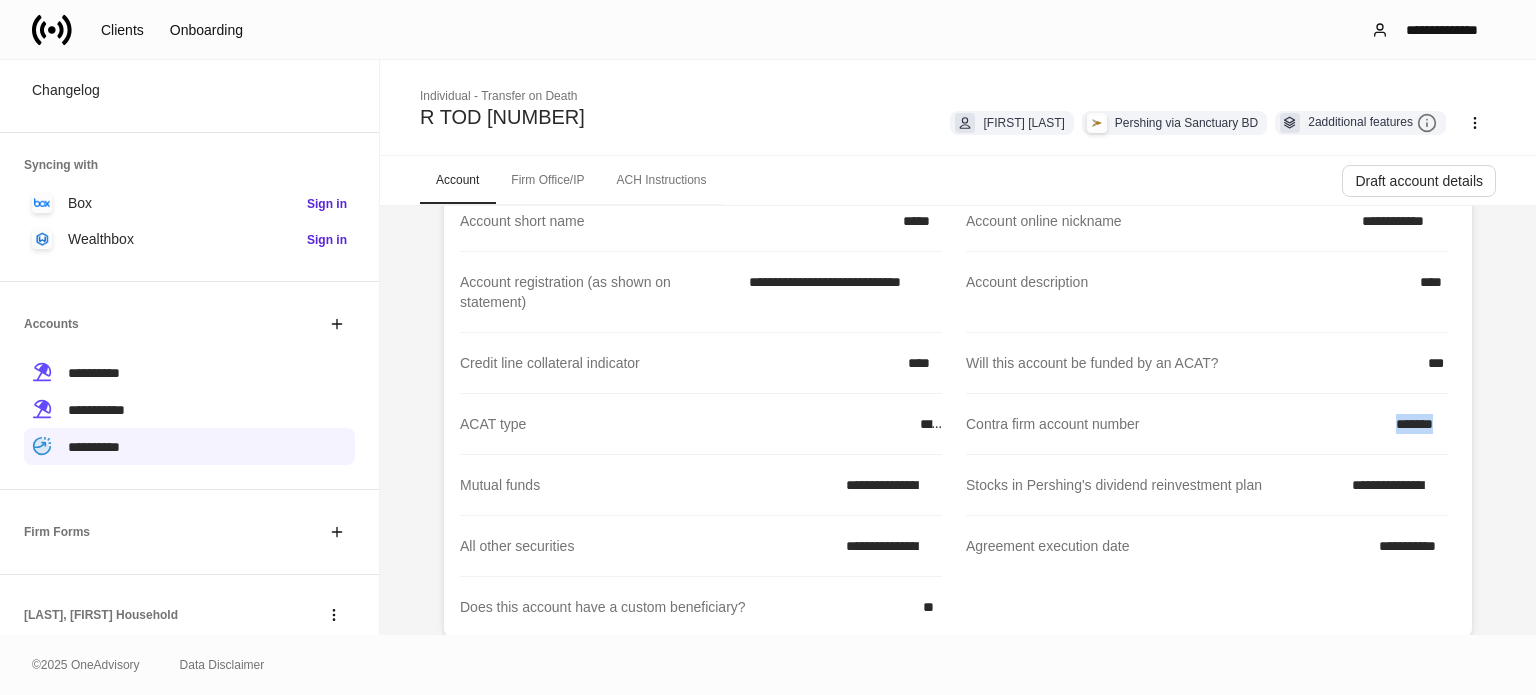 click on "*******" at bounding box center [1416, 424] 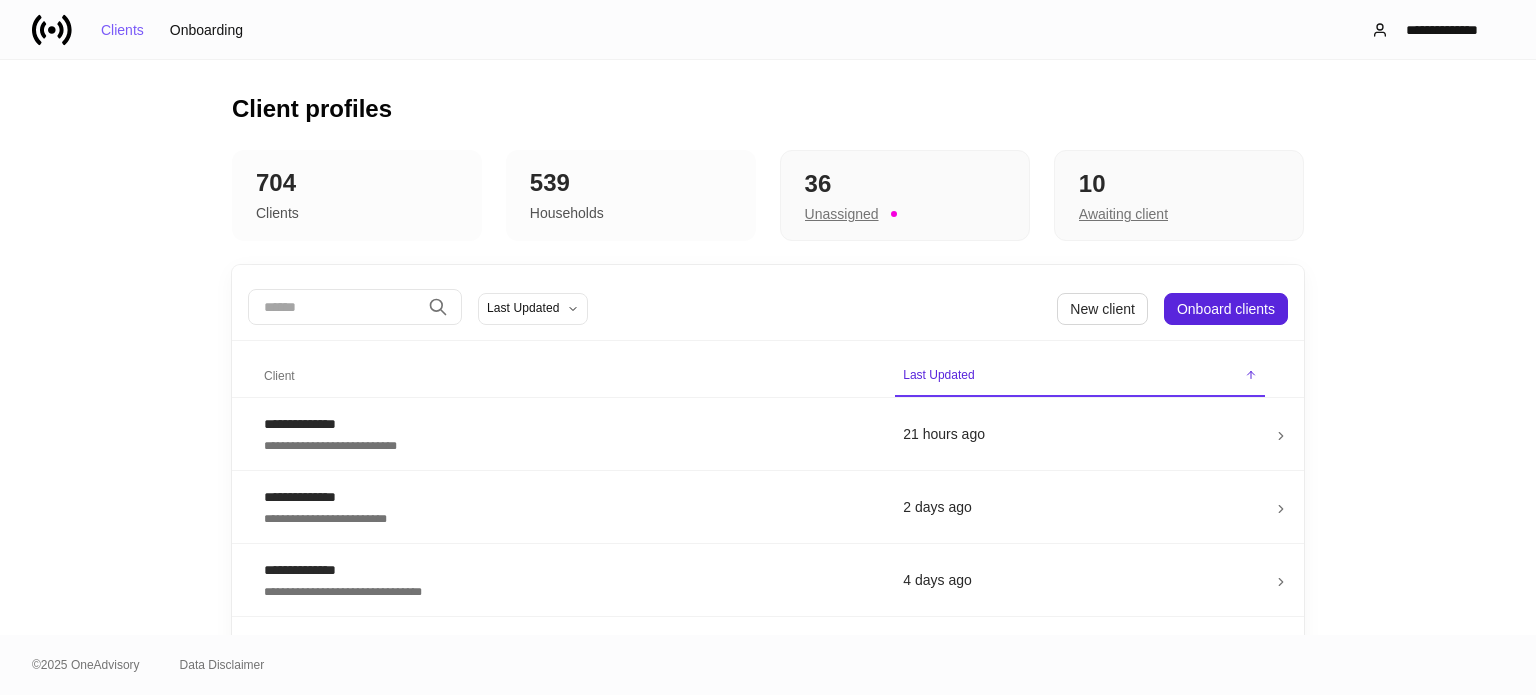 click on "​" at bounding box center (355, 308) 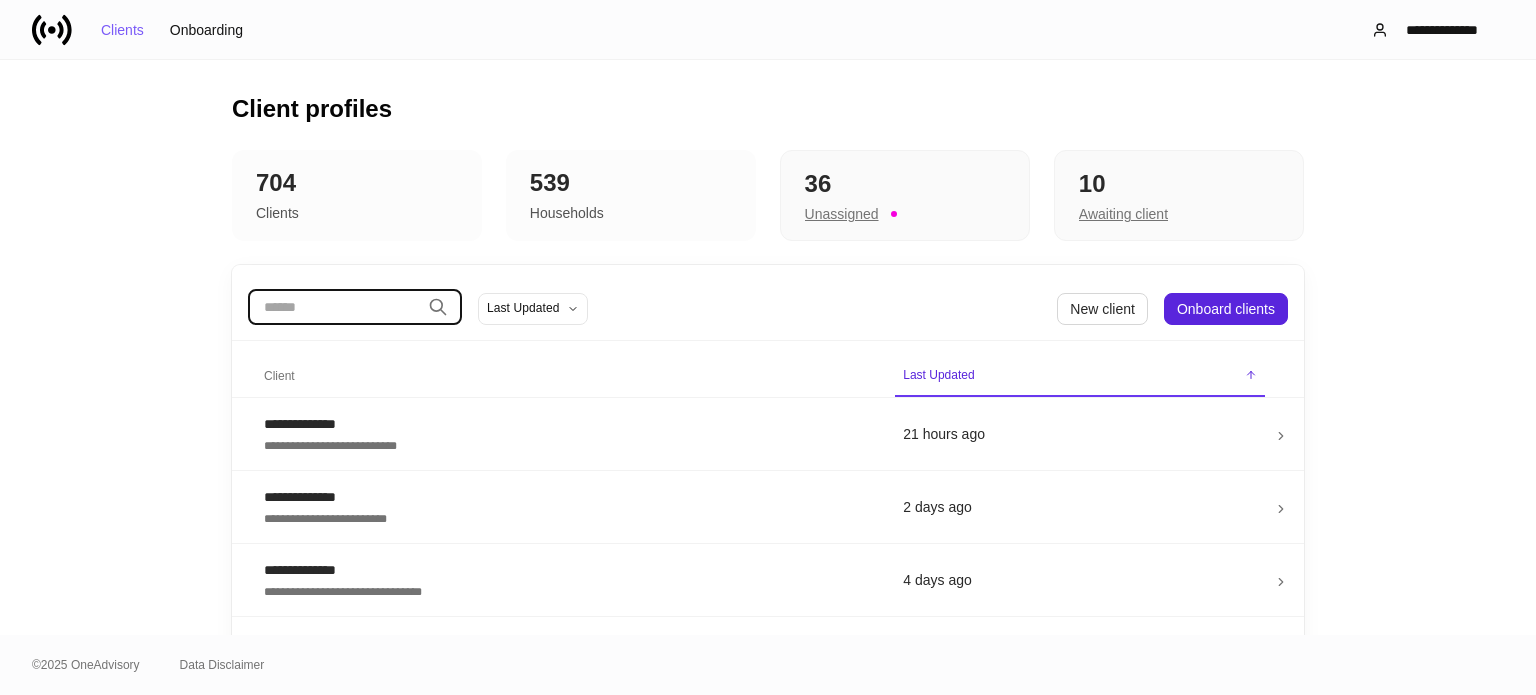 click at bounding box center [334, 307] 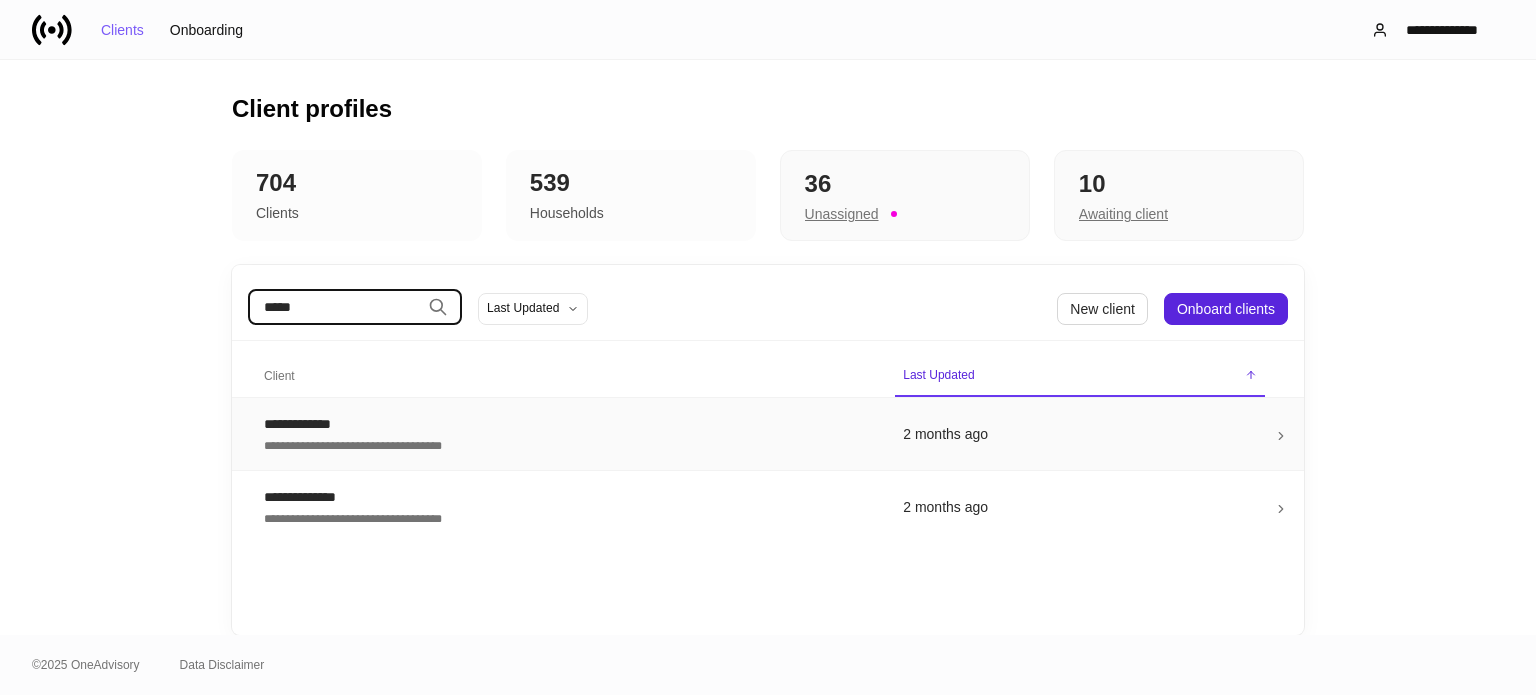 type on "*****" 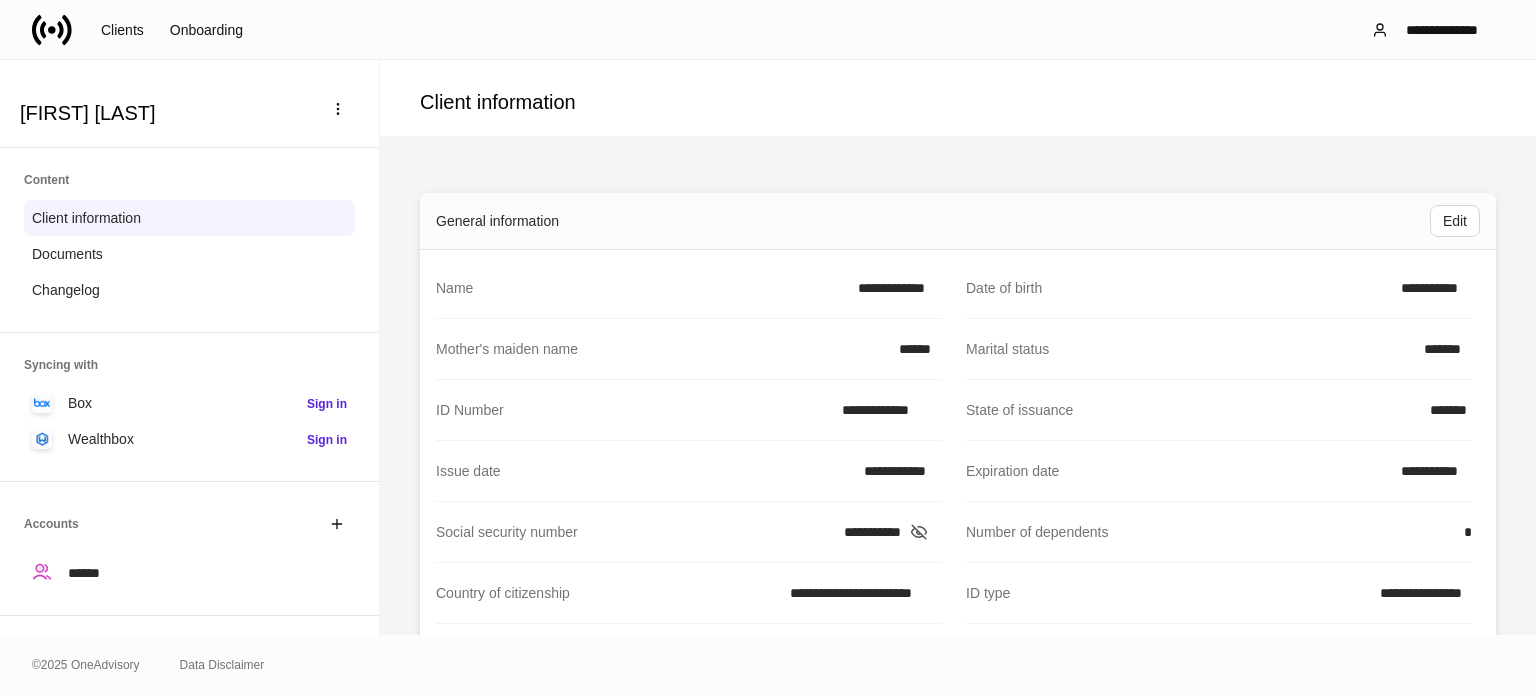 click at bounding box center (60, 30) 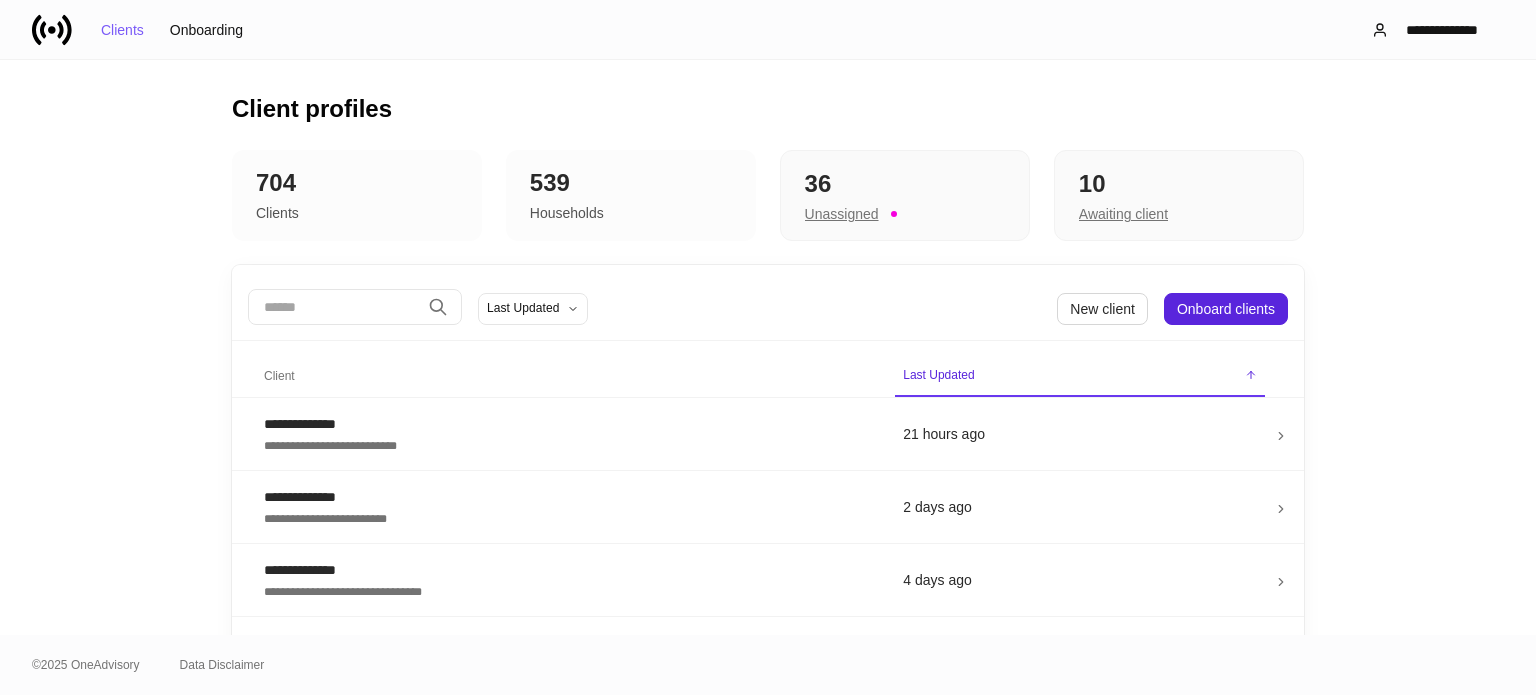 click at bounding box center (334, 307) 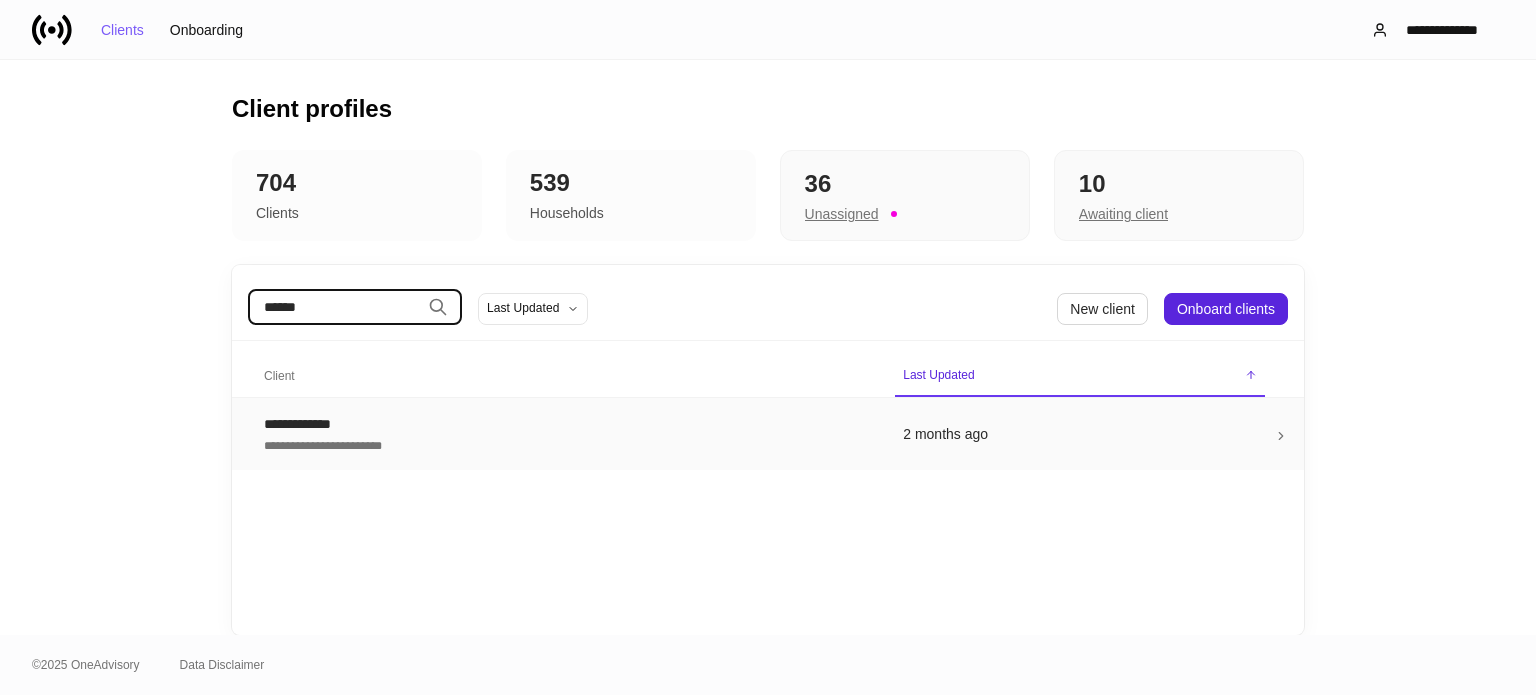 type on "******" 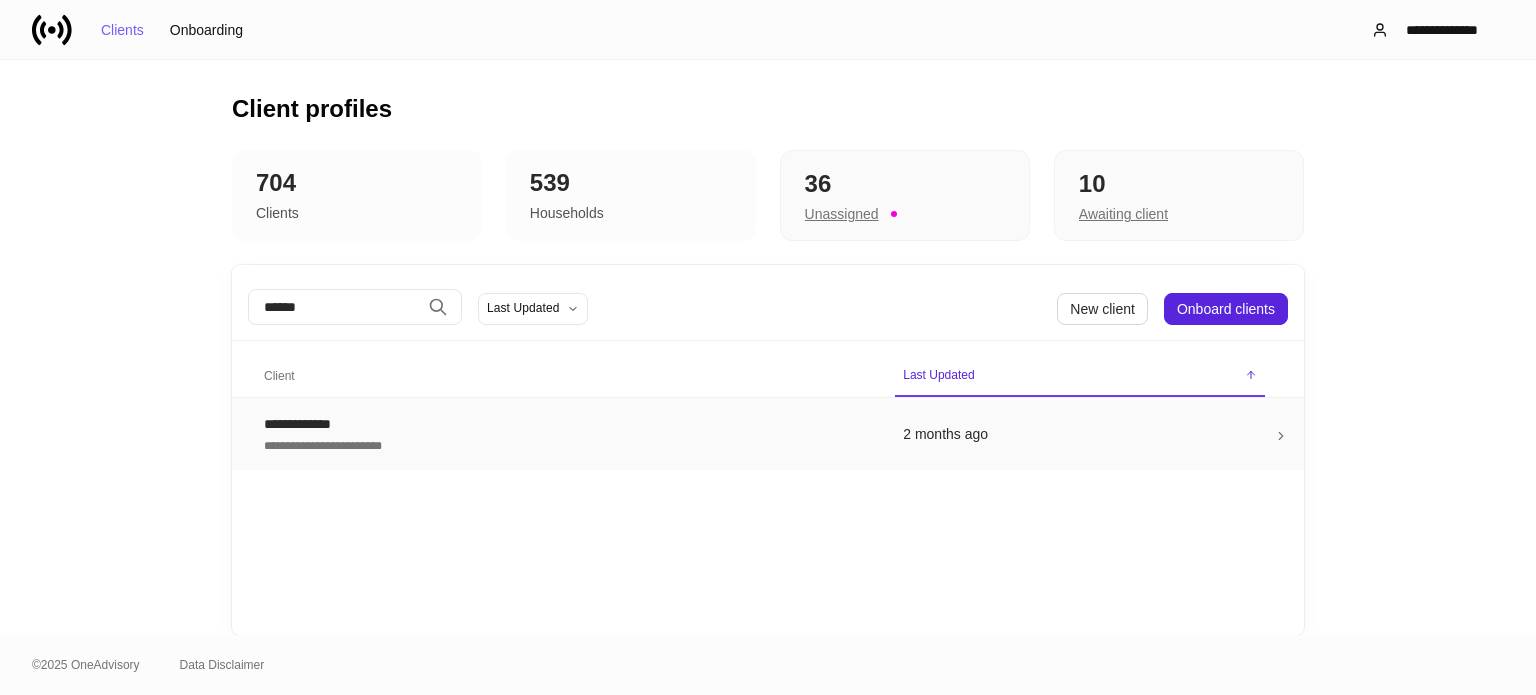click on "**********" at bounding box center (567, 444) 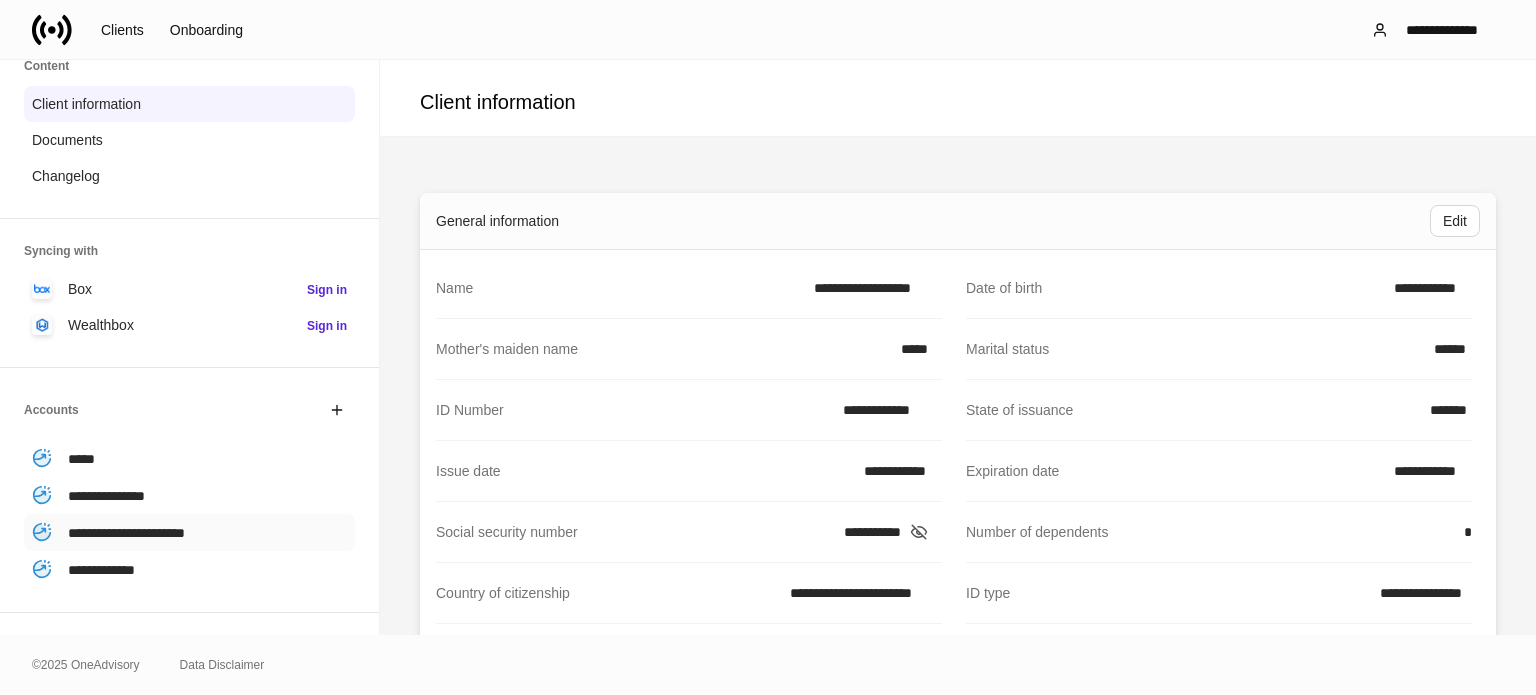 scroll, scrollTop: 200, scrollLeft: 0, axis: vertical 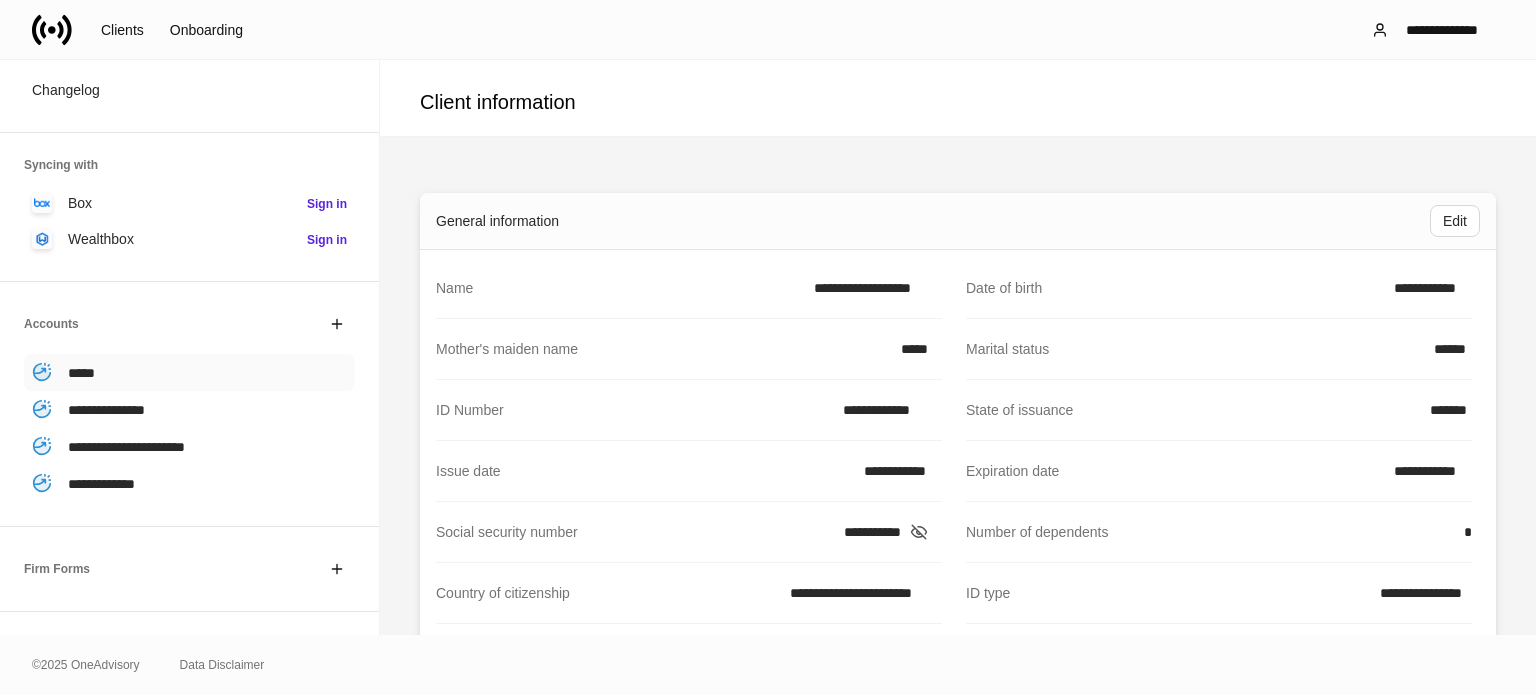 click on "*****" at bounding box center (189, 372) 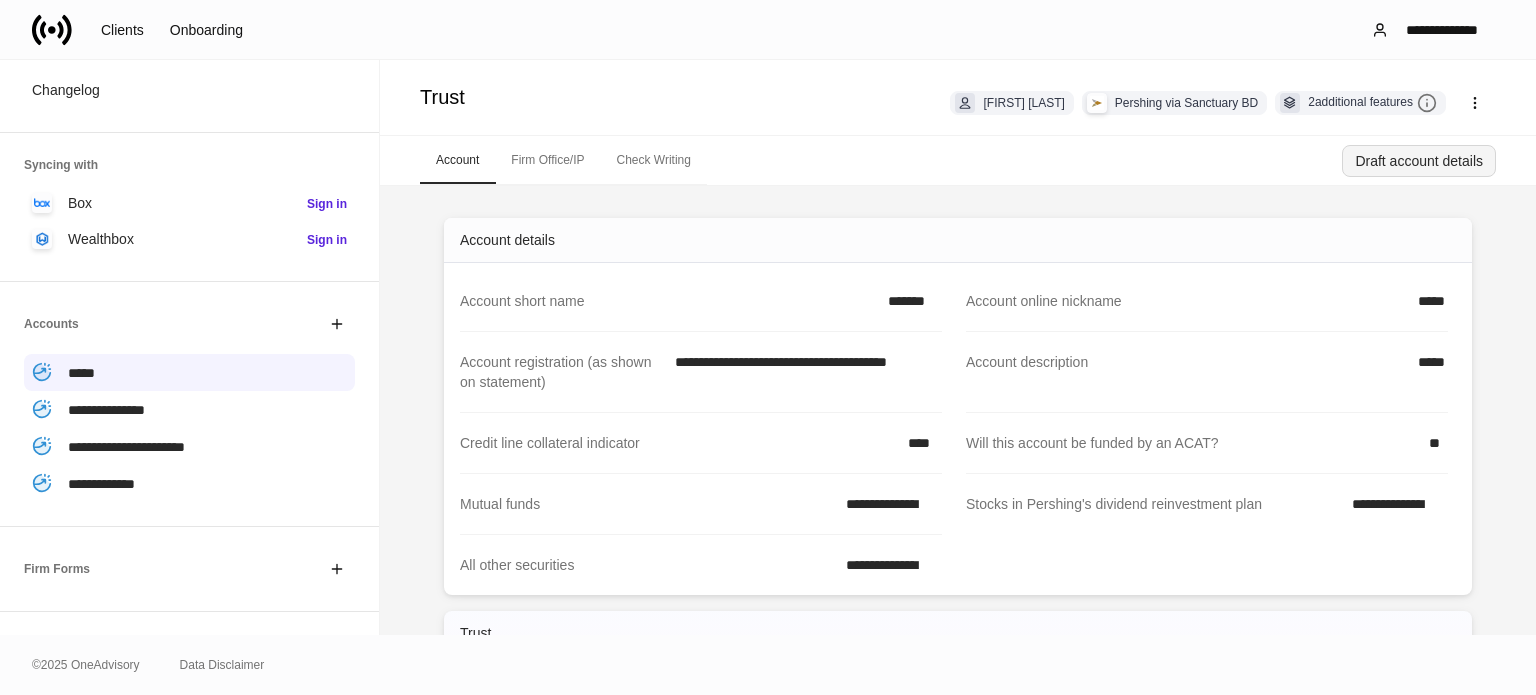 click on "Draft account details" at bounding box center (1419, 161) 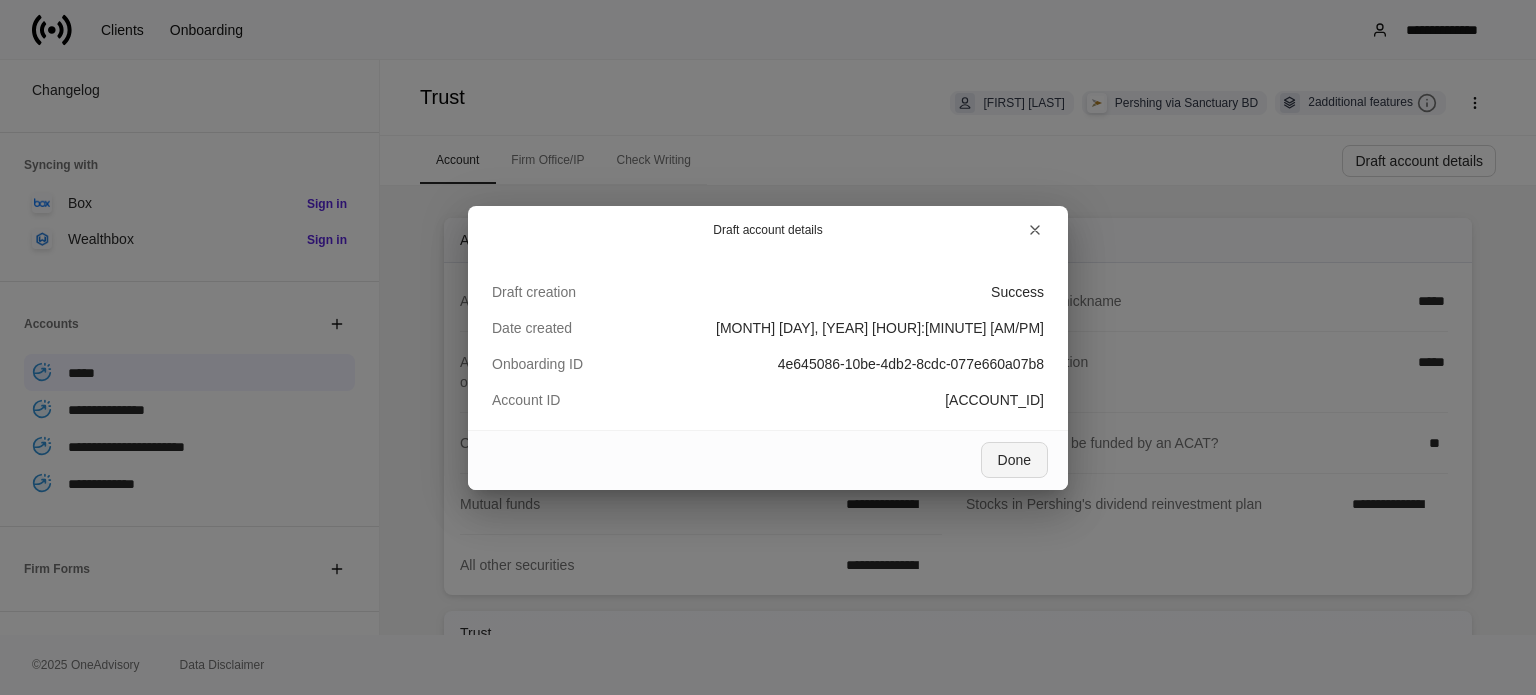 click on "Done" at bounding box center (1014, 460) 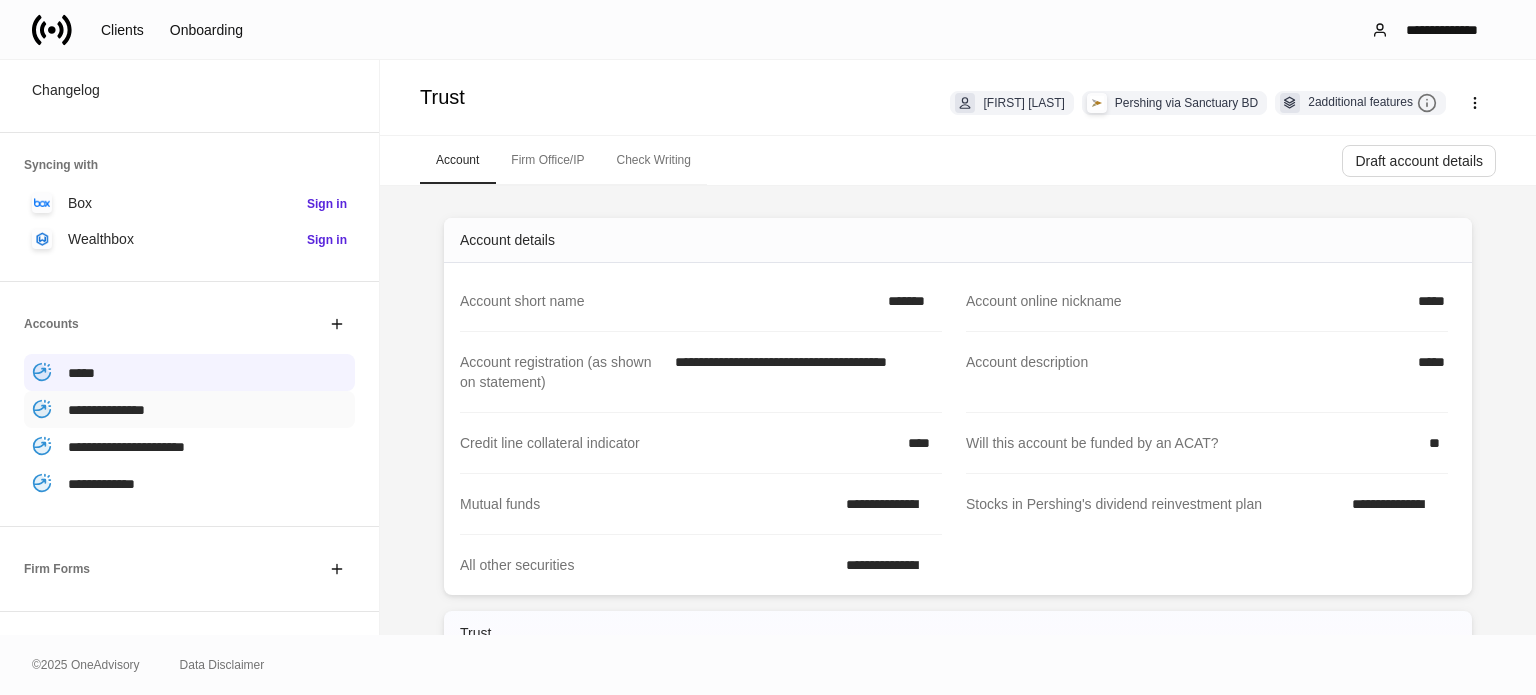 click on "**********" at bounding box center [189, 409] 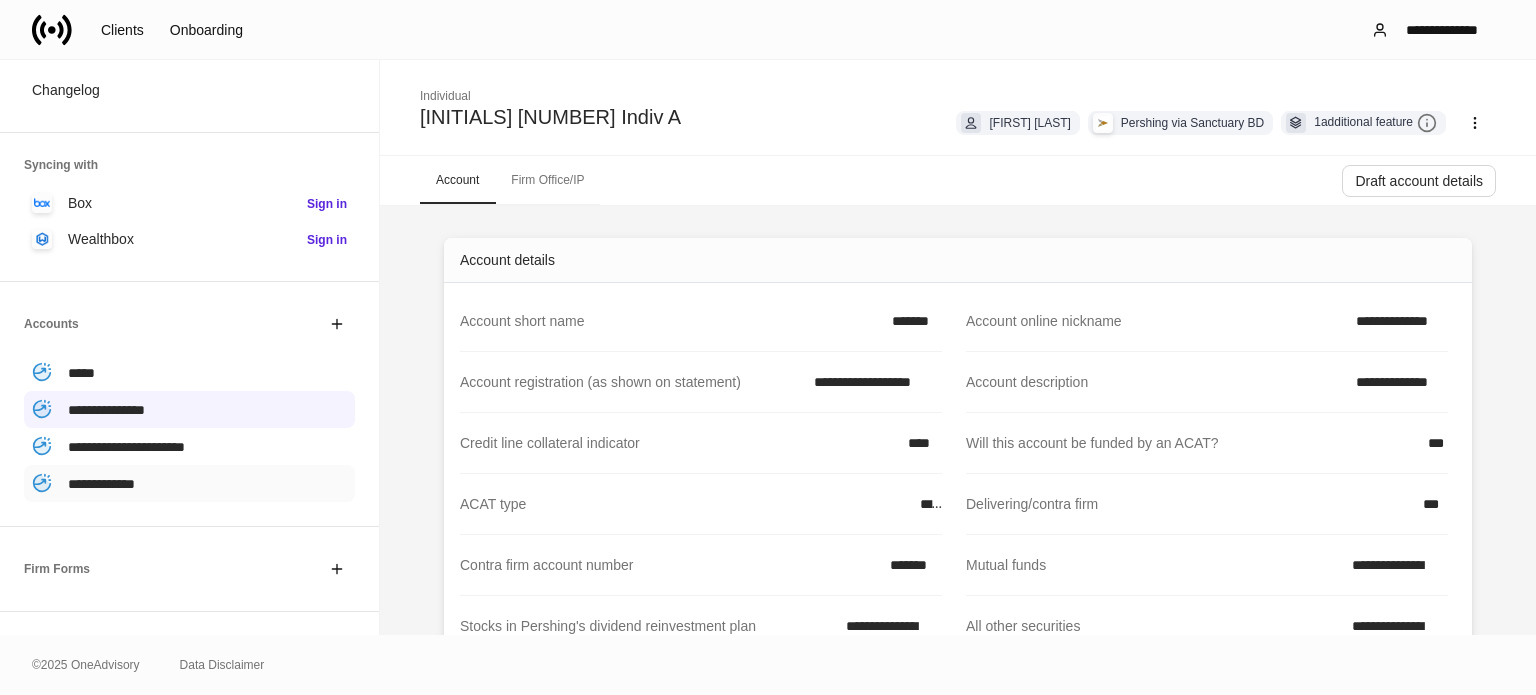 click on "**********" at bounding box center (189, 483) 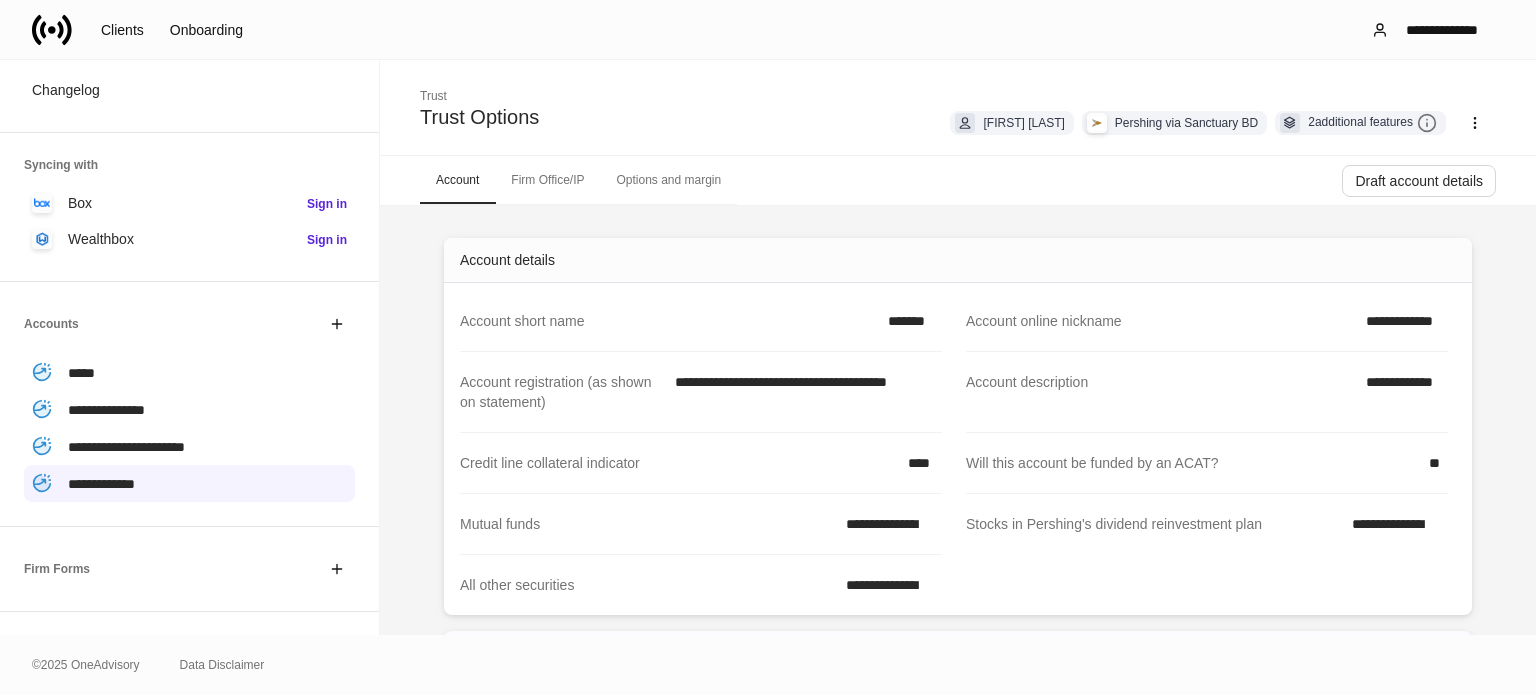 click 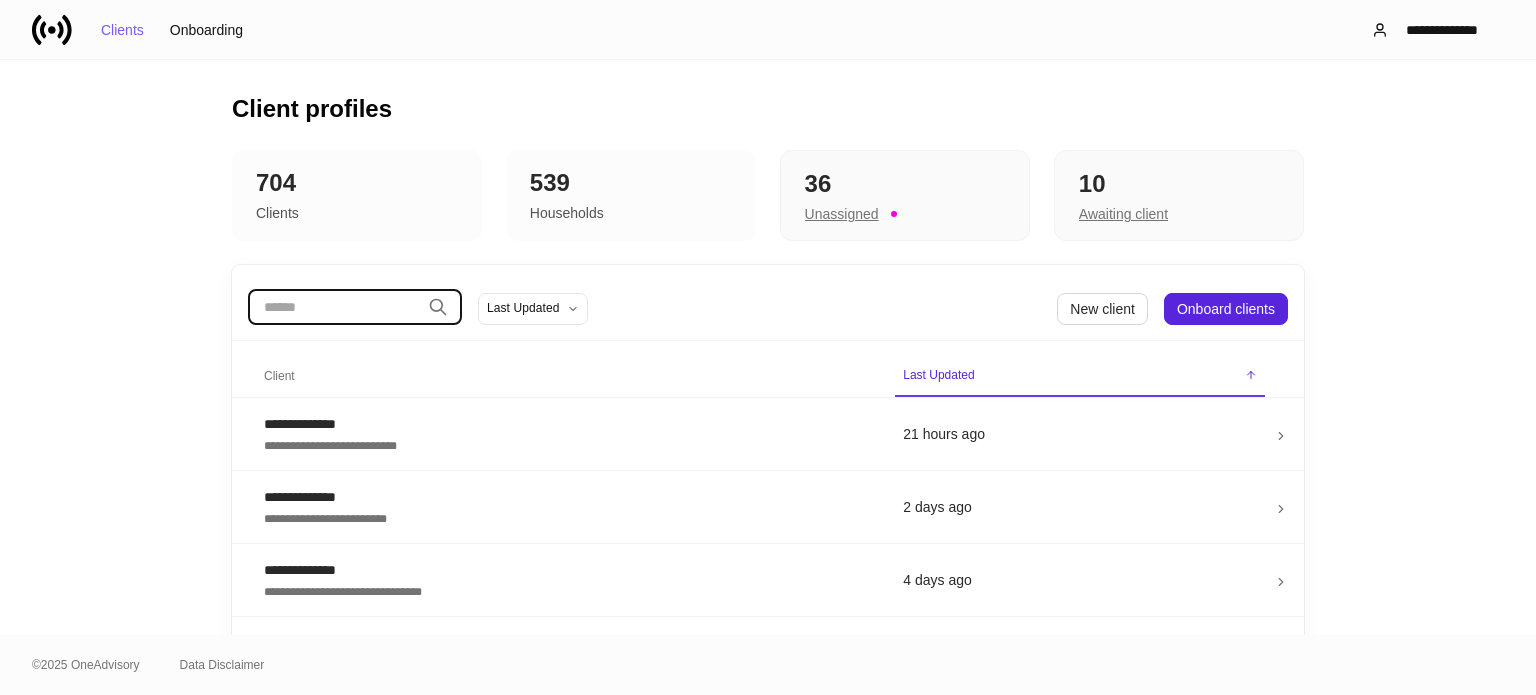 click at bounding box center (334, 307) 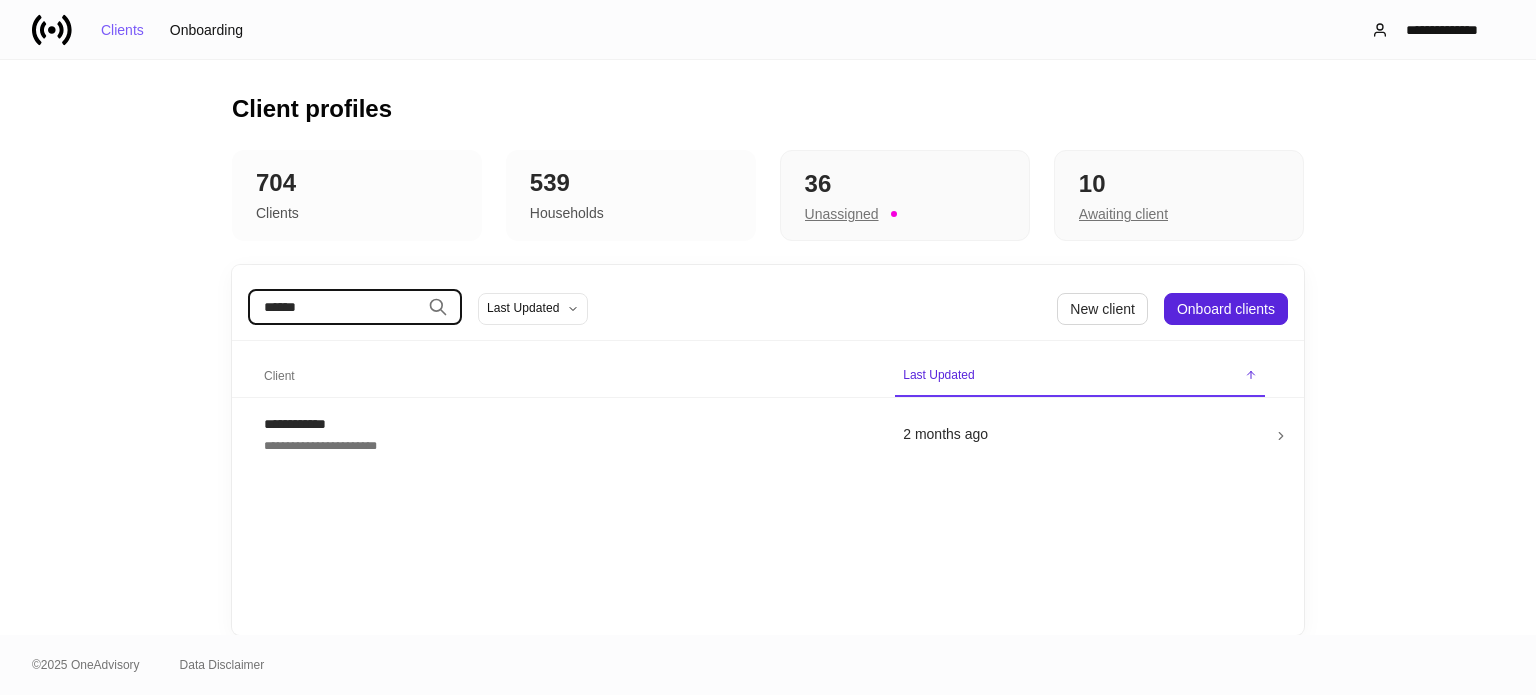 type on "******" 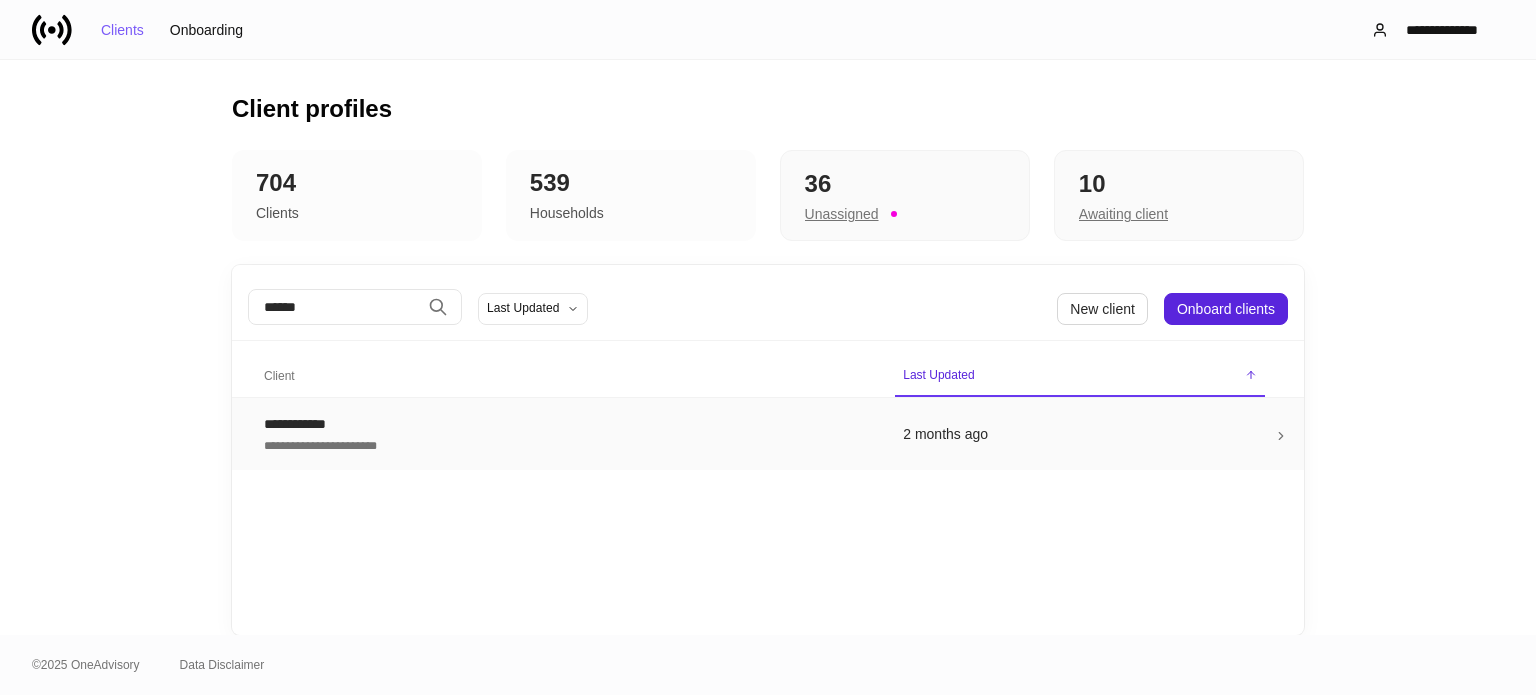 click on "**********" at bounding box center [567, 444] 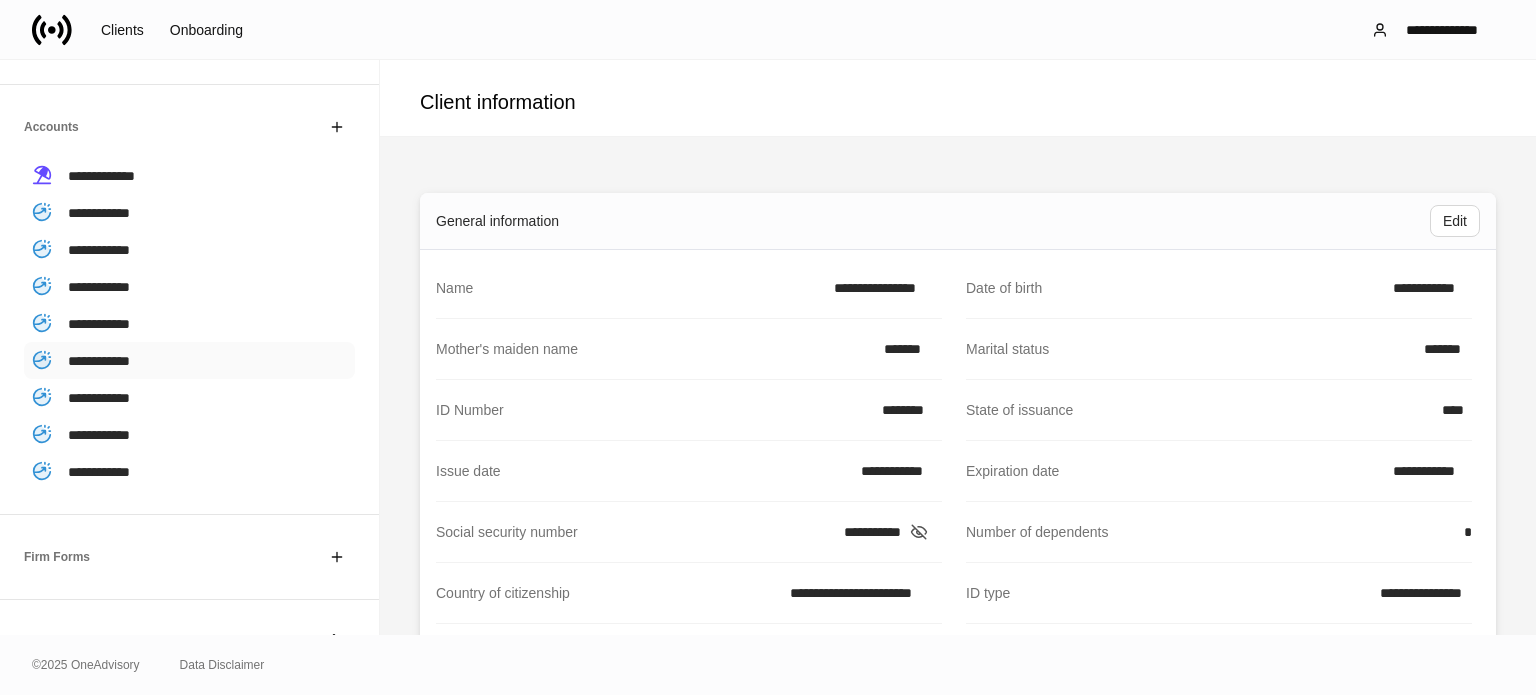 scroll, scrollTop: 400, scrollLeft: 0, axis: vertical 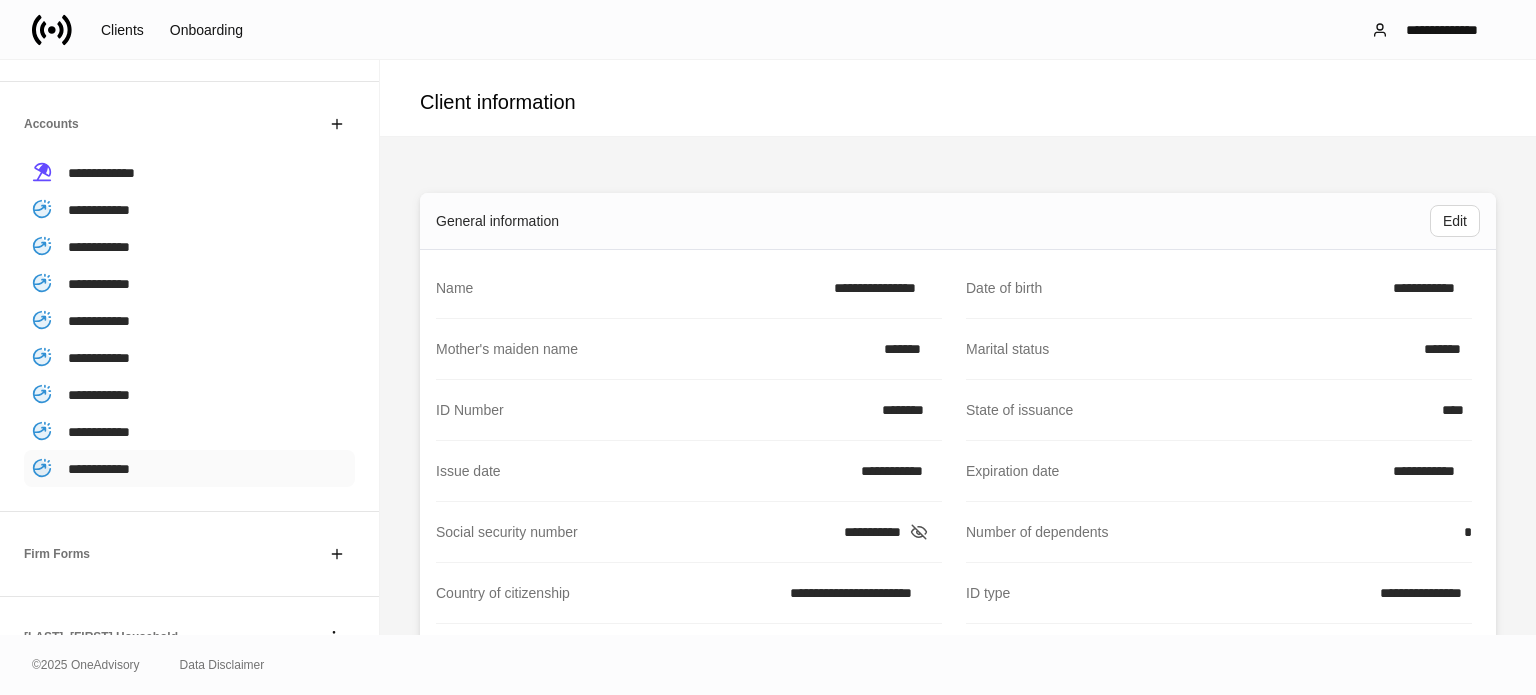 click on "**********" at bounding box center (99, 469) 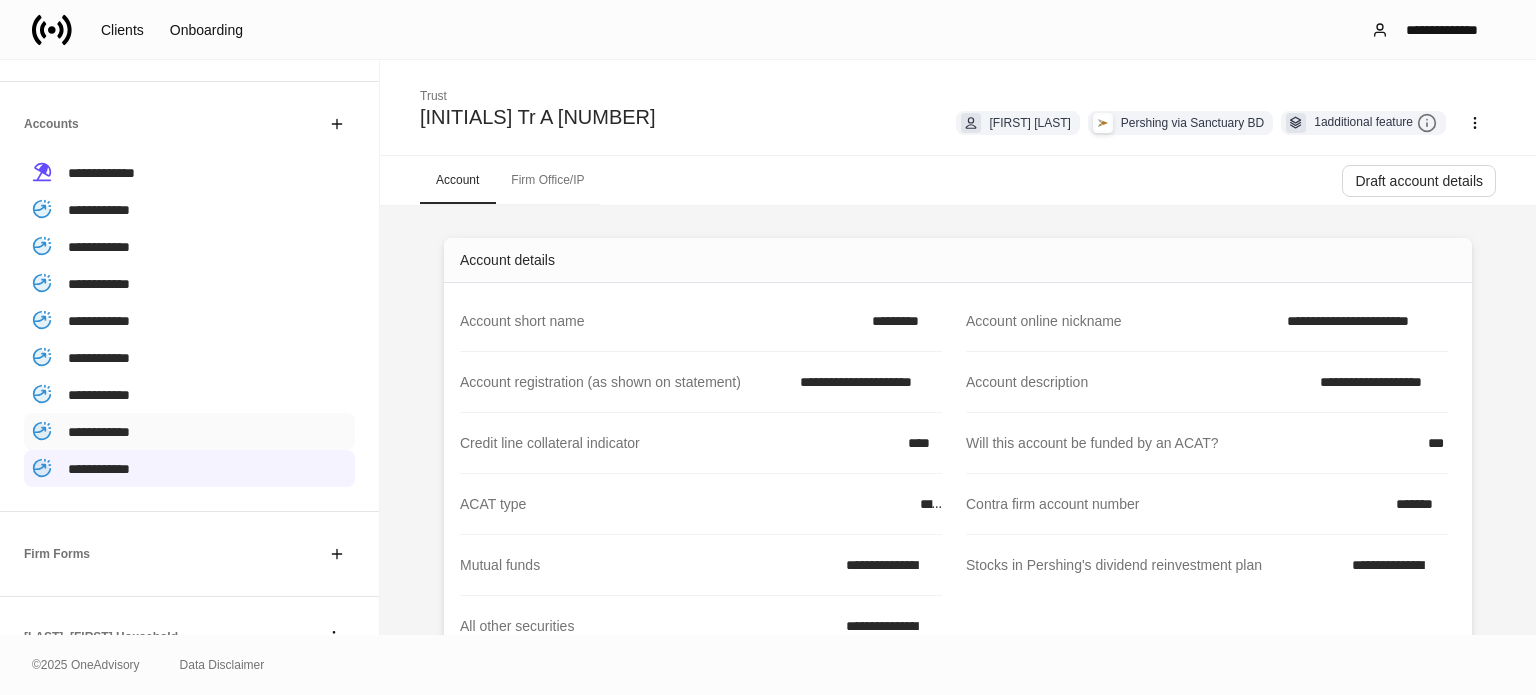 click on "**********" at bounding box center (189, 431) 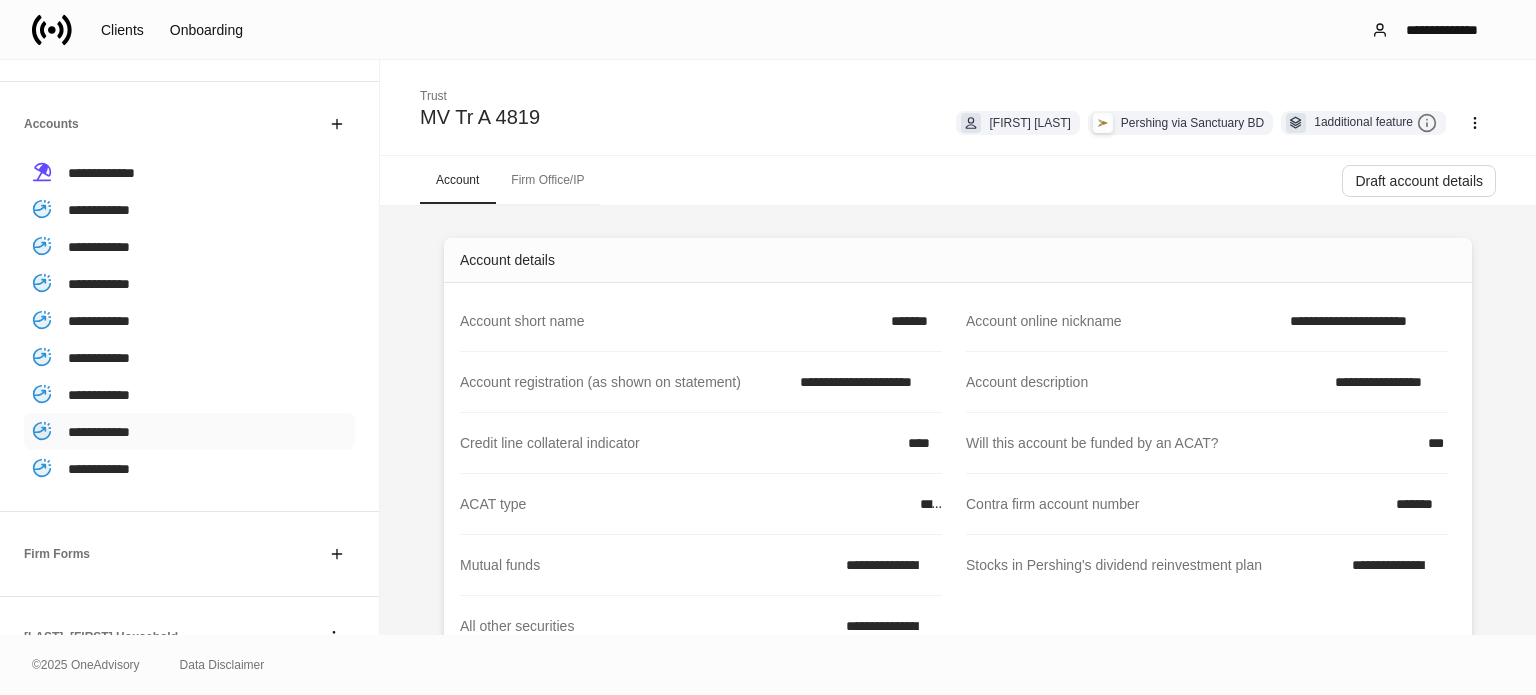 click on "**********" at bounding box center [99, 432] 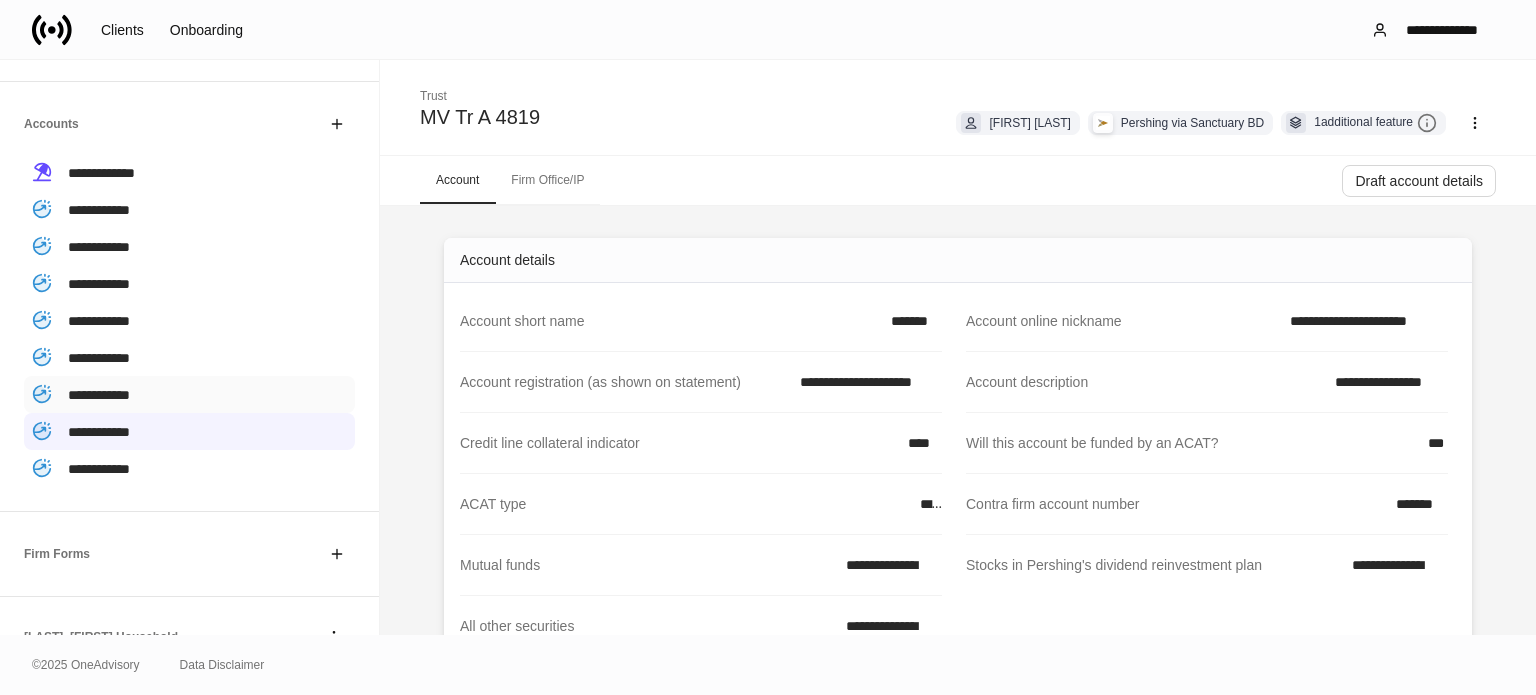 click on "**********" at bounding box center [99, 395] 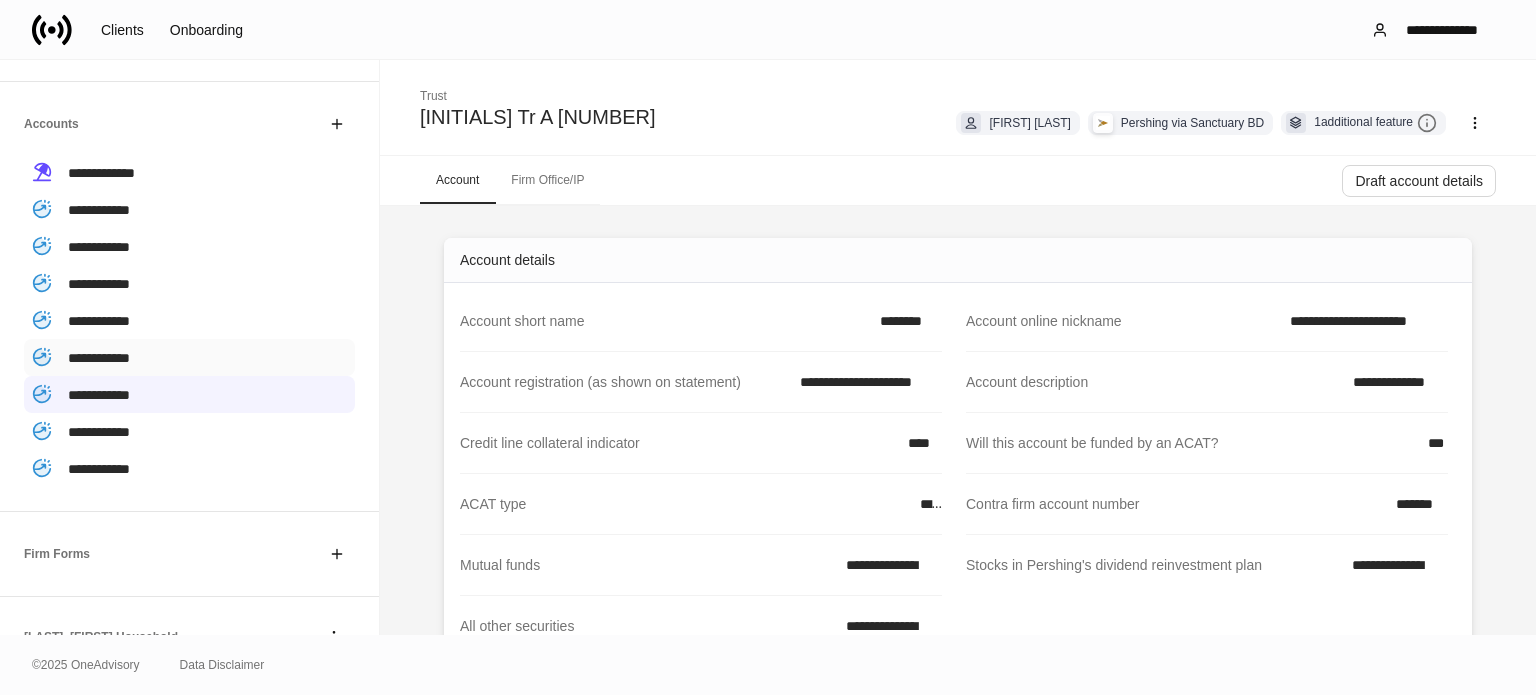click on "**********" at bounding box center [189, 357] 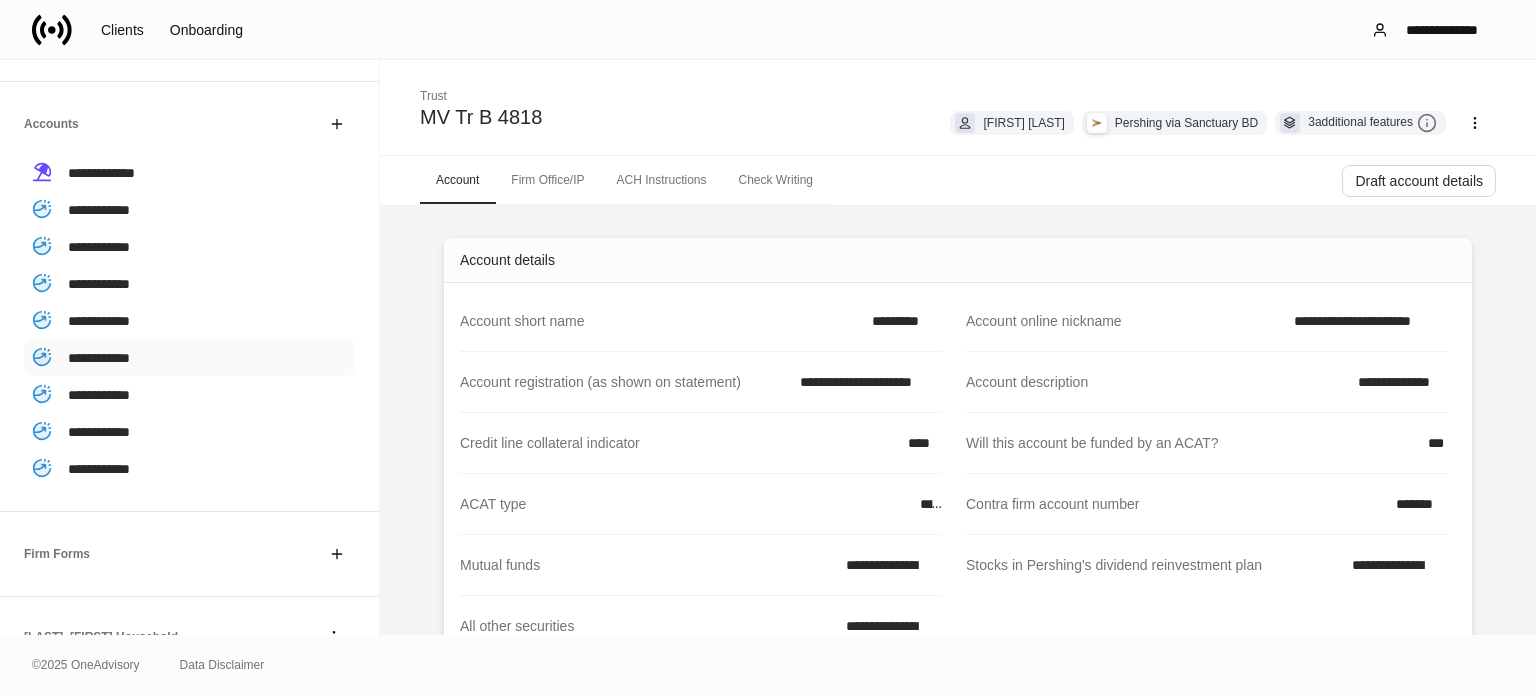click on "**********" at bounding box center (99, 358) 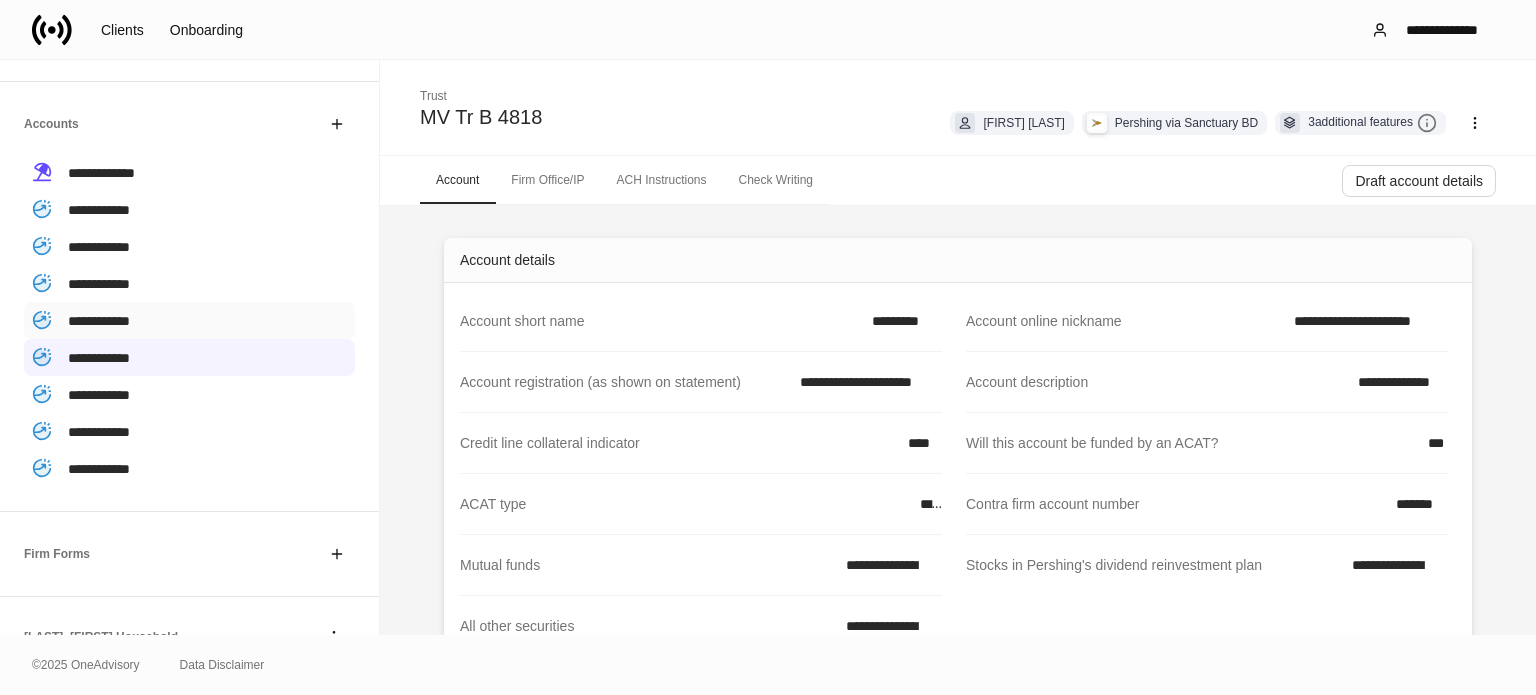 click on "**********" at bounding box center (189, 320) 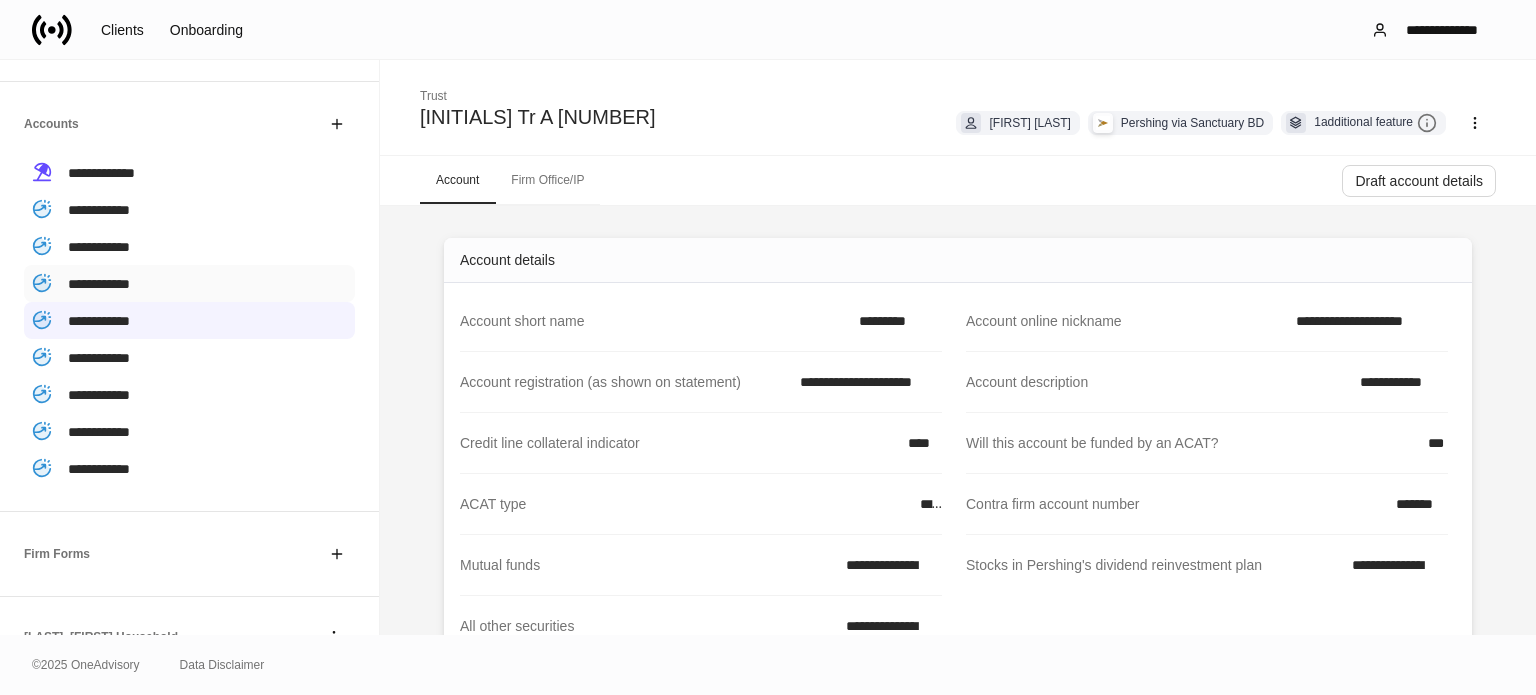 click on "**********" at bounding box center [189, 283] 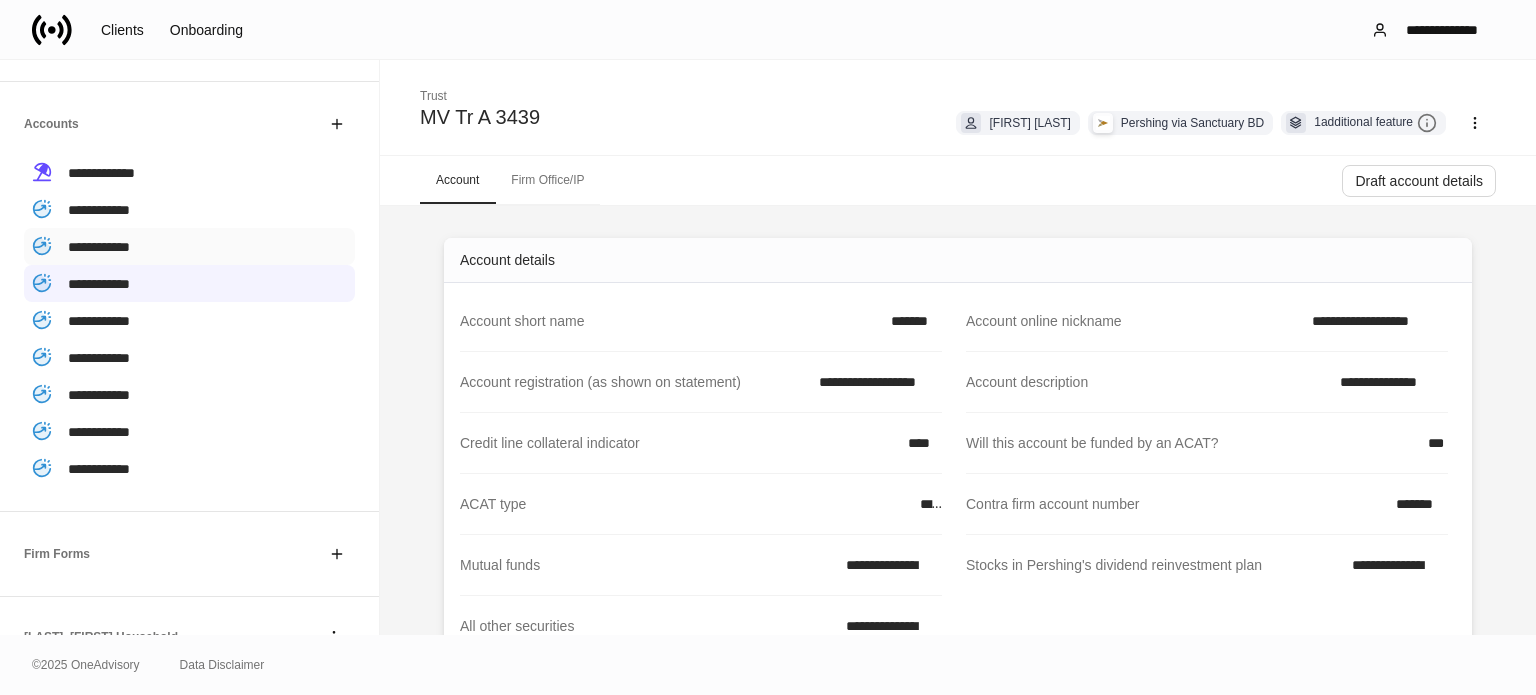 click on "**********" at bounding box center (189, 246) 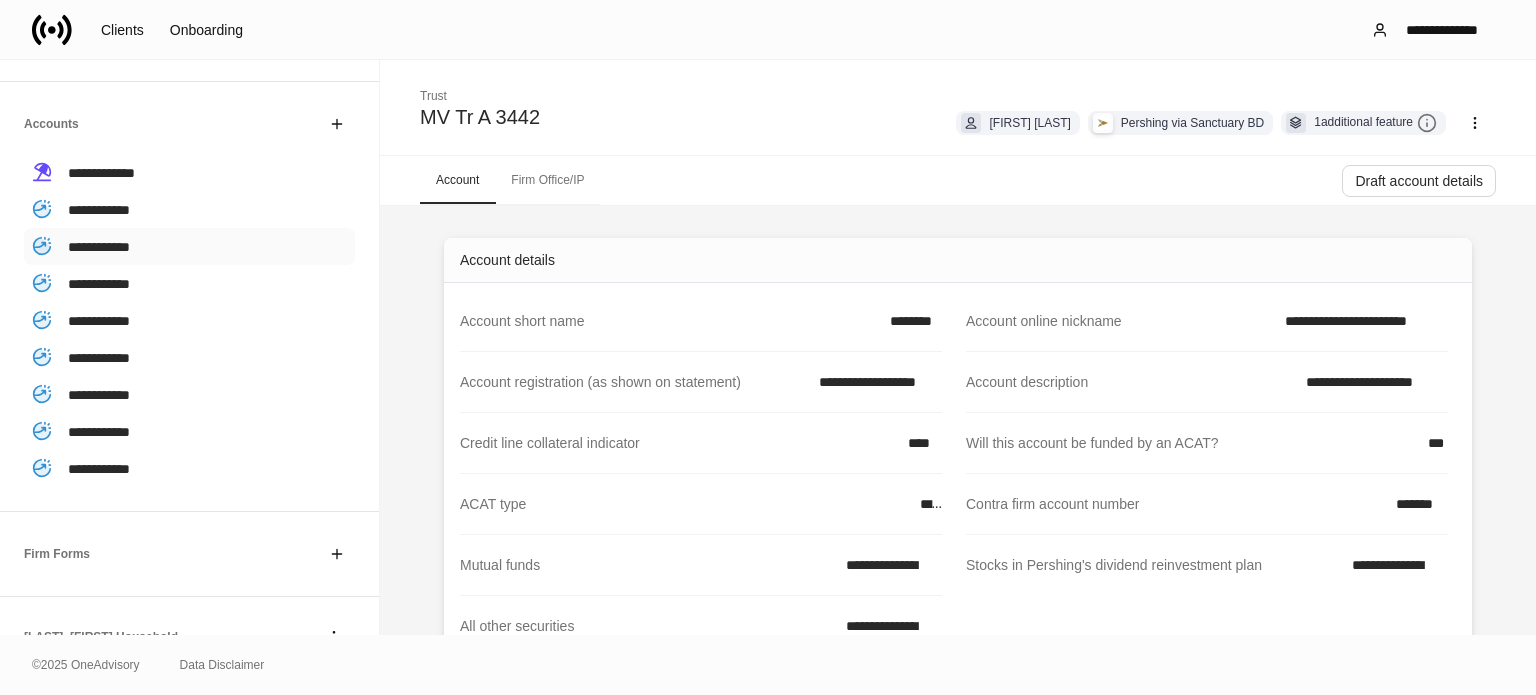 click on "**********" at bounding box center [189, 246] 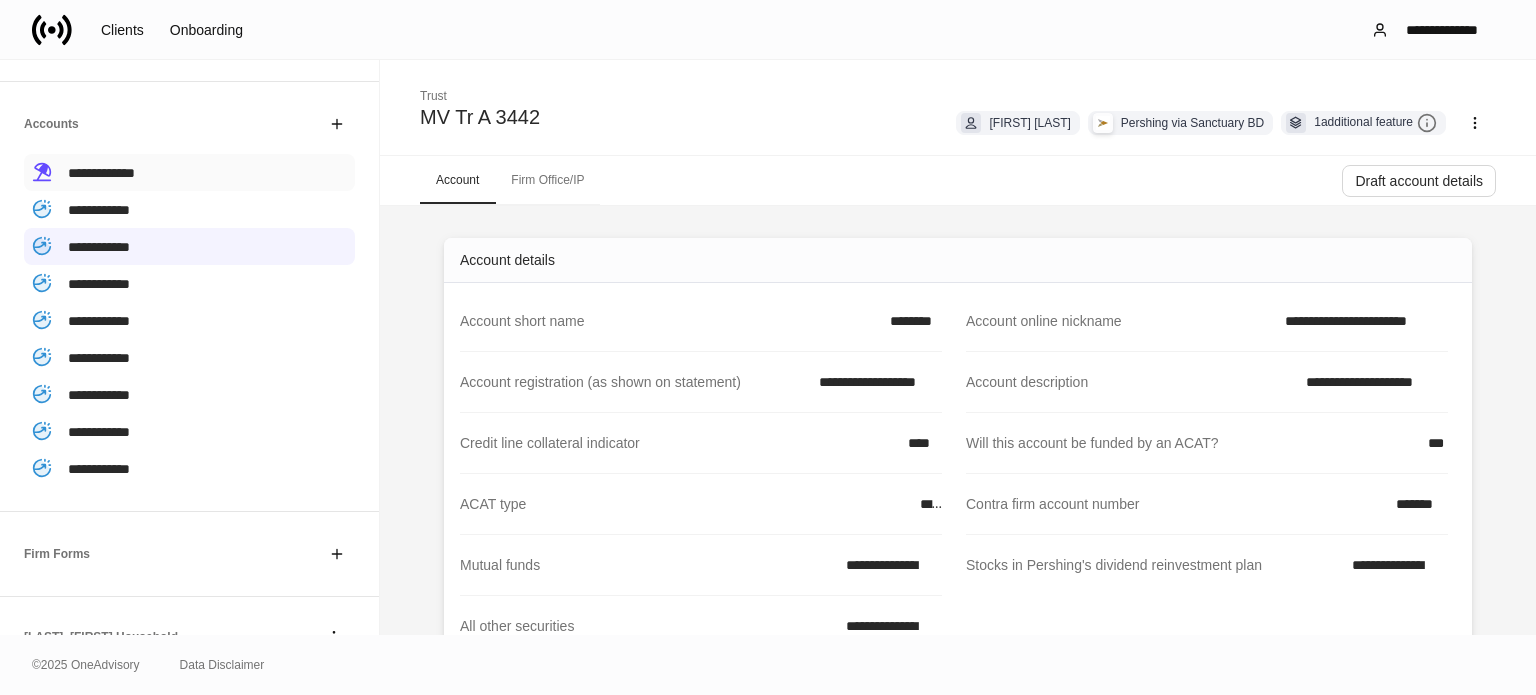 click on "**********" at bounding box center (101, 173) 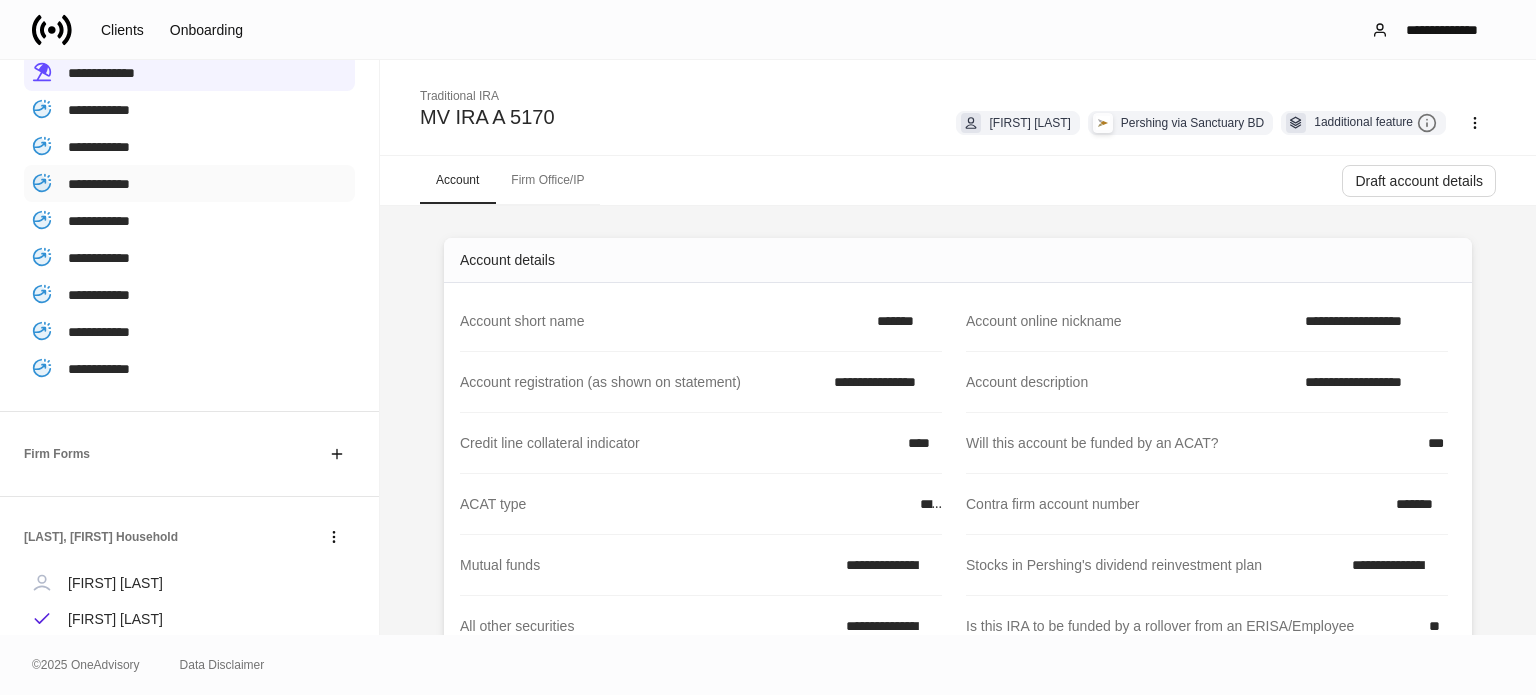 scroll, scrollTop: 400, scrollLeft: 0, axis: vertical 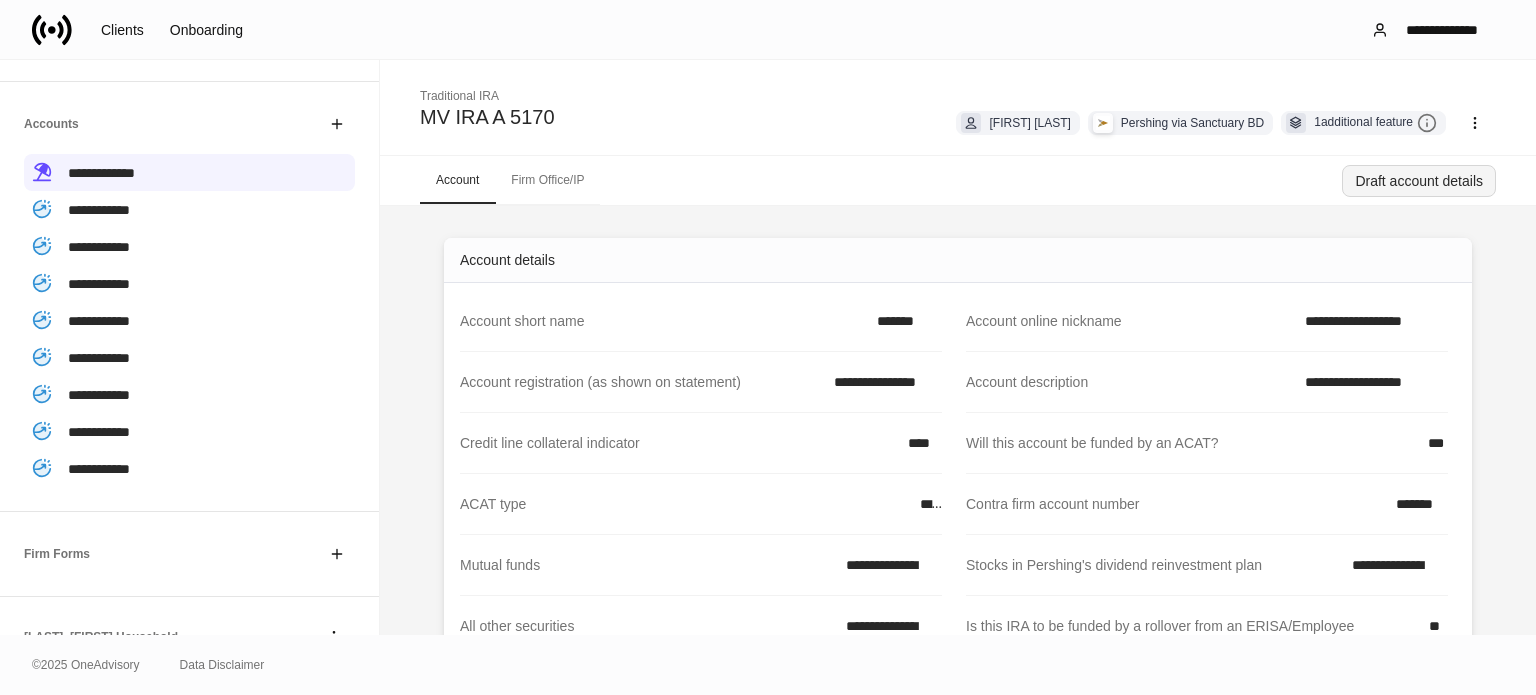 click on "Draft account details" at bounding box center (1419, 181) 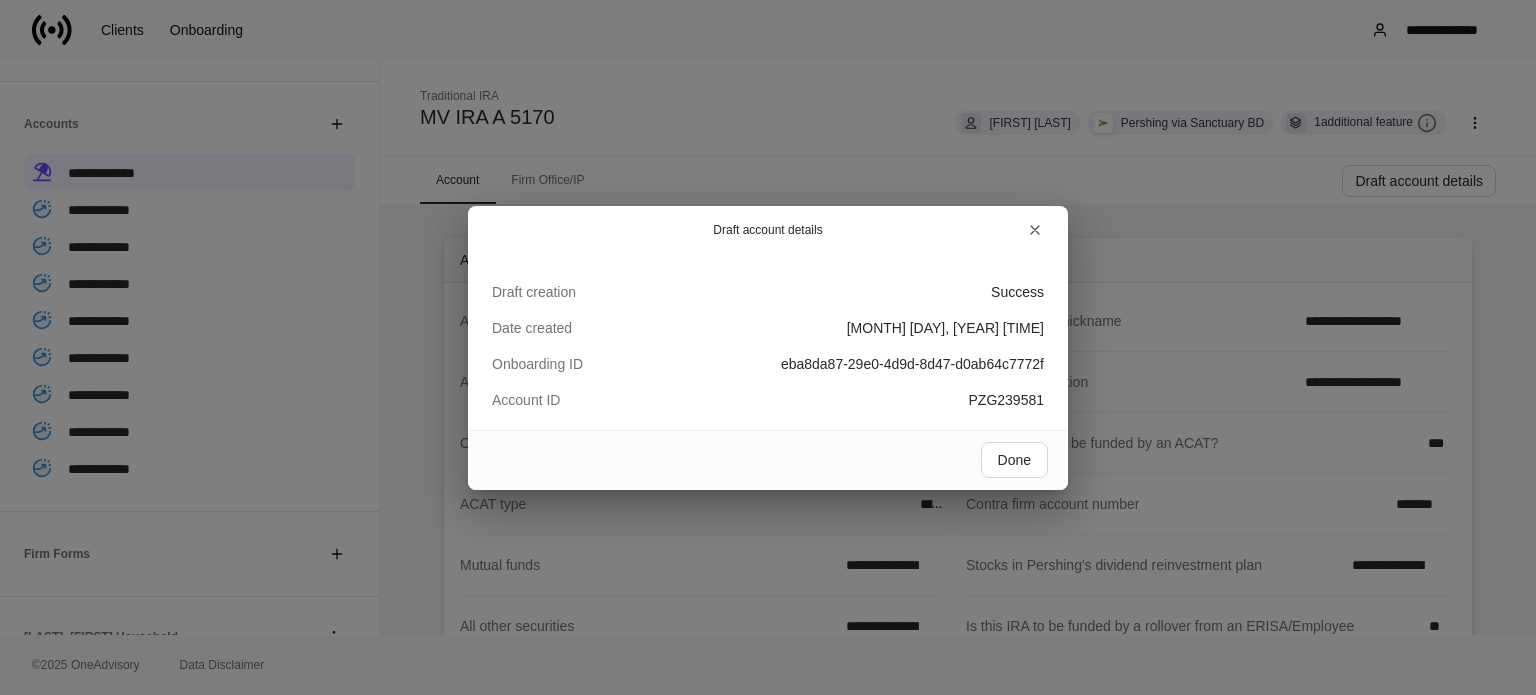 click on "Draft account details" at bounding box center (768, 230) 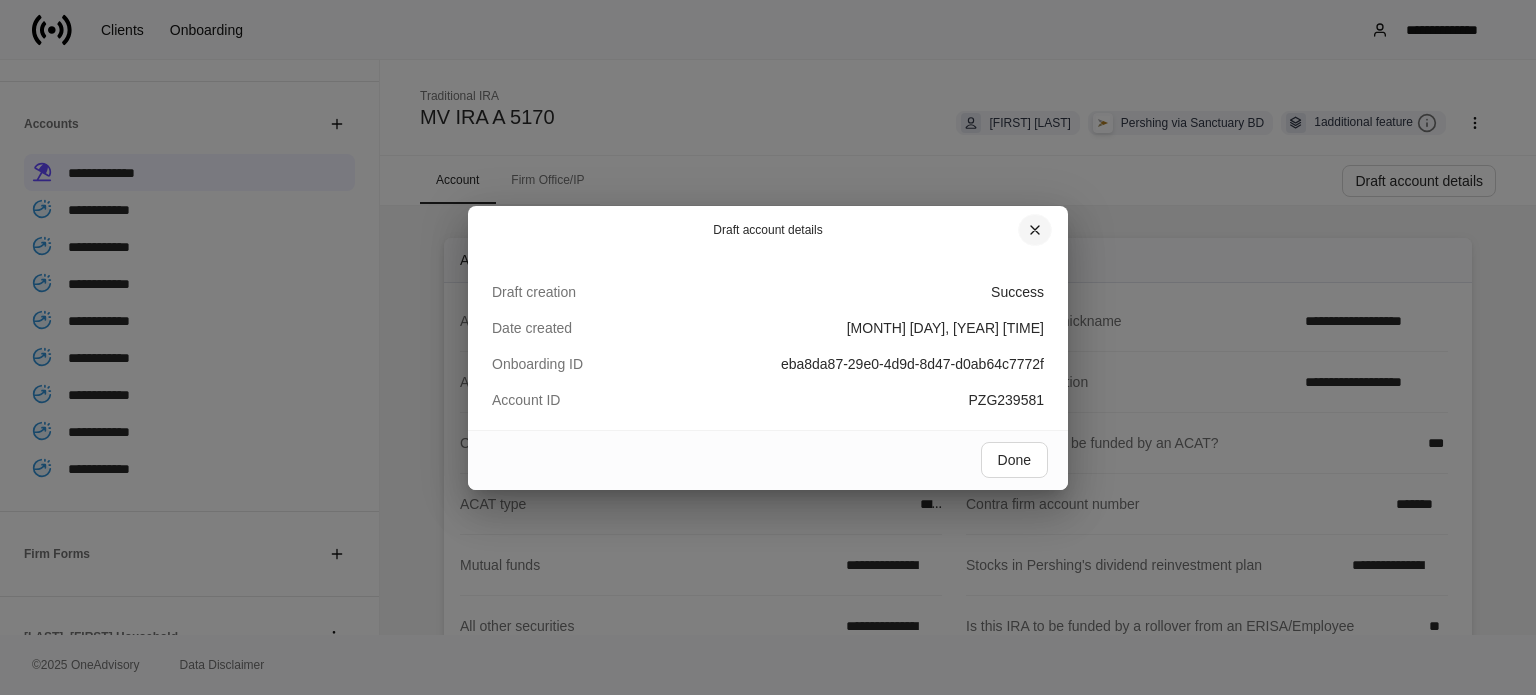 click 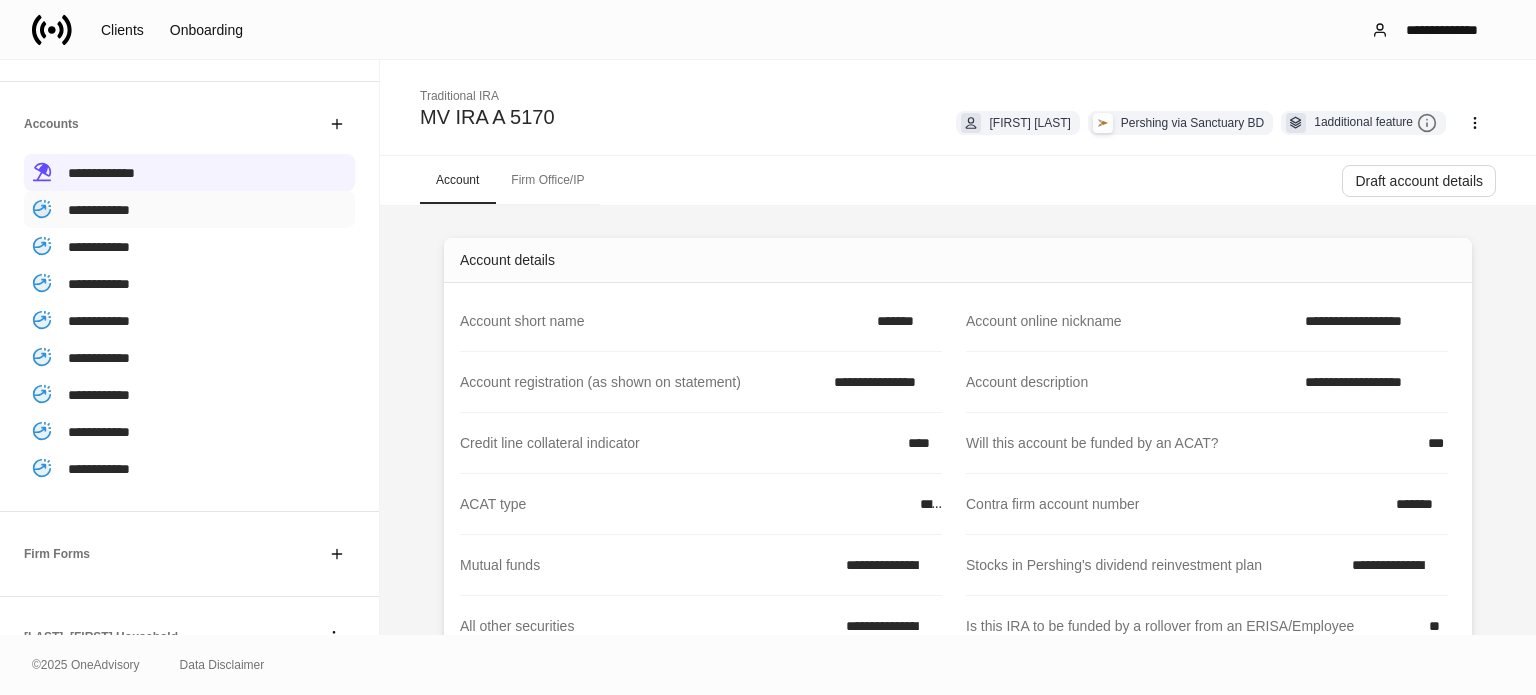 click on "**********" at bounding box center [189, 209] 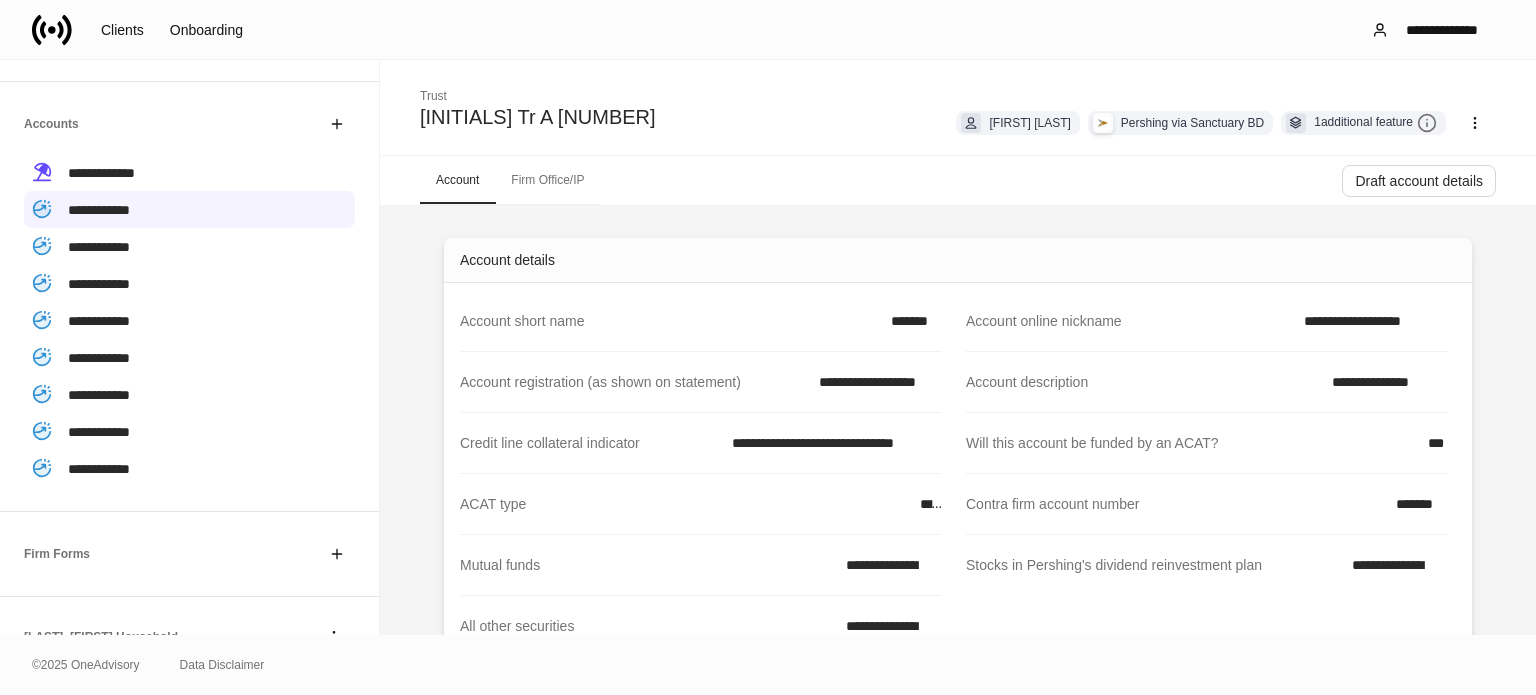 click on "Draft account details" at bounding box center [1419, 185] 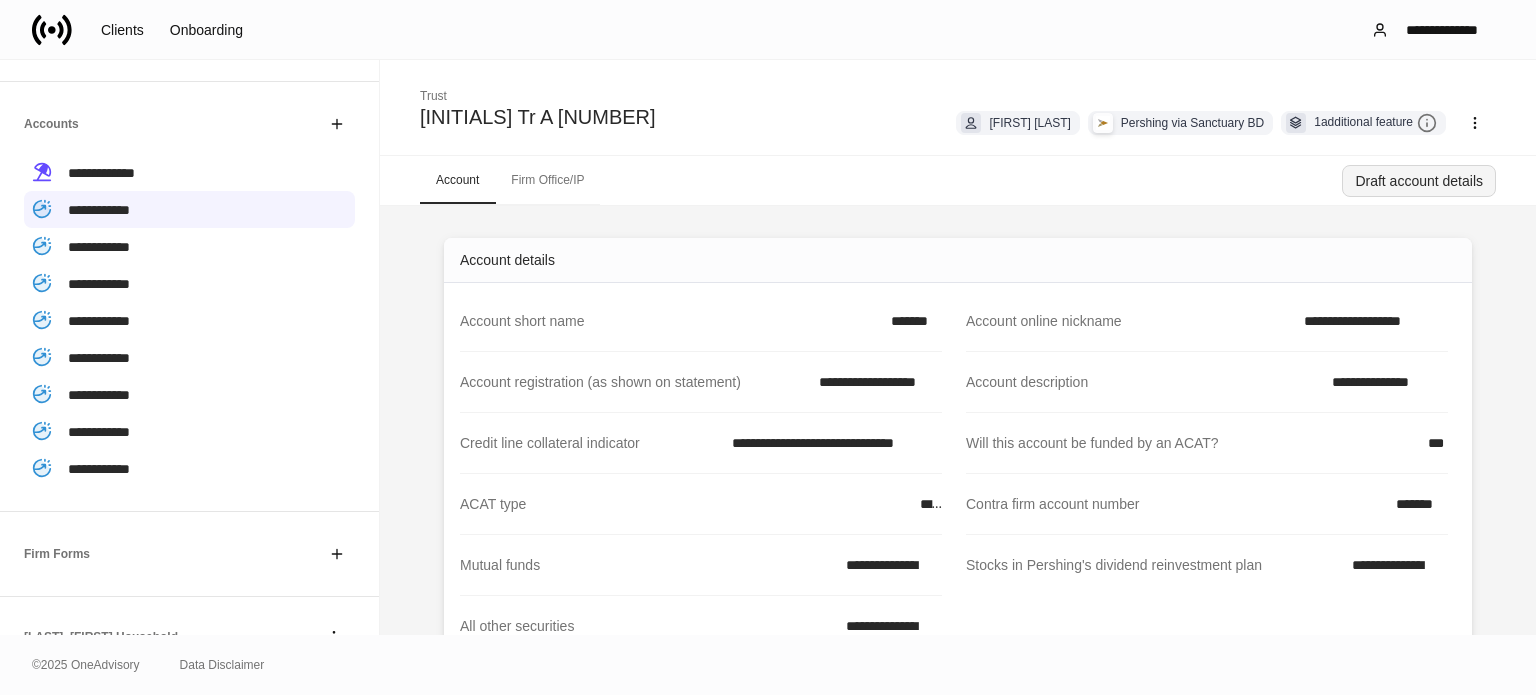 click on "Draft account details" at bounding box center (1419, 181) 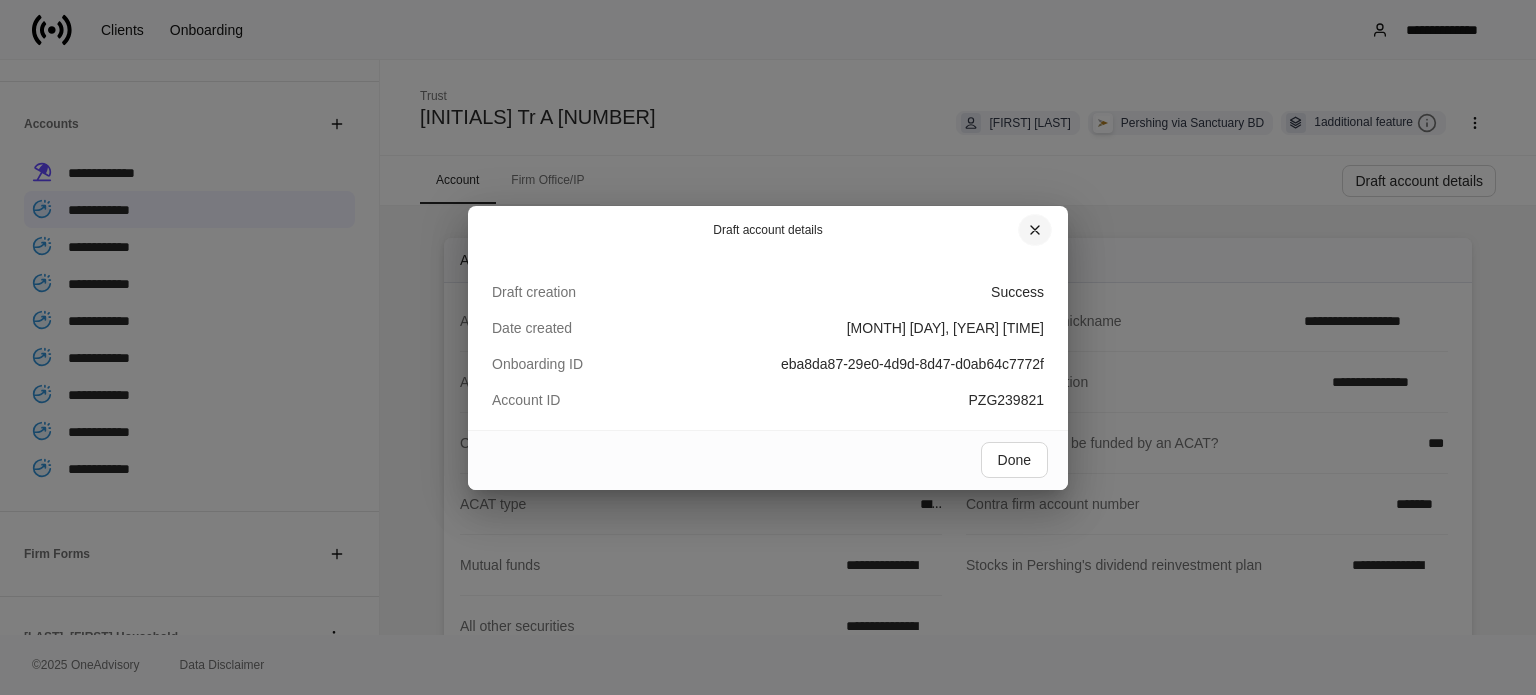 click at bounding box center [1035, 230] 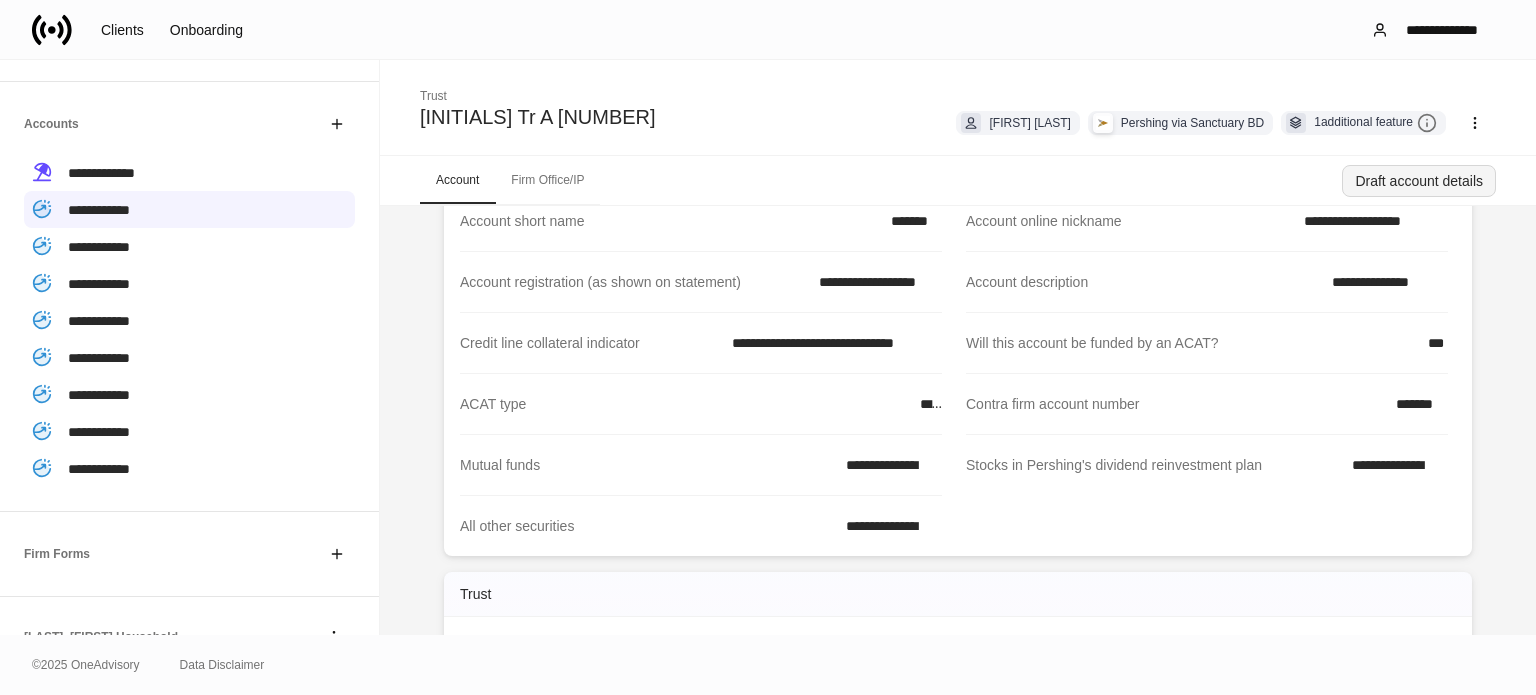 scroll, scrollTop: 0, scrollLeft: 0, axis: both 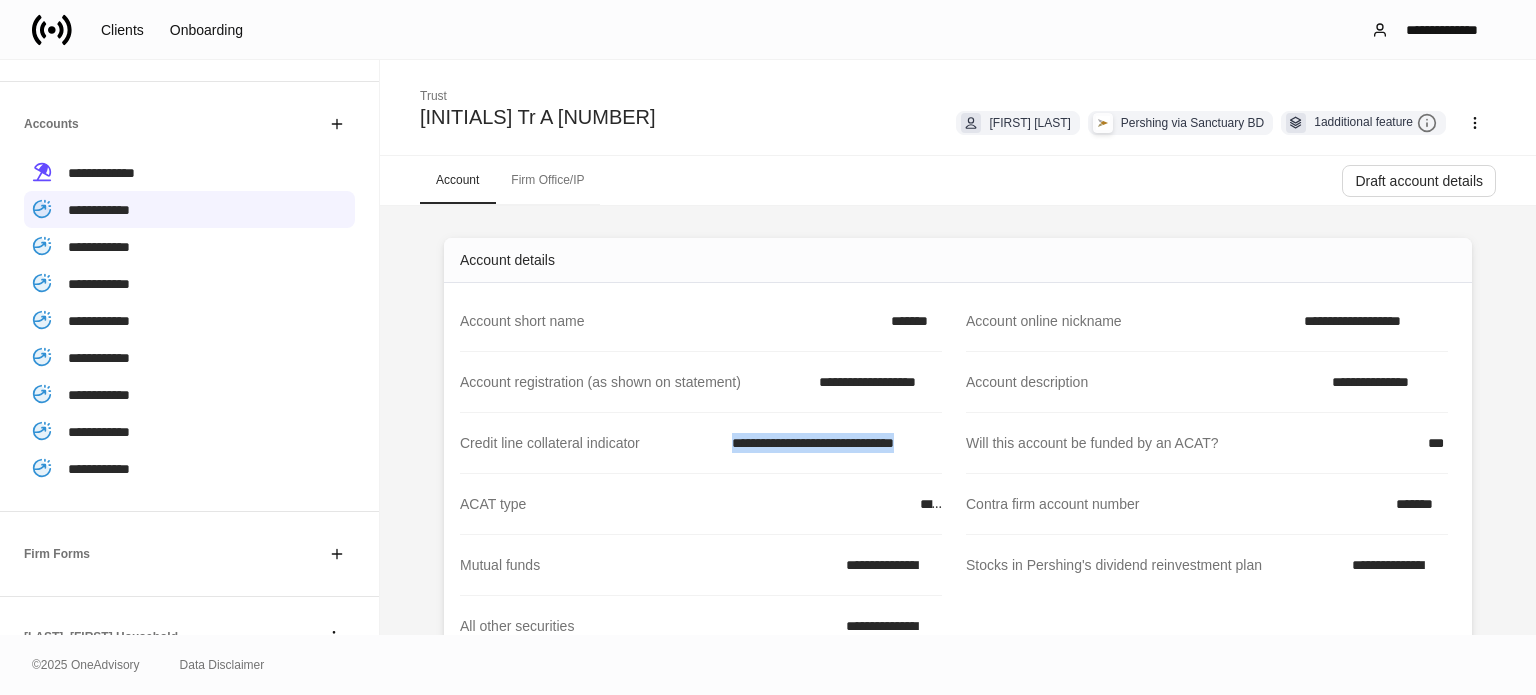 drag, startPoint x: 718, startPoint y: 444, endPoint x: 934, endPoint y: 448, distance: 216.03703 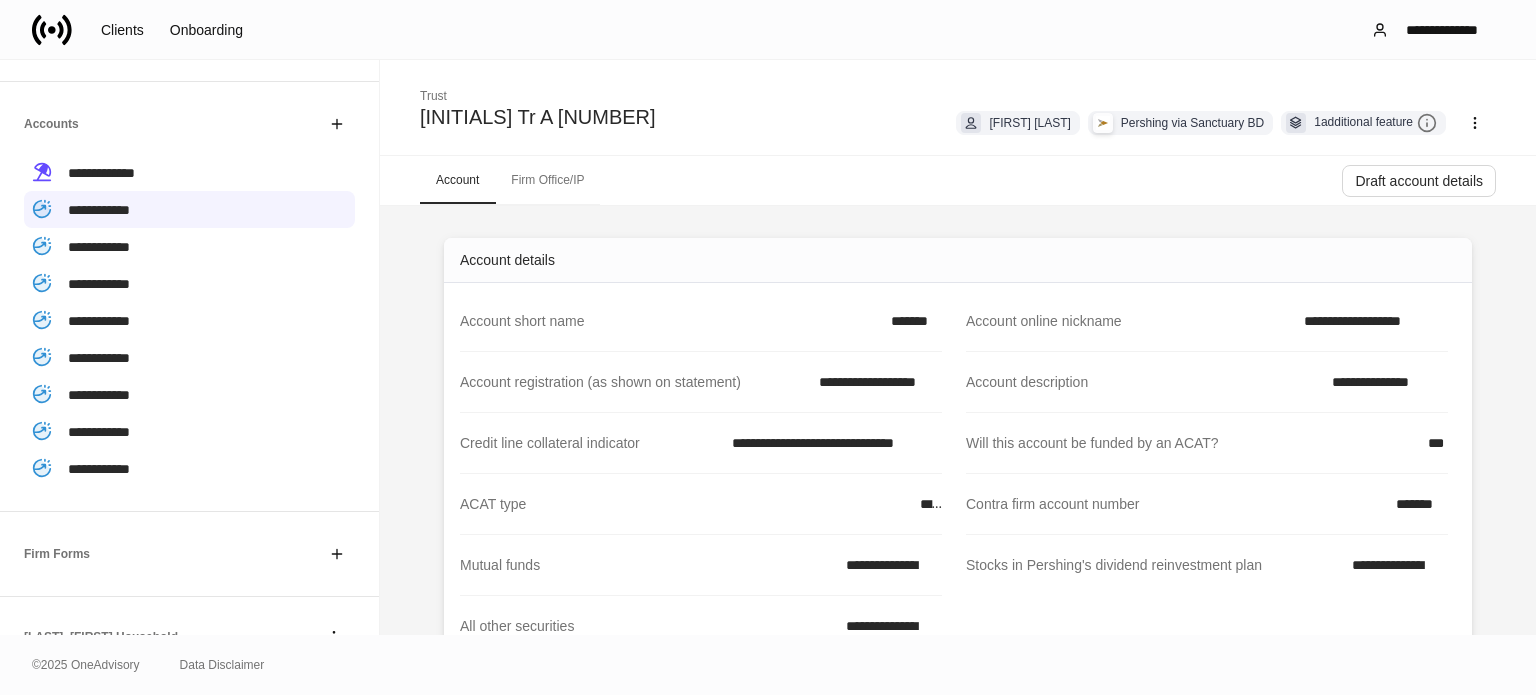 click on "**********" at bounding box center (768, 29) 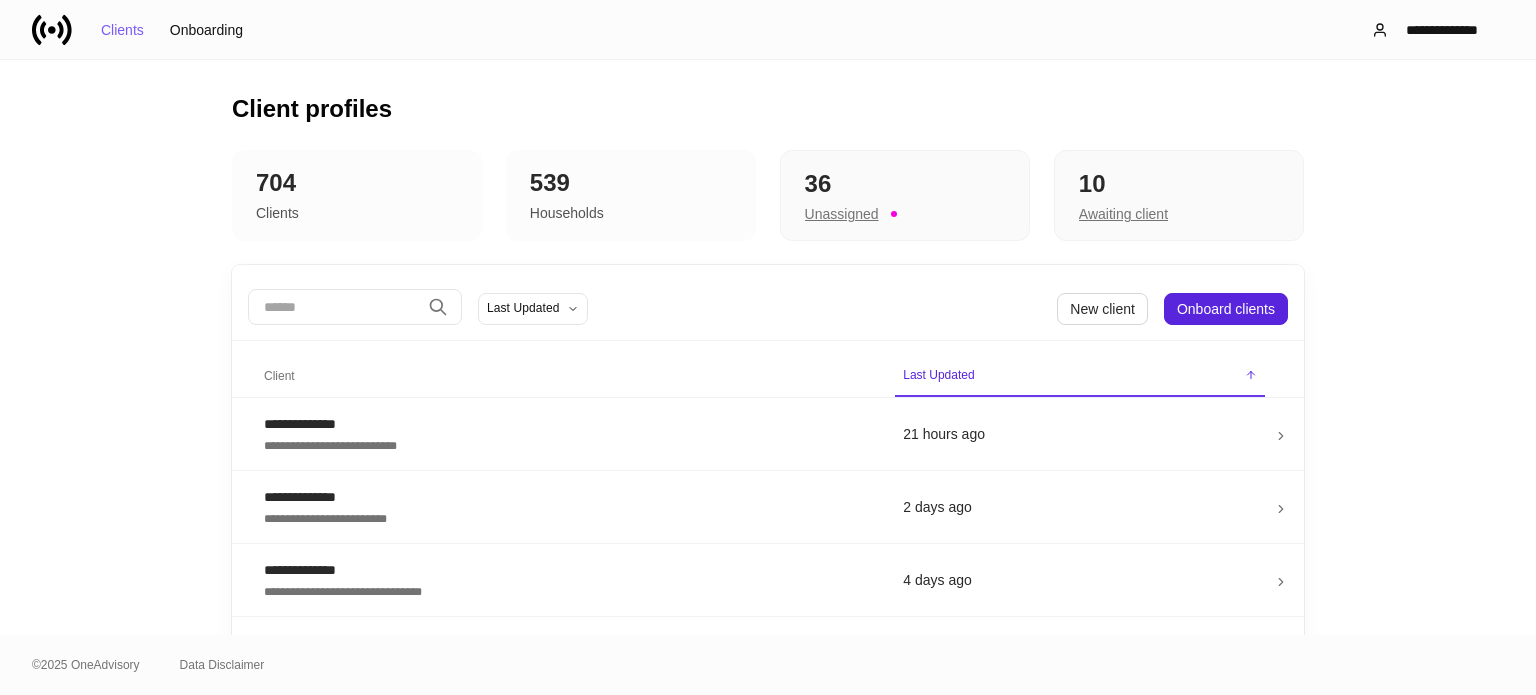 click at bounding box center [334, 307] 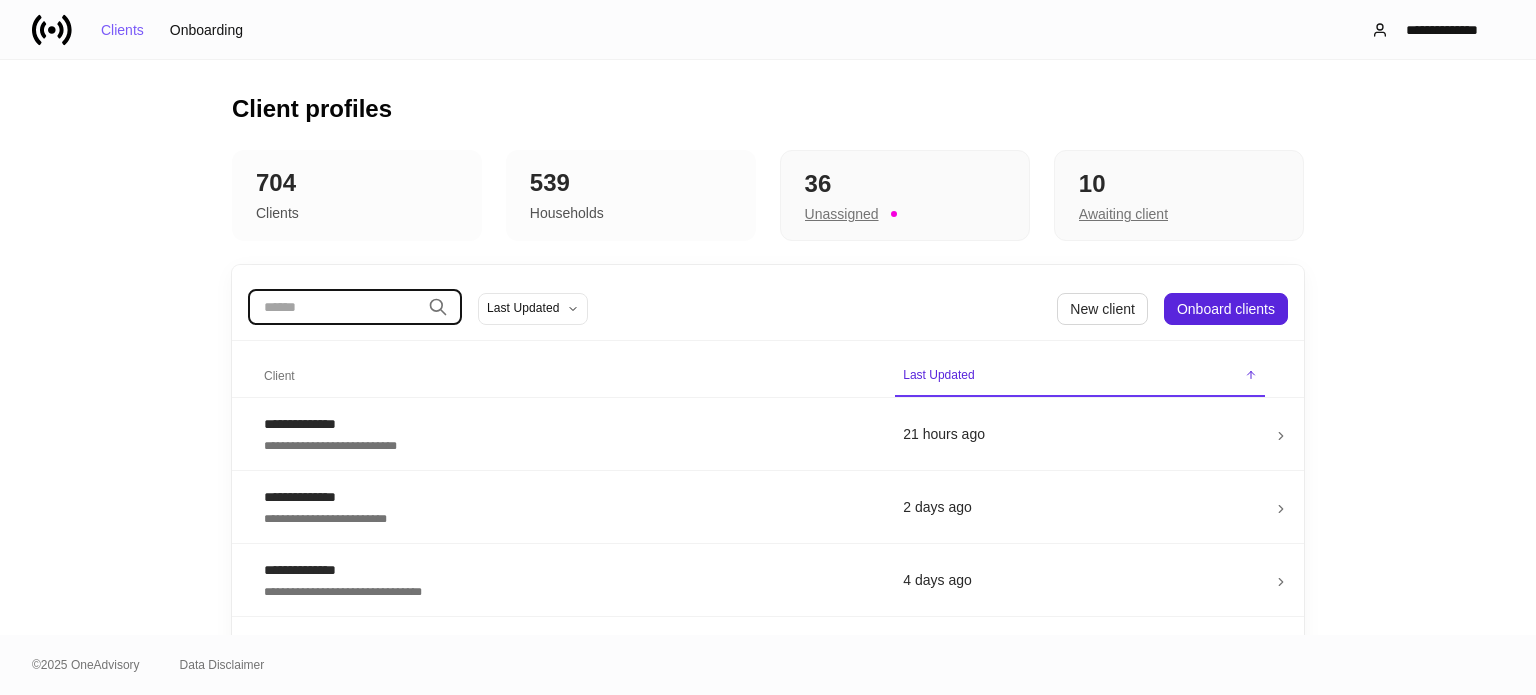 paste on "**********" 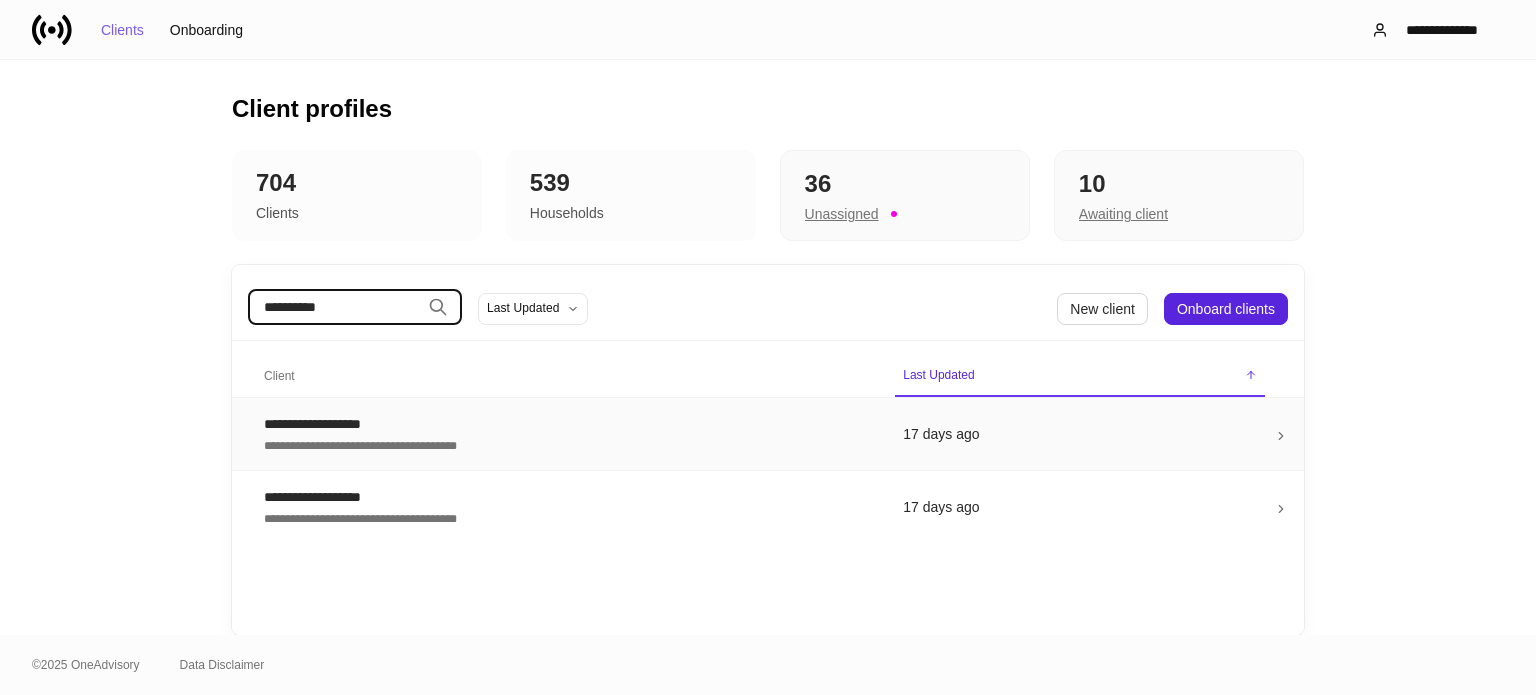 type on "**********" 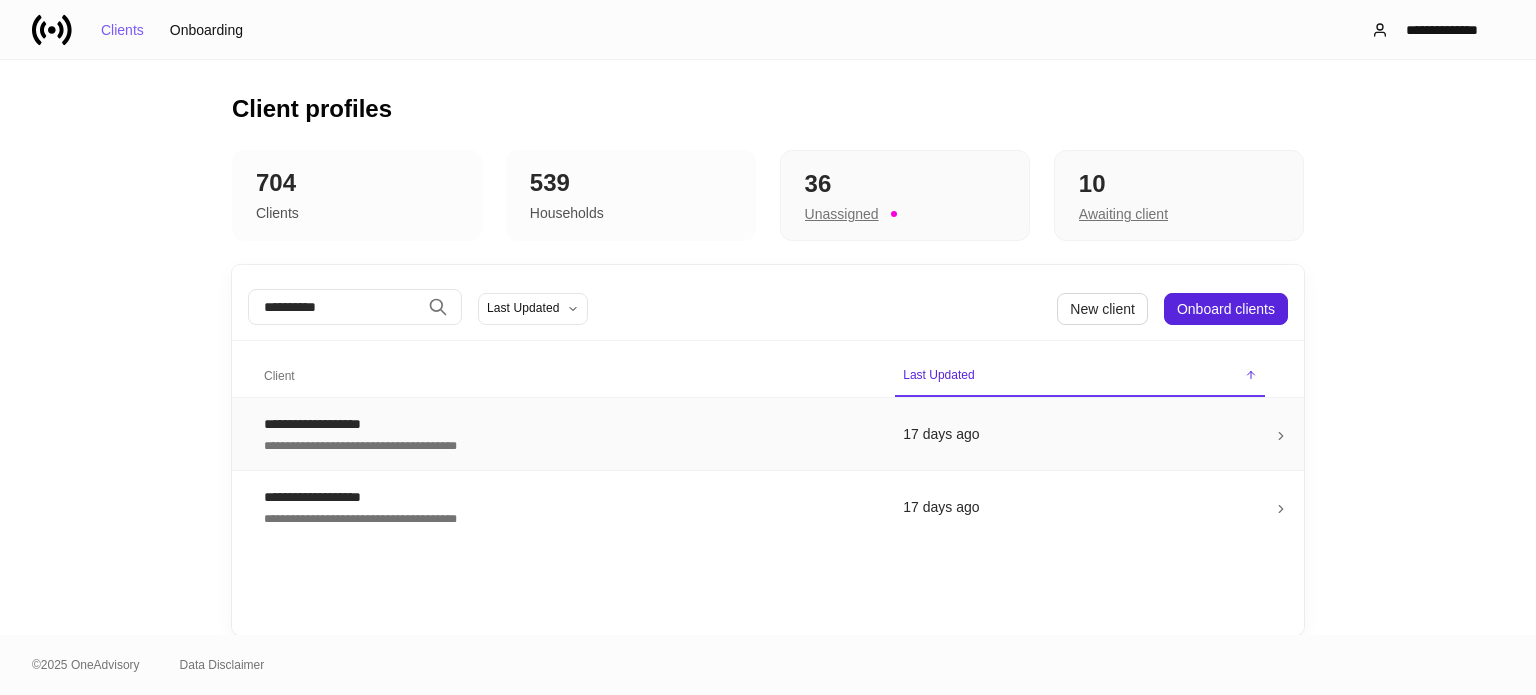 click on "**********" at bounding box center [567, 444] 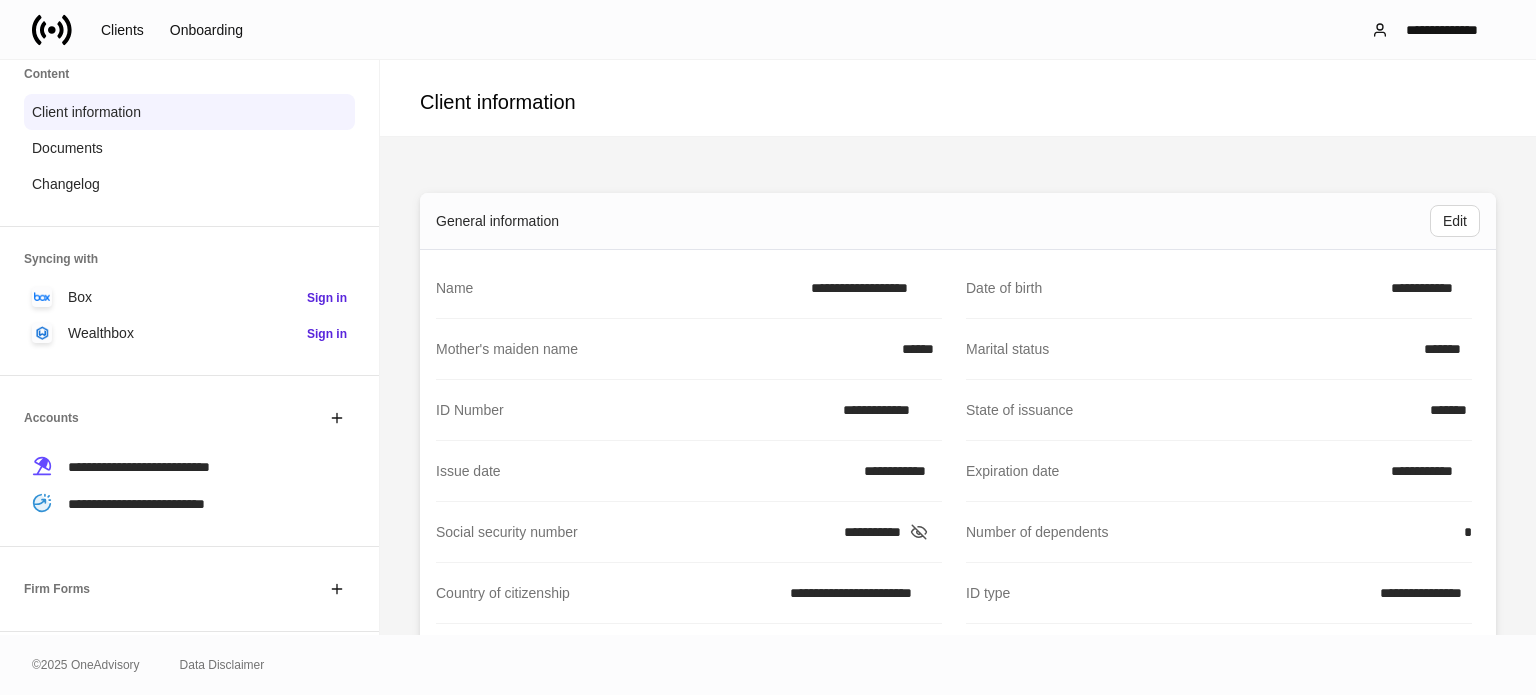 scroll, scrollTop: 200, scrollLeft: 0, axis: vertical 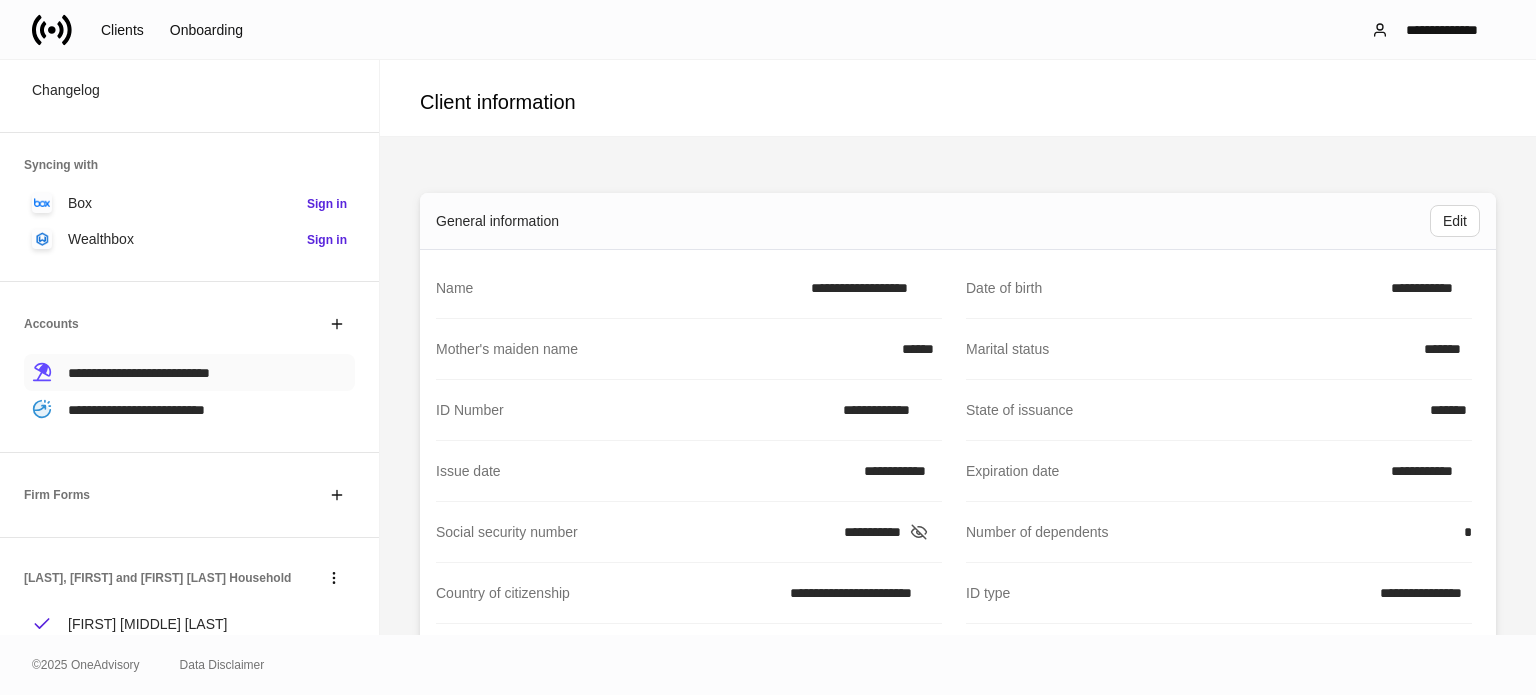 click on "**********" at bounding box center [139, 373] 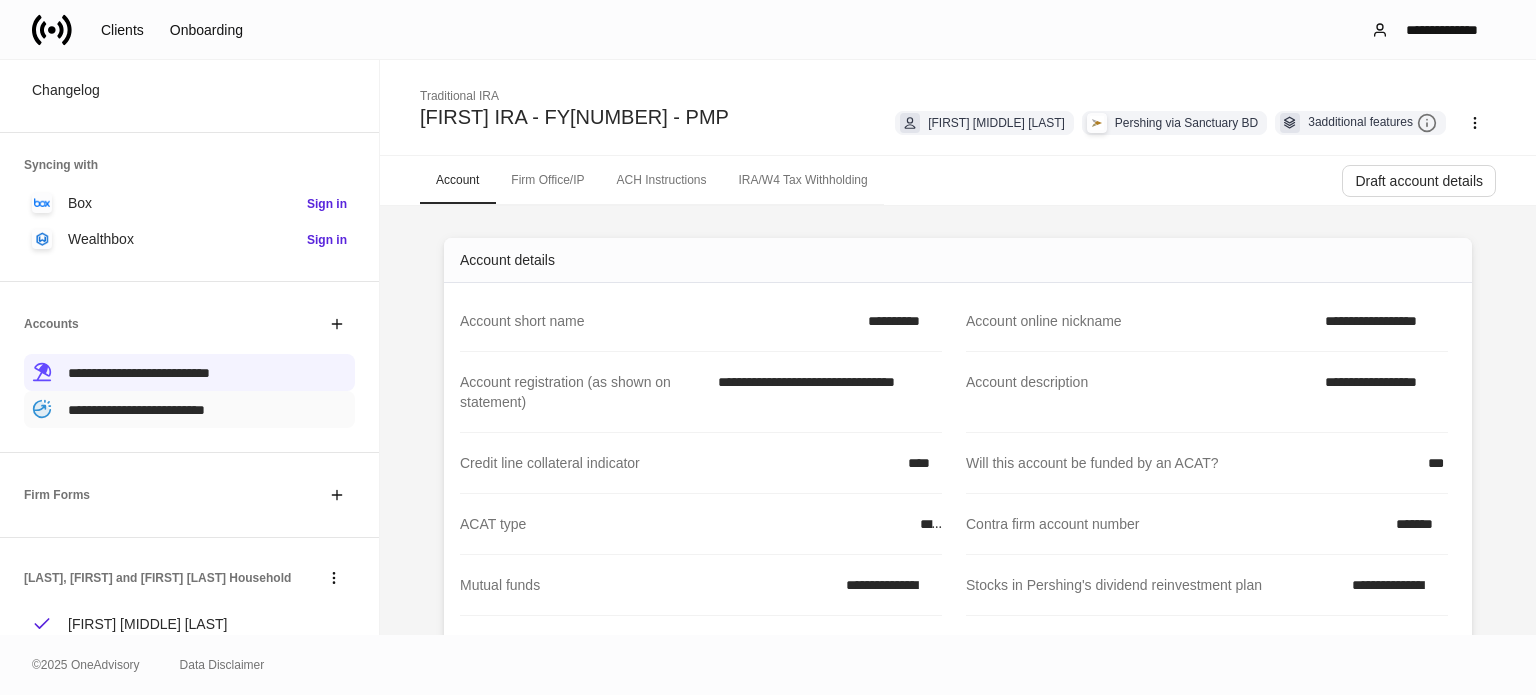 click on "**********" at bounding box center (136, 410) 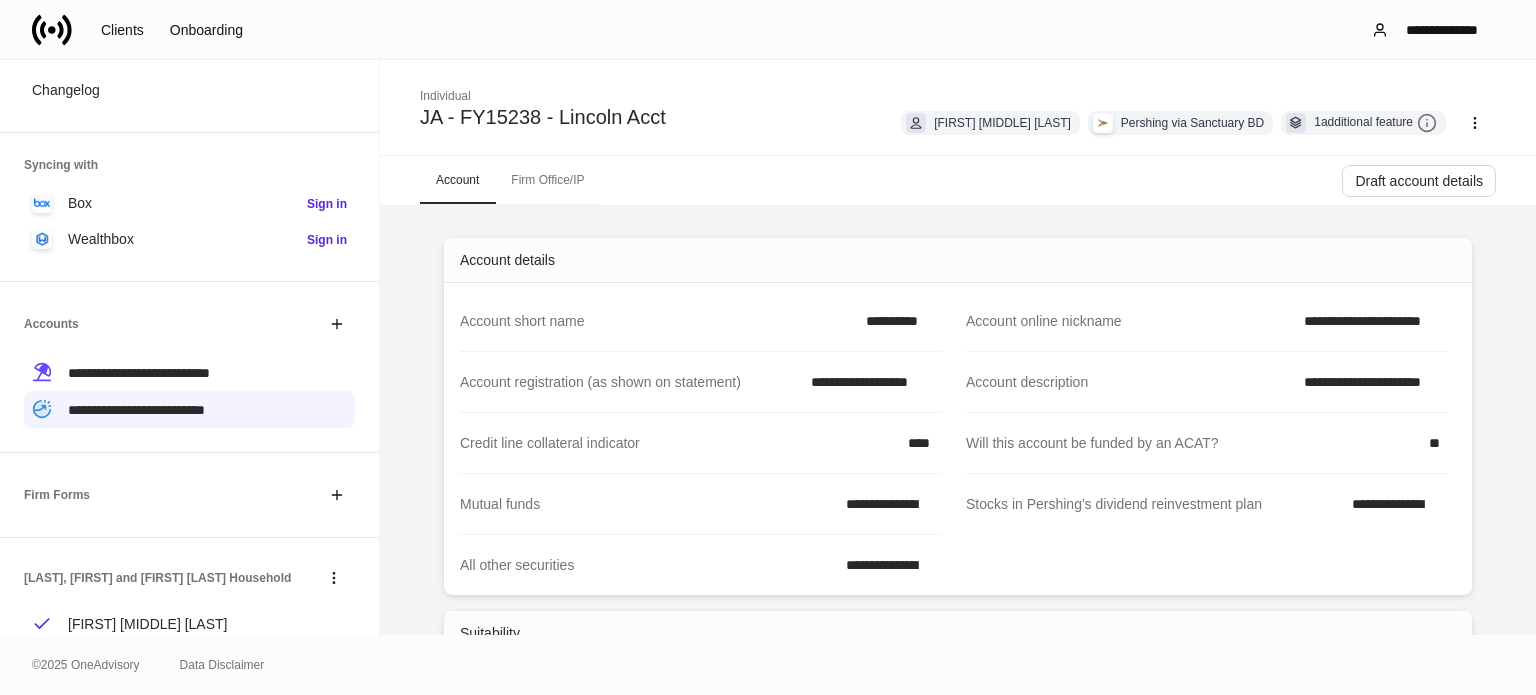 click 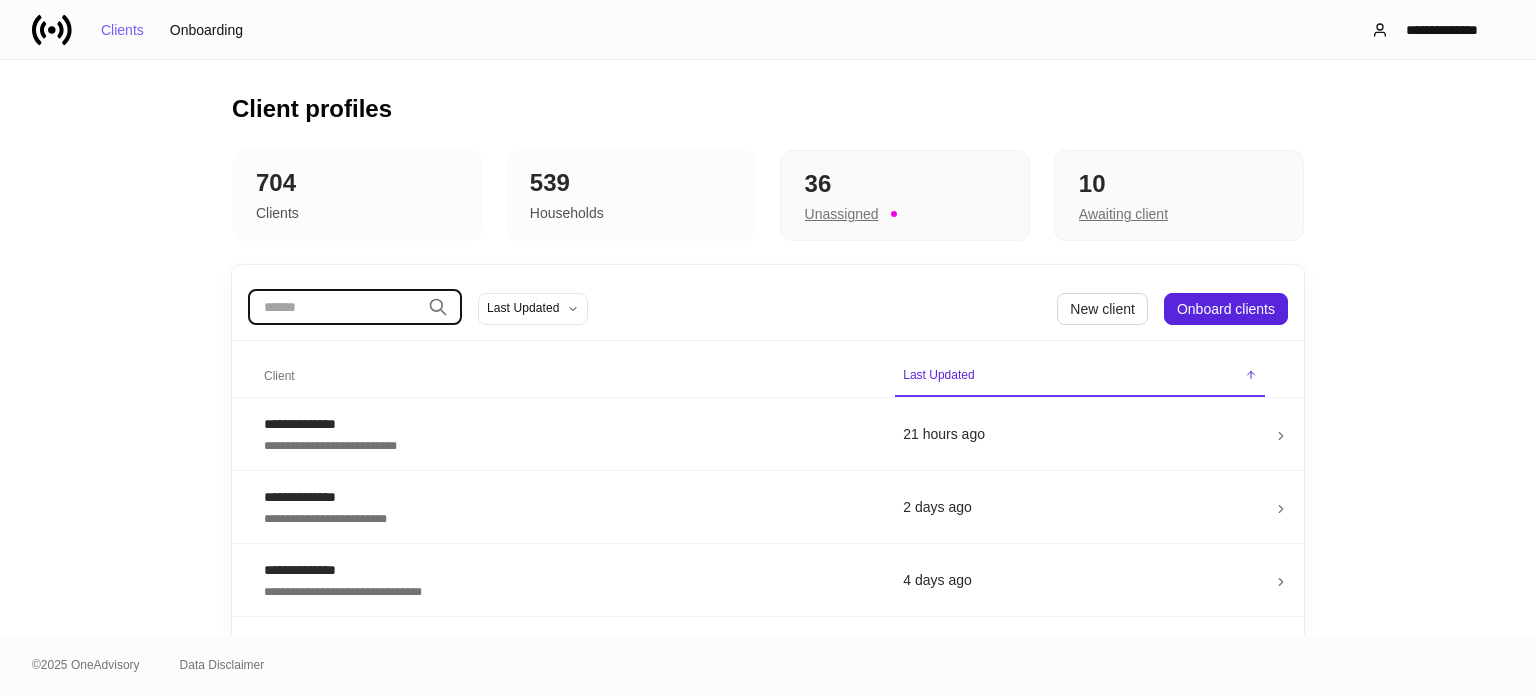 click at bounding box center (334, 307) 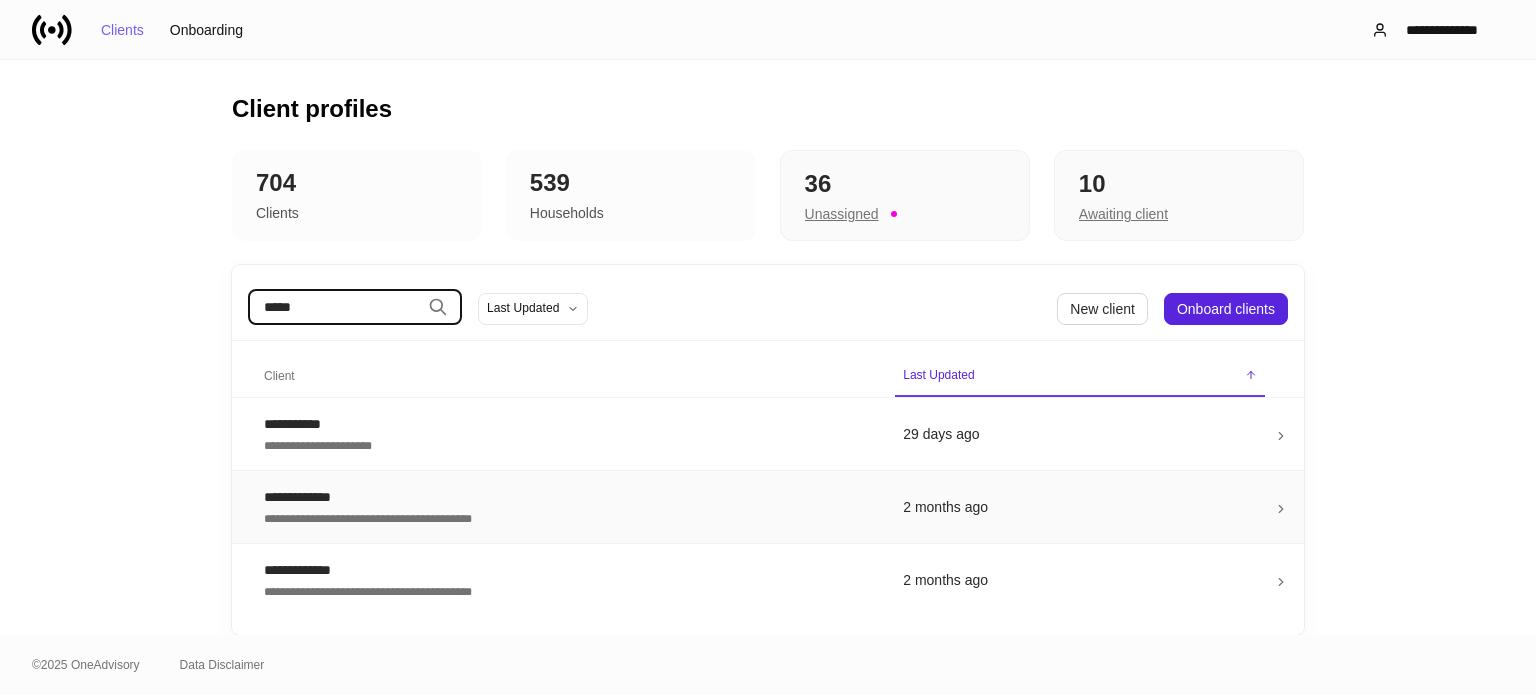 type on "*****" 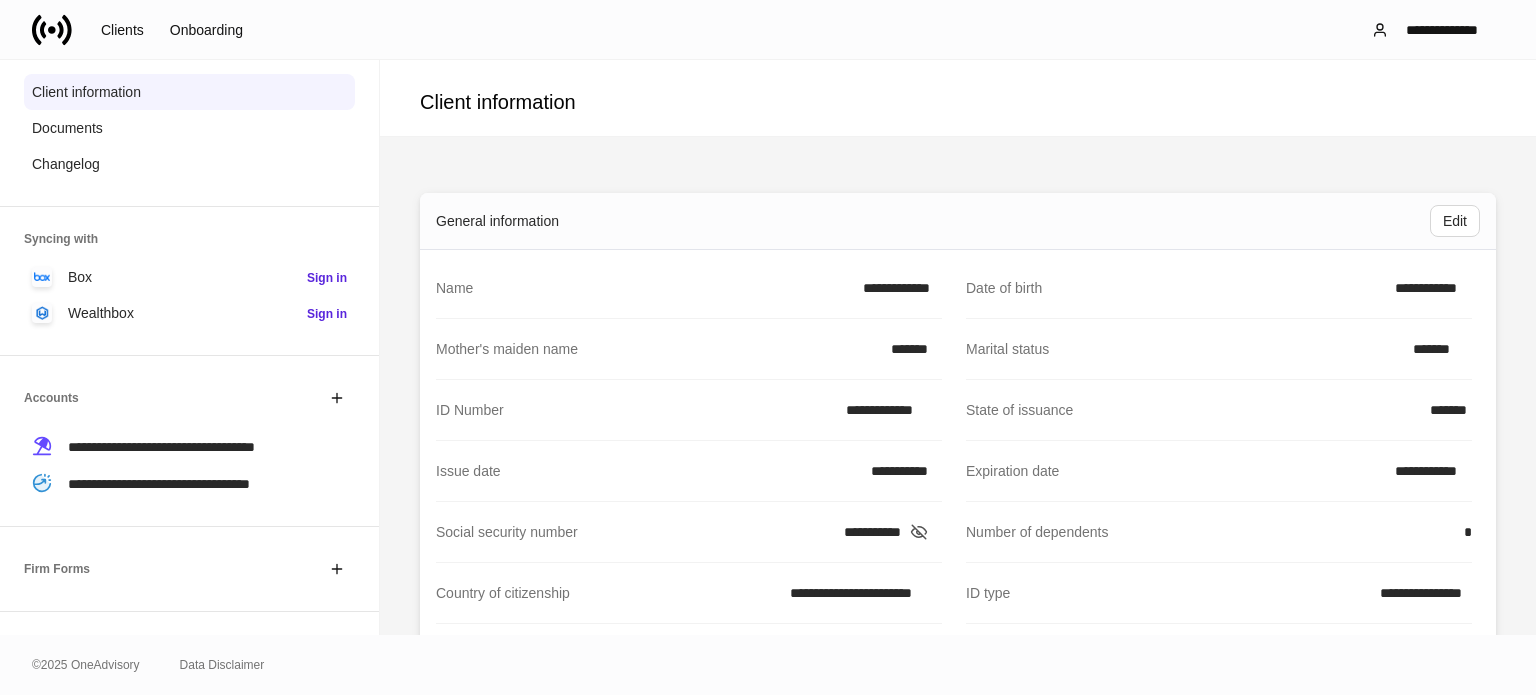 scroll, scrollTop: 296, scrollLeft: 0, axis: vertical 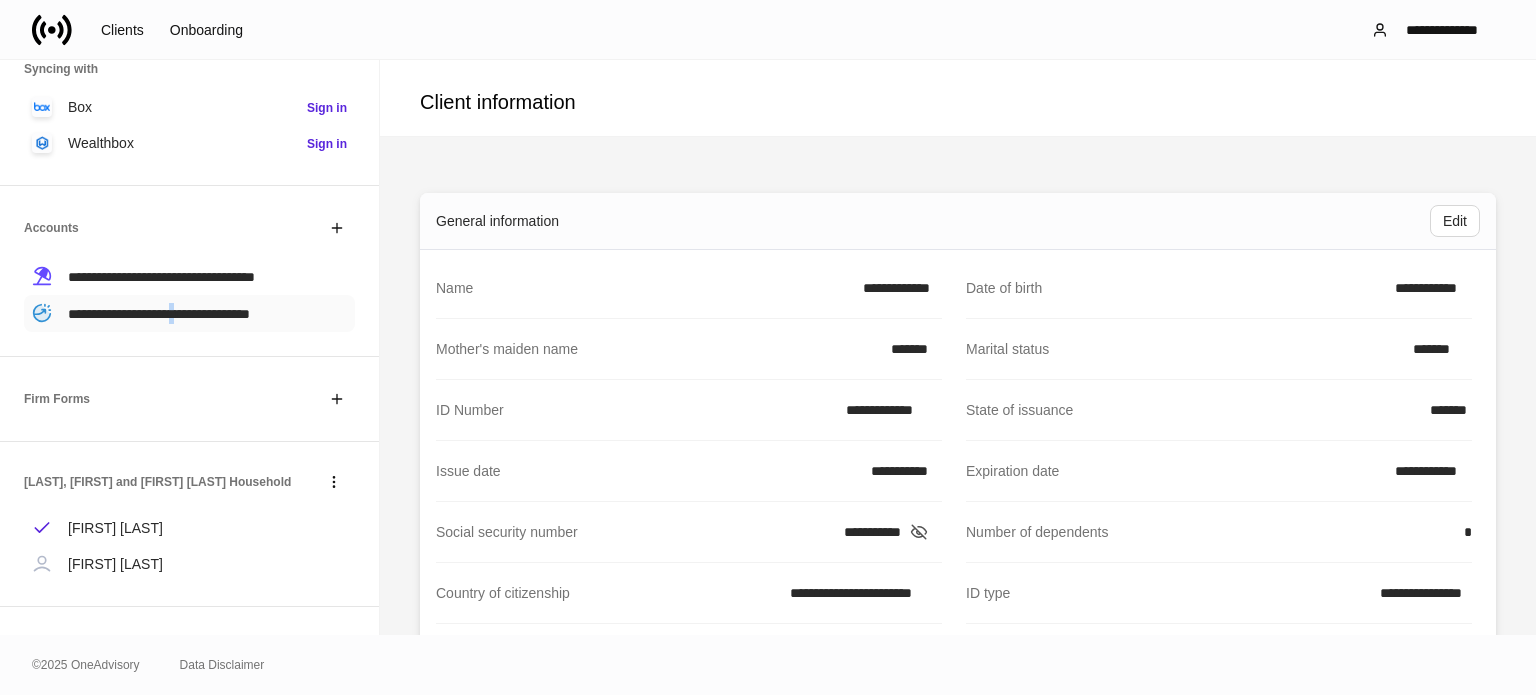 click on "**********" at bounding box center (189, 271) 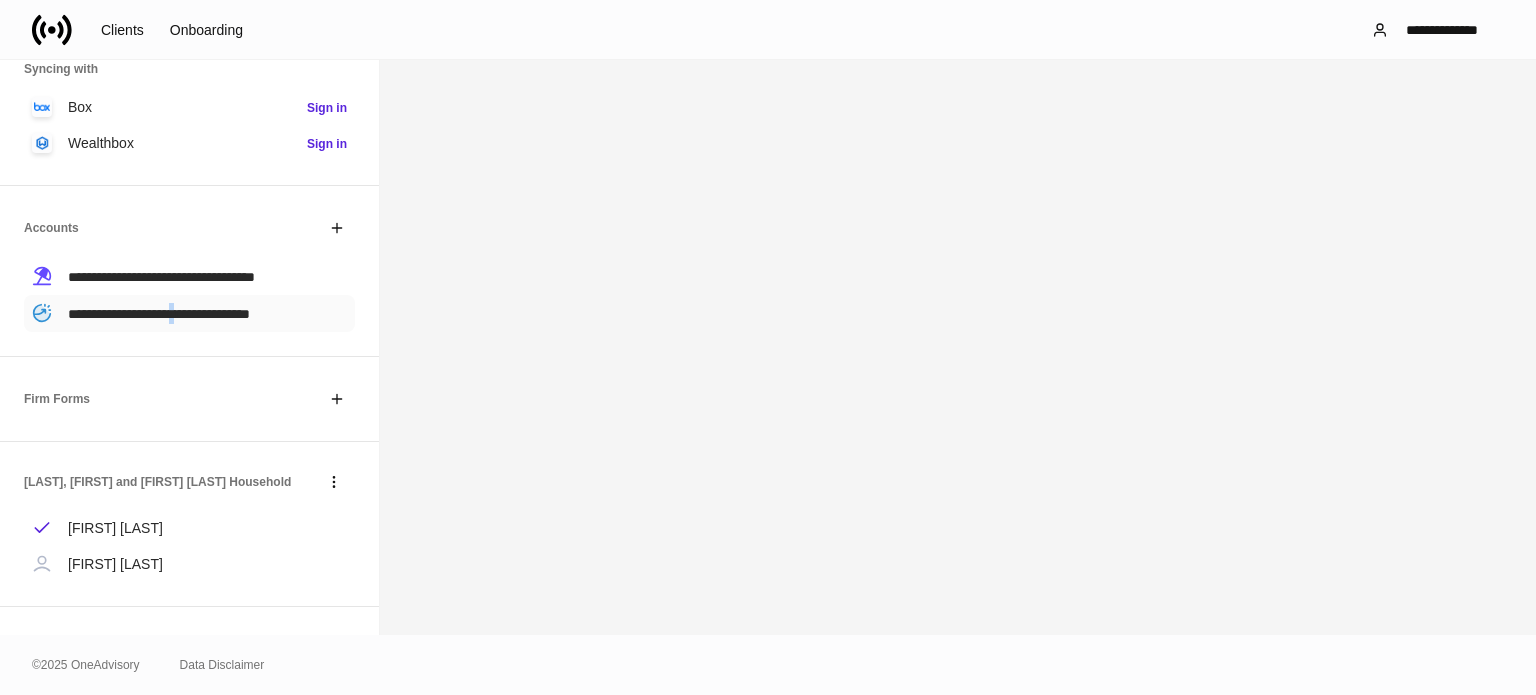 click on "**********" at bounding box center [159, 314] 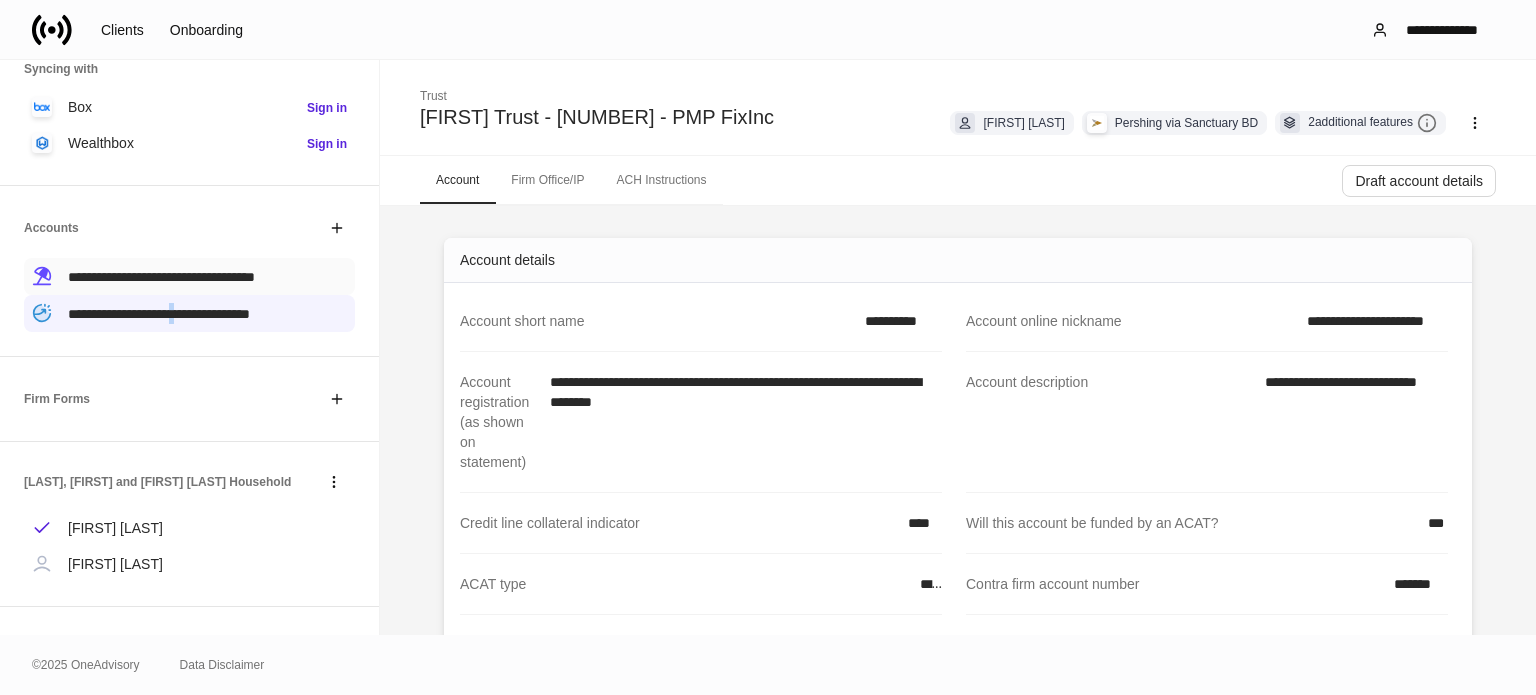 click on "**********" at bounding box center (189, 276) 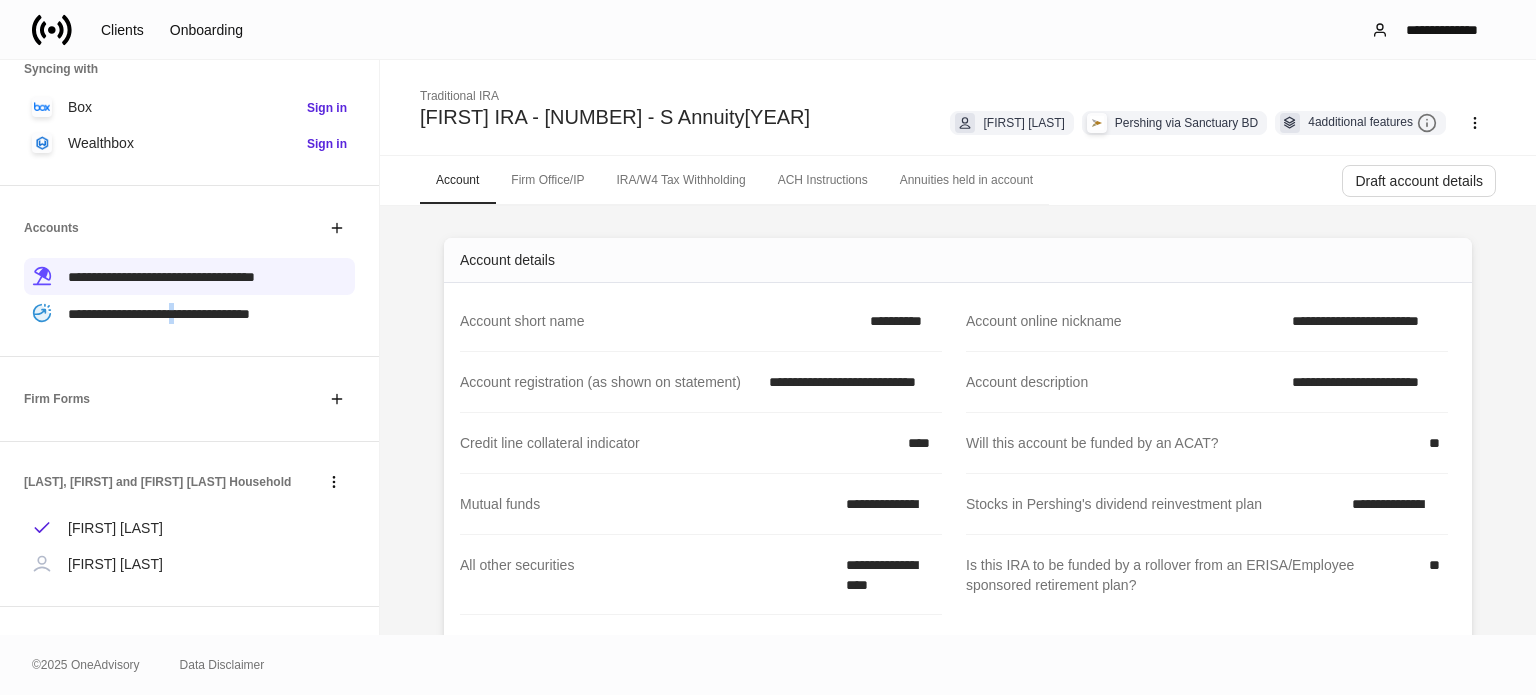 click 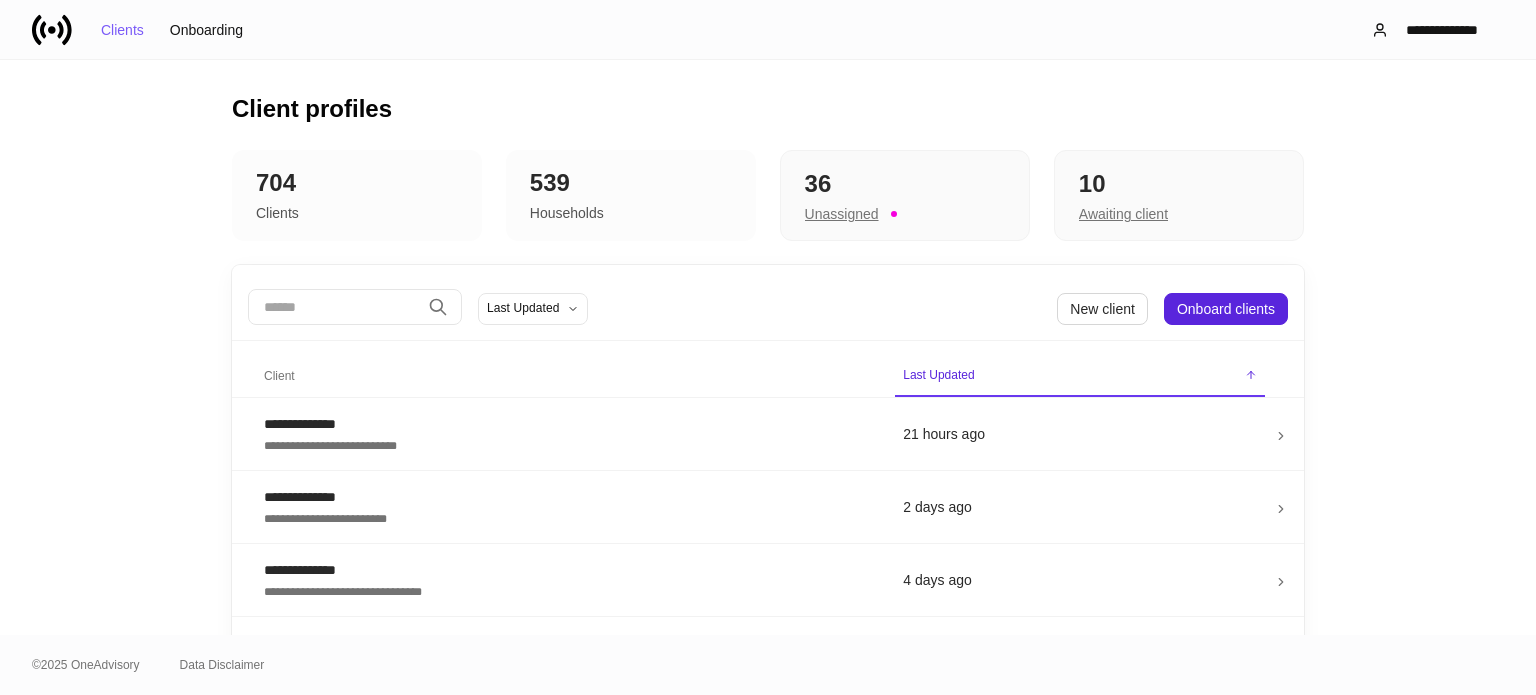 click at bounding box center (334, 307) 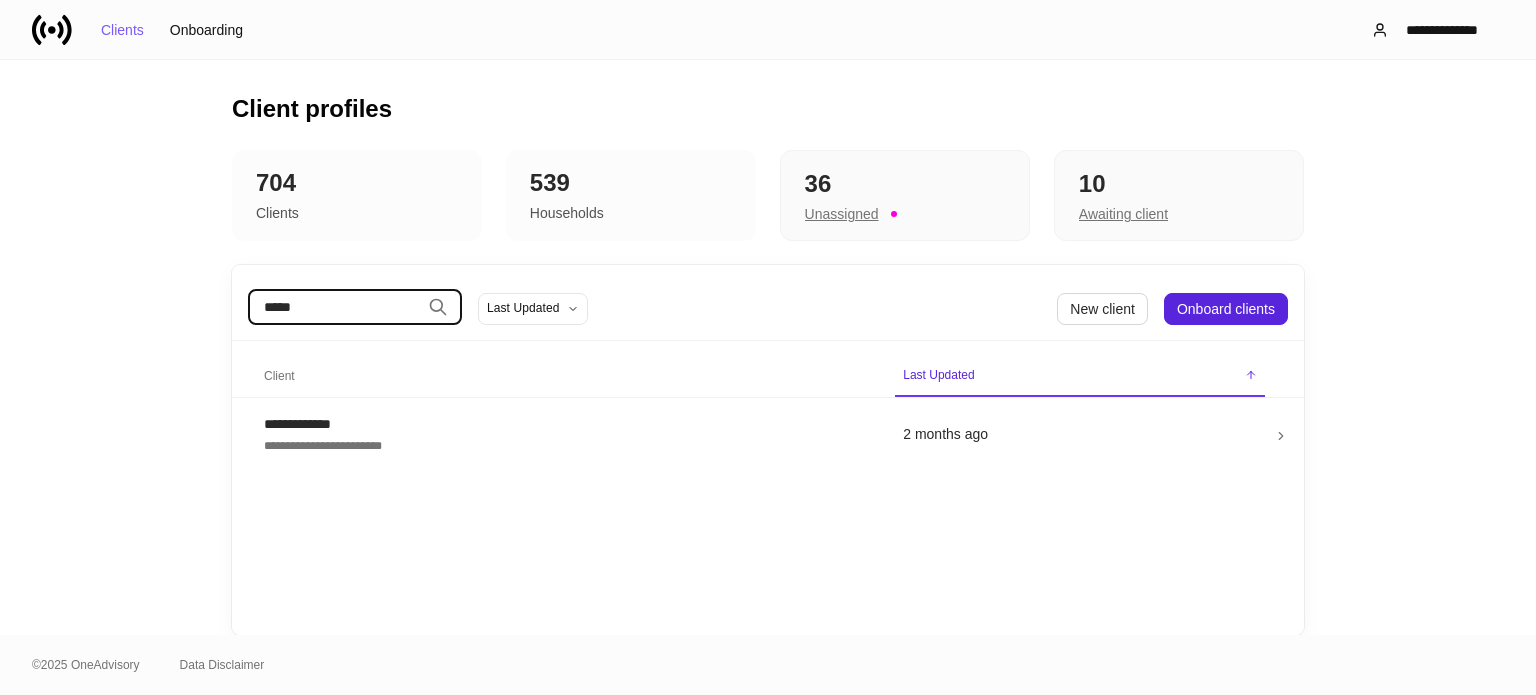 type on "******" 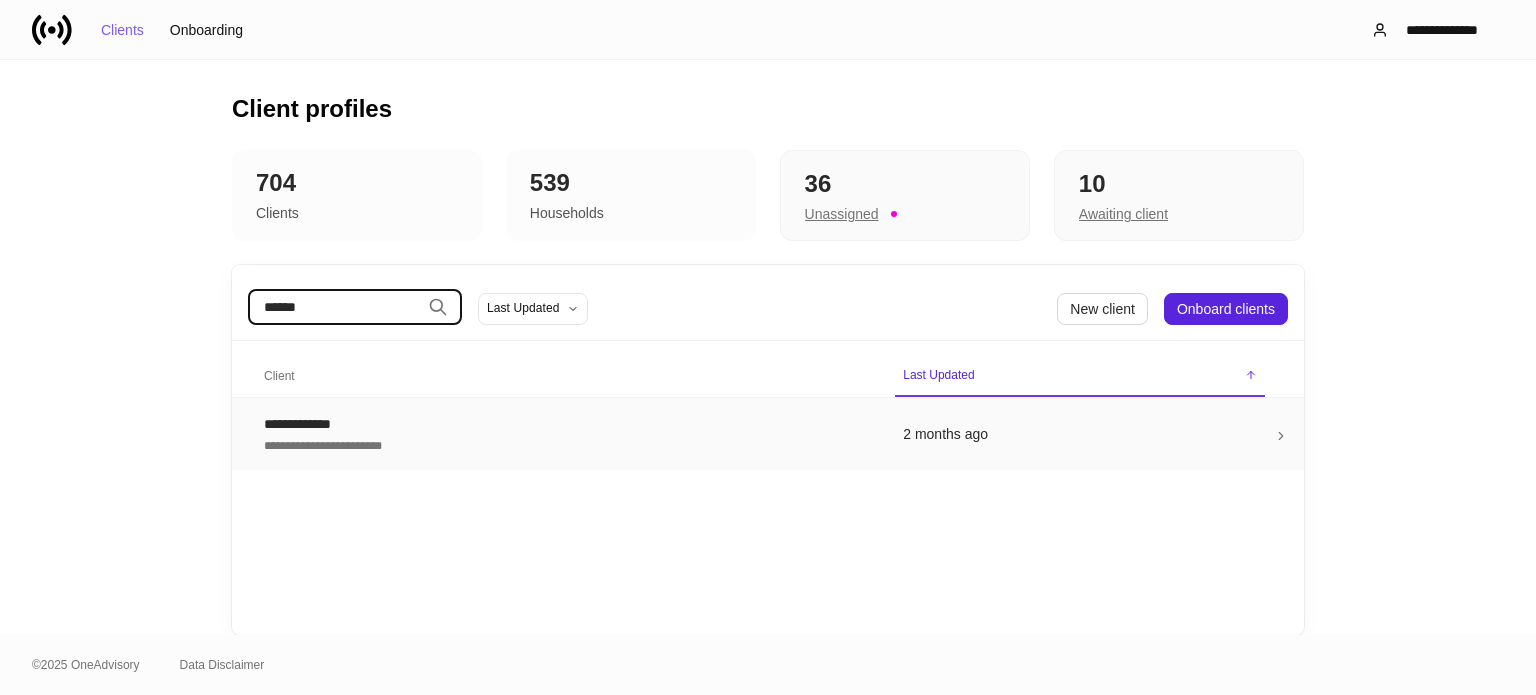 click on "**********" at bounding box center (567, 444) 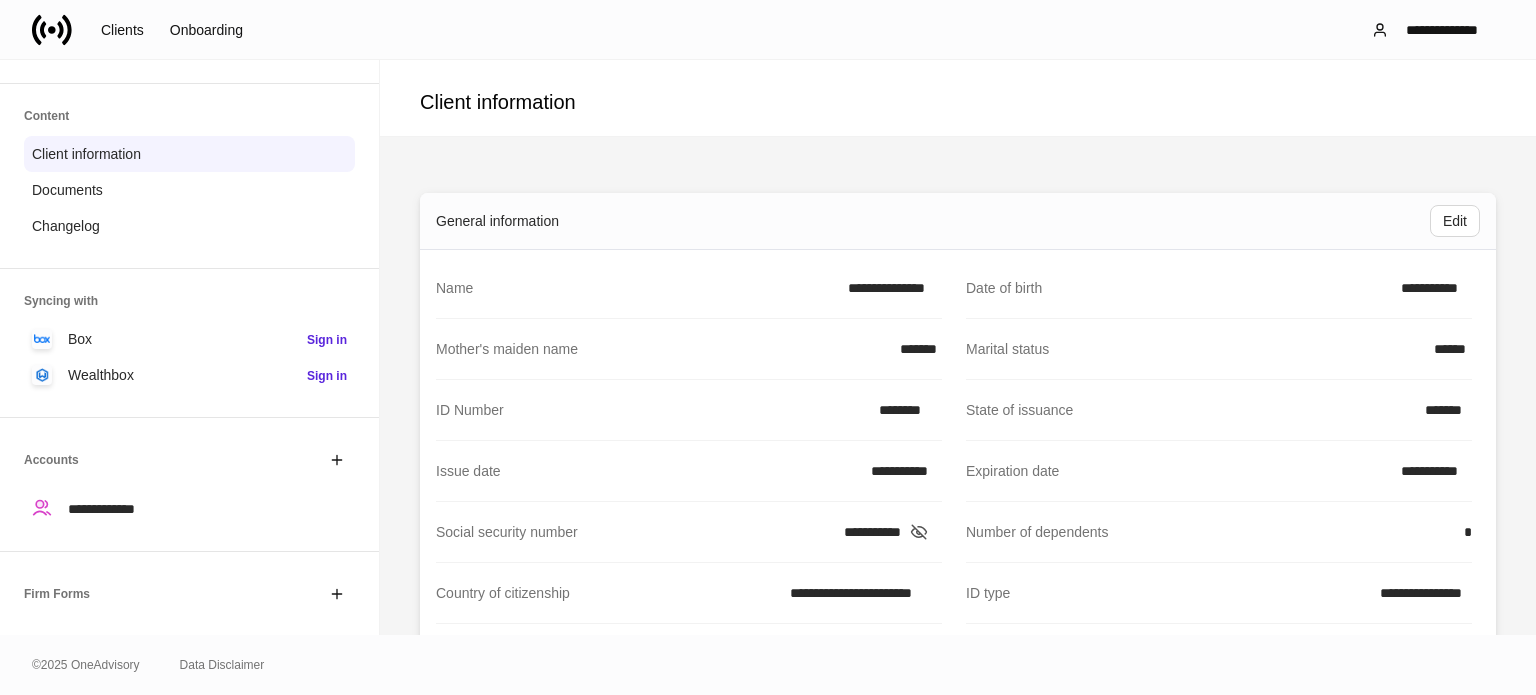 scroll, scrollTop: 100, scrollLeft: 0, axis: vertical 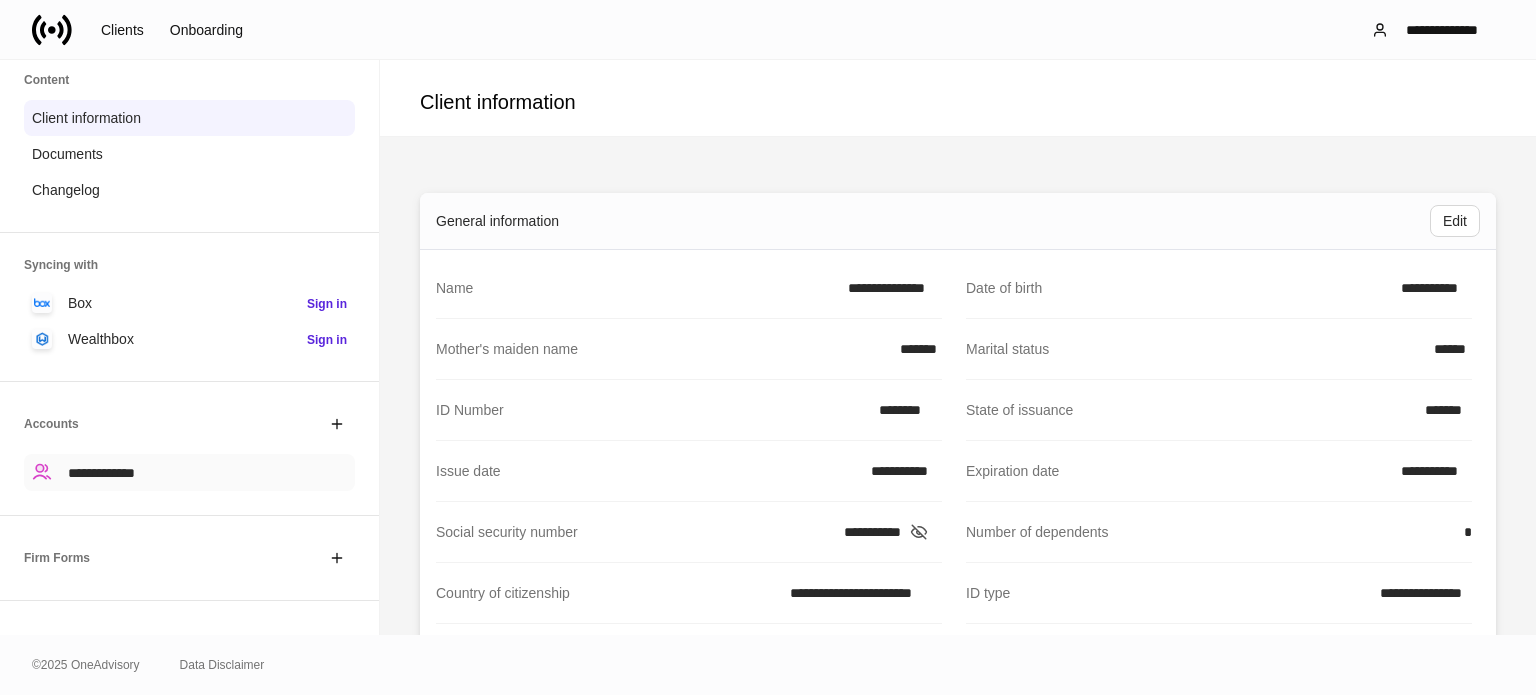 click on "**********" at bounding box center (189, 472) 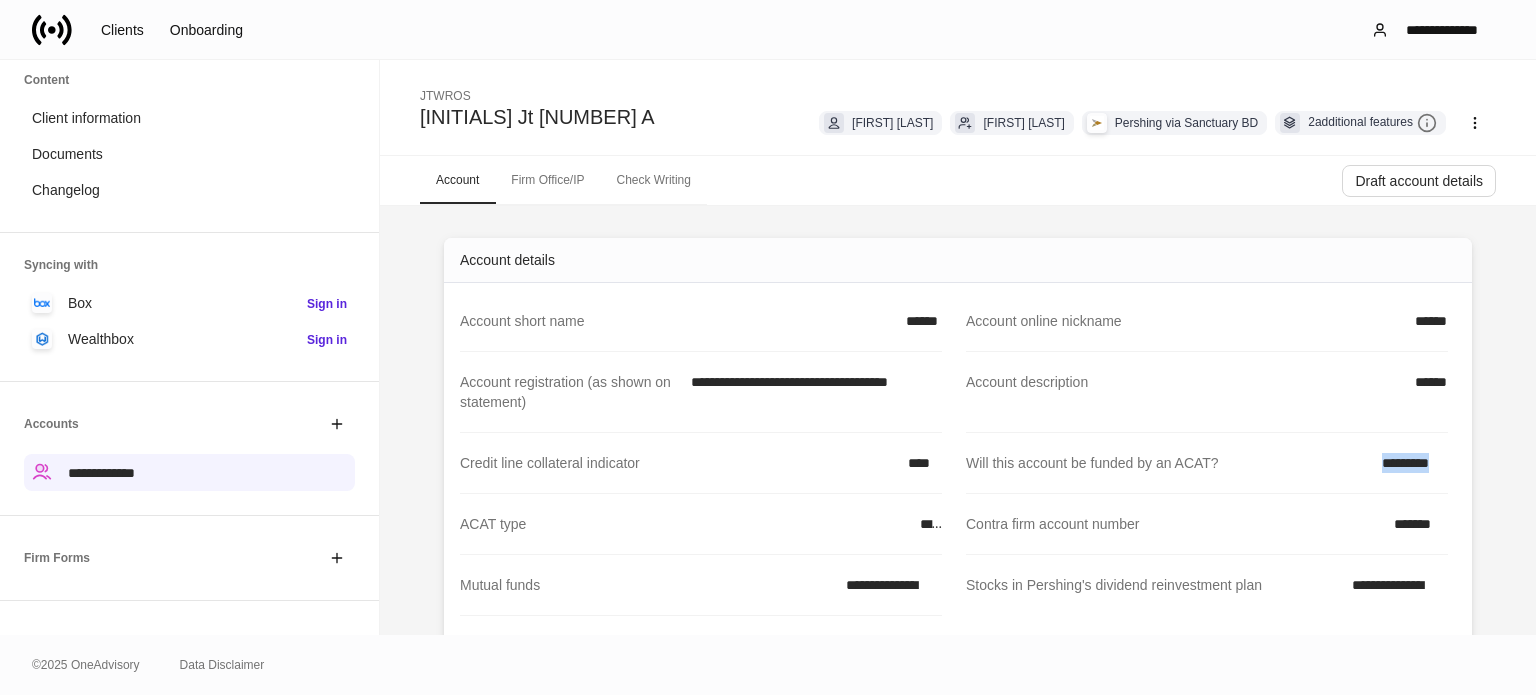 drag, startPoint x: 1362, startPoint y: 458, endPoint x: 1468, endPoint y: 451, distance: 106.23088 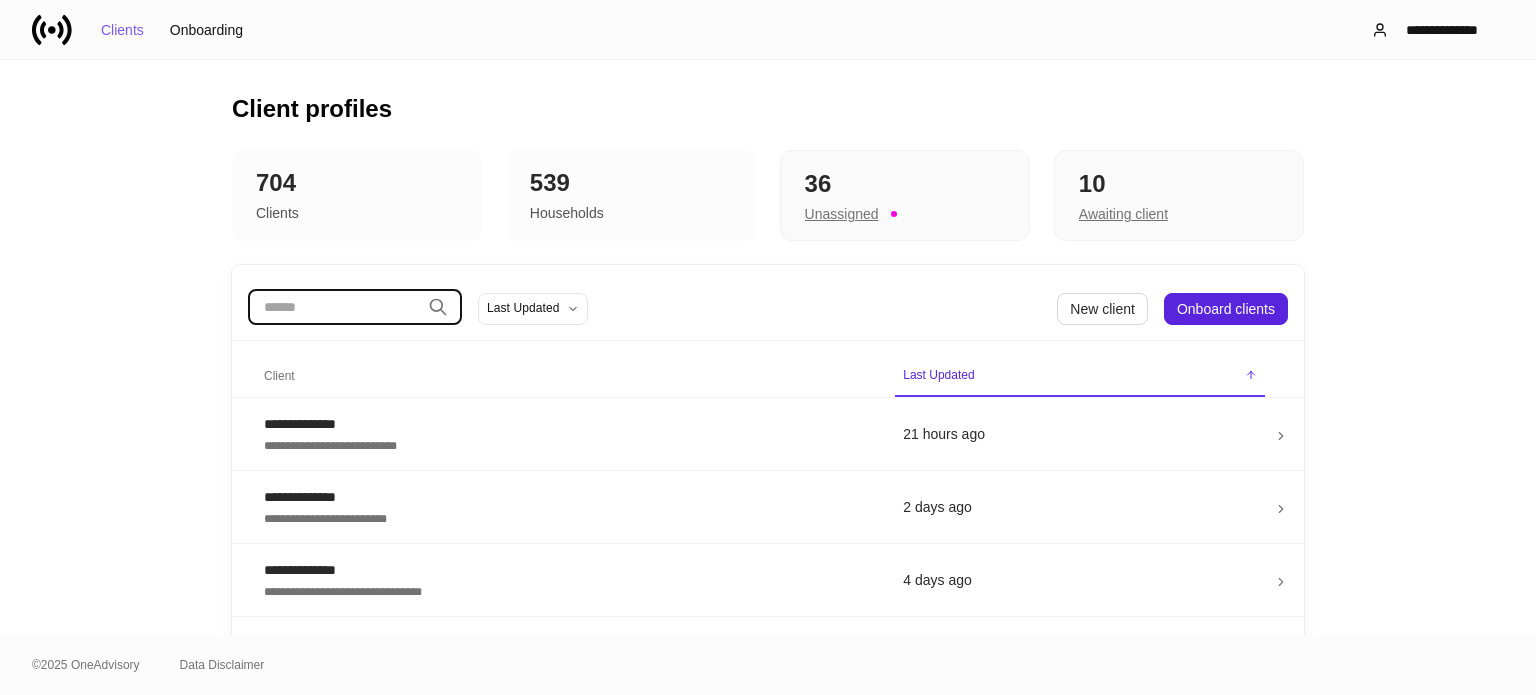 drag, startPoint x: 288, startPoint y: 291, endPoint x: 292, endPoint y: 309, distance: 18.439089 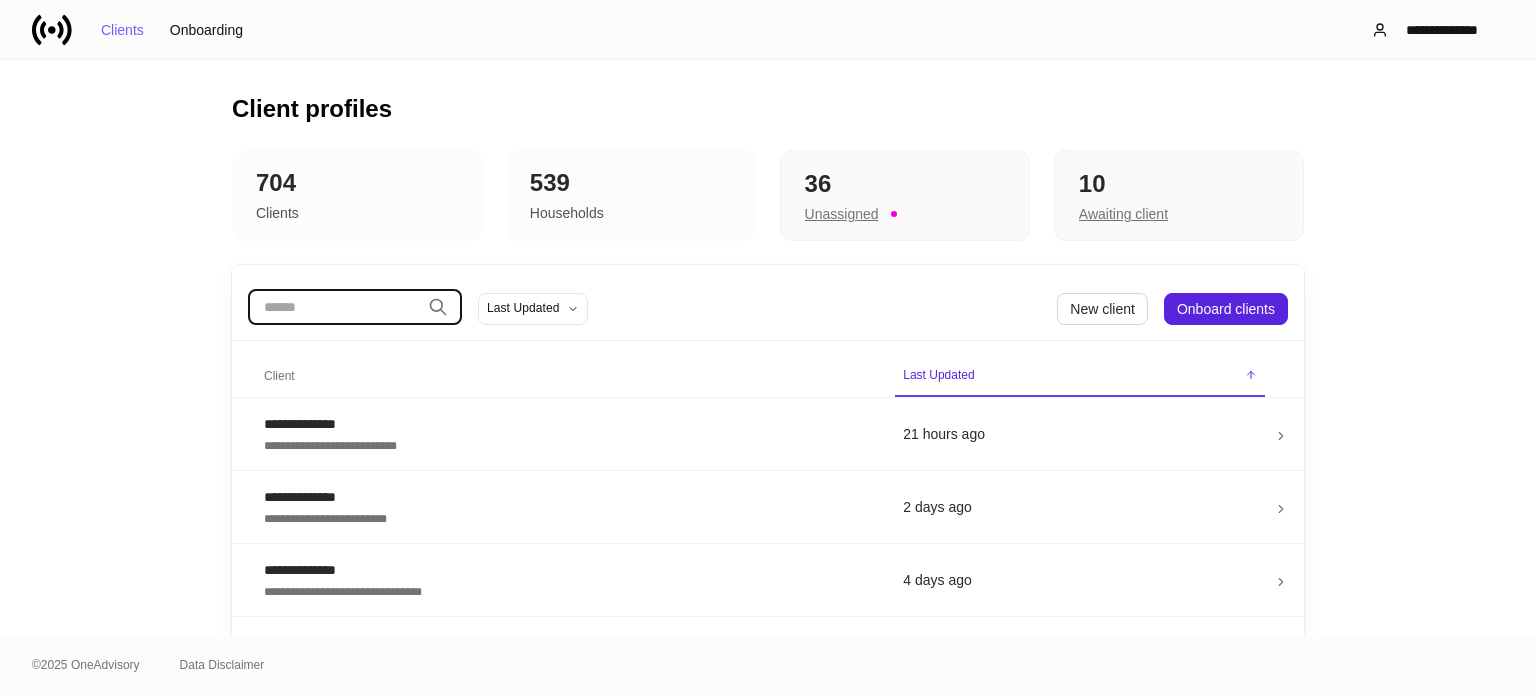 click at bounding box center (334, 307) 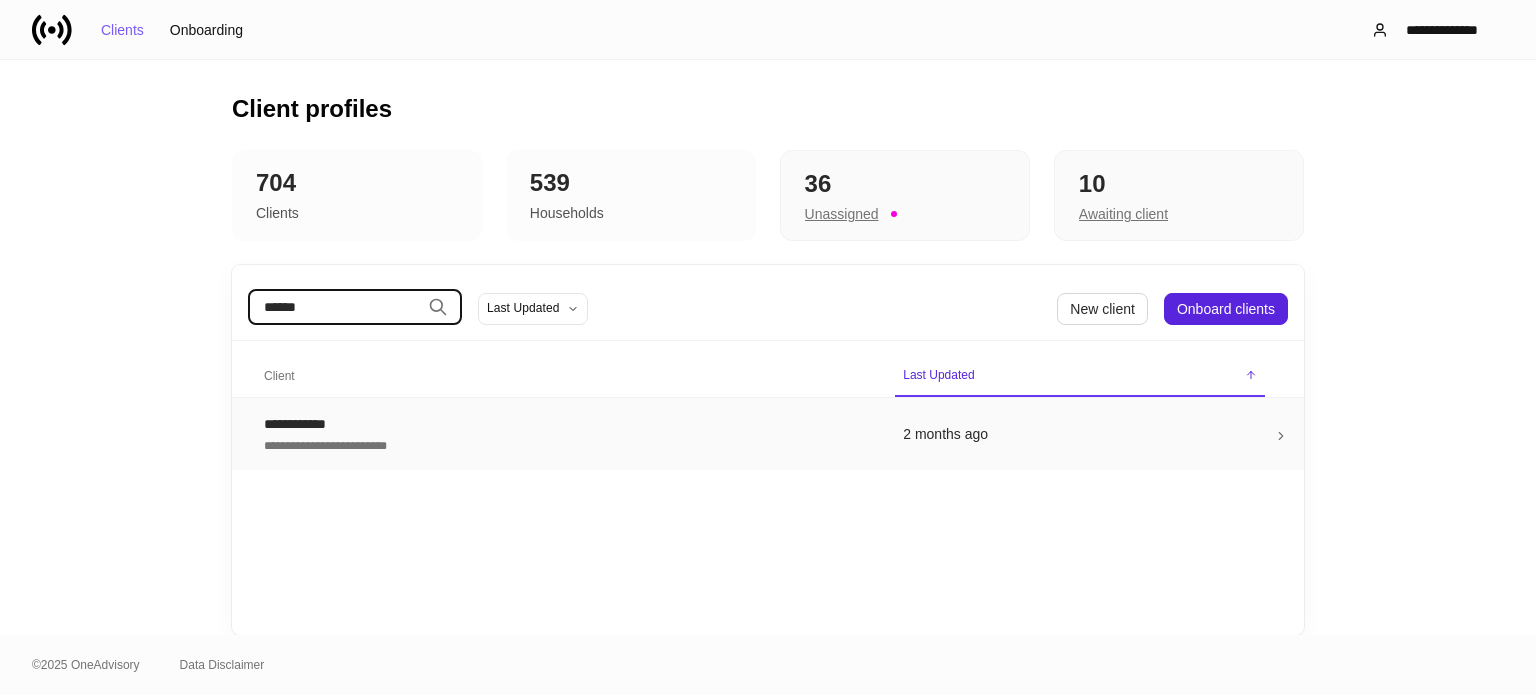 type on "******" 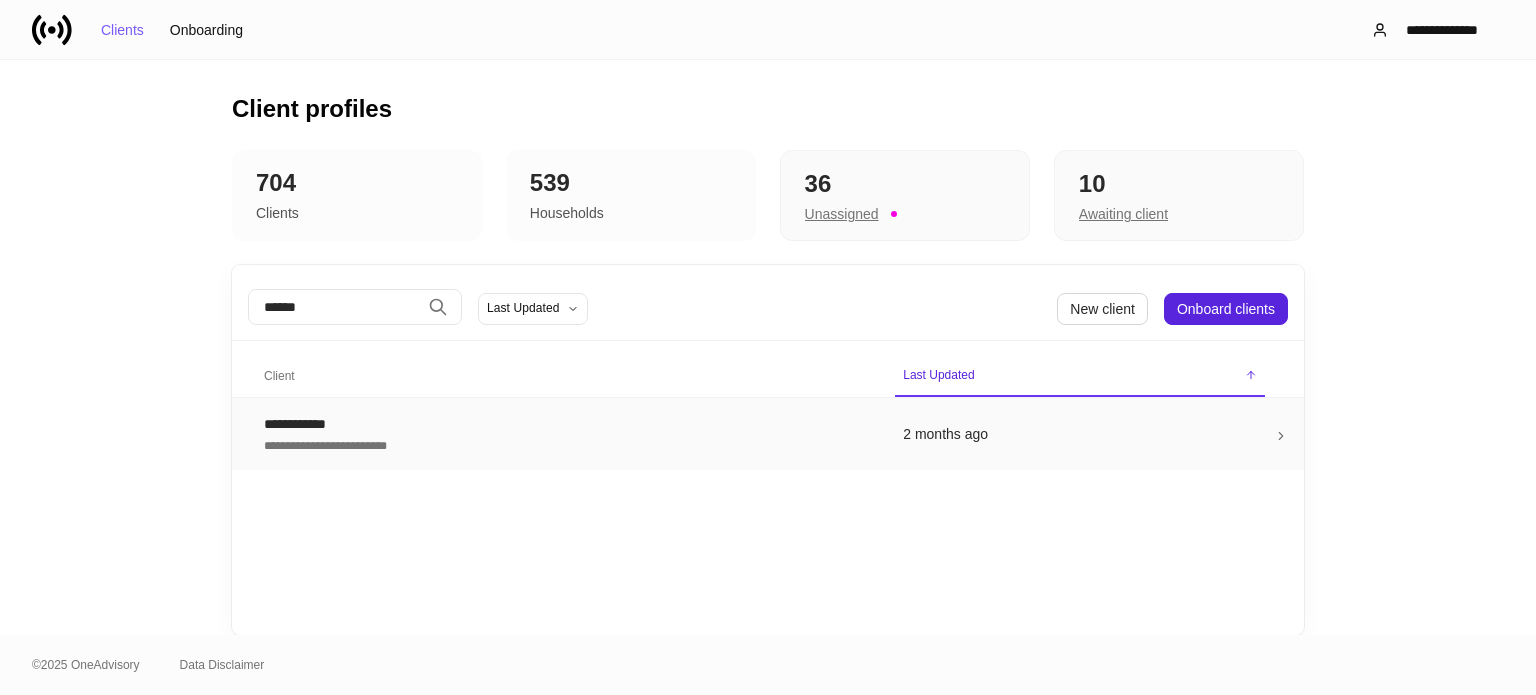 click on "**********" at bounding box center [567, 424] 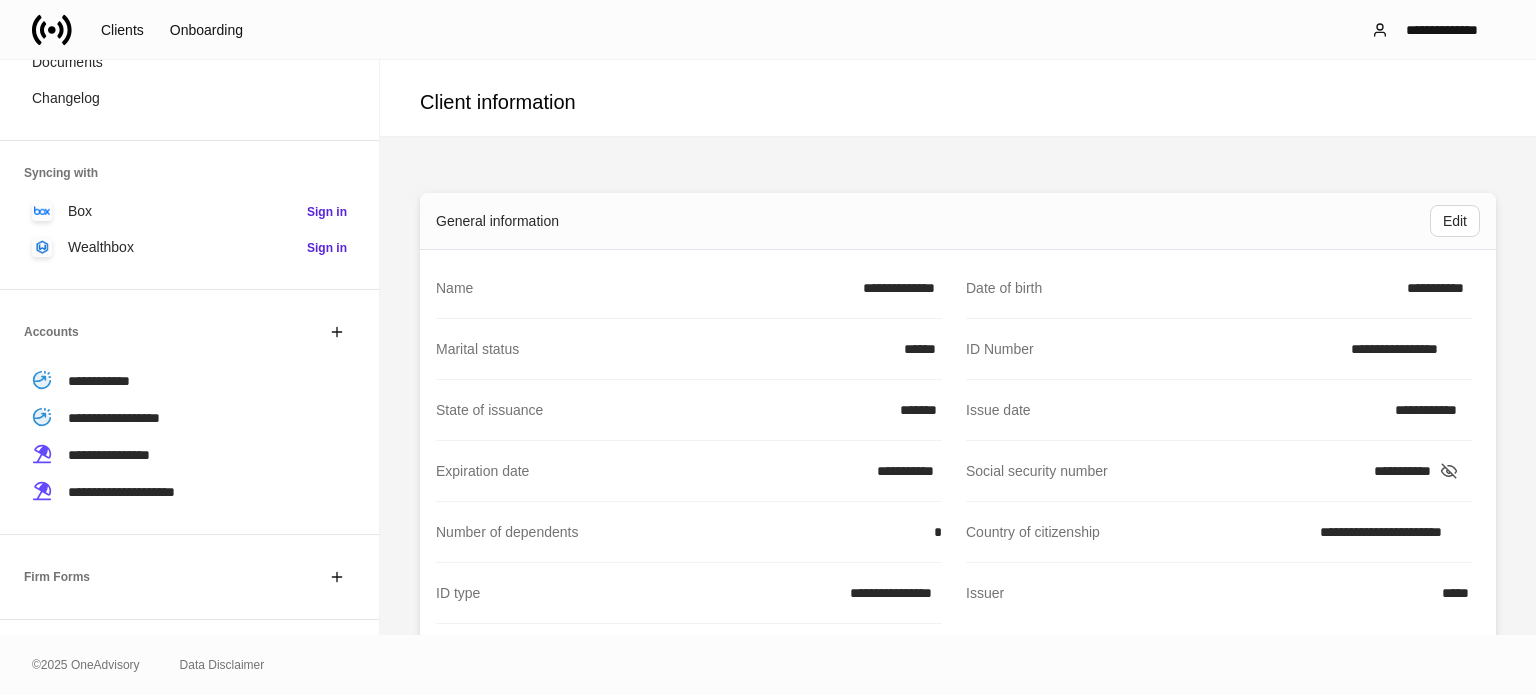 scroll, scrollTop: 300, scrollLeft: 0, axis: vertical 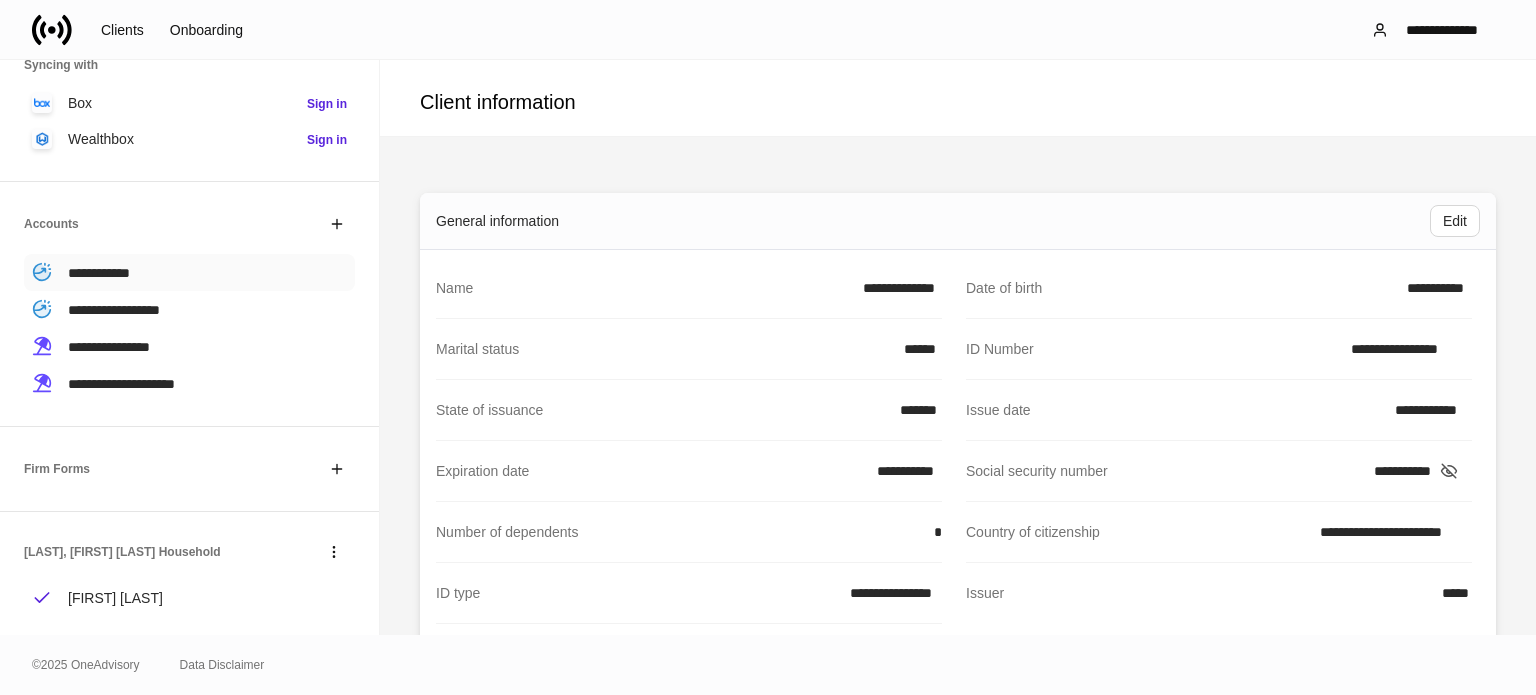 click on "**********" at bounding box center (189, 272) 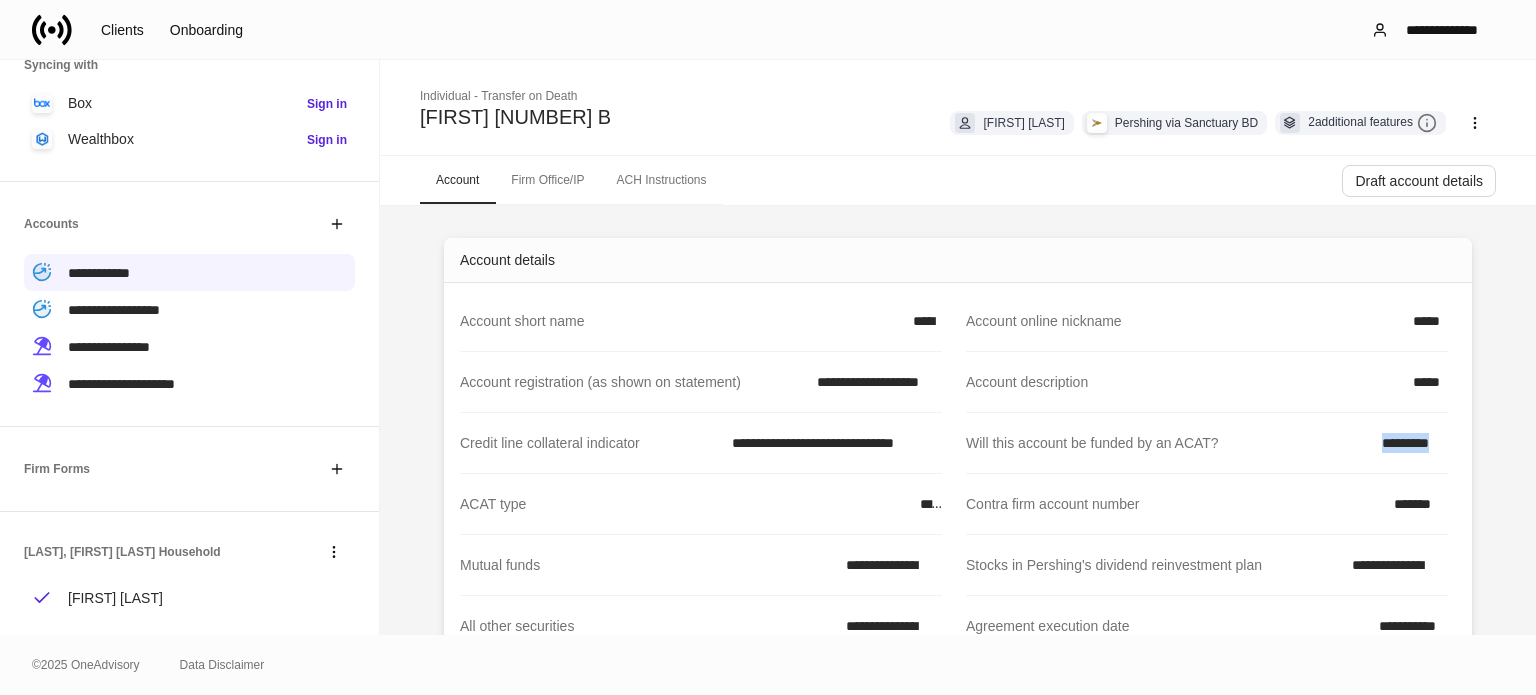 drag, startPoint x: 1367, startPoint y: 438, endPoint x: 1471, endPoint y: 432, distance: 104.172935 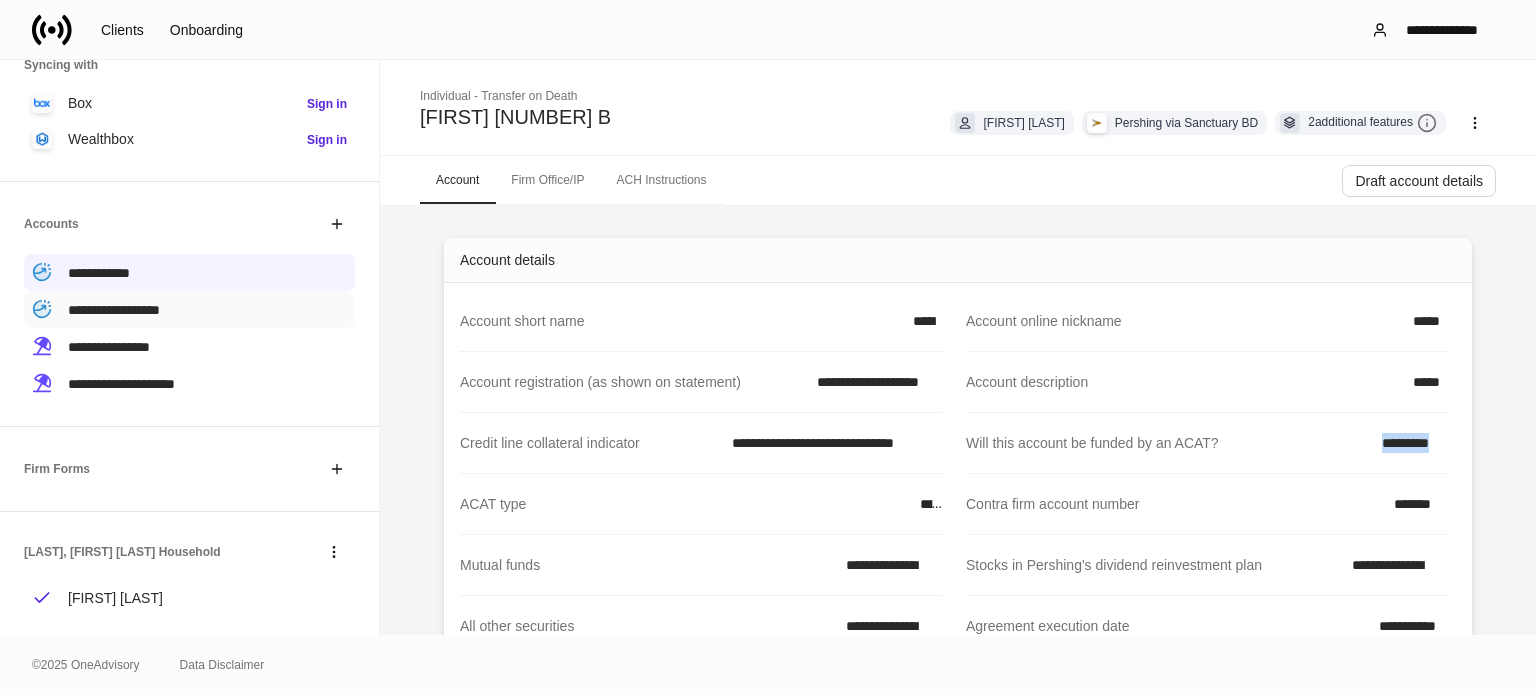 click on "**********" at bounding box center [114, 310] 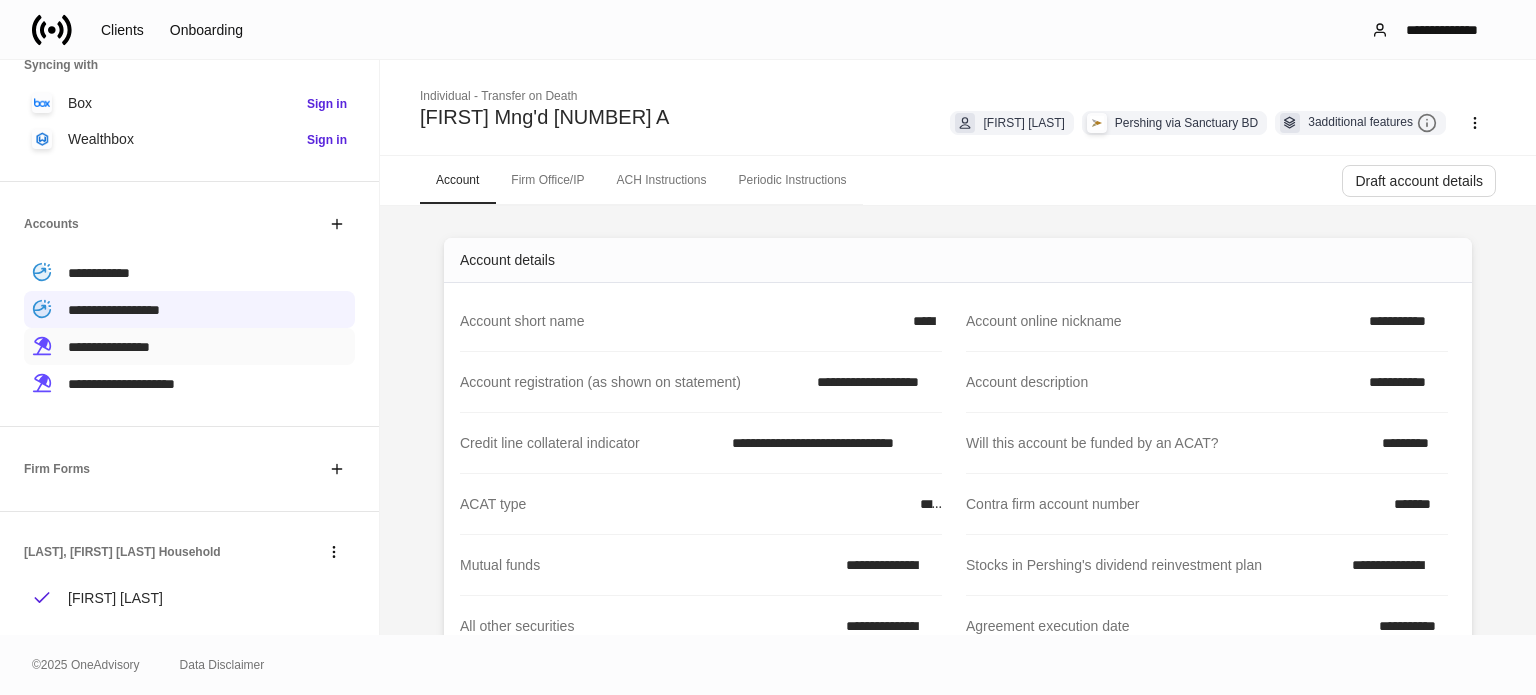 click on "**********" at bounding box center [109, 347] 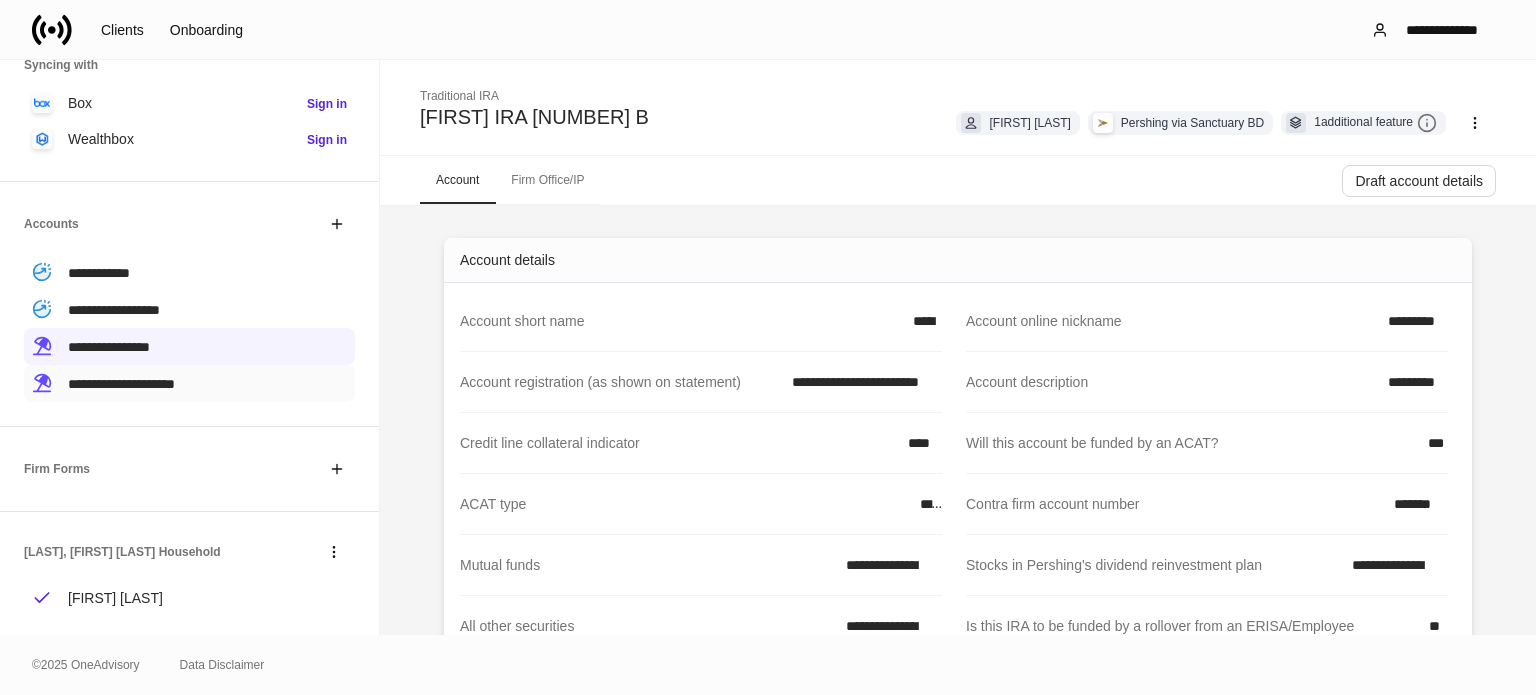 click on "**********" at bounding box center [121, 384] 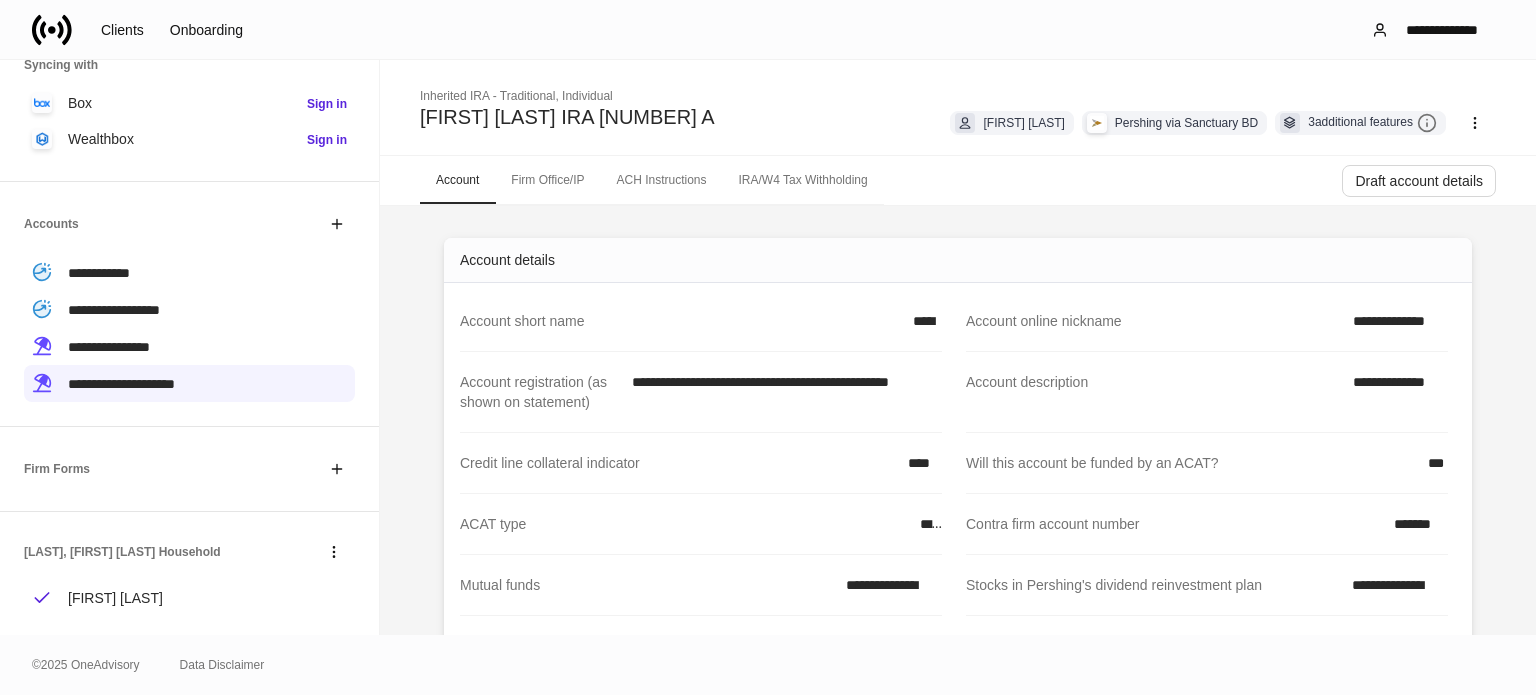 click 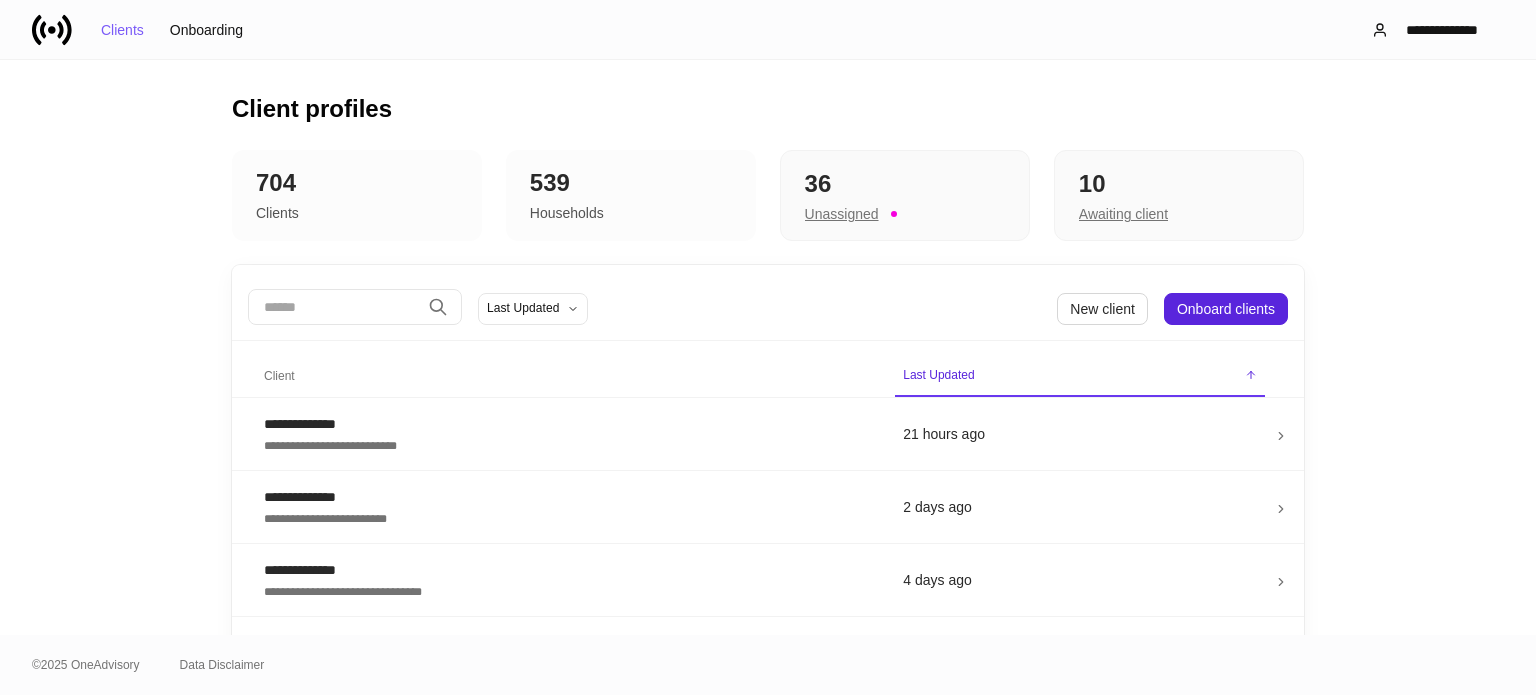 click at bounding box center (334, 307) 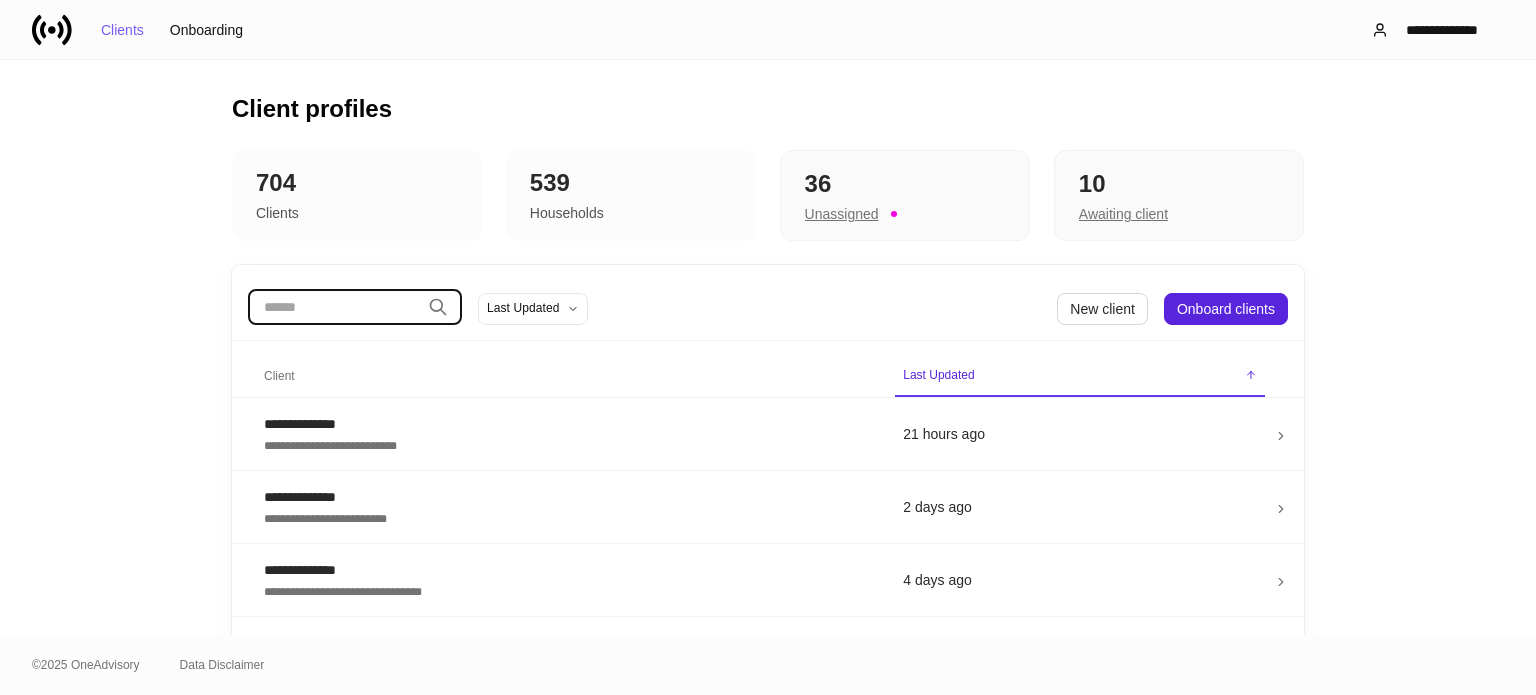 paste on "**********" 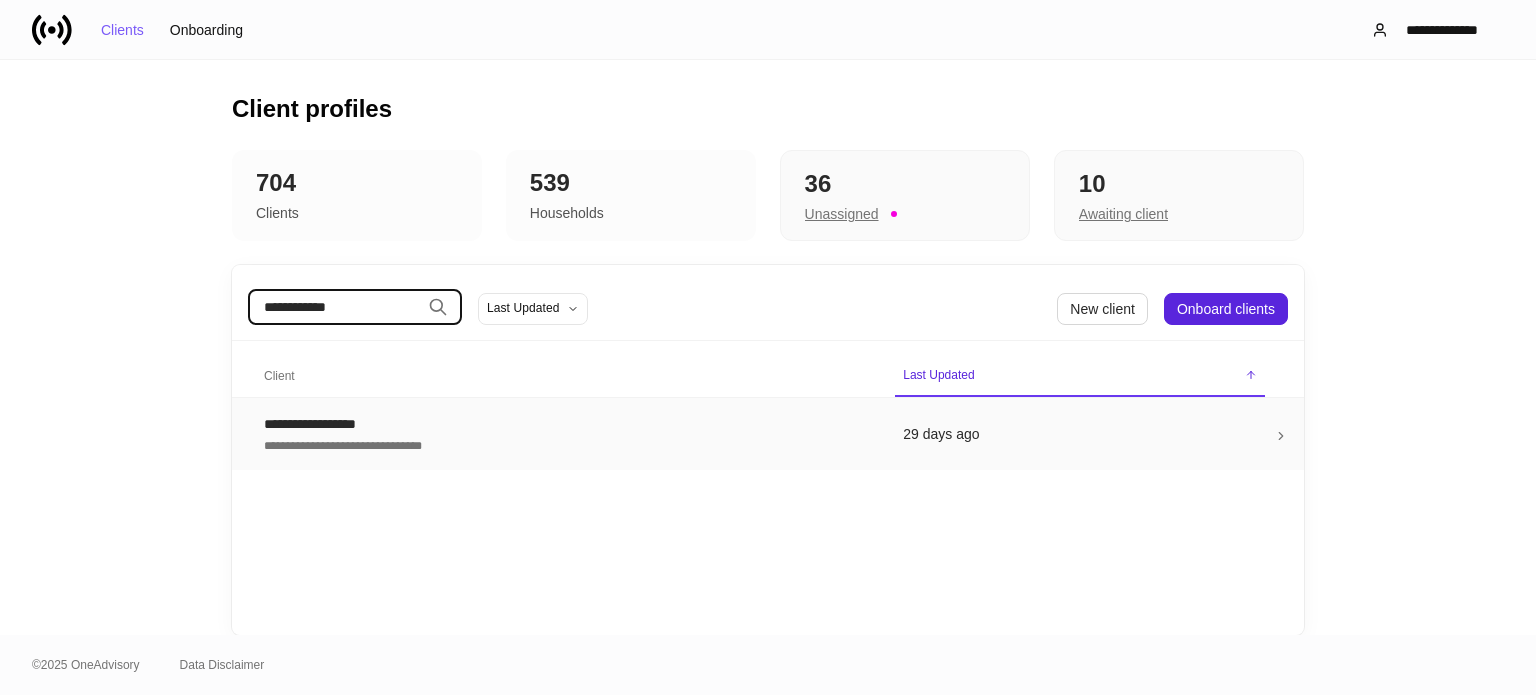 type on "**********" 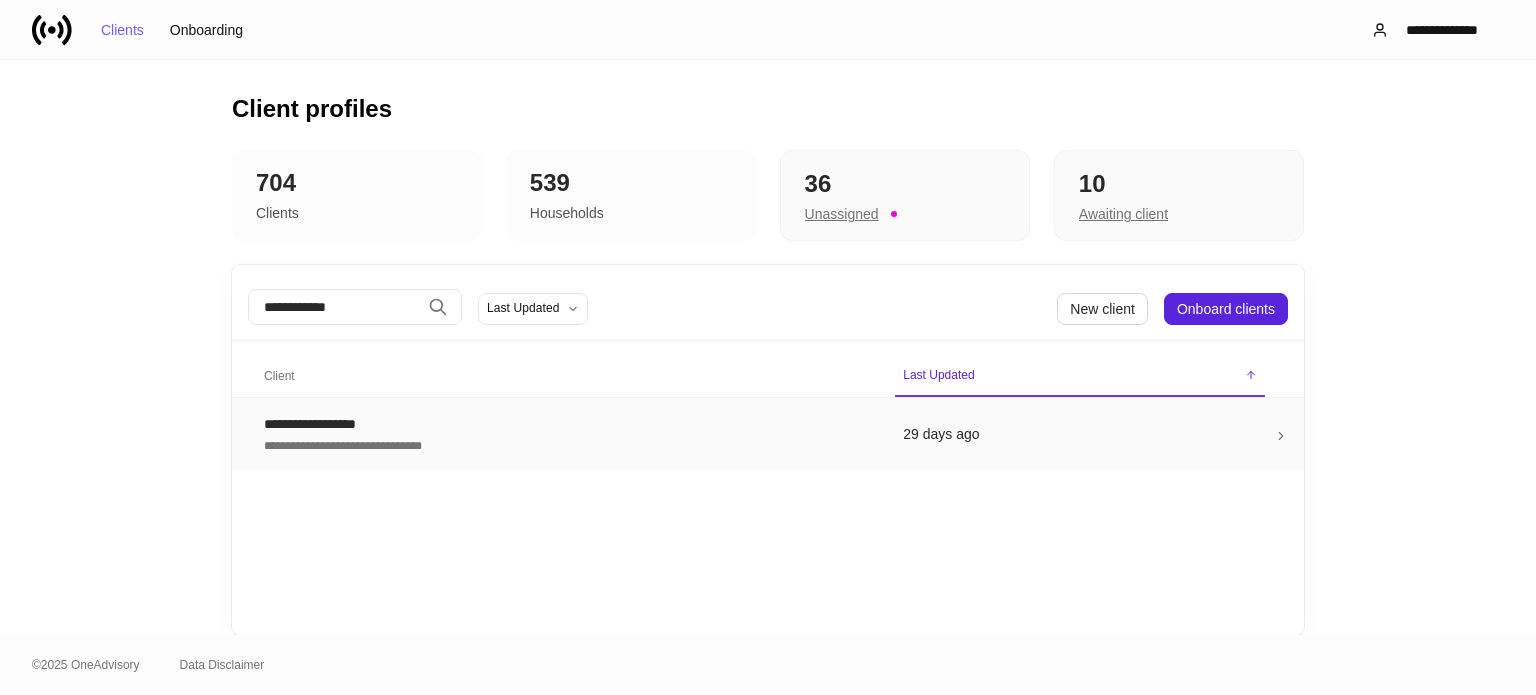 click on "**********" at bounding box center (567, 424) 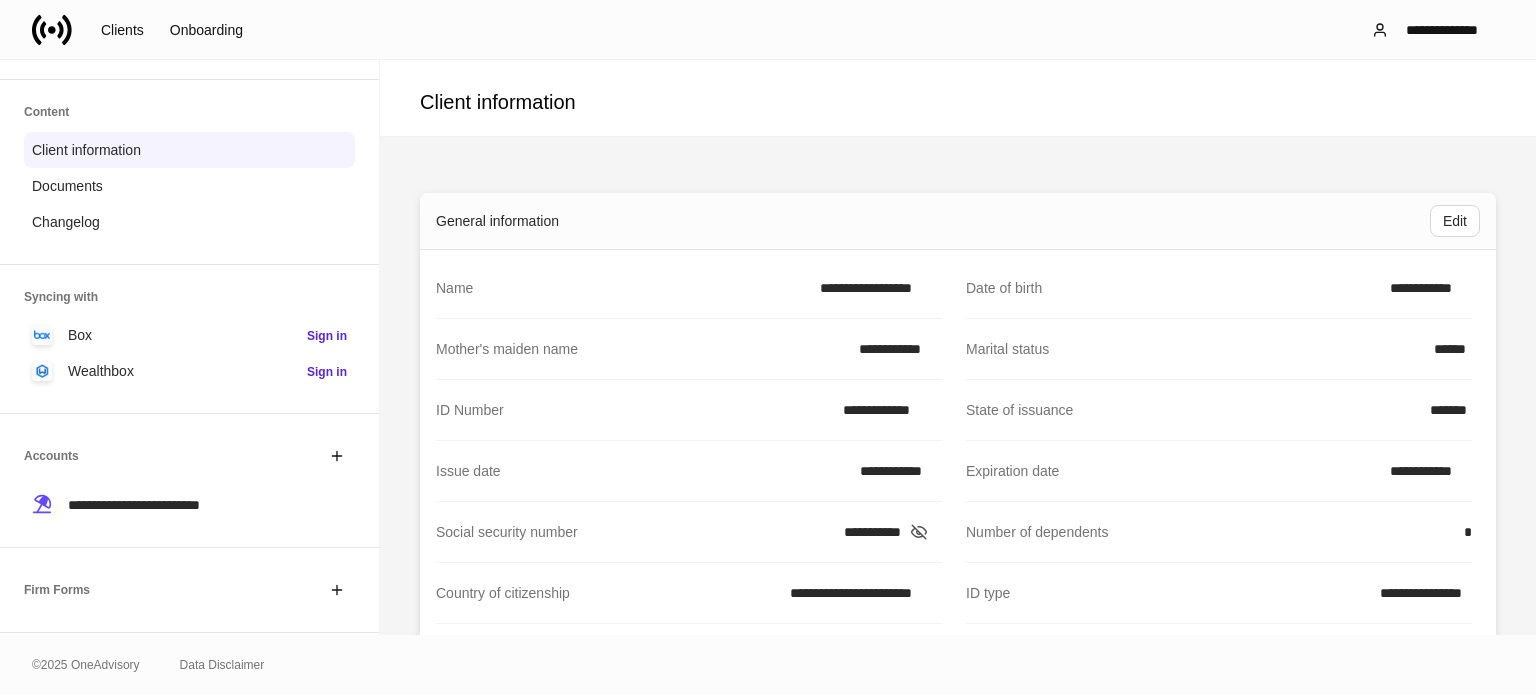 scroll, scrollTop: 200, scrollLeft: 0, axis: vertical 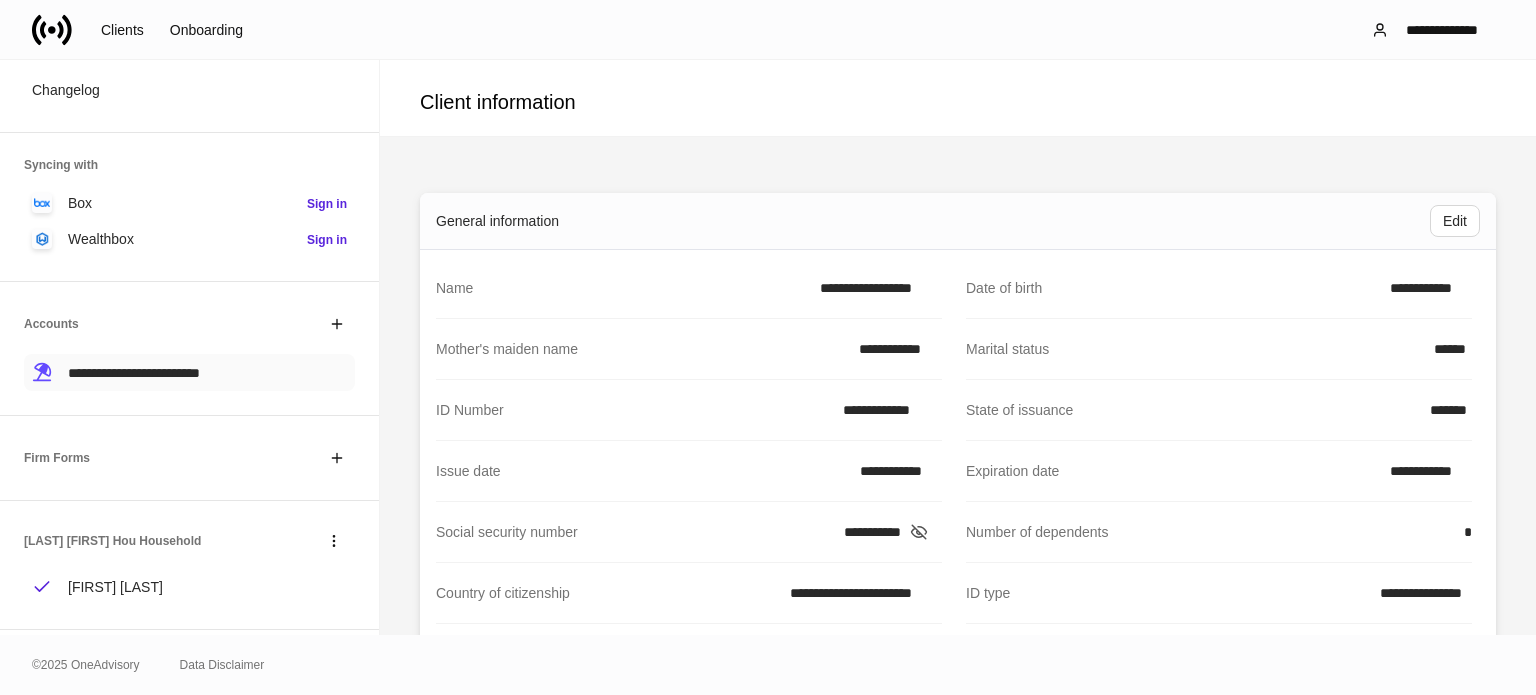 click on "**********" at bounding box center [134, 373] 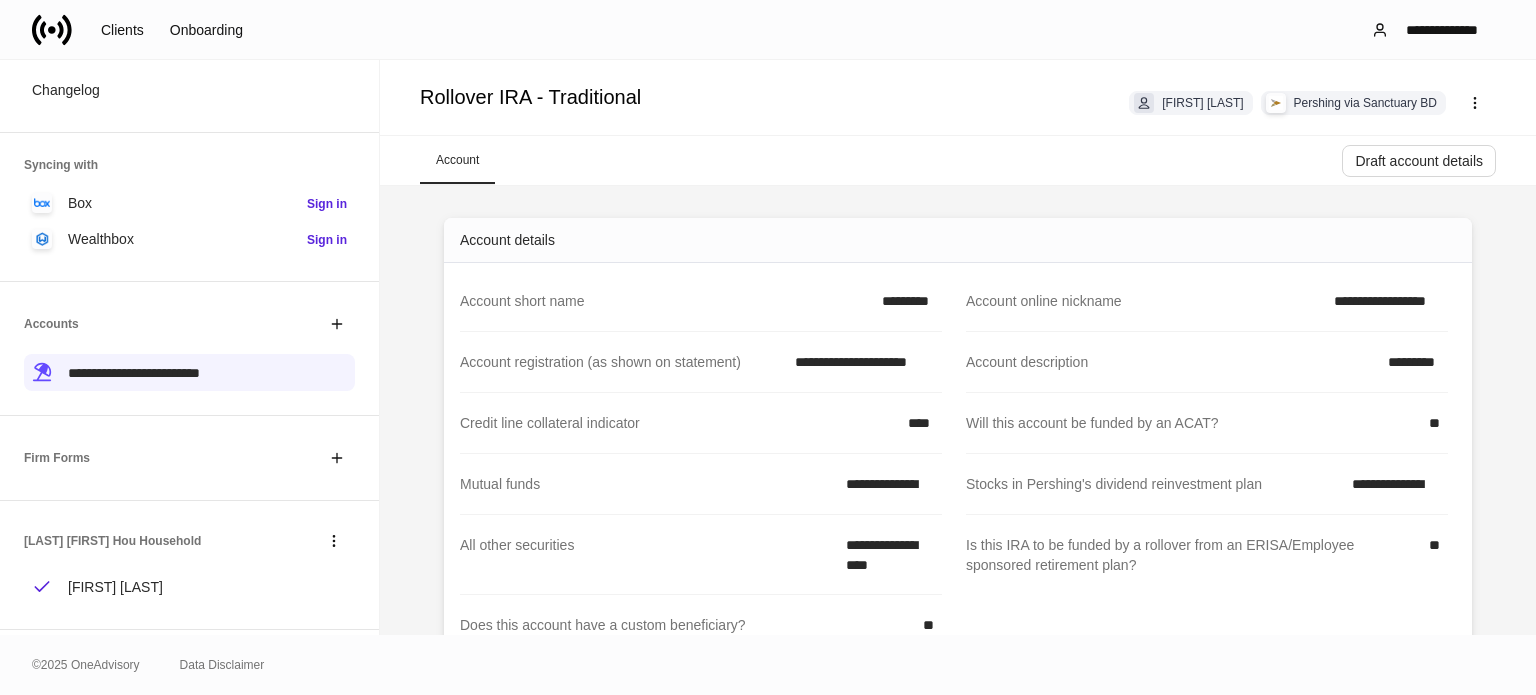 click 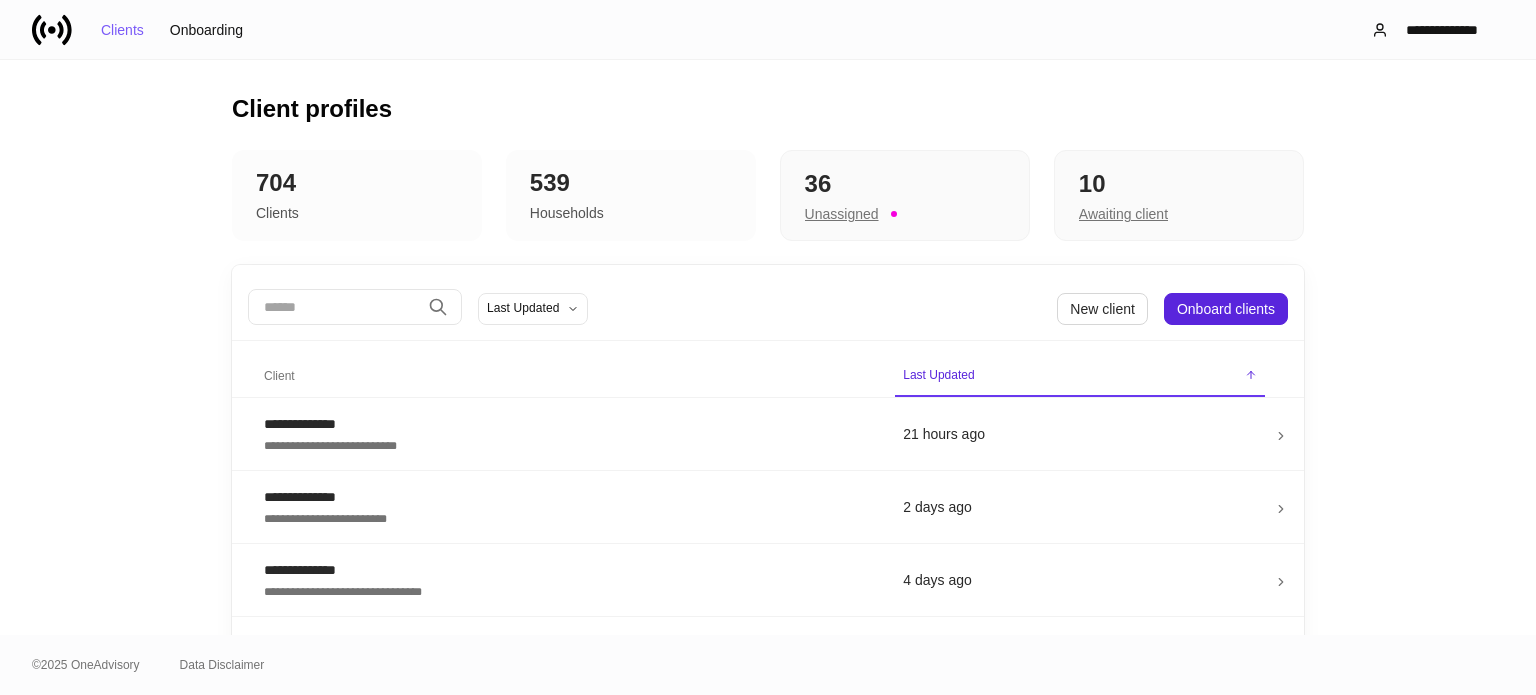drag, startPoint x: 274, startPoint y: 275, endPoint x: 278, endPoint y: 288, distance: 13.601471 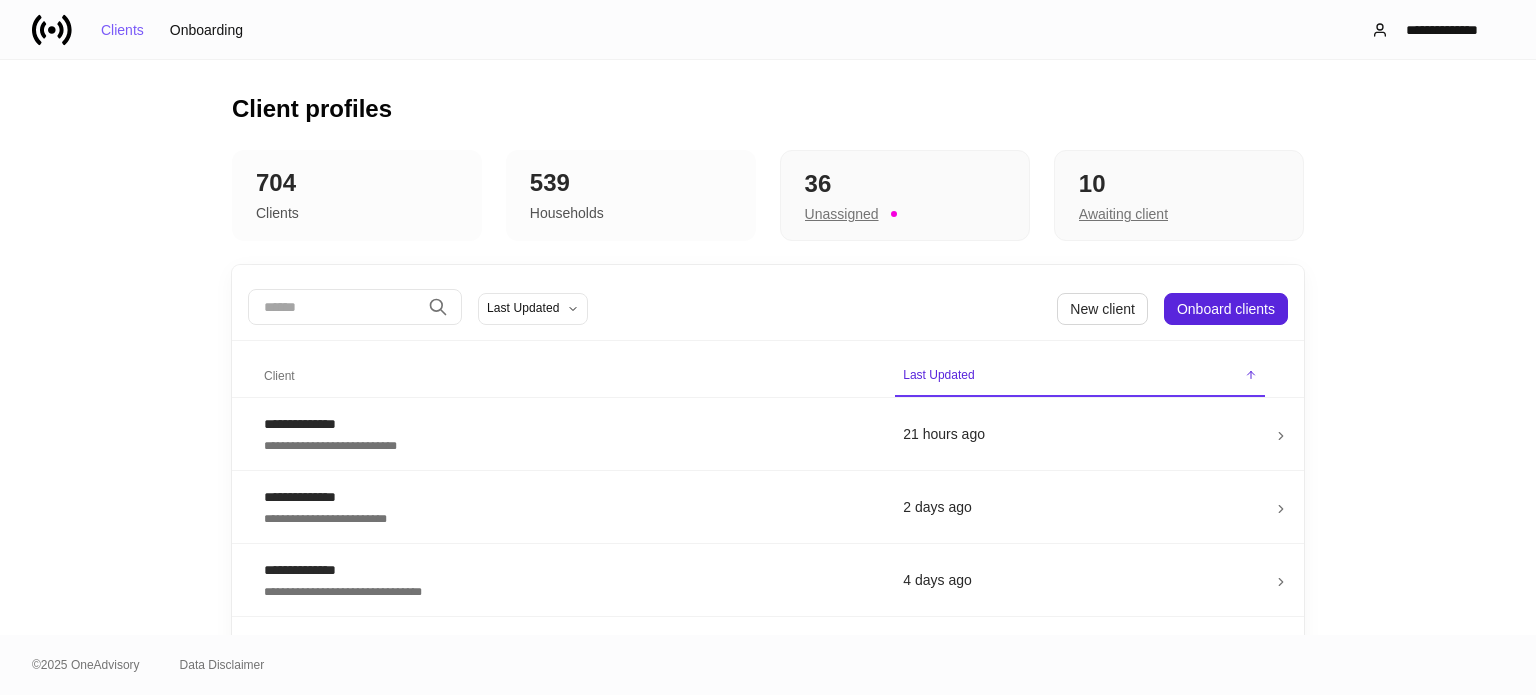 click on "**********" at bounding box center [768, 2182] 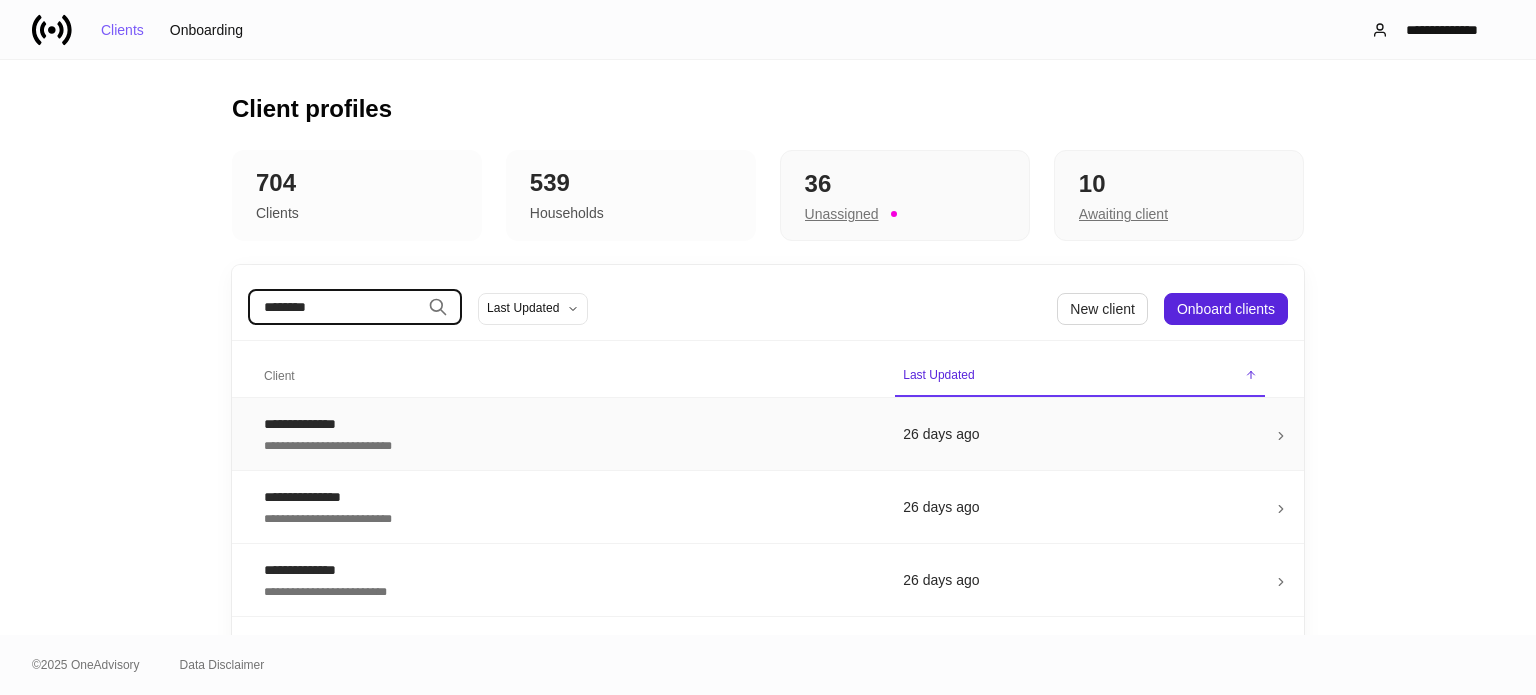 type on "********" 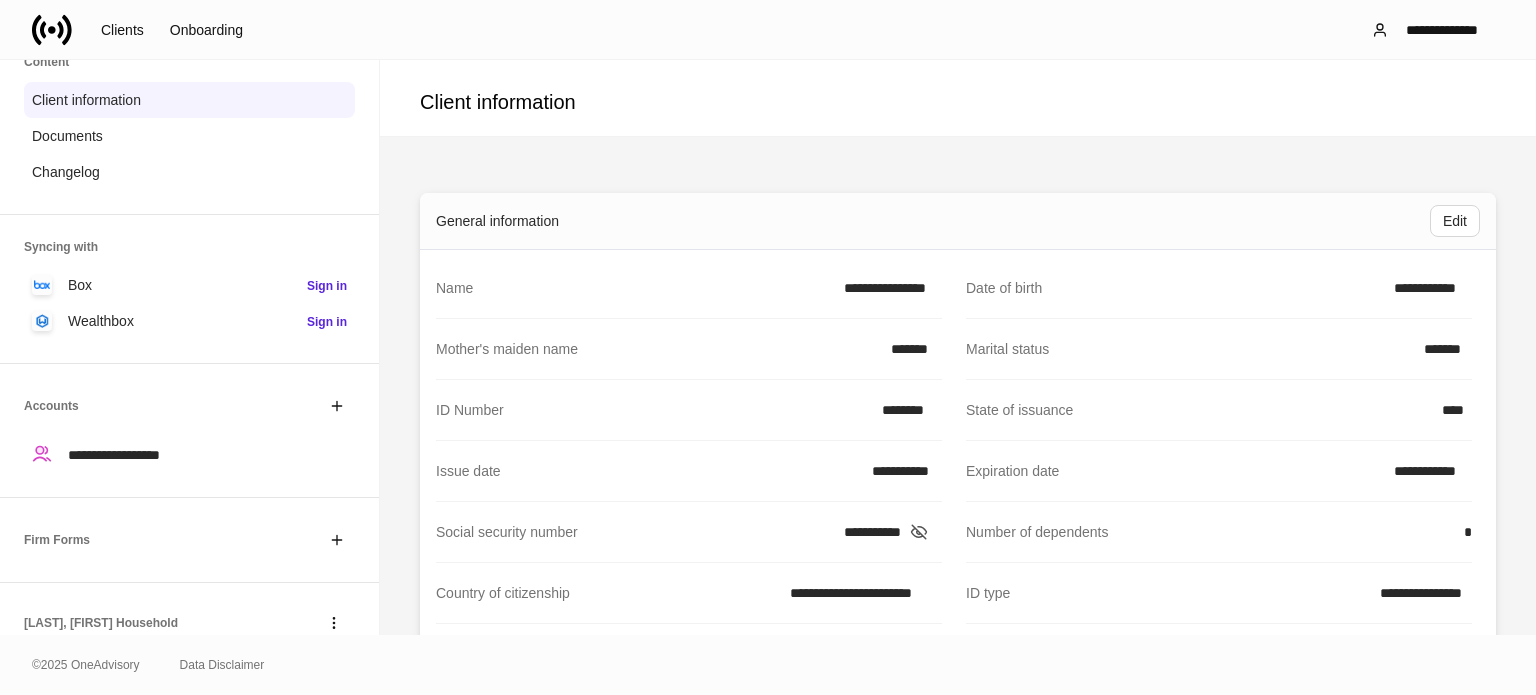 scroll, scrollTop: 200, scrollLeft: 0, axis: vertical 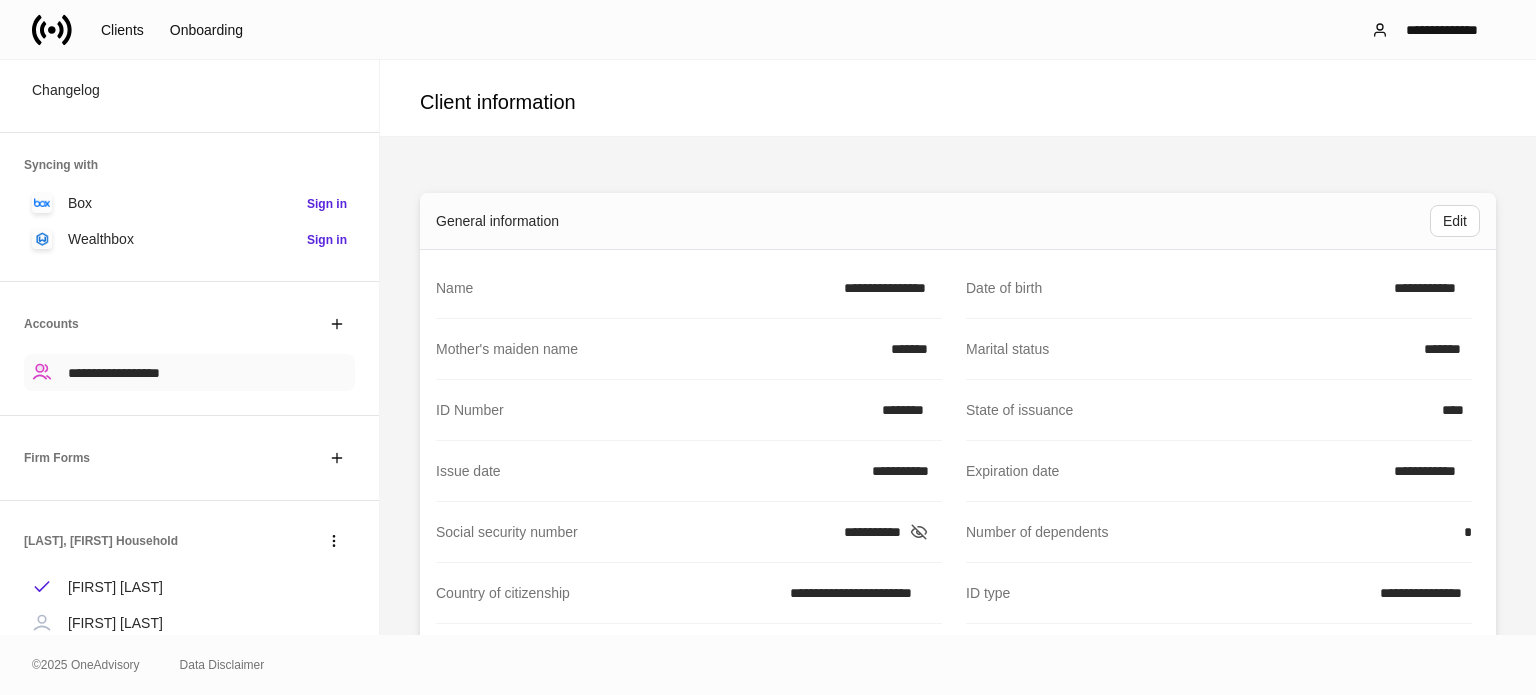 click on "**********" at bounding box center [114, 373] 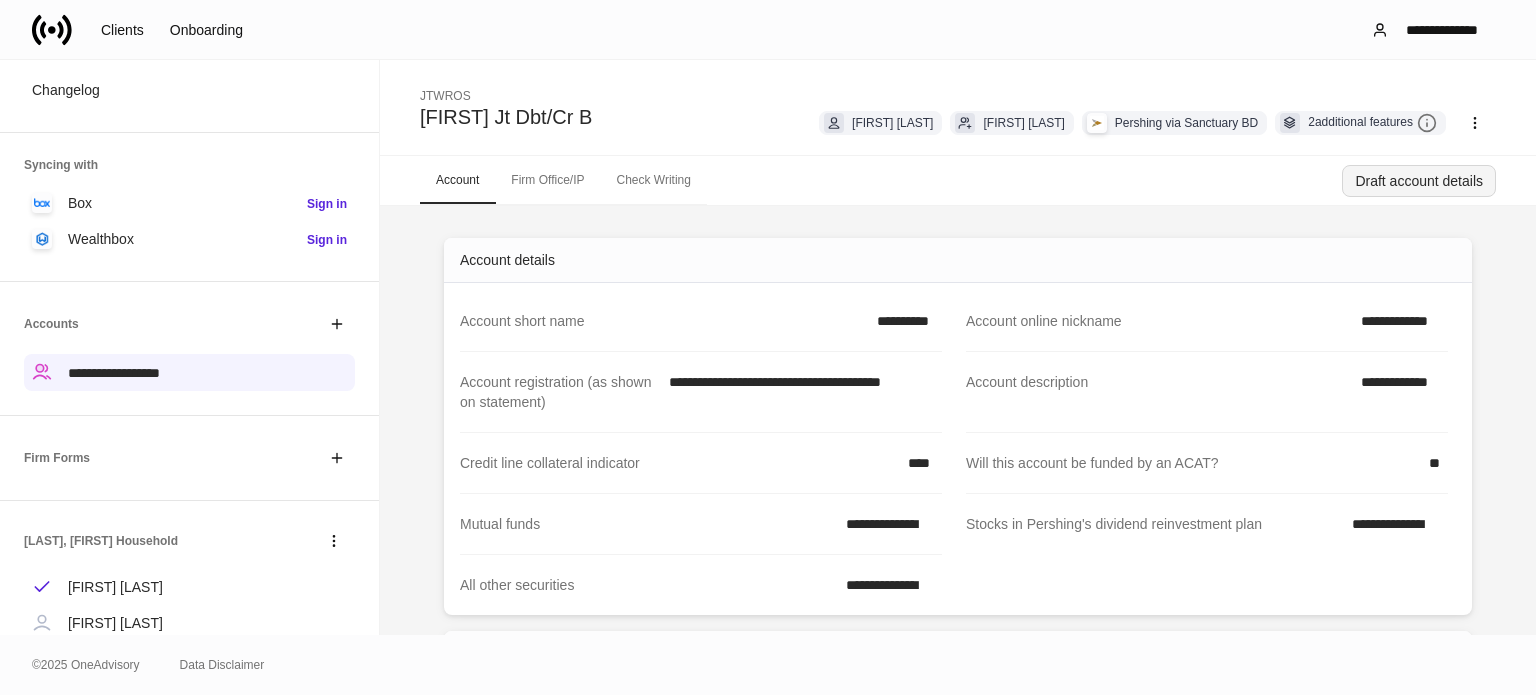 click on "Draft account details" at bounding box center [1419, 181] 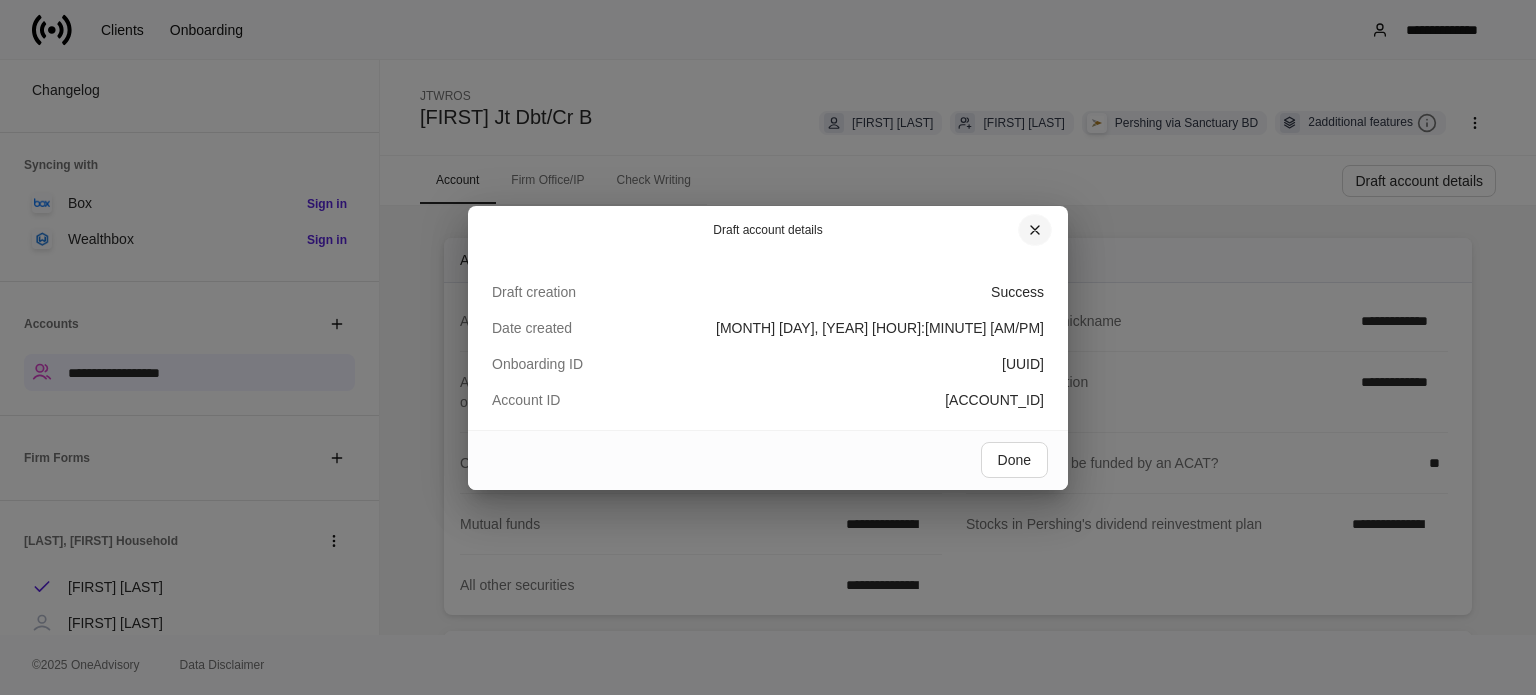drag, startPoint x: 1056, startPoint y: 244, endPoint x: 1028, endPoint y: 235, distance: 29.410883 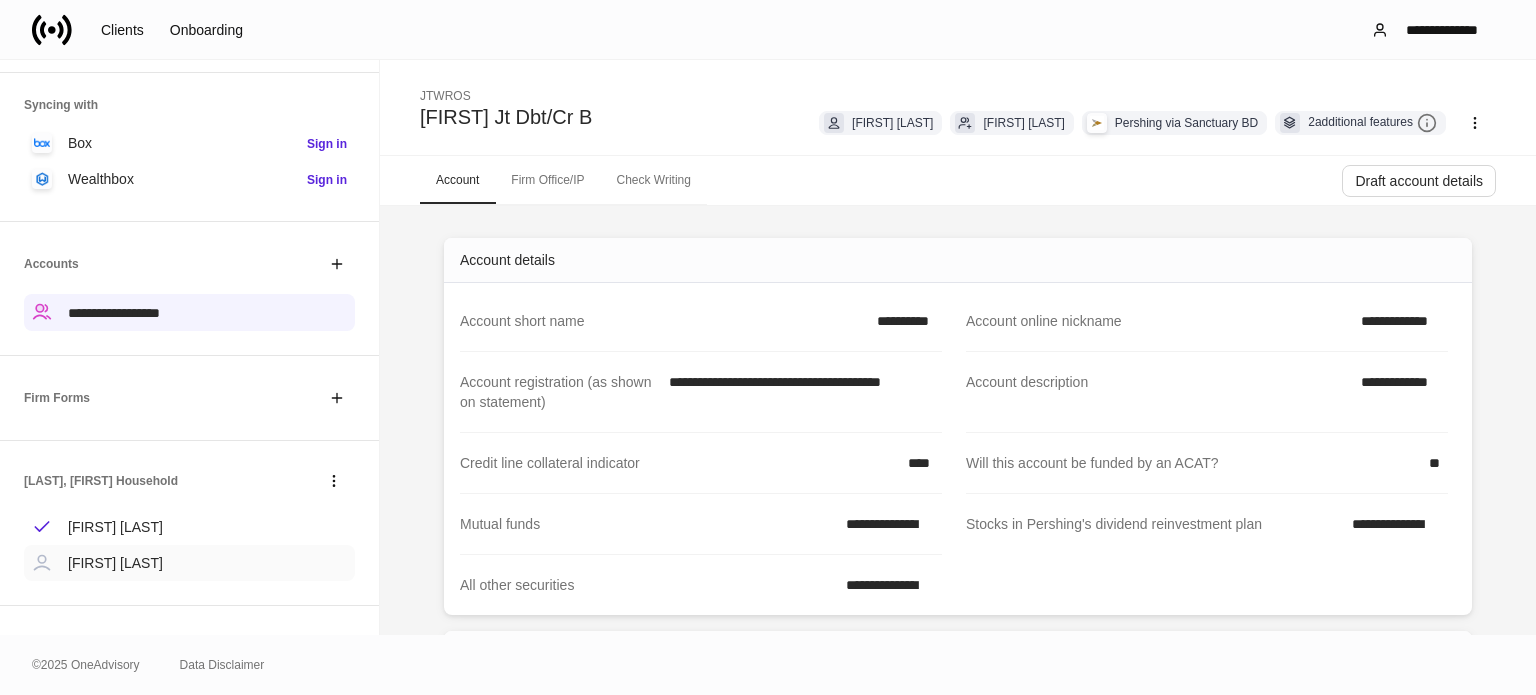 click on "[FIRST] [LAST]" at bounding box center [189, 563] 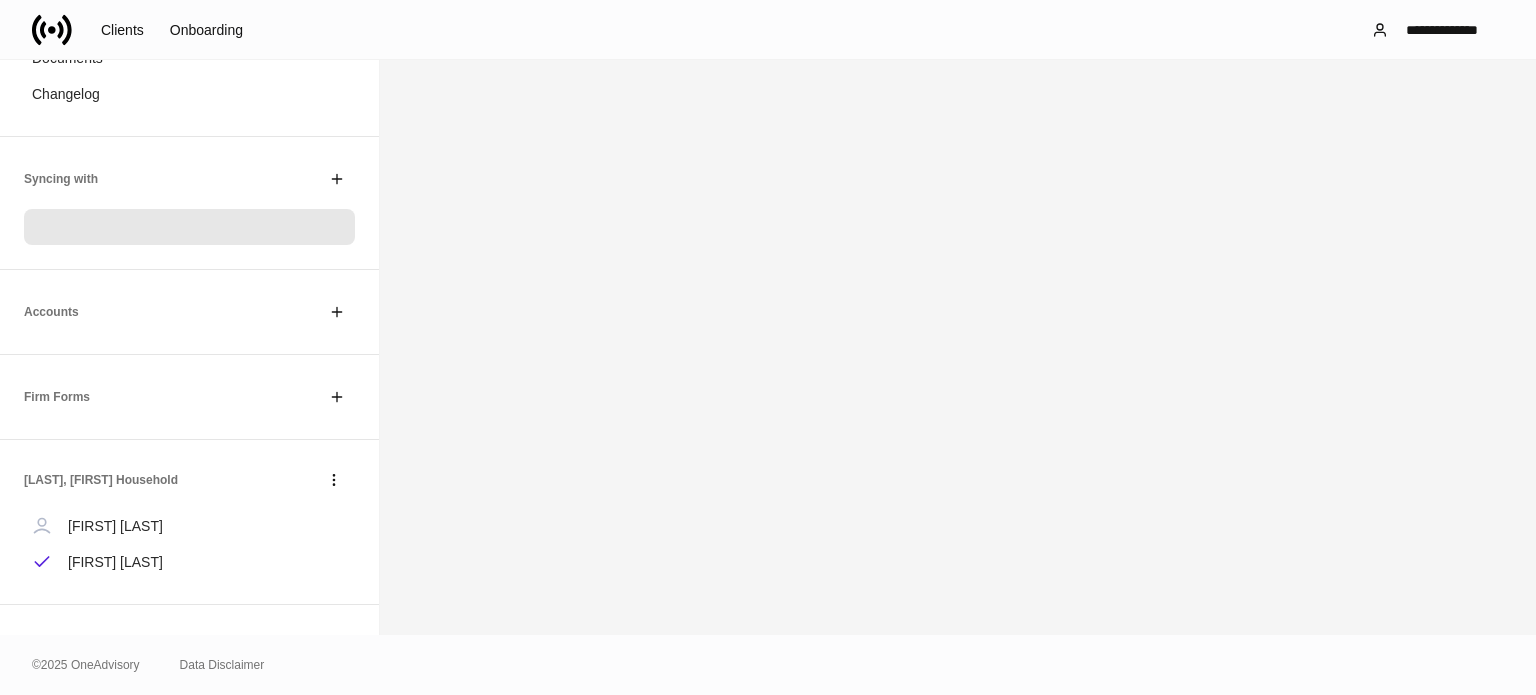 scroll, scrollTop: 260, scrollLeft: 0, axis: vertical 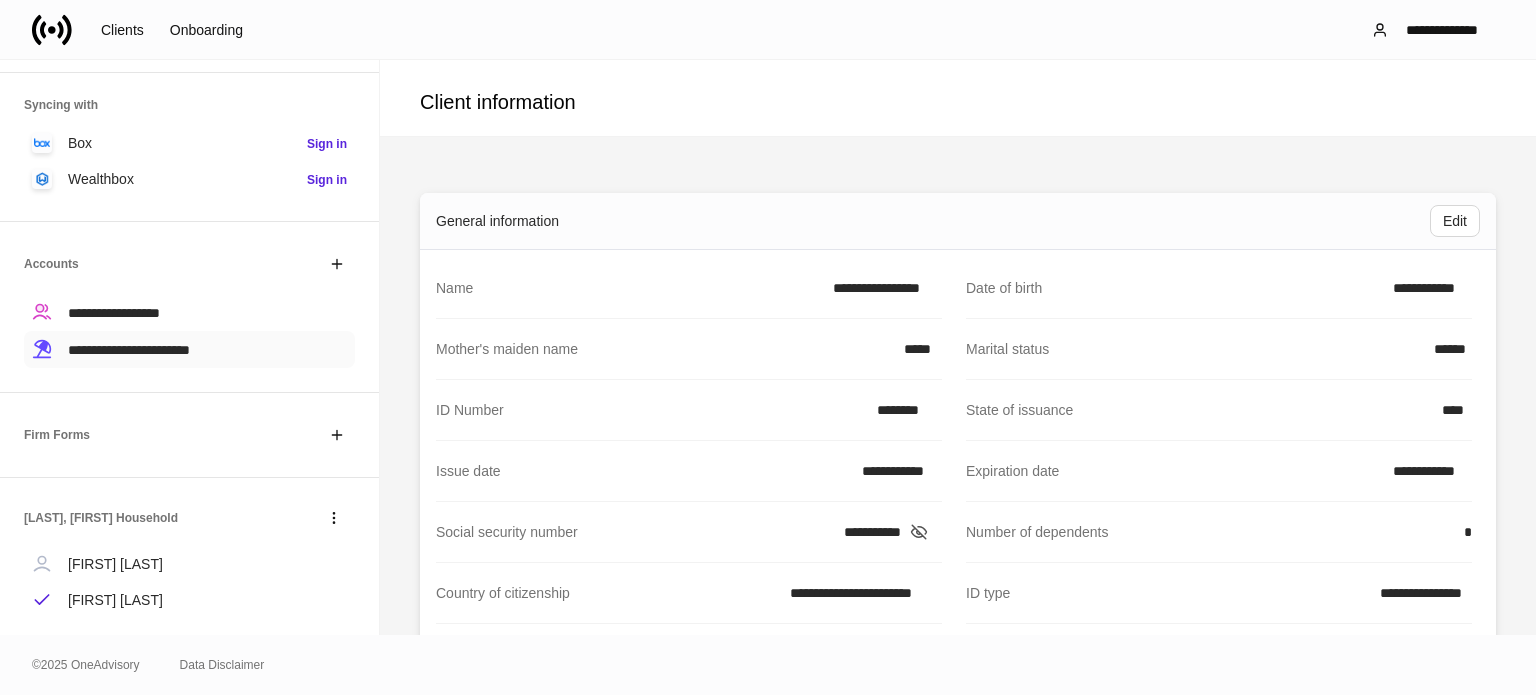 click on "**********" at bounding box center (189, 312) 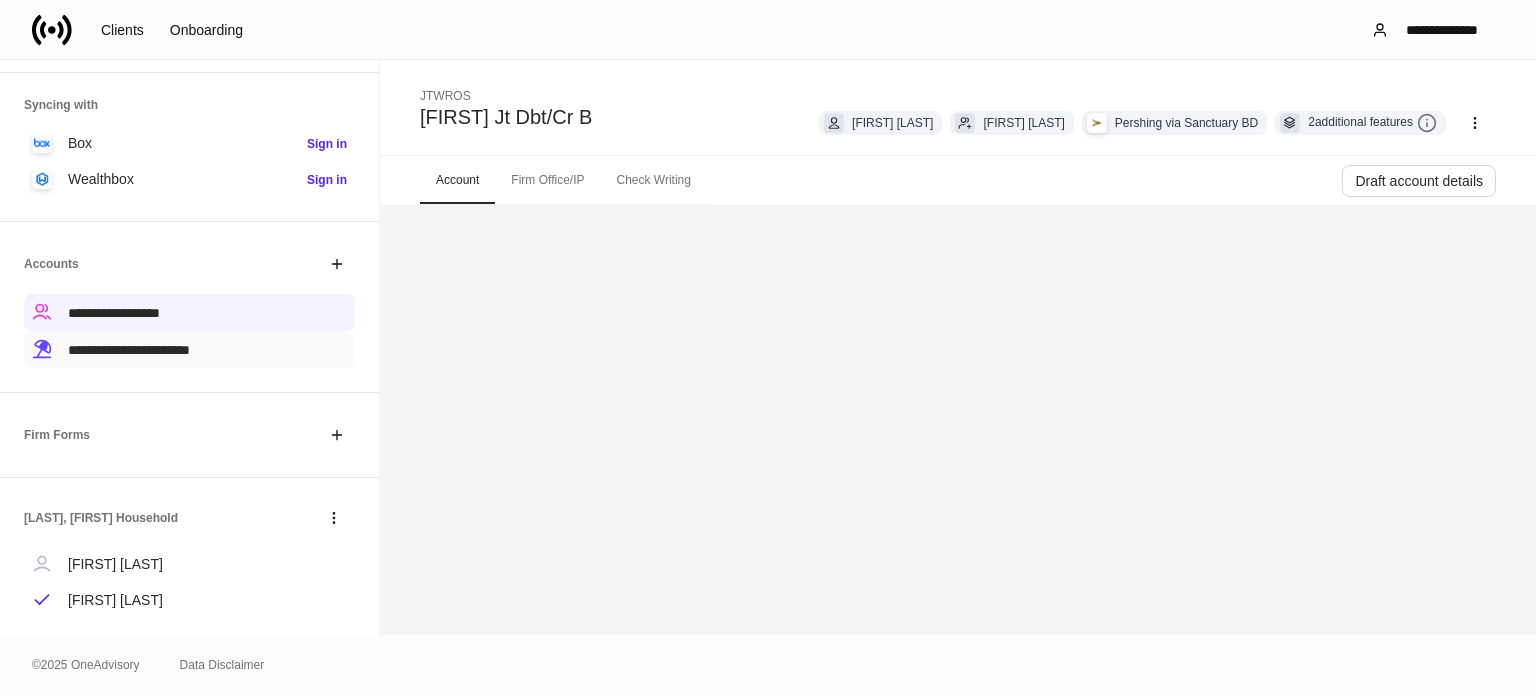 click on "**********" at bounding box center [129, 350] 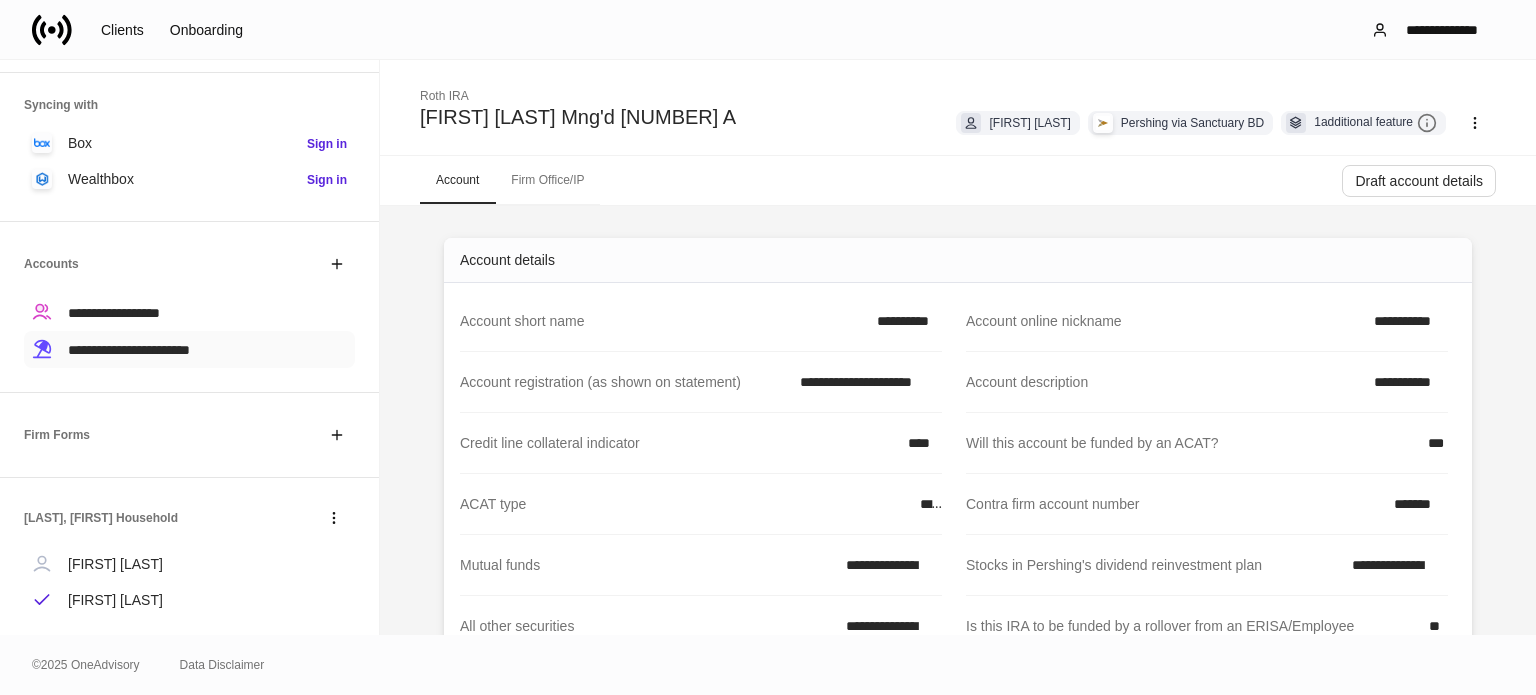 click on "**********" at bounding box center [189, 349] 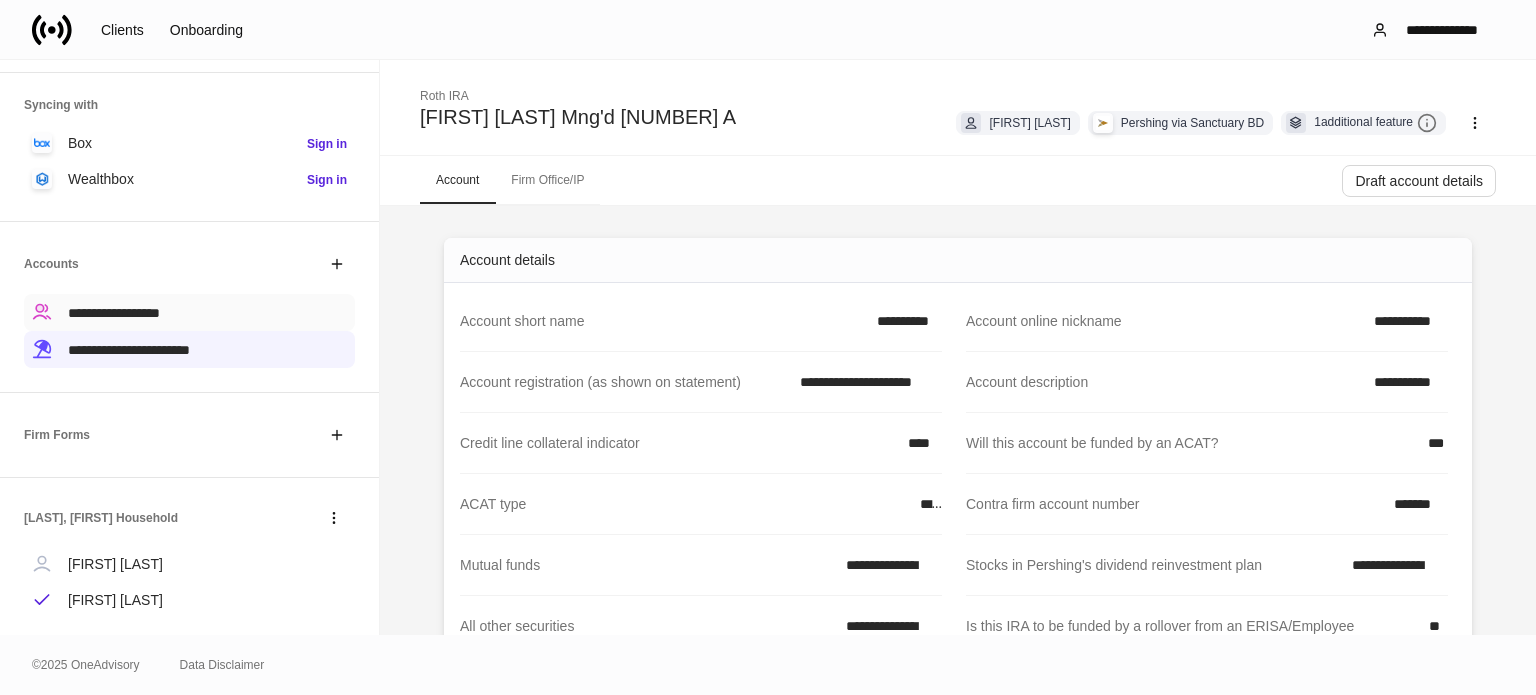 click on "**********" at bounding box center (114, 313) 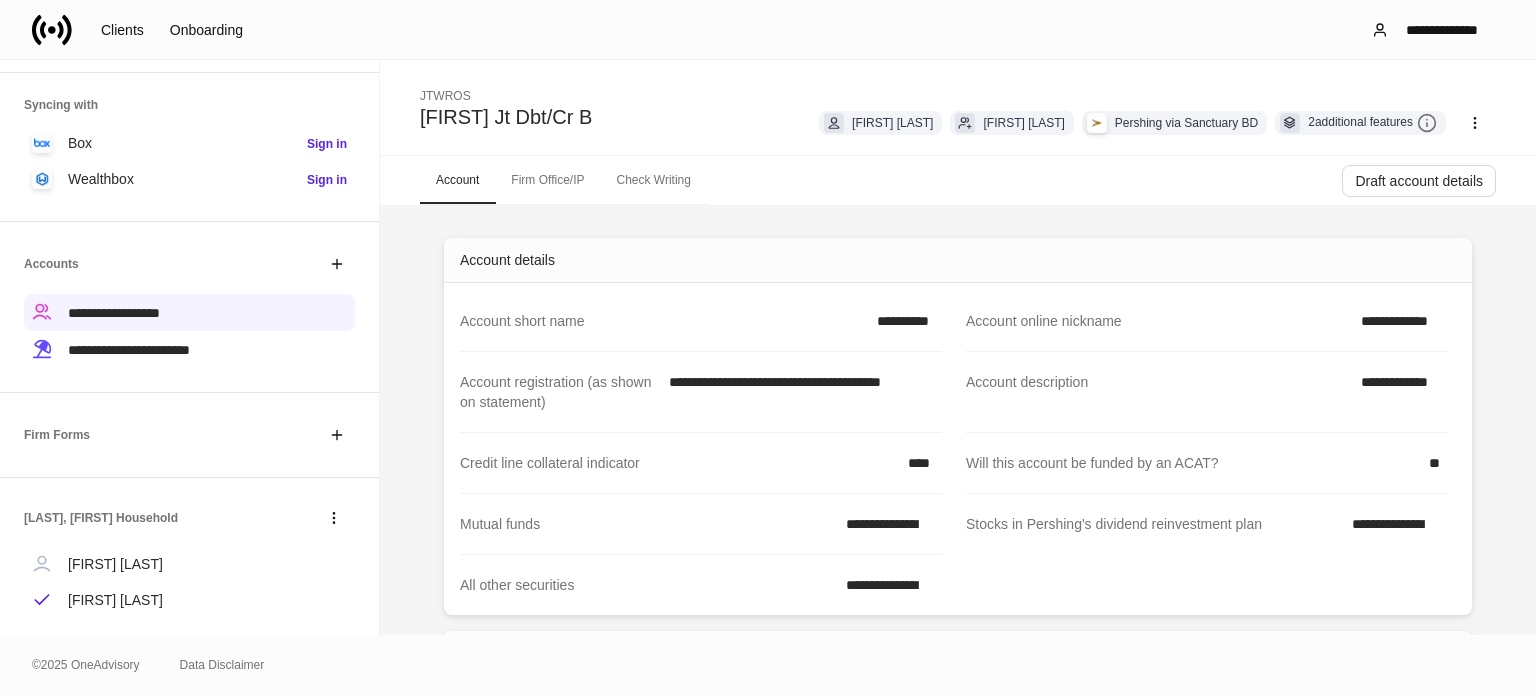 click 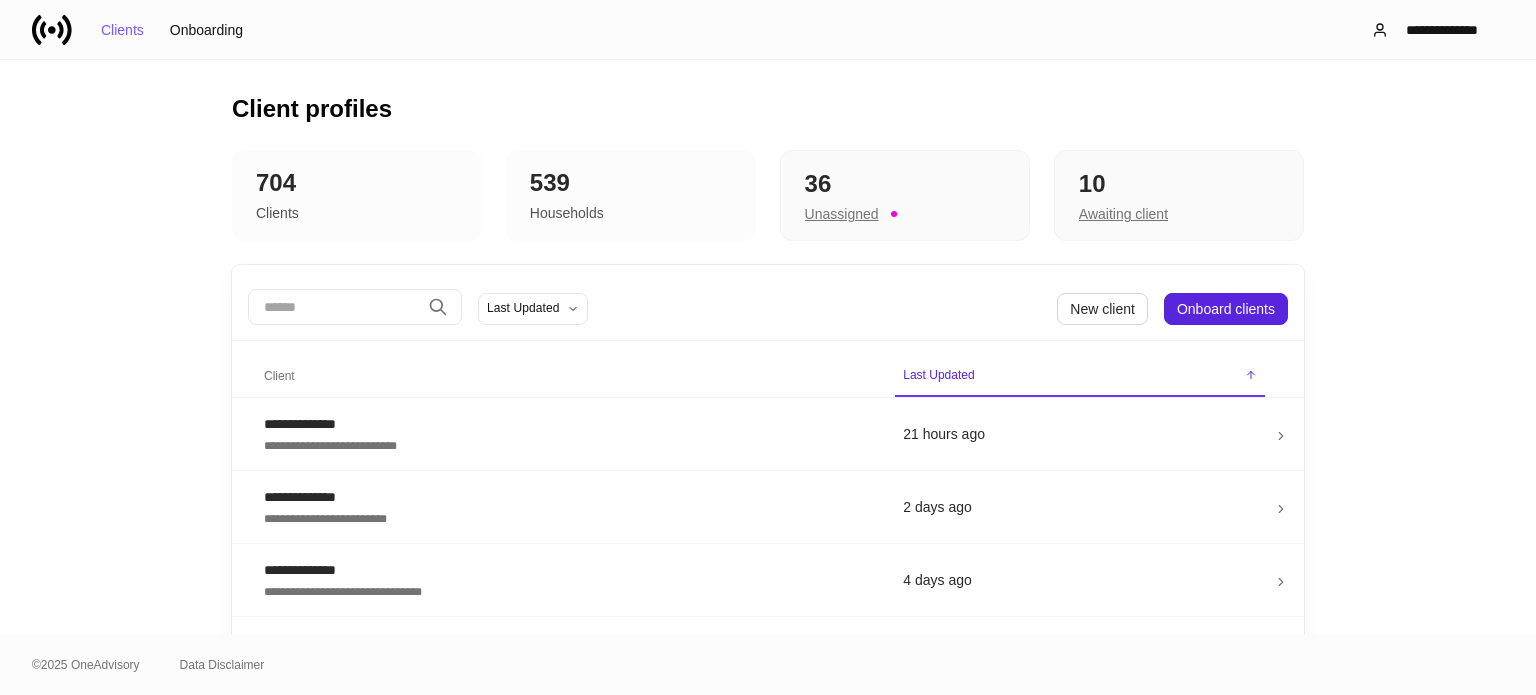 click on "​" at bounding box center (355, 308) 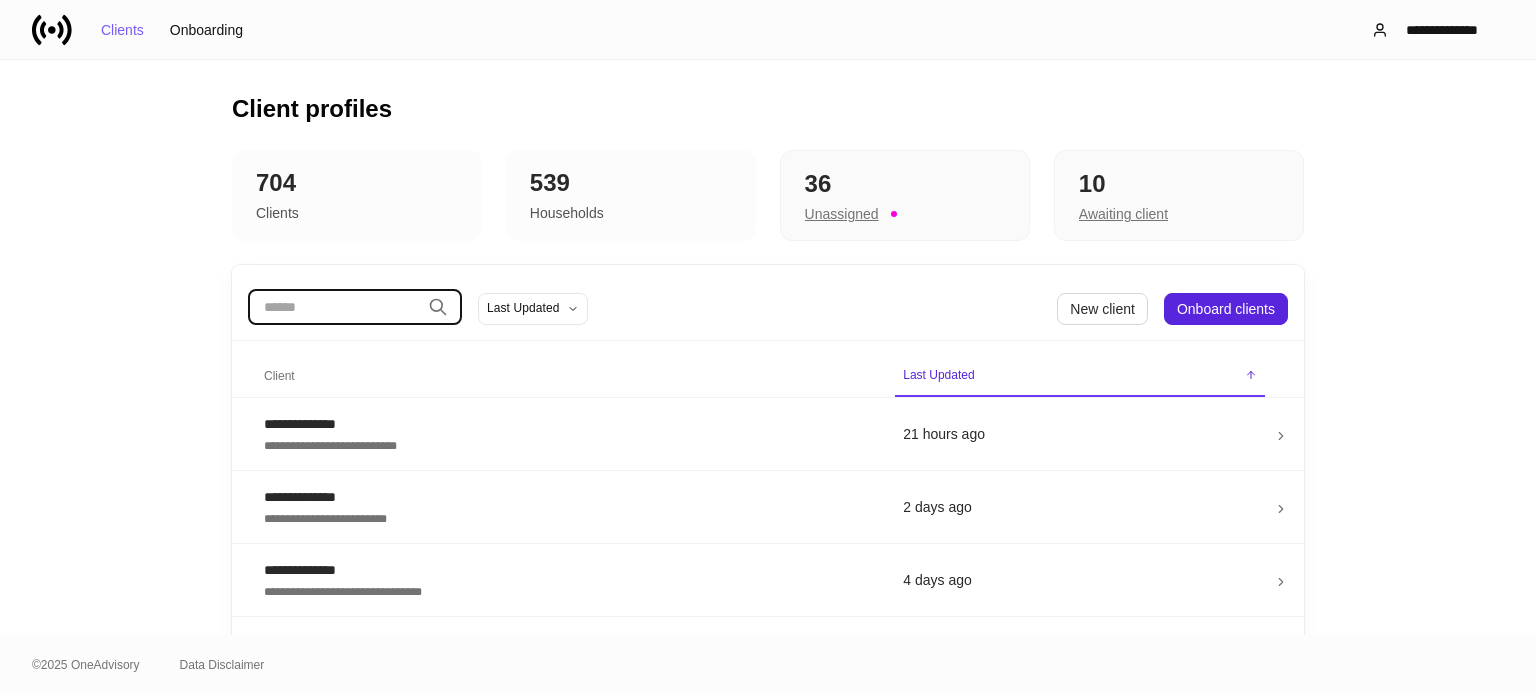 click at bounding box center (334, 307) 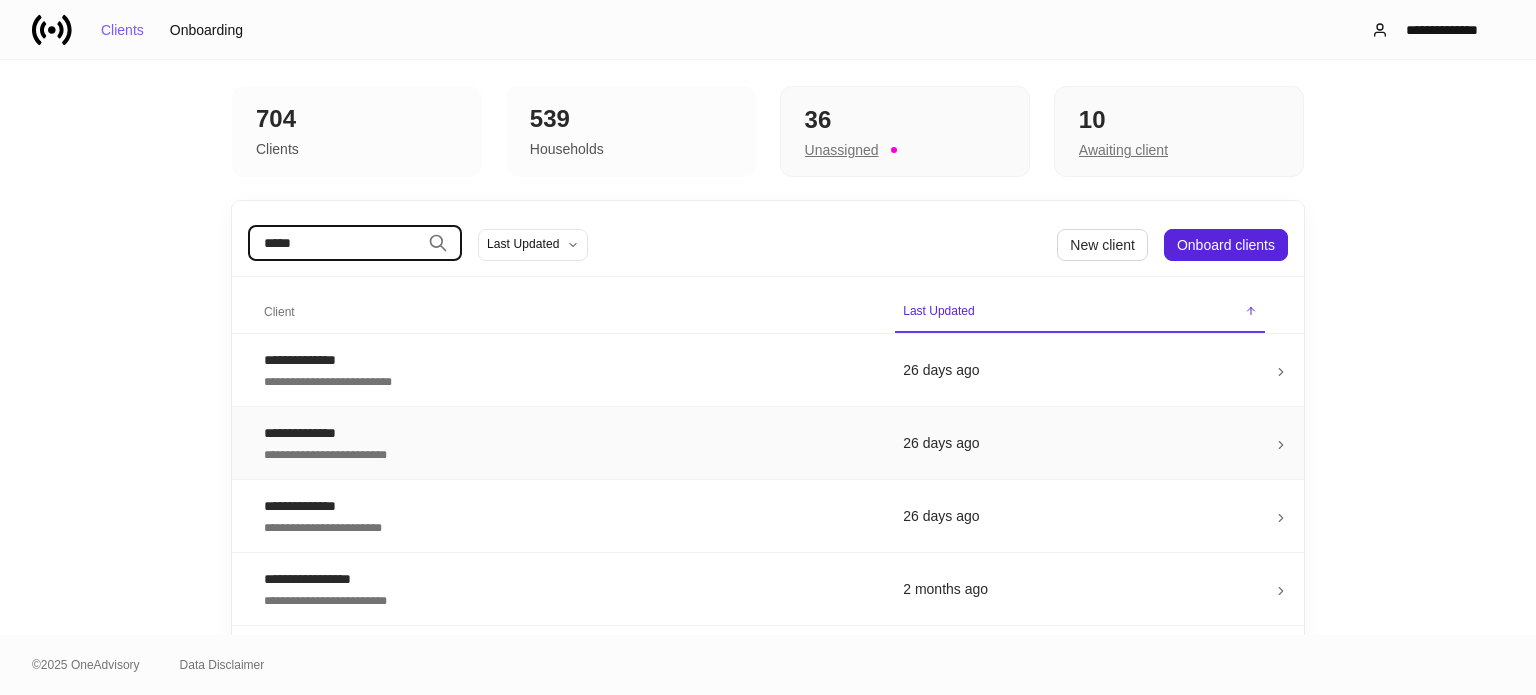 scroll, scrollTop: 100, scrollLeft: 0, axis: vertical 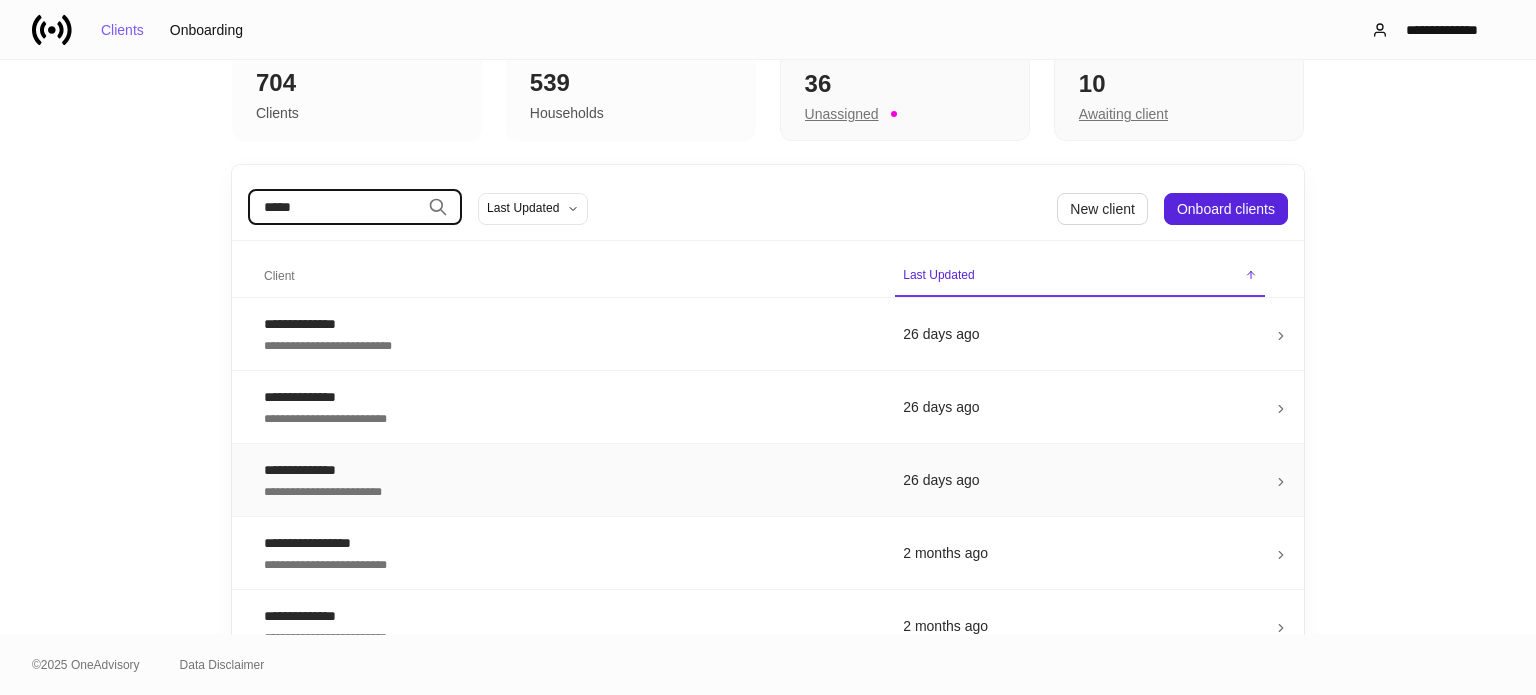 type on "*****" 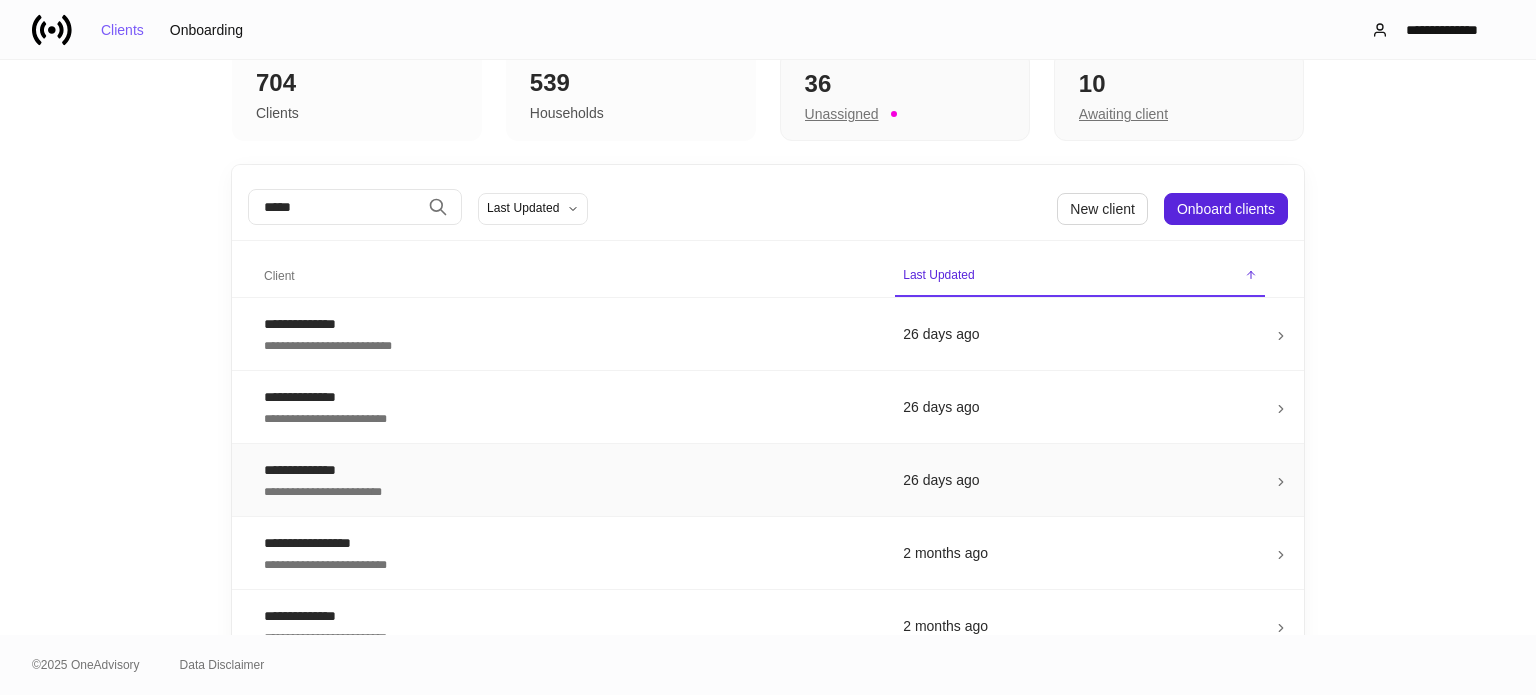 click on "**********" at bounding box center [567, 470] 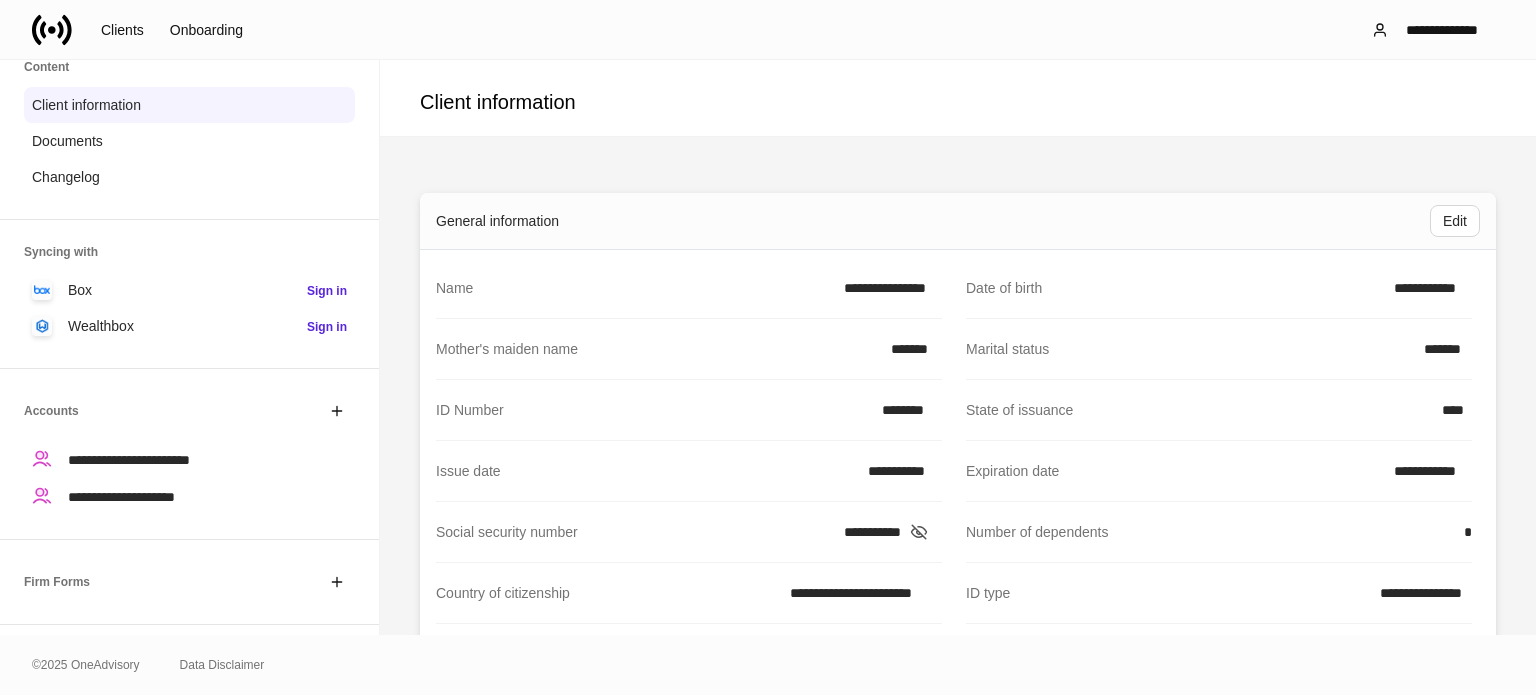 scroll, scrollTop: 200, scrollLeft: 0, axis: vertical 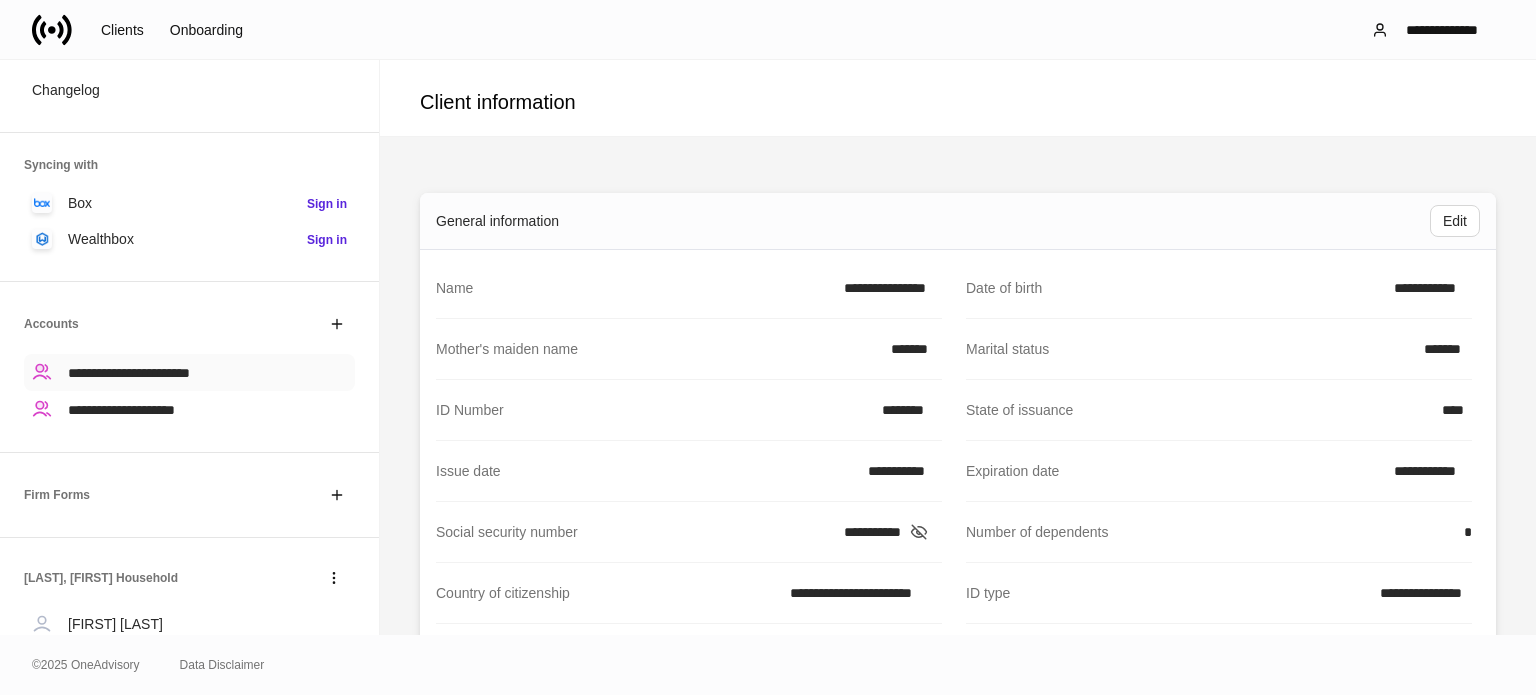 click on "**********" at bounding box center [129, 373] 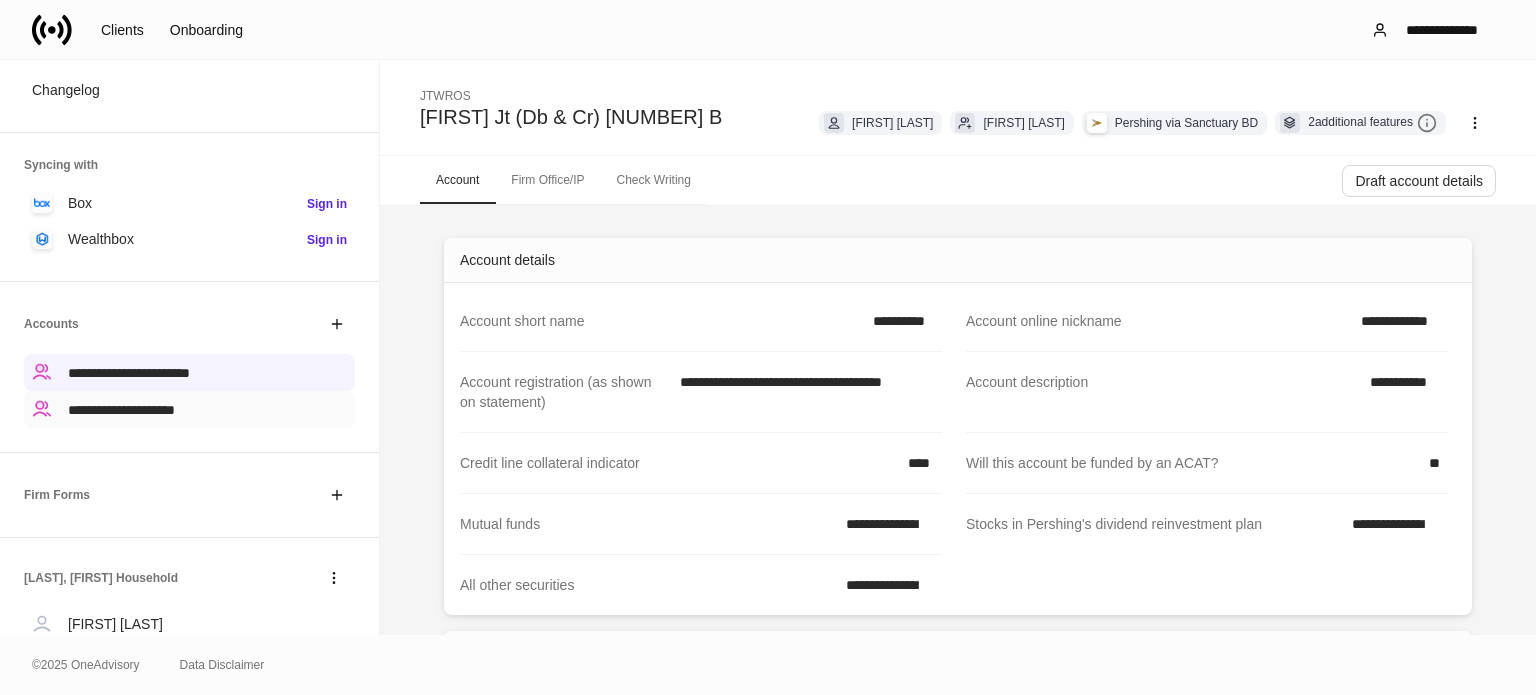 click on "**********" at bounding box center [121, 410] 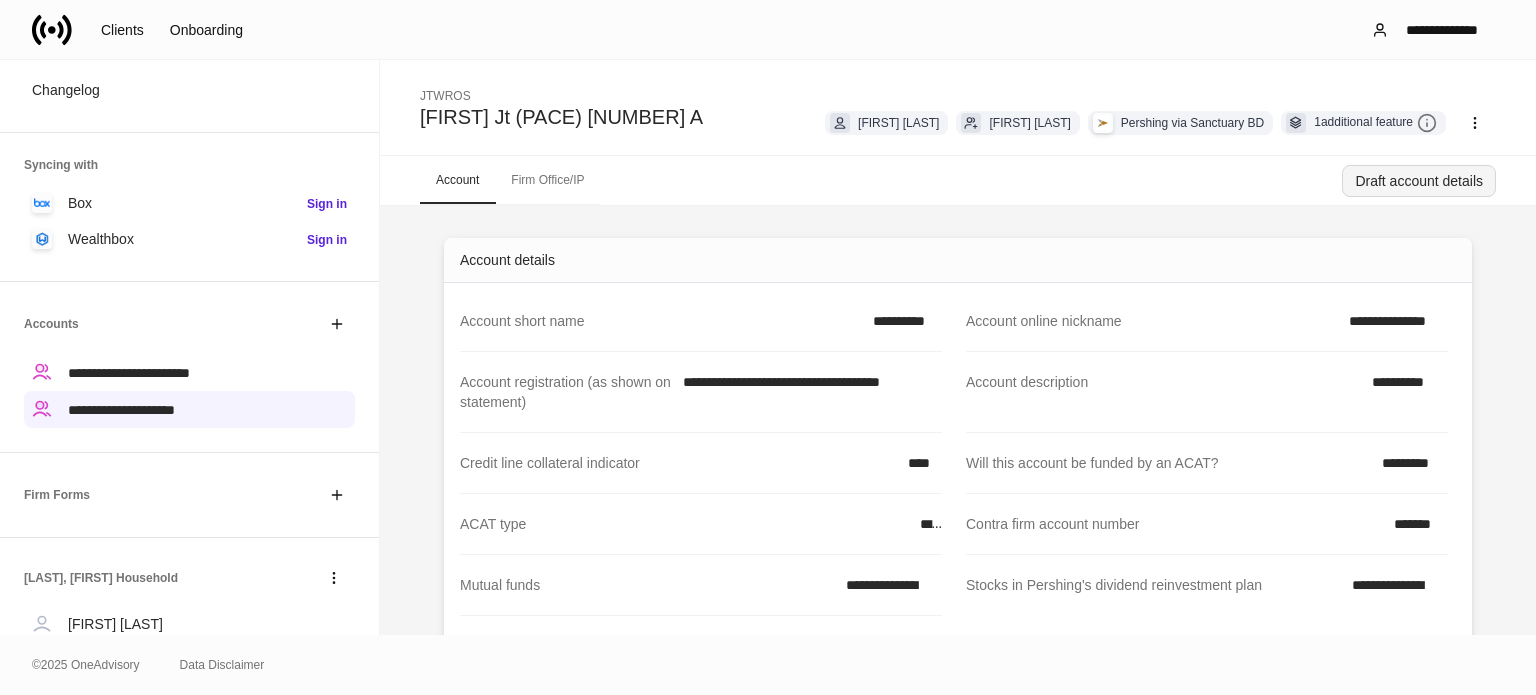 click on "Draft account details" at bounding box center (1419, 181) 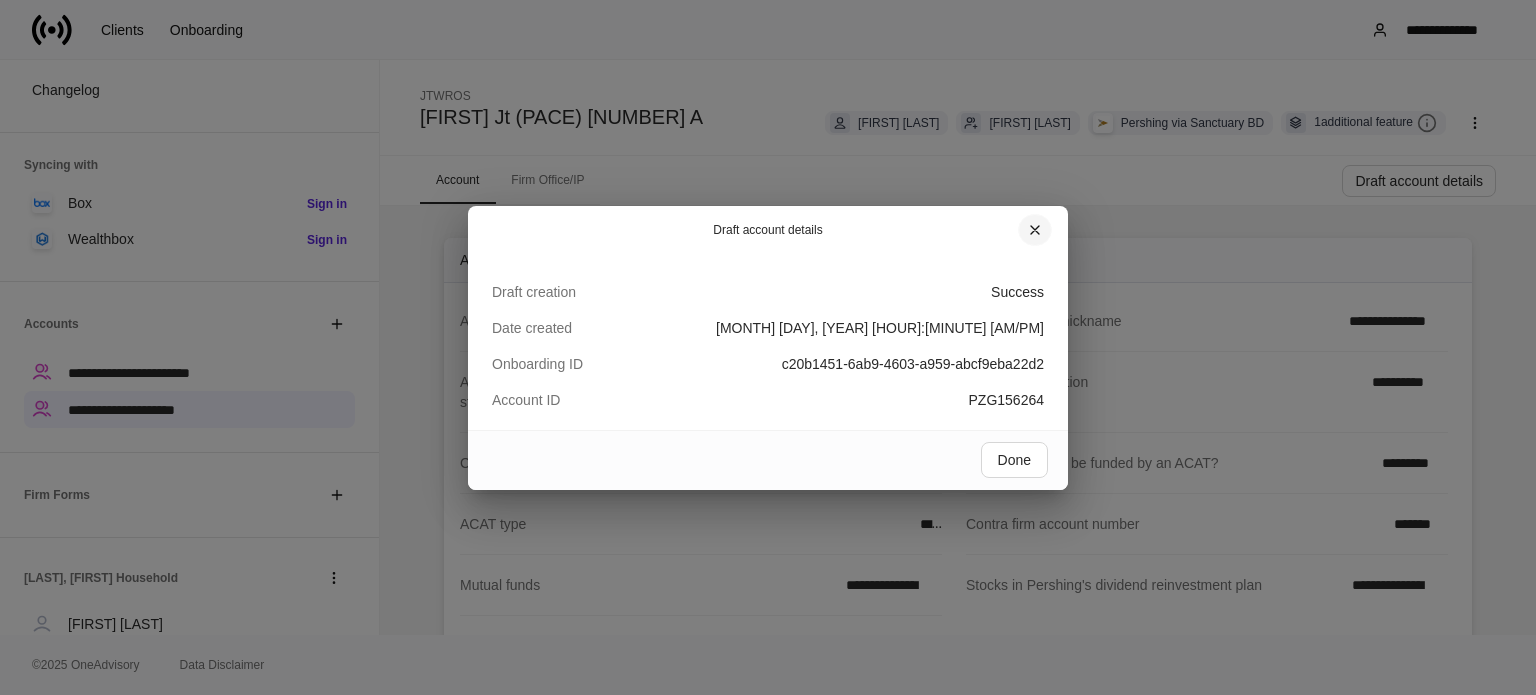 click at bounding box center [1035, 230] 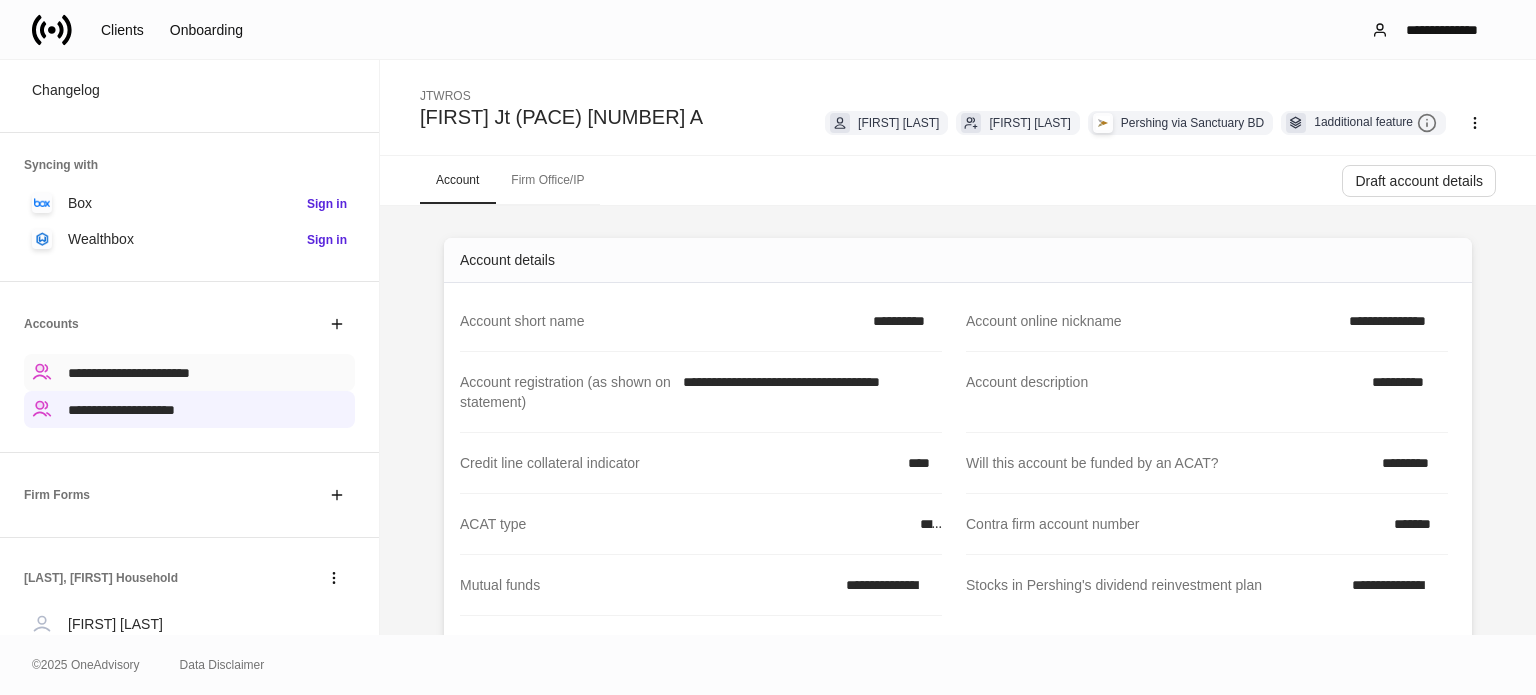 click on "**********" at bounding box center [189, 372] 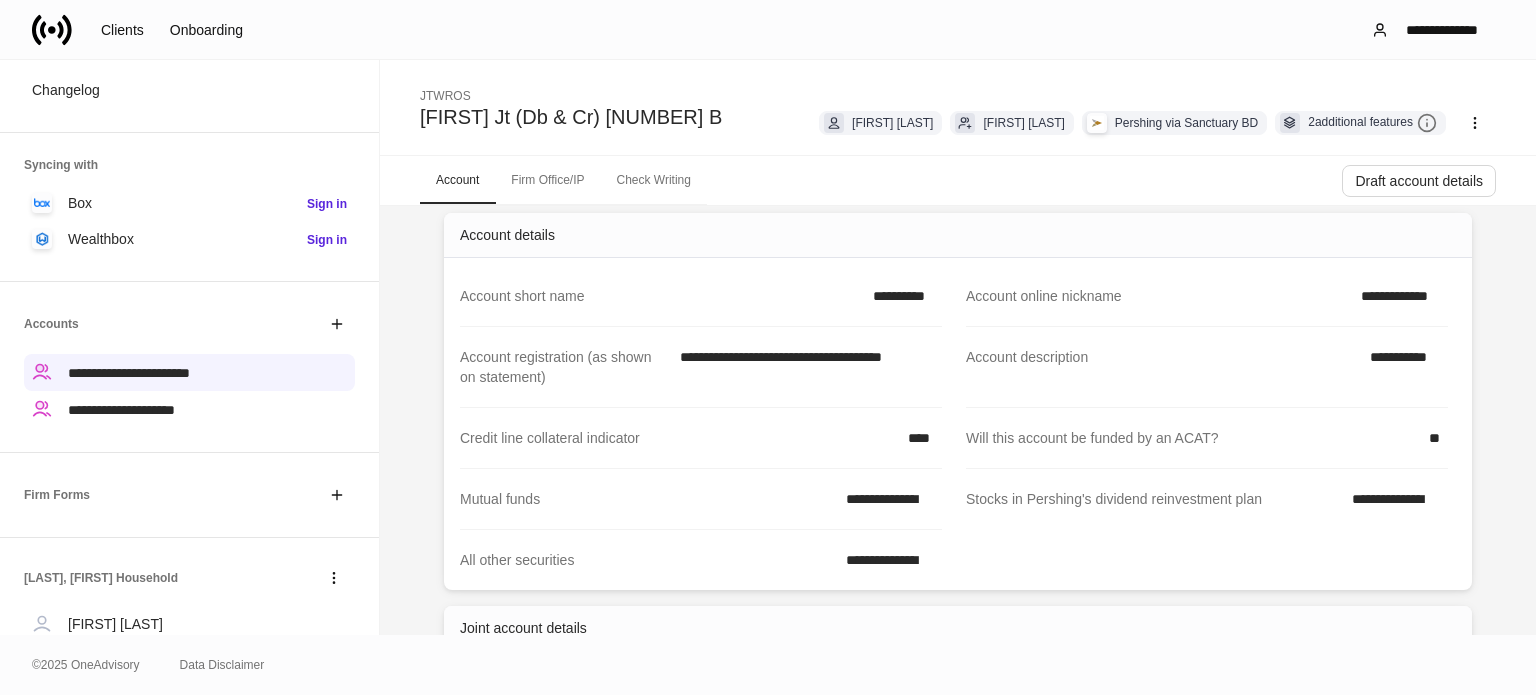 scroll, scrollTop: 100, scrollLeft: 0, axis: vertical 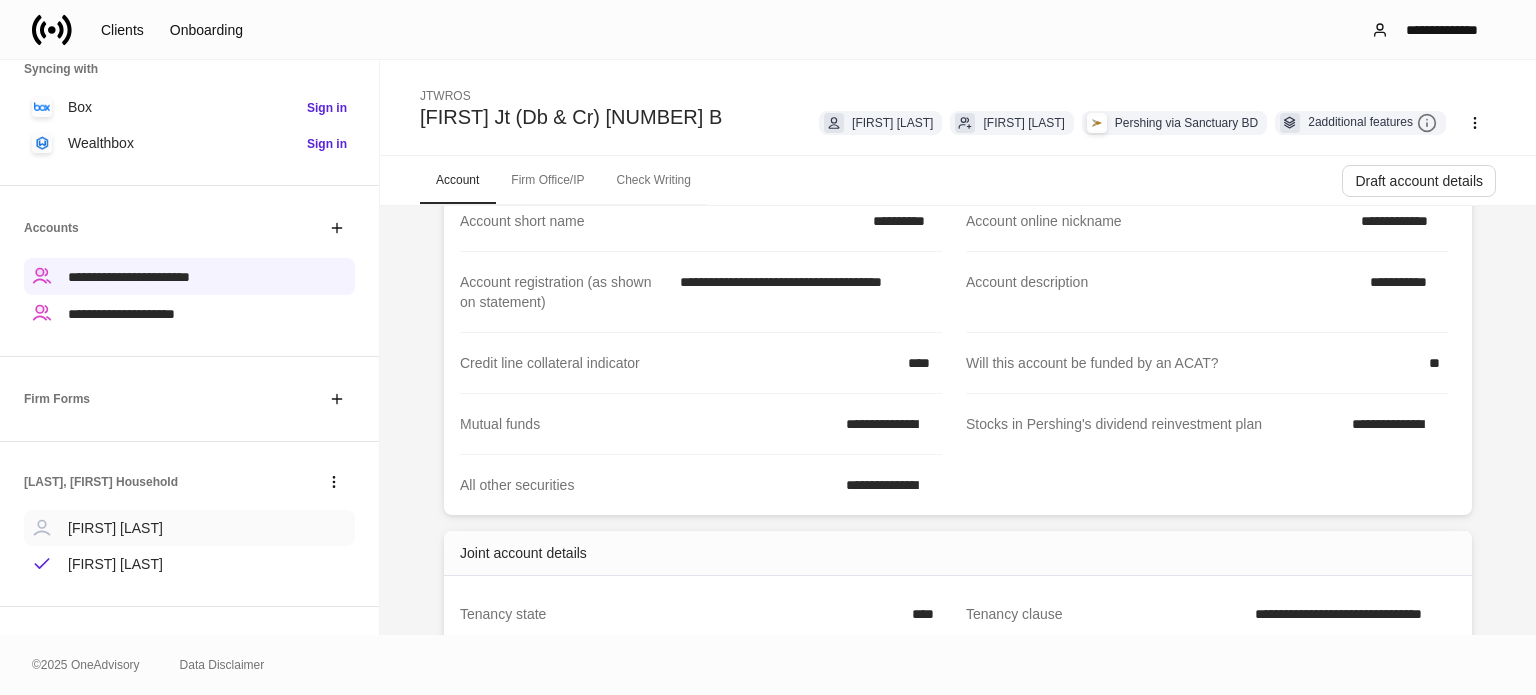 click on "[FIRST] [LAST]" at bounding box center [189, 528] 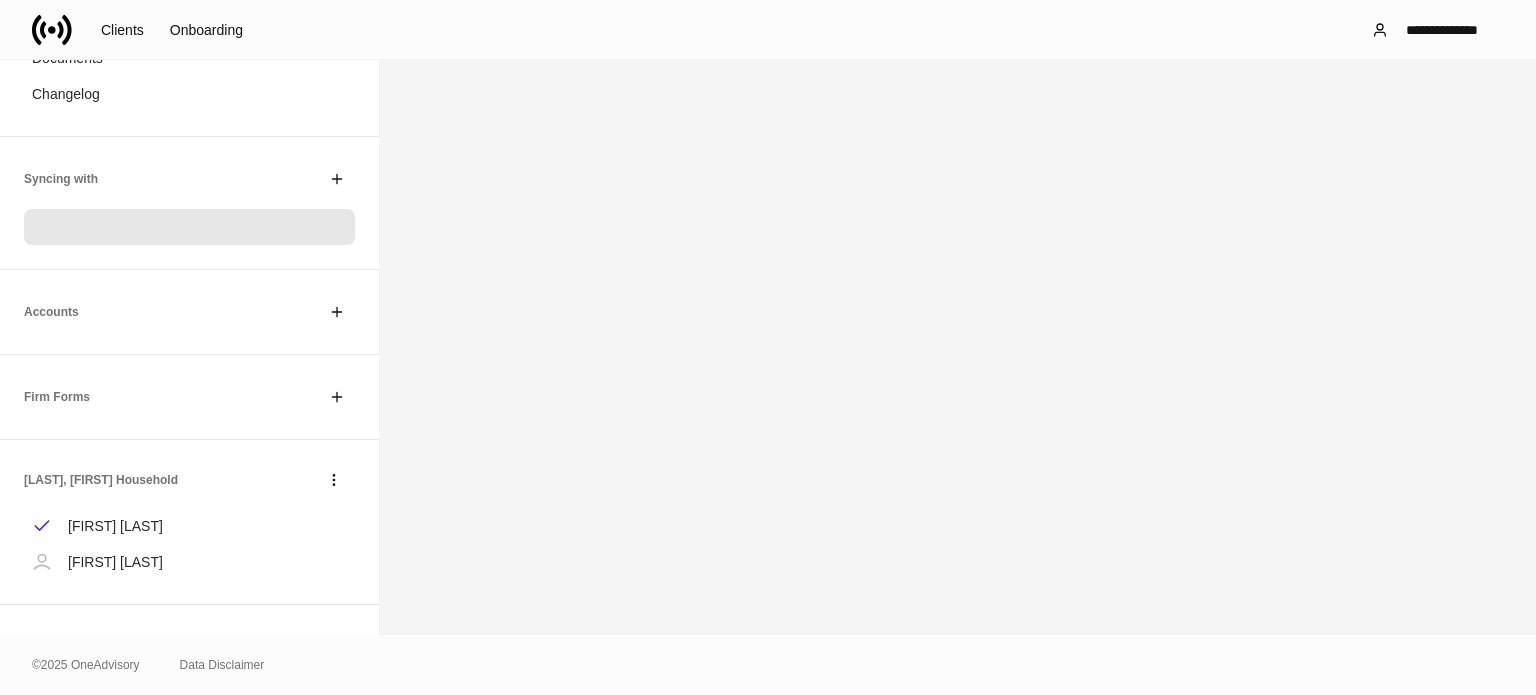 scroll, scrollTop: 296, scrollLeft: 0, axis: vertical 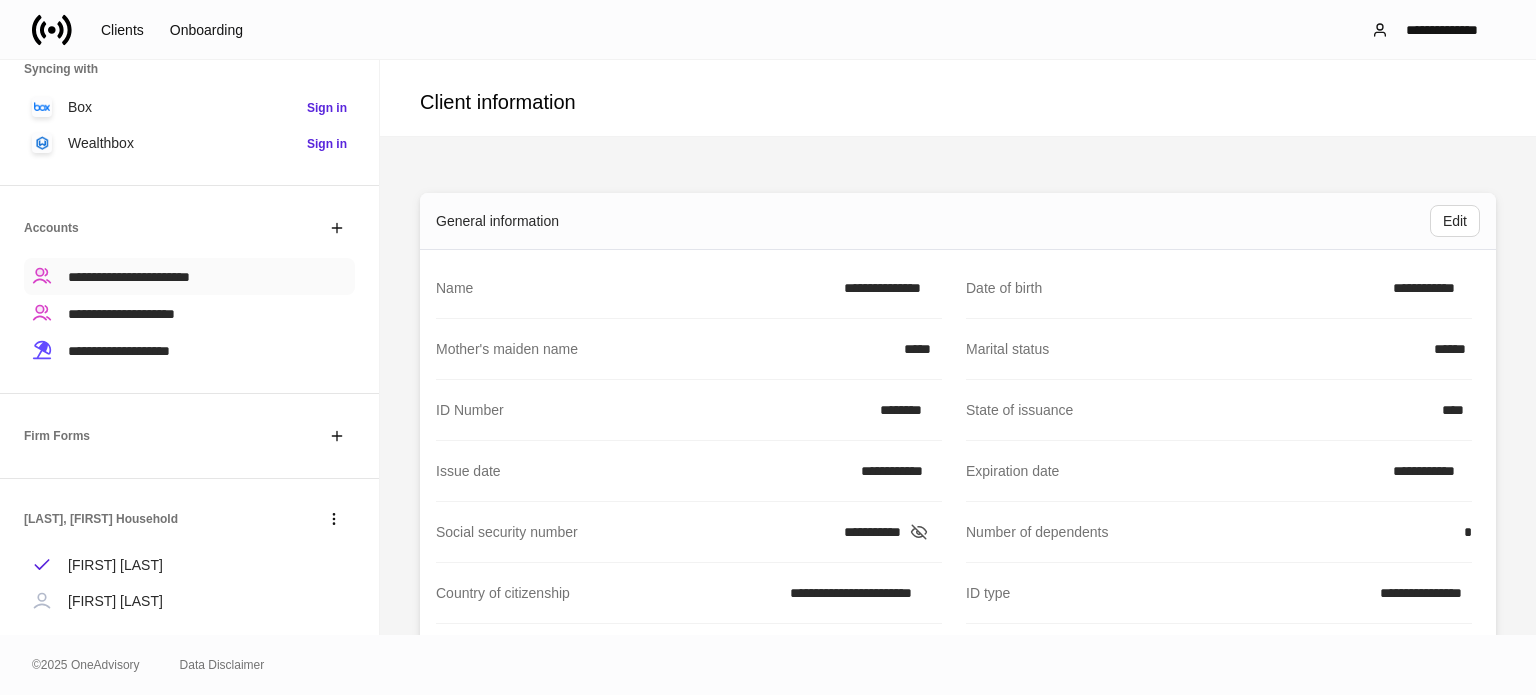 click on "**********" at bounding box center (129, 277) 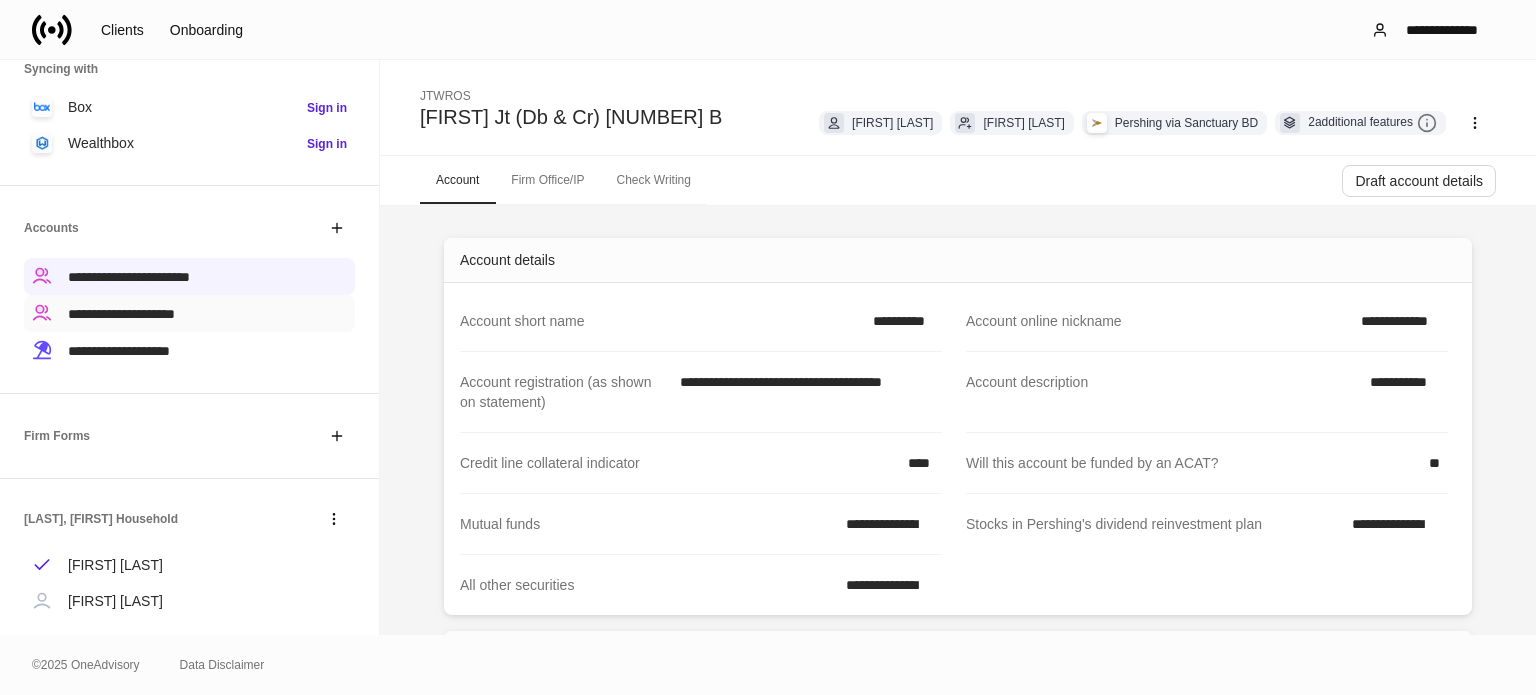 click on "**********" at bounding box center (121, 314) 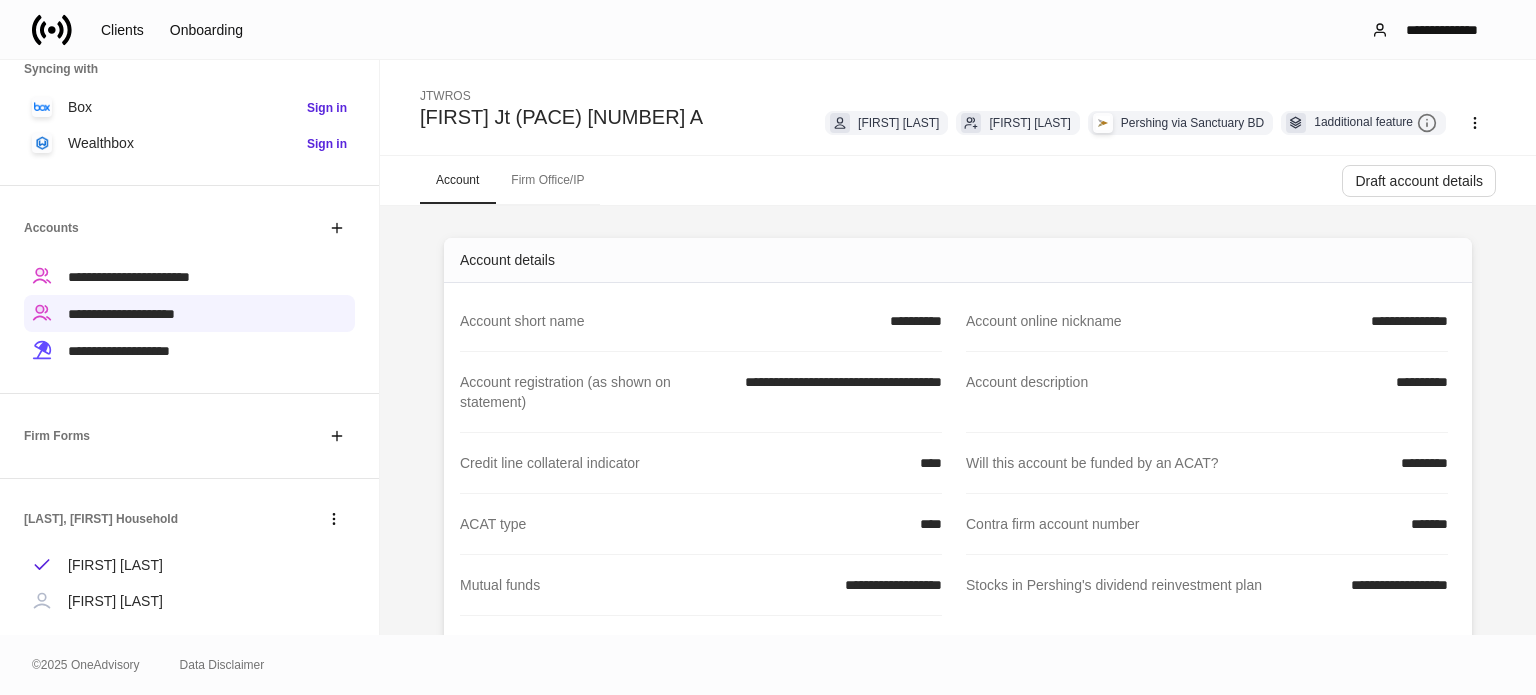 click on "**********" at bounding box center (119, 351) 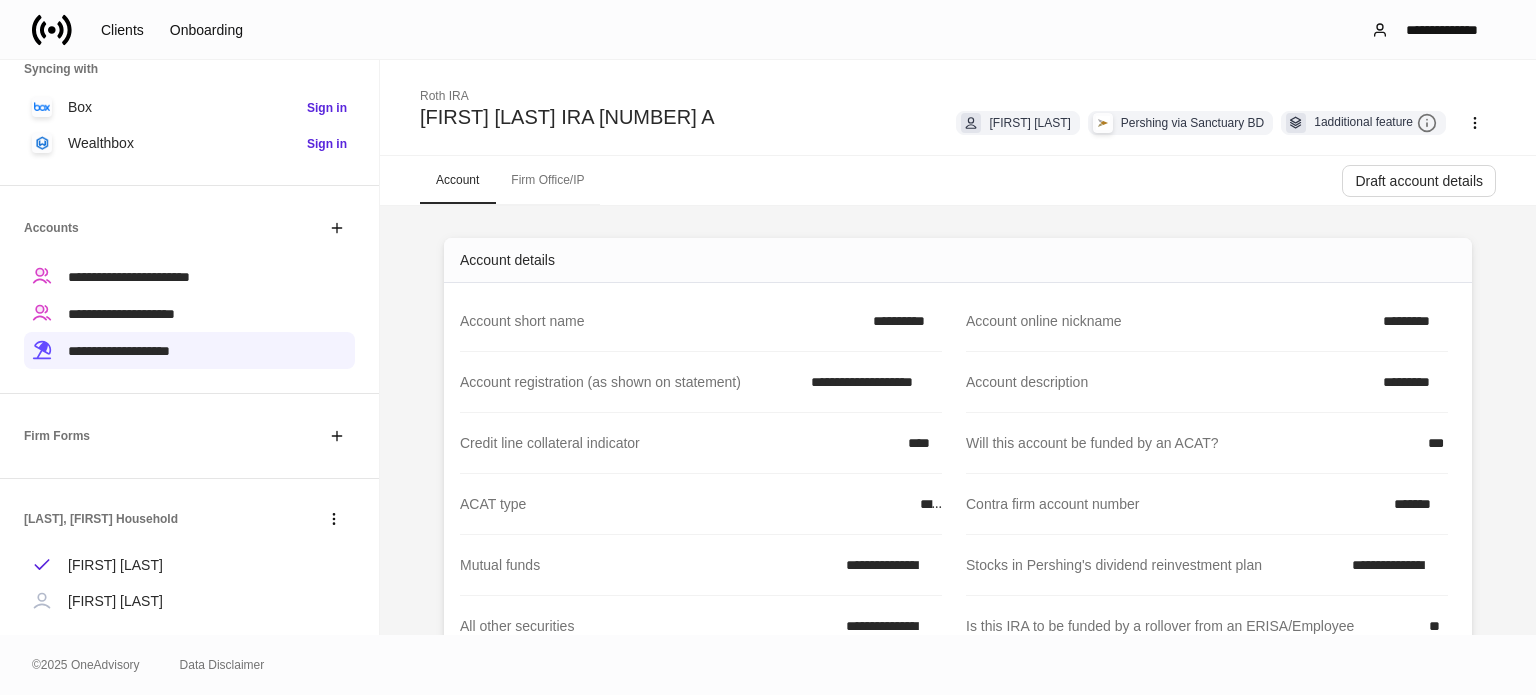 click 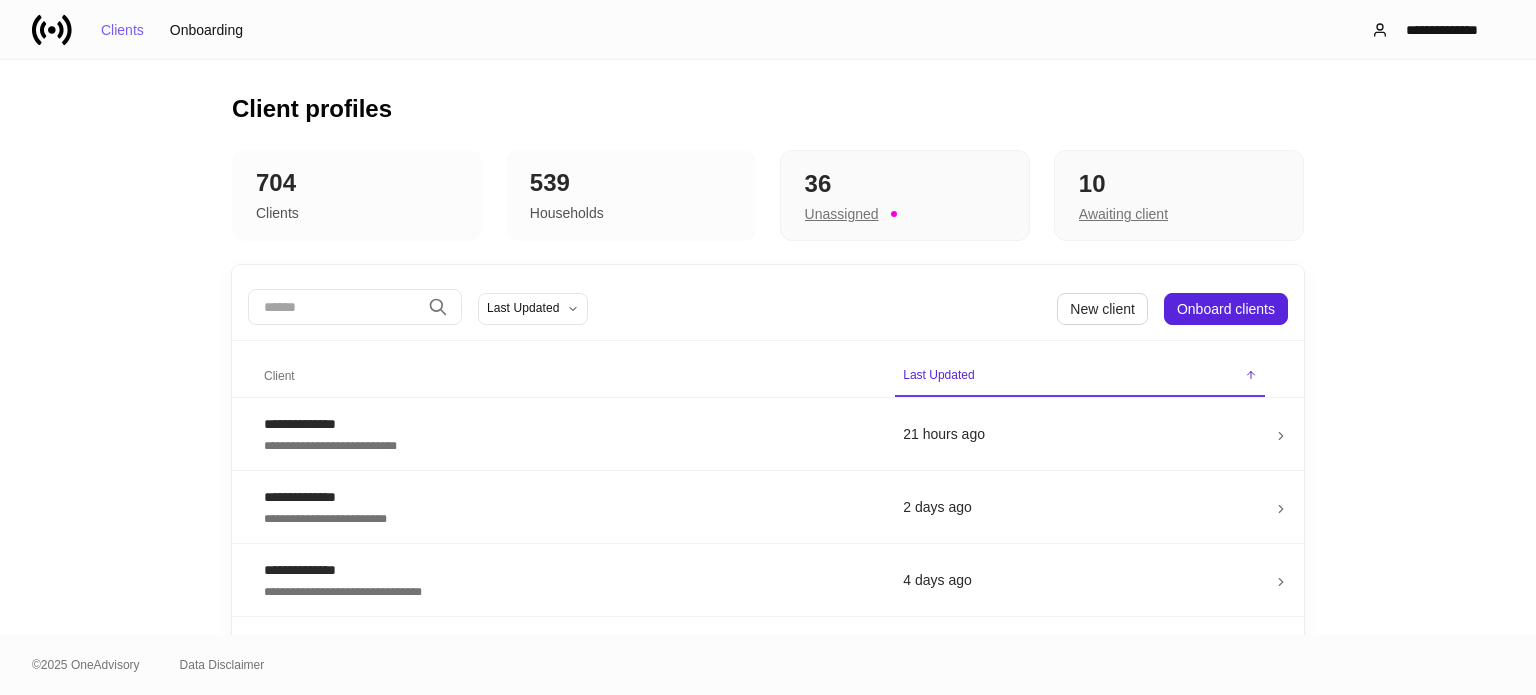 click on "​ Last Updated New client Onboard clients" at bounding box center [768, 309] 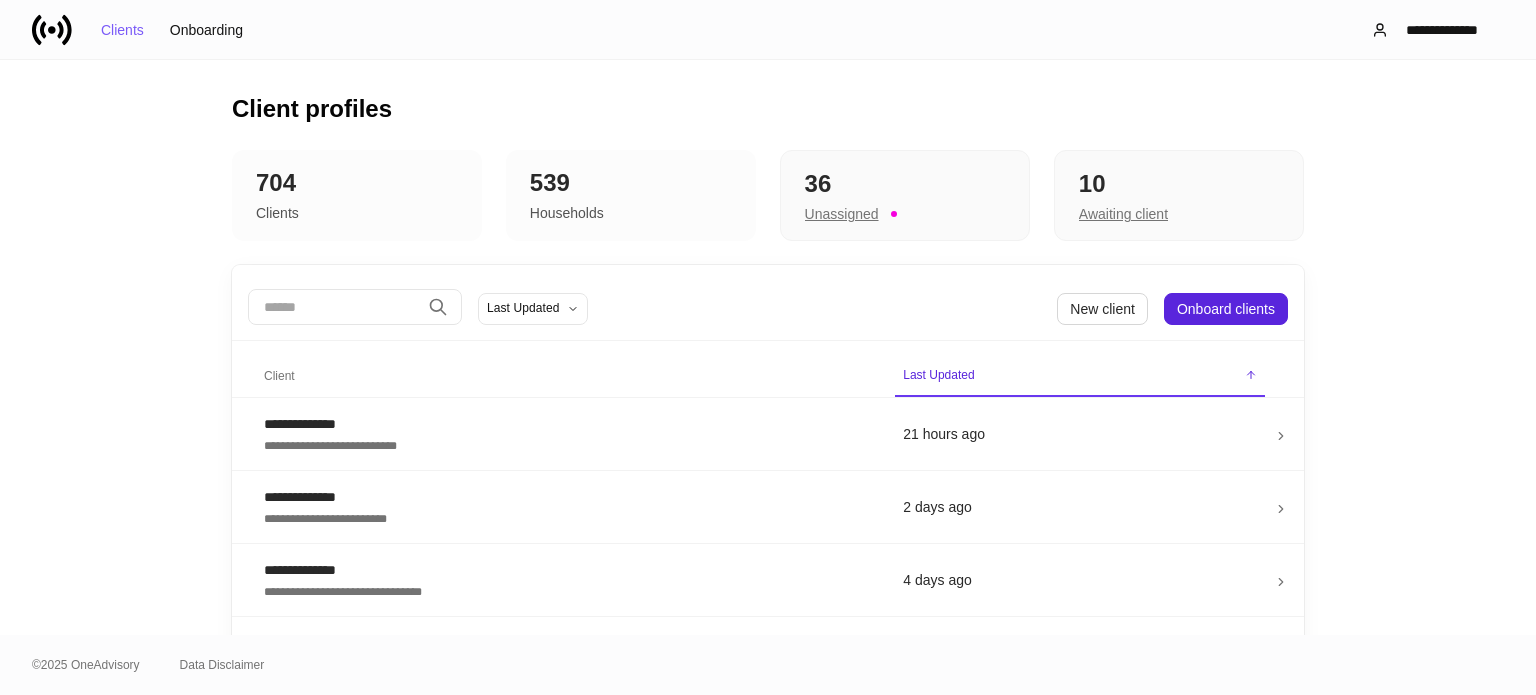 click at bounding box center [334, 307] 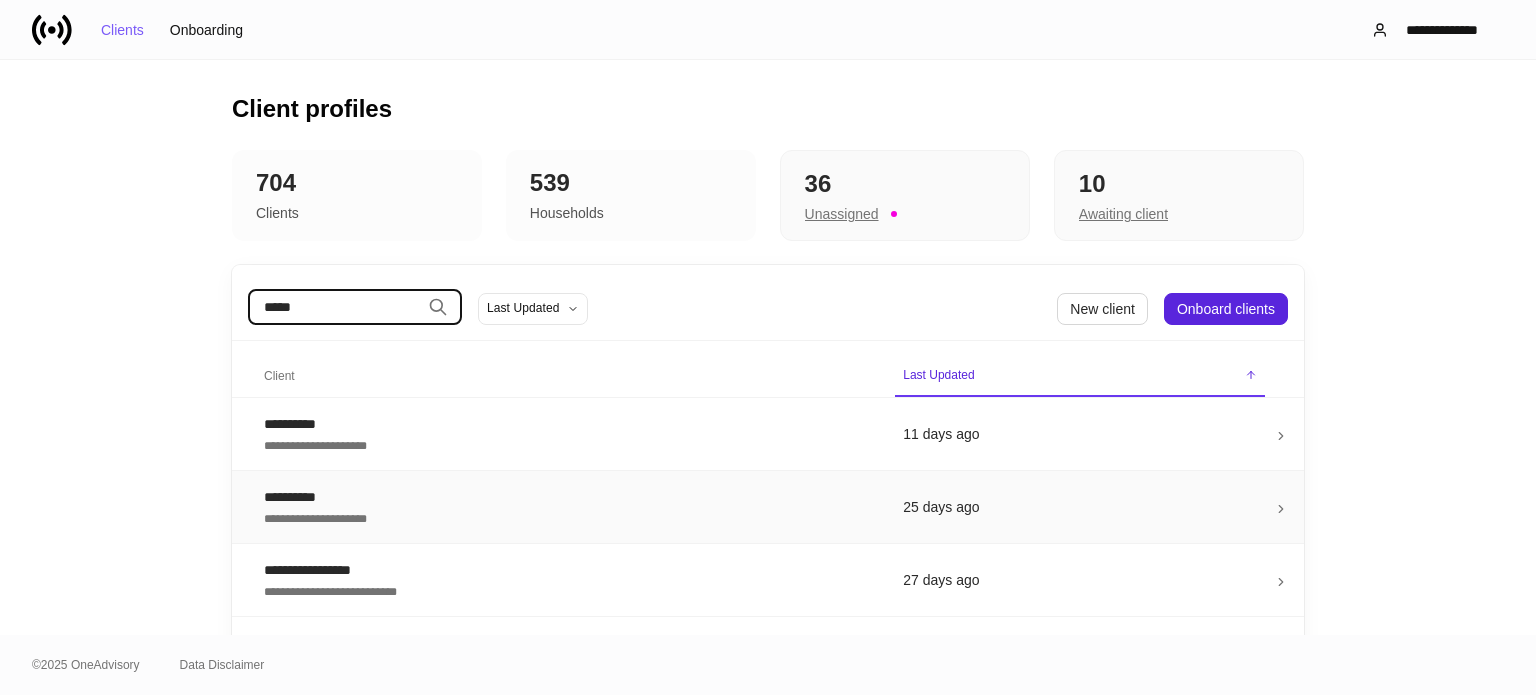 type on "*****" 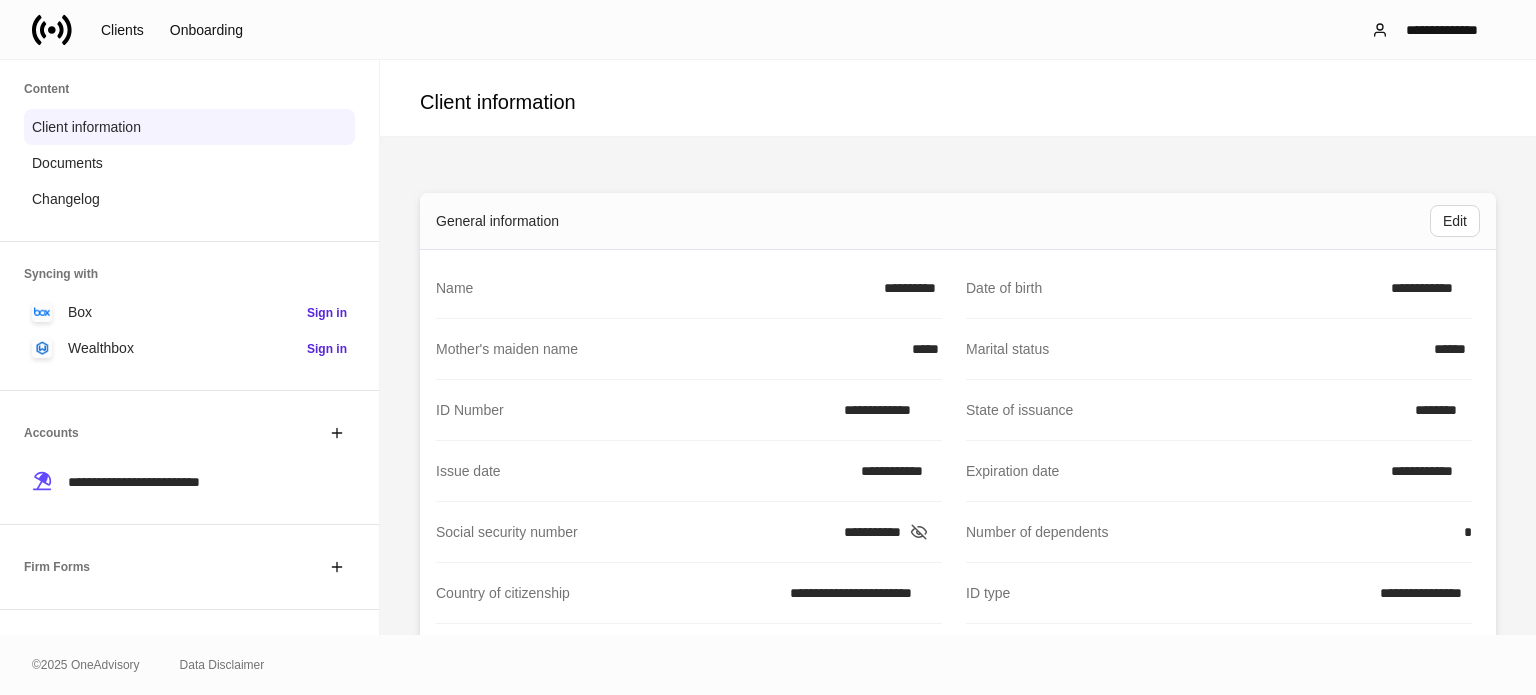scroll, scrollTop: 200, scrollLeft: 0, axis: vertical 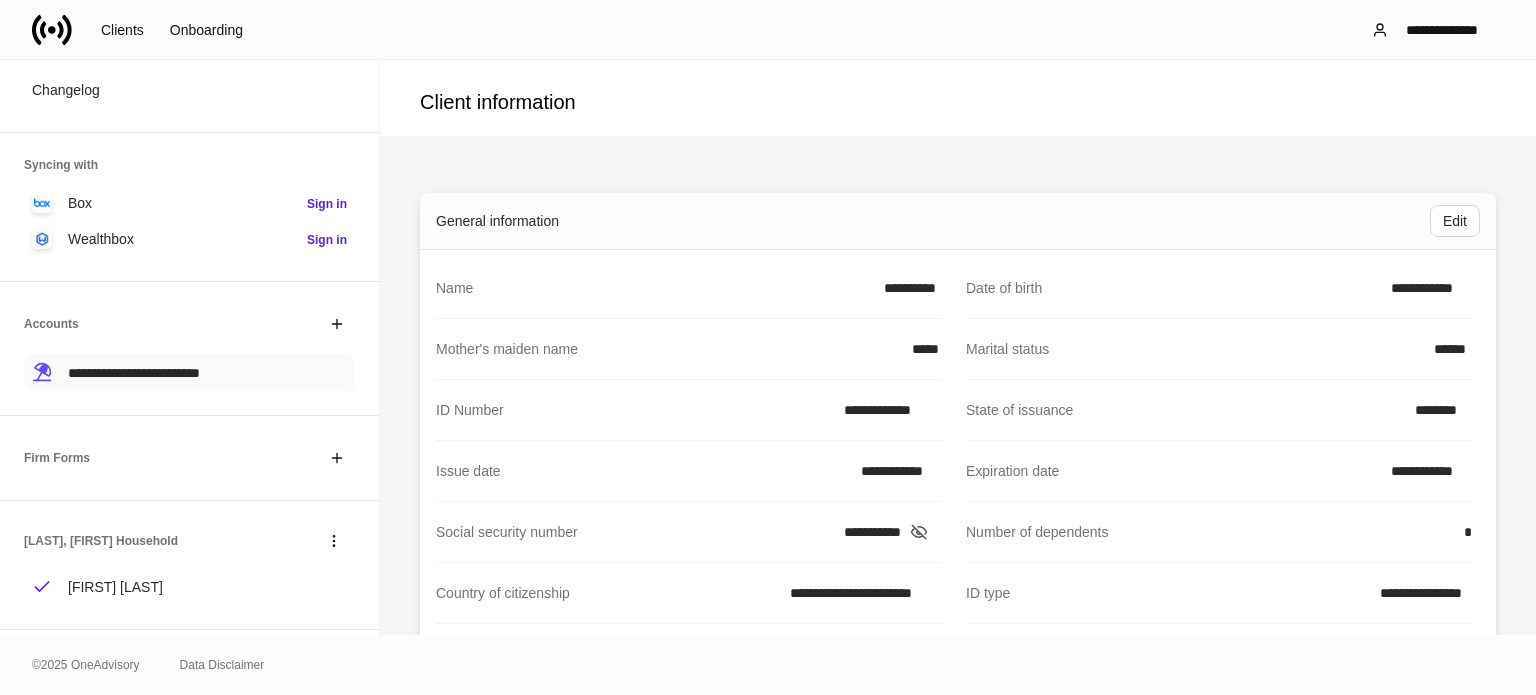 click on "**********" at bounding box center (134, 373) 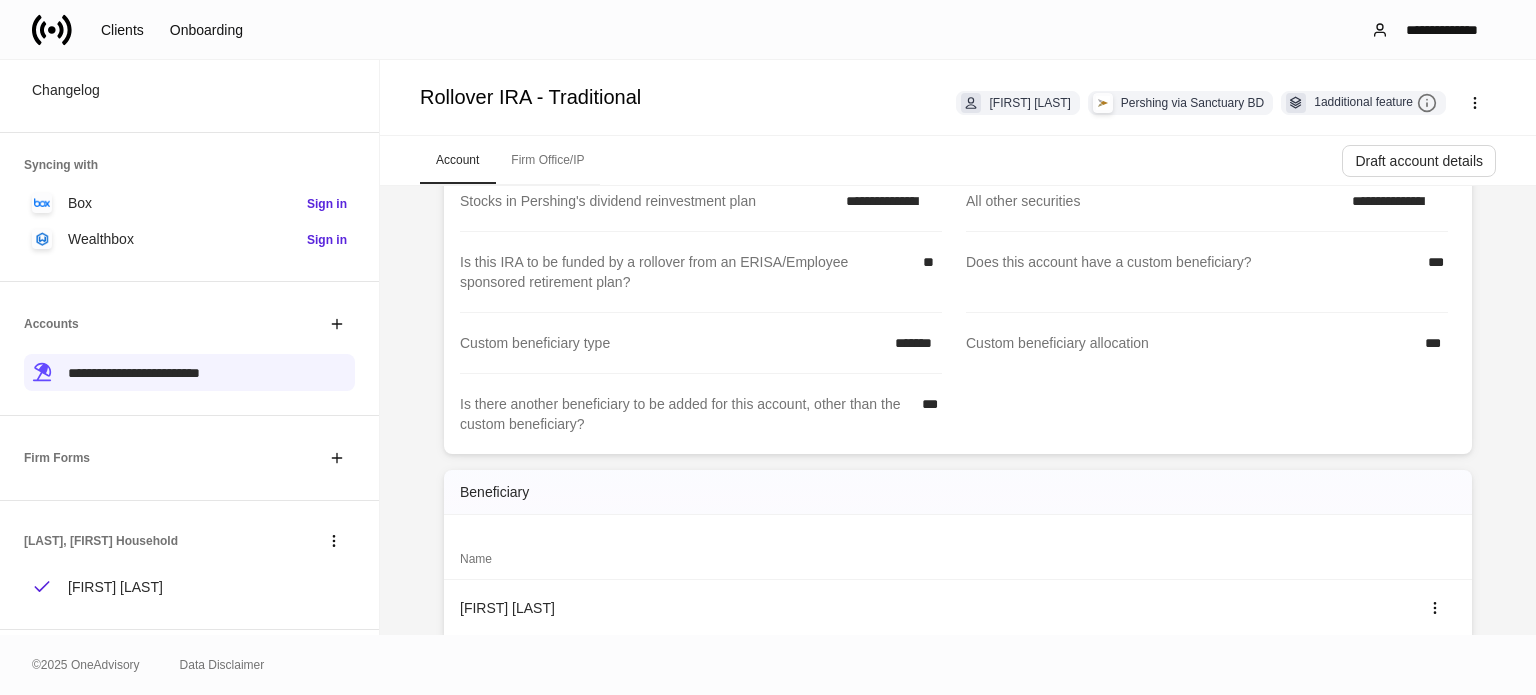 scroll, scrollTop: 0, scrollLeft: 0, axis: both 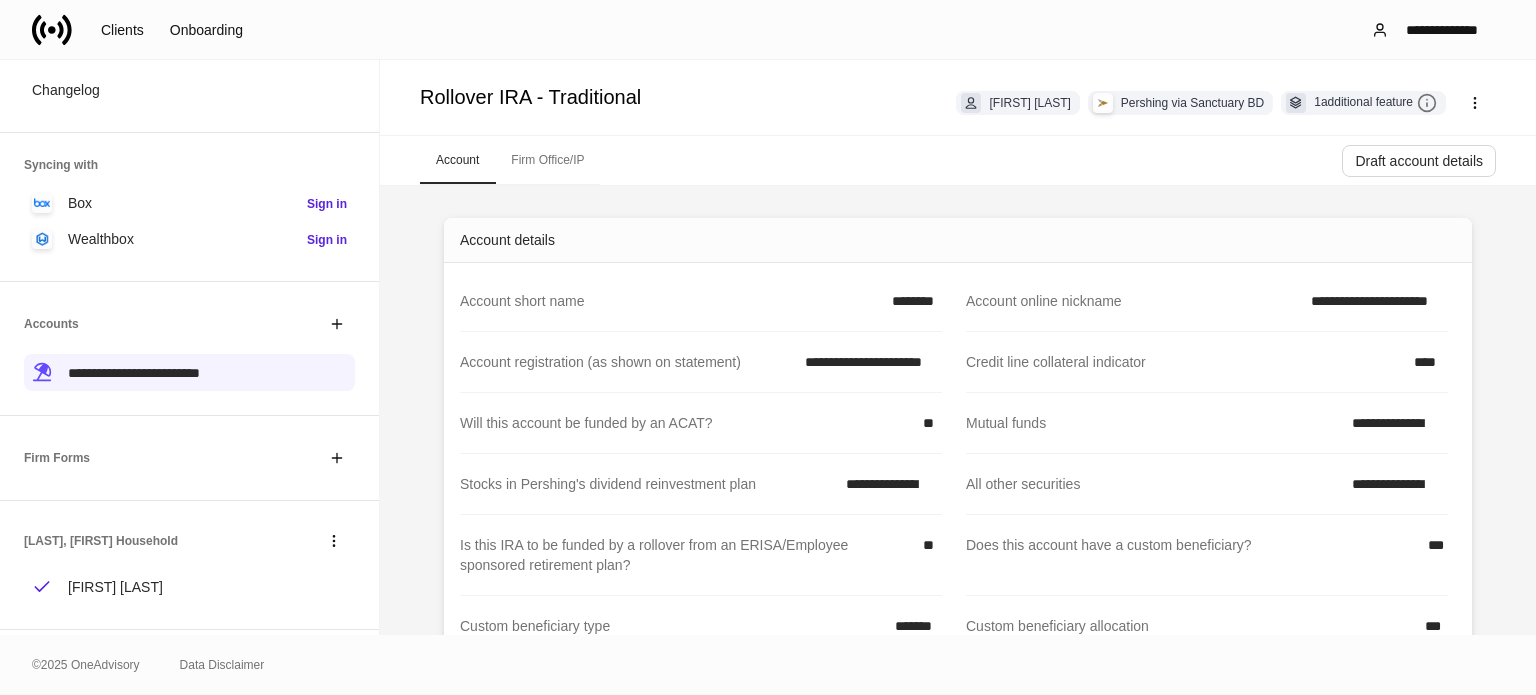 click 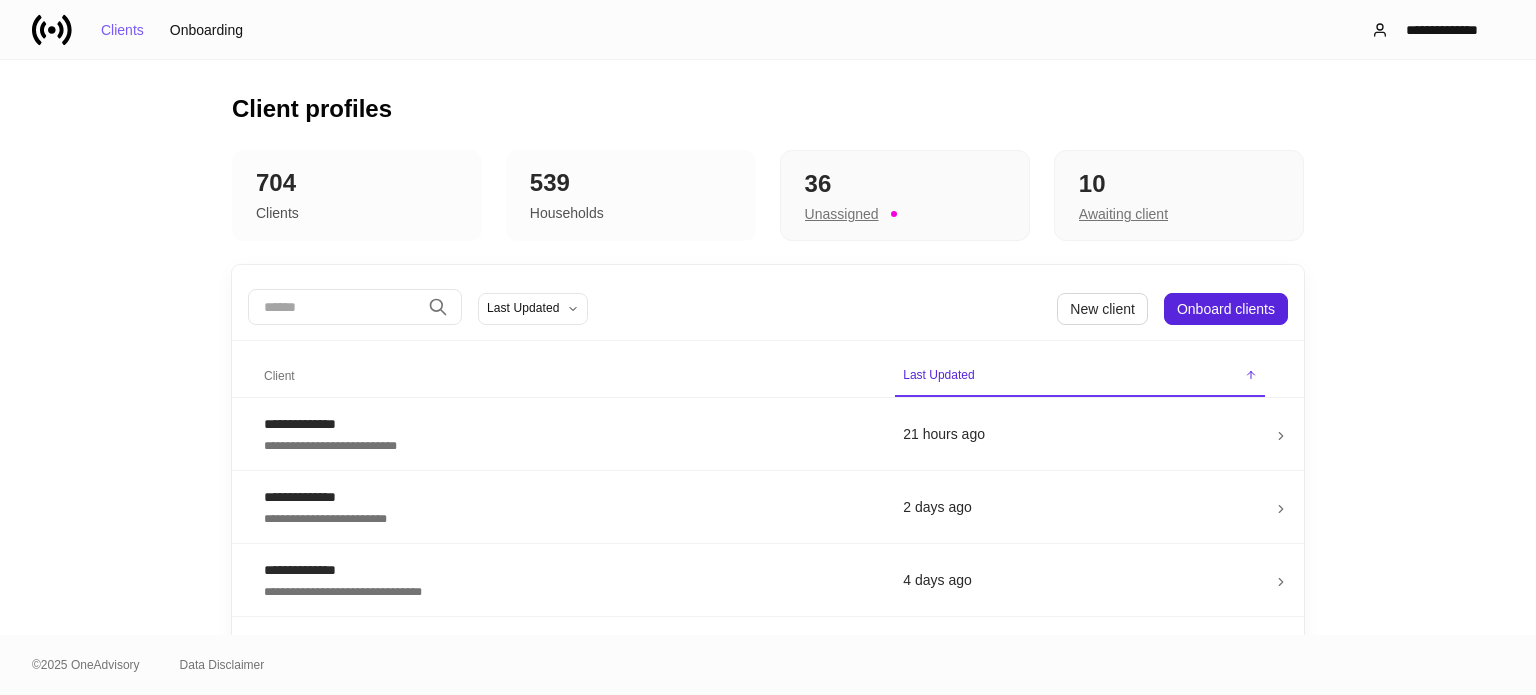drag, startPoint x: 312, startPoint y: 303, endPoint x: 315, endPoint y: 288, distance: 15.297058 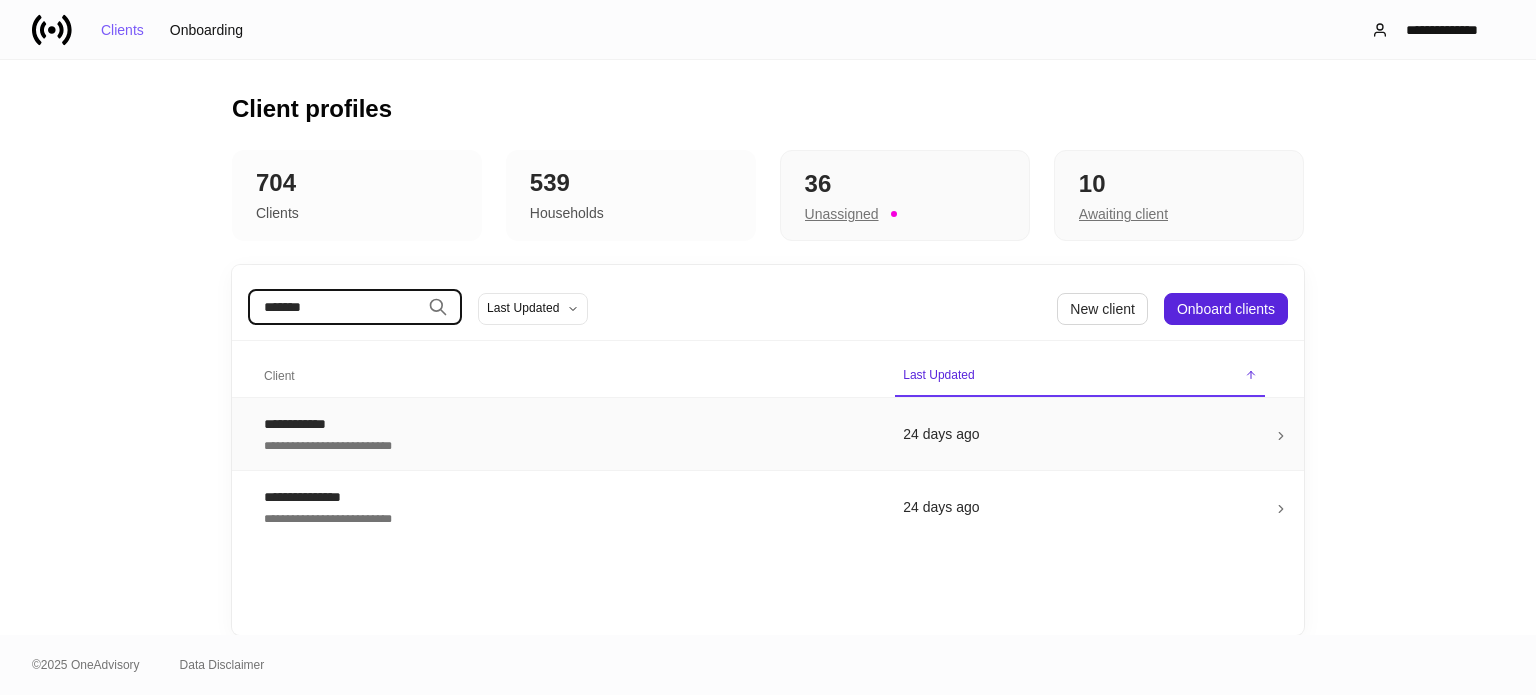 type on "*******" 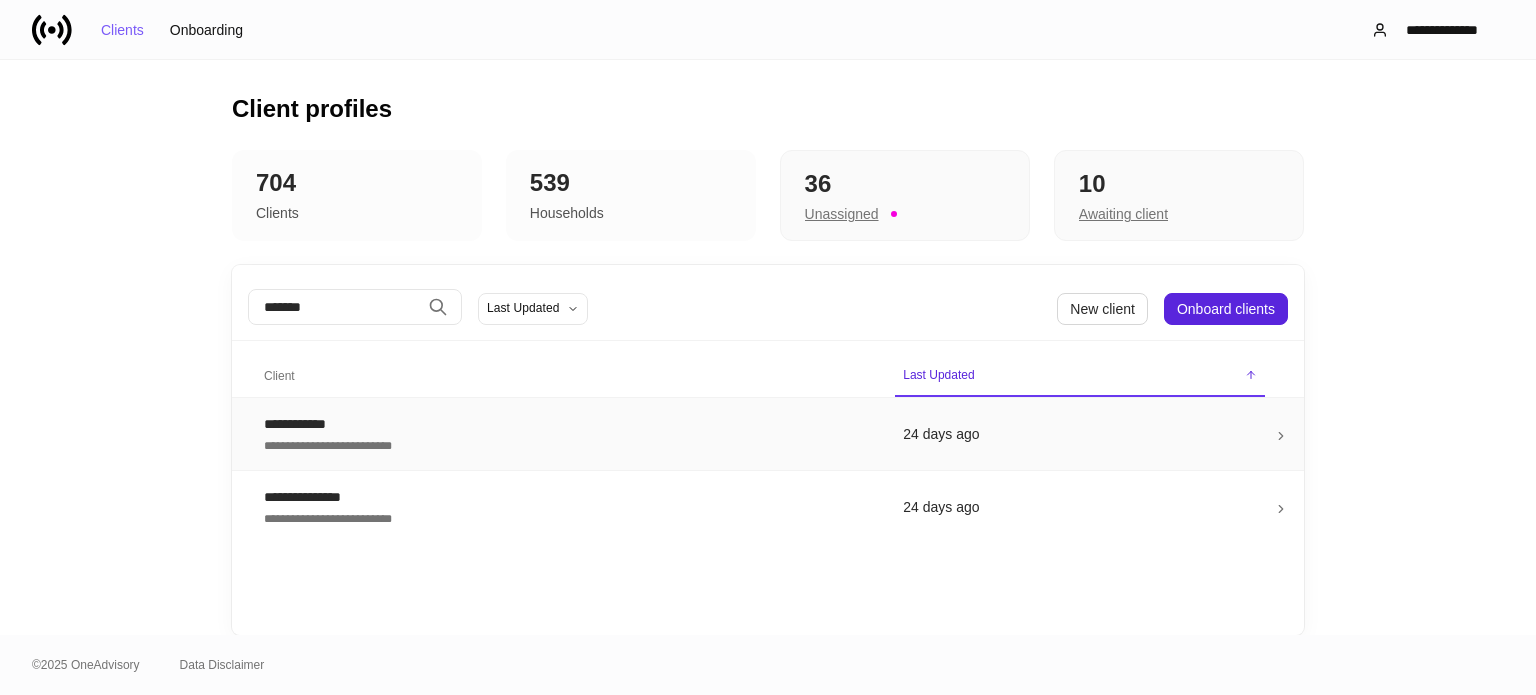 click on "**********" at bounding box center (567, 444) 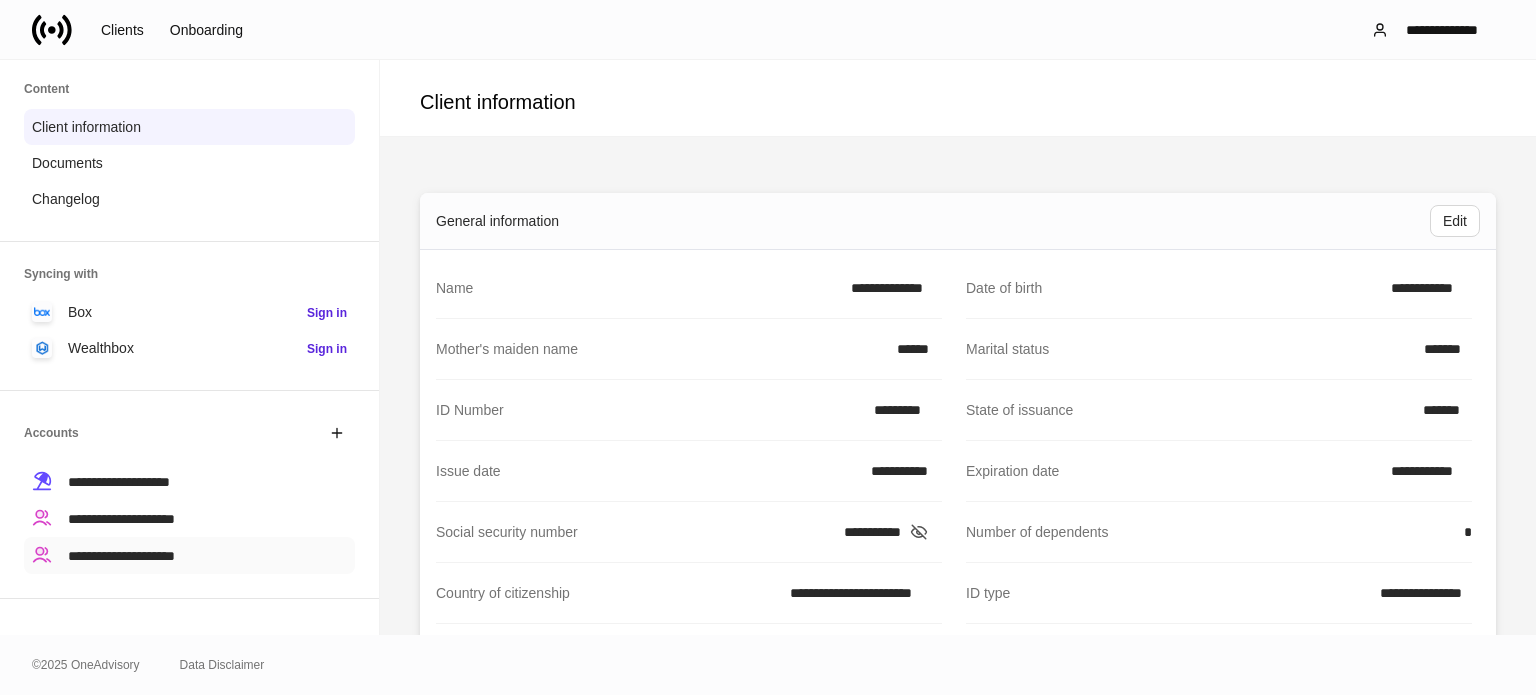 scroll, scrollTop: 200, scrollLeft: 0, axis: vertical 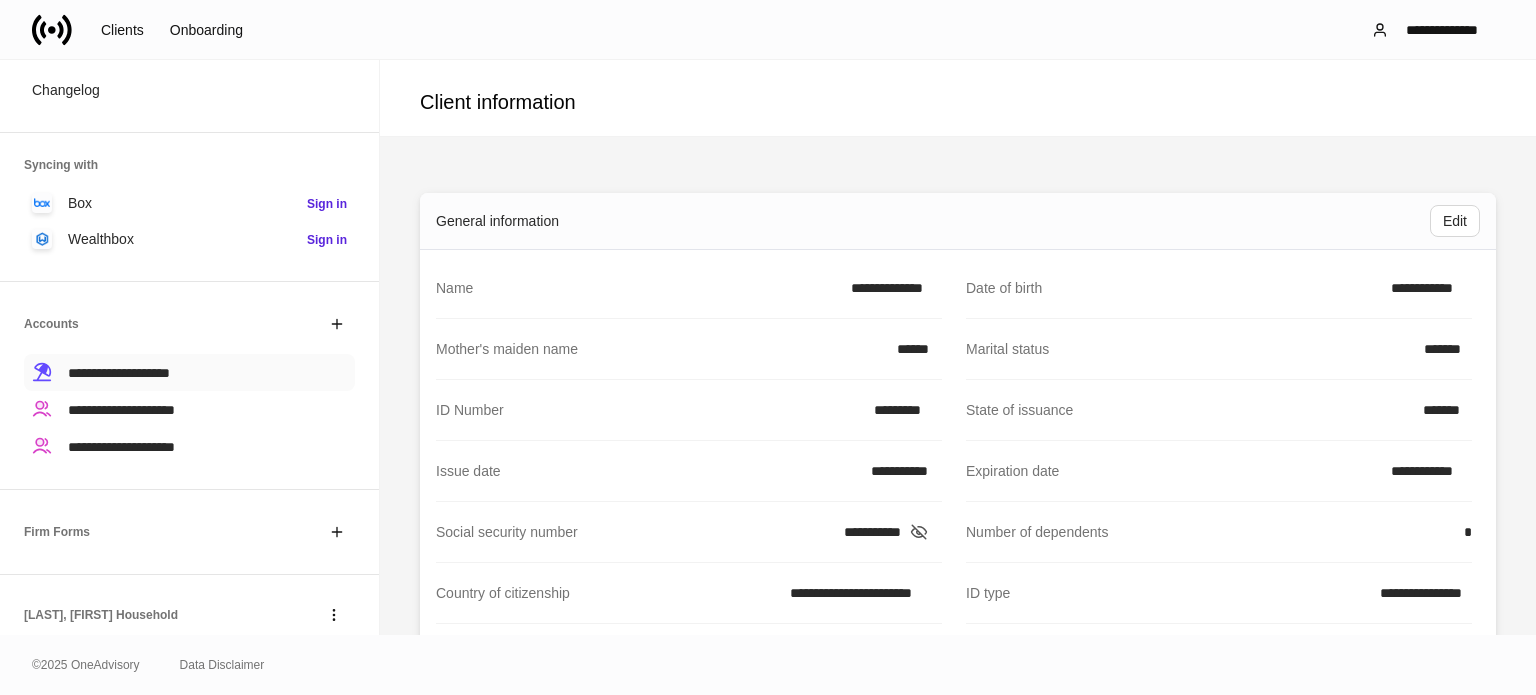 click on "**********" at bounding box center (119, 373) 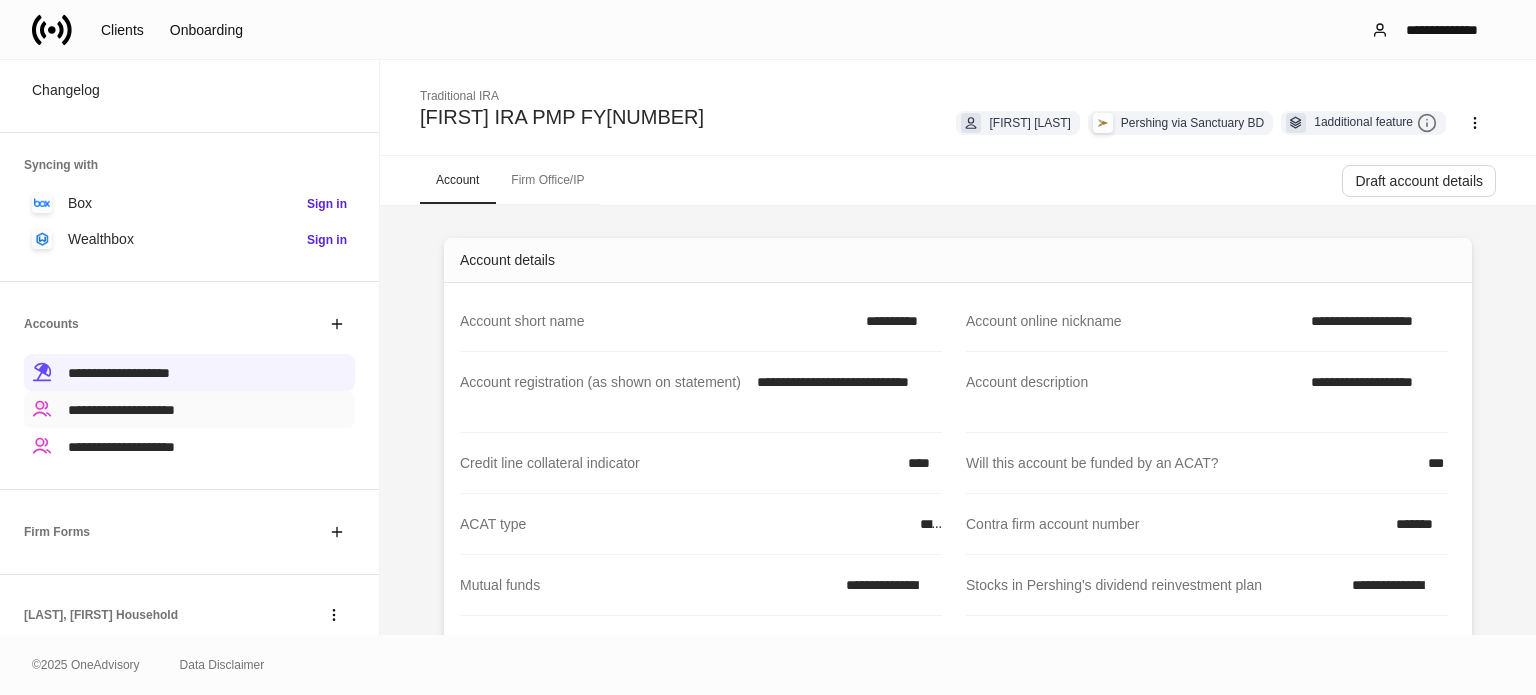 click on "**********" at bounding box center (121, 410) 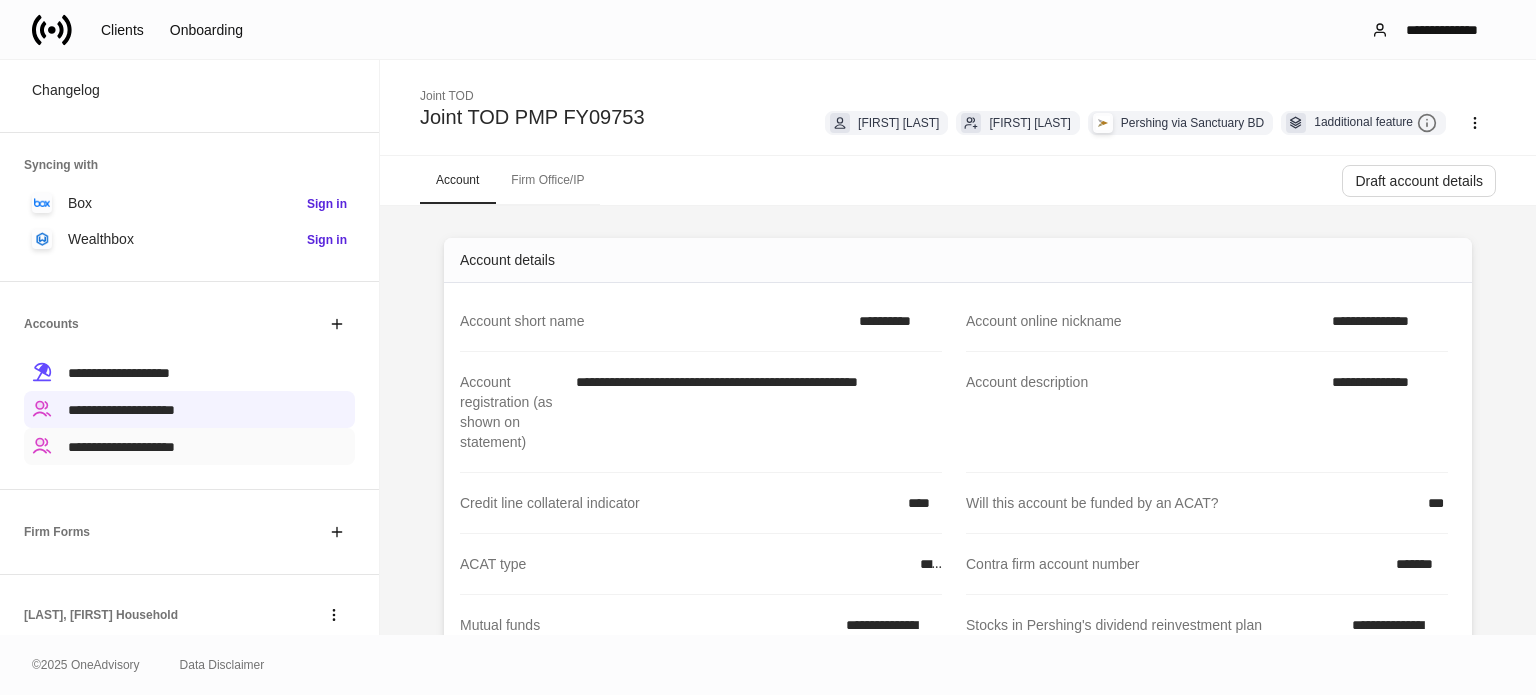 click on "**********" at bounding box center (121, 446) 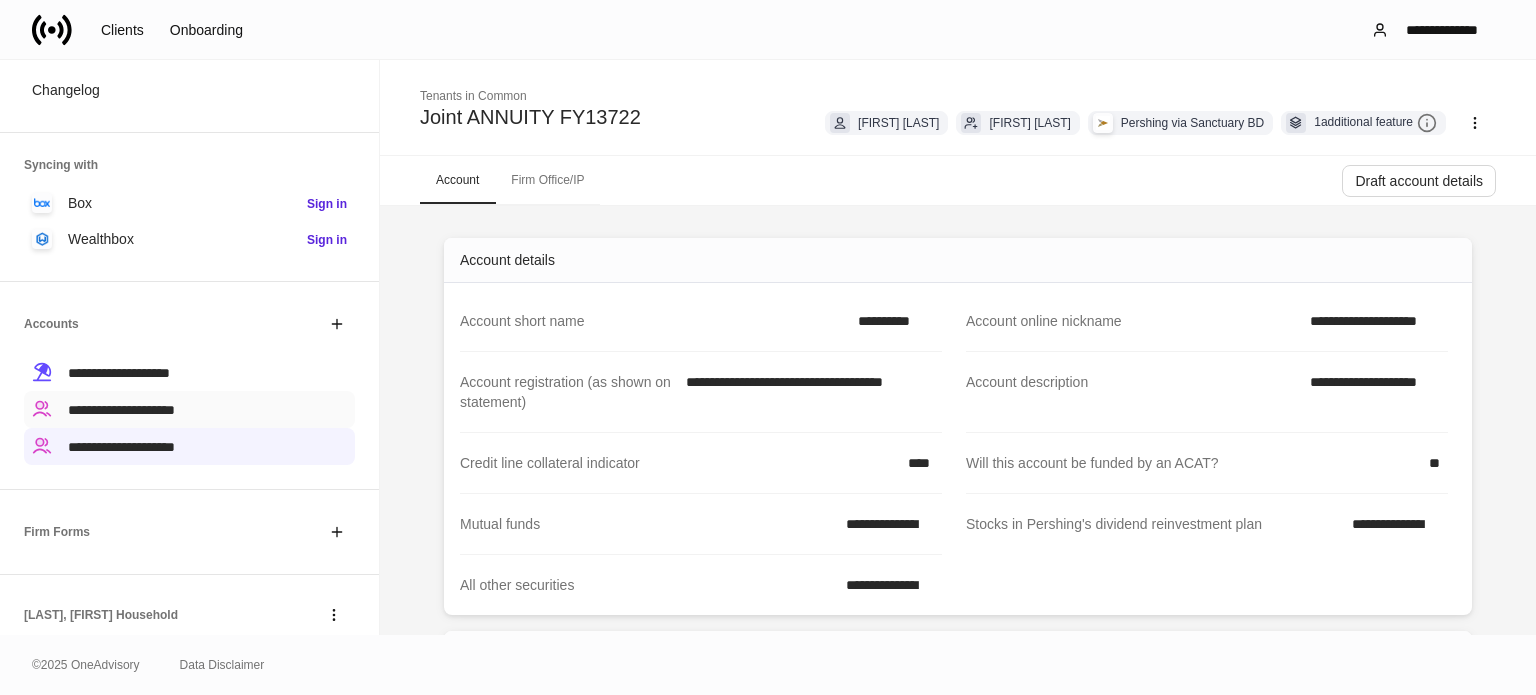click on "**********" at bounding box center (121, 410) 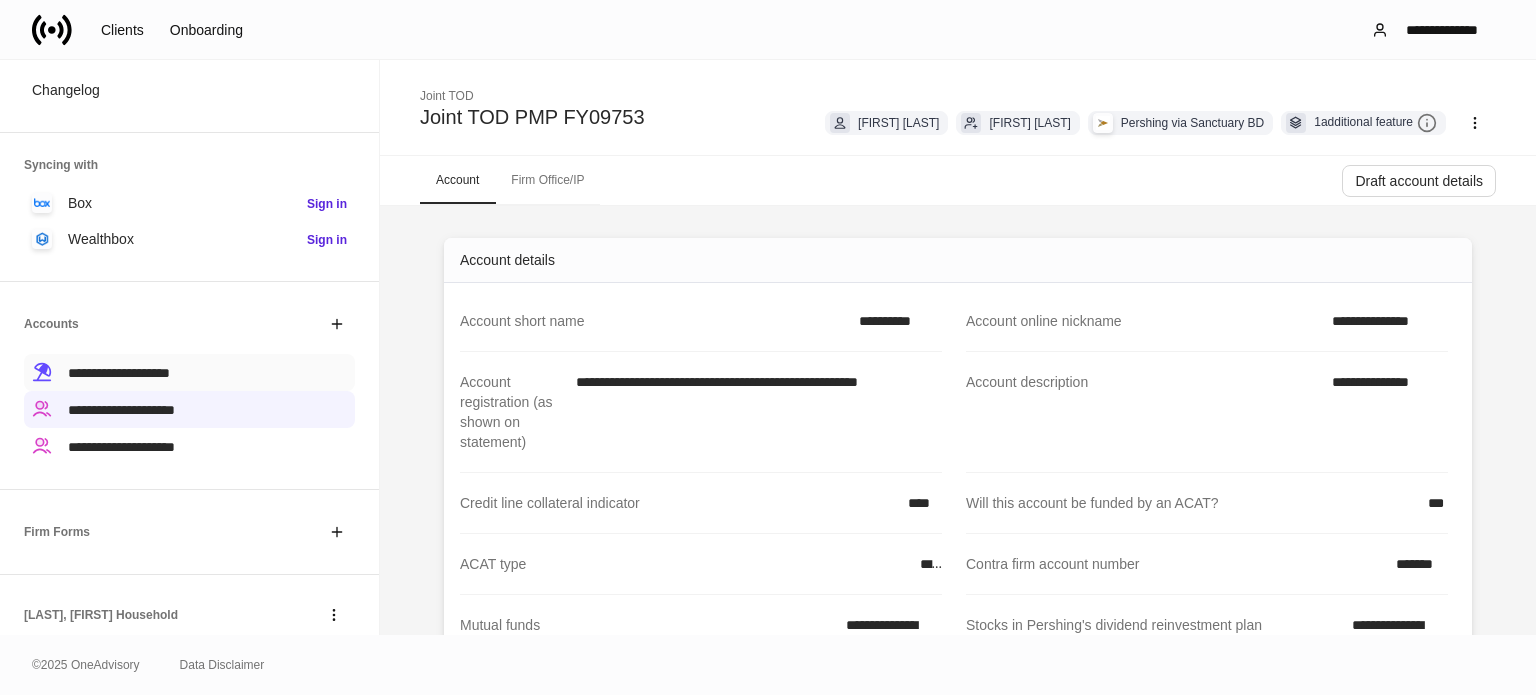 click on "**********" at bounding box center (189, 372) 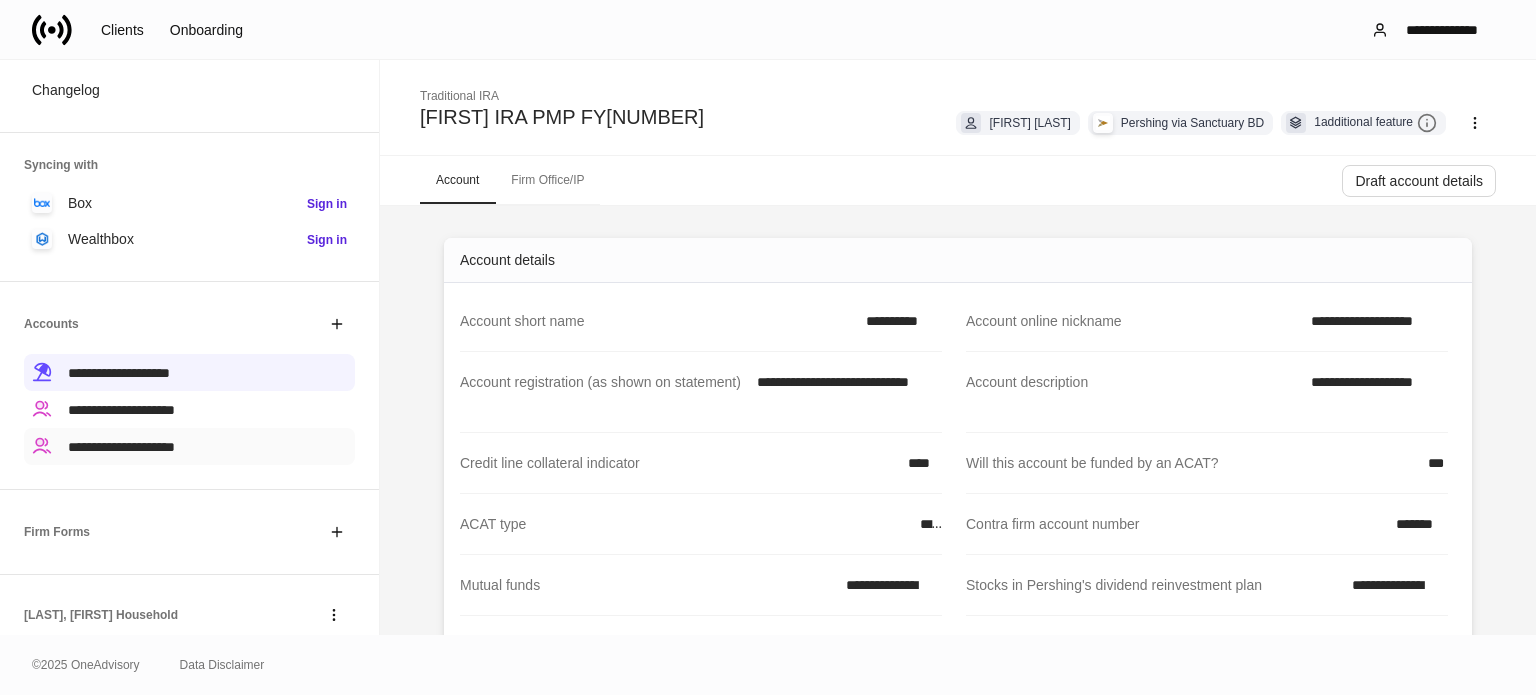 click on "**********" at bounding box center [121, 447] 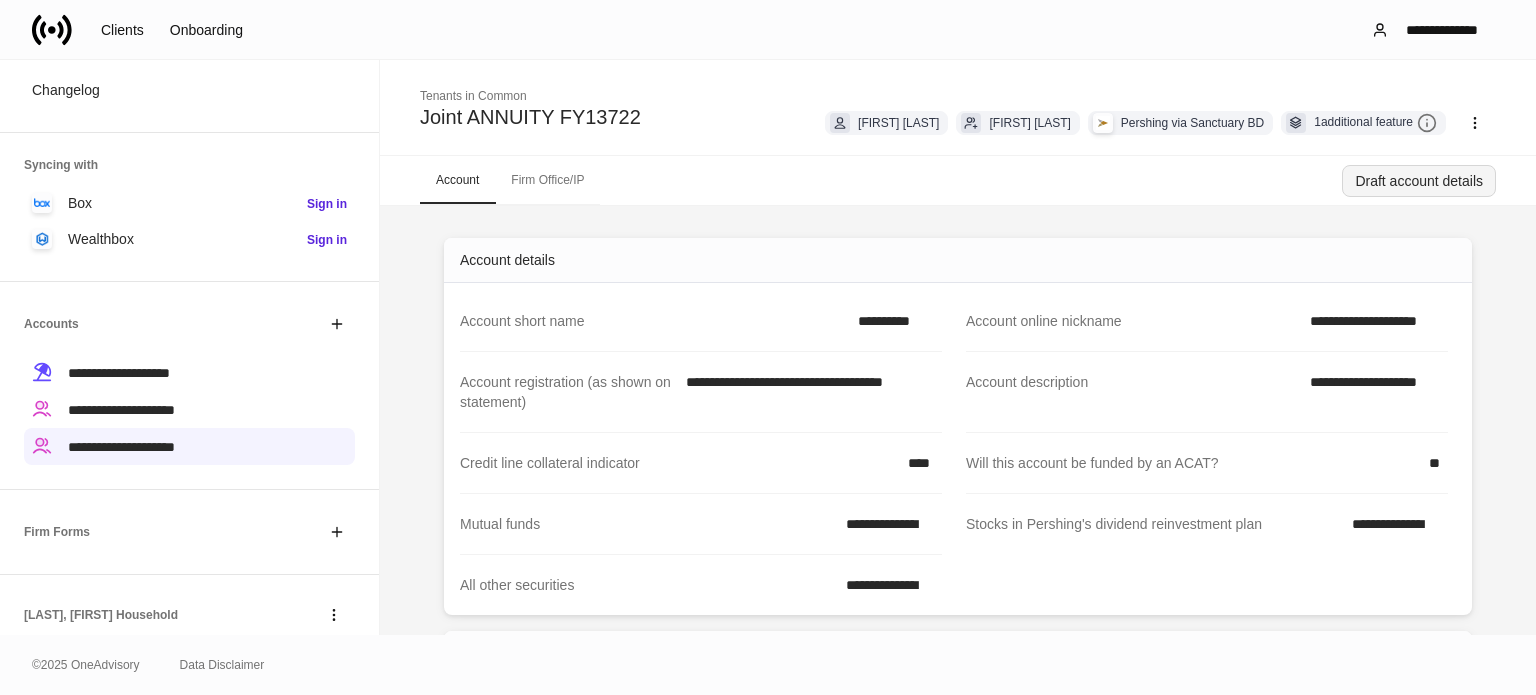 click on "Draft account details" at bounding box center (1419, 181) 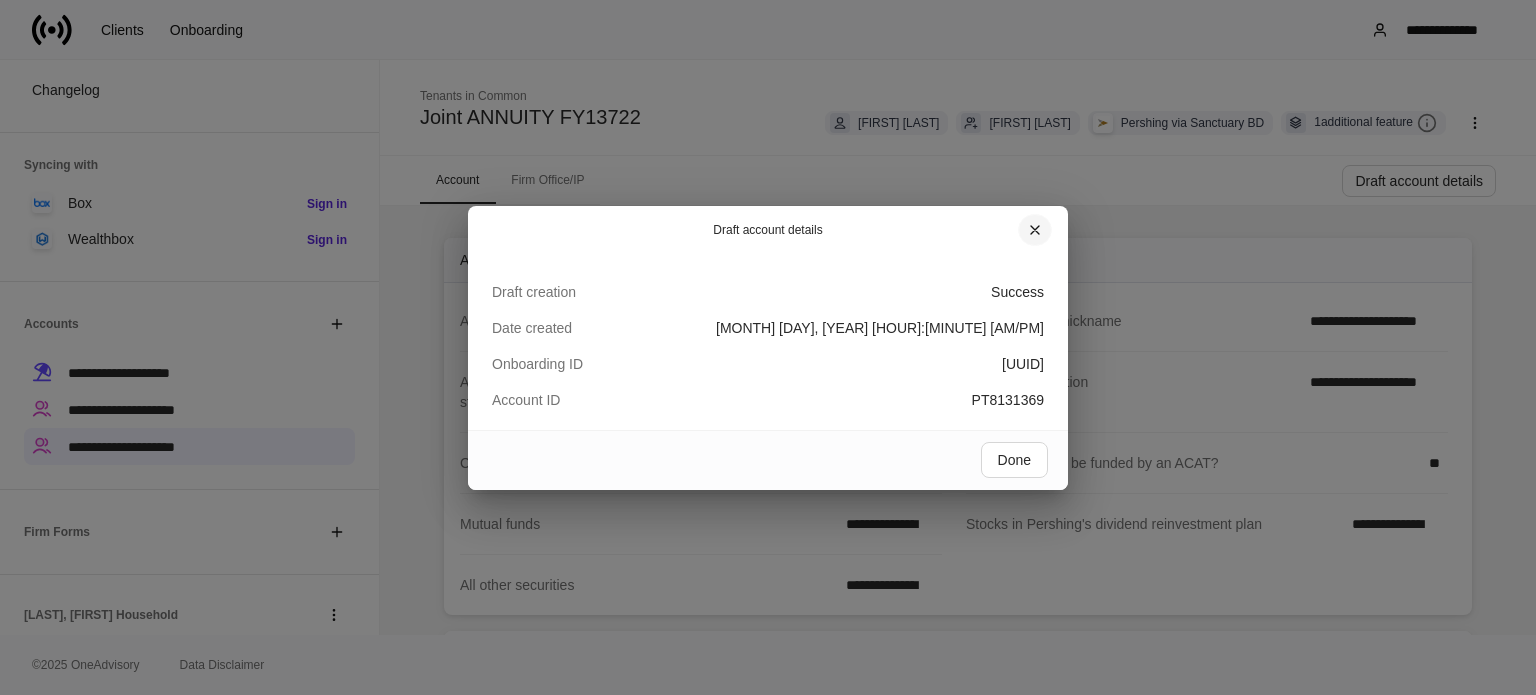 click 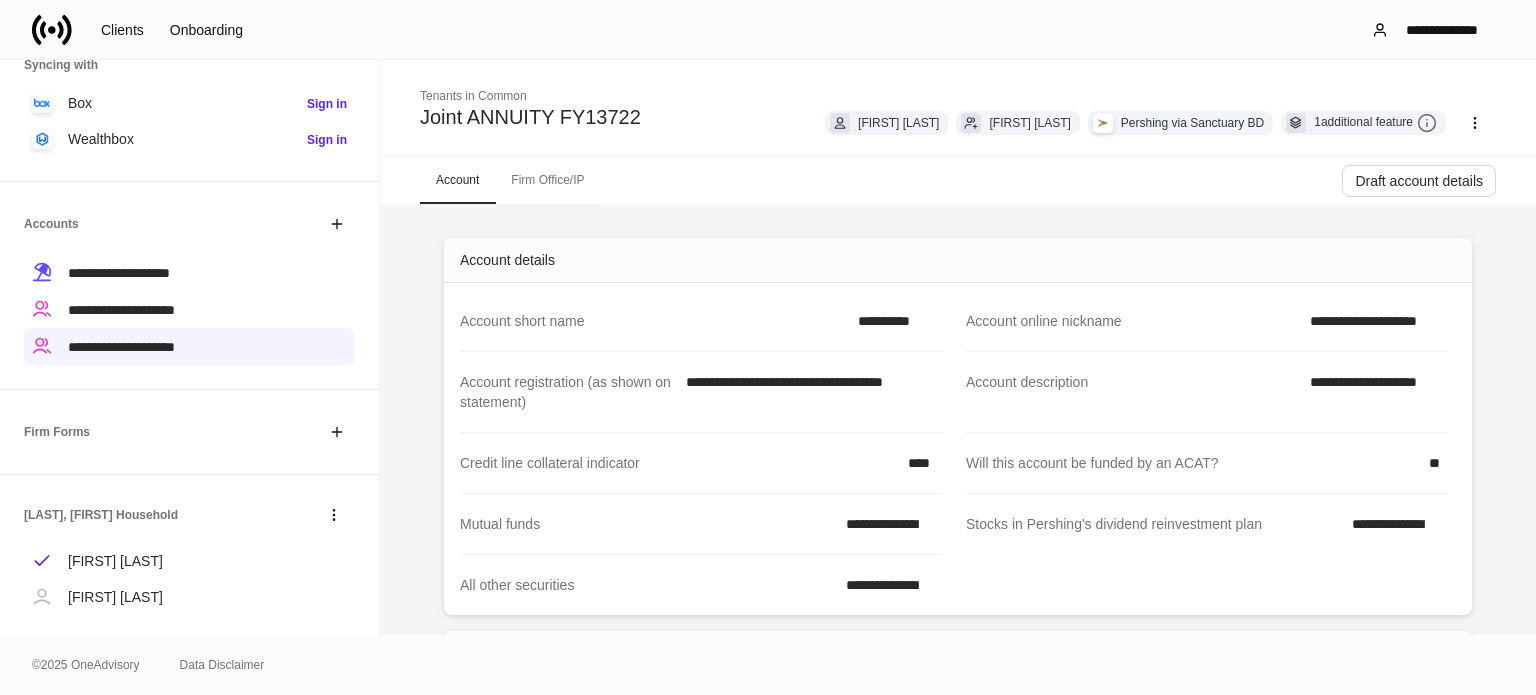 click on "[FIRST] [LAST]" at bounding box center (115, 597) 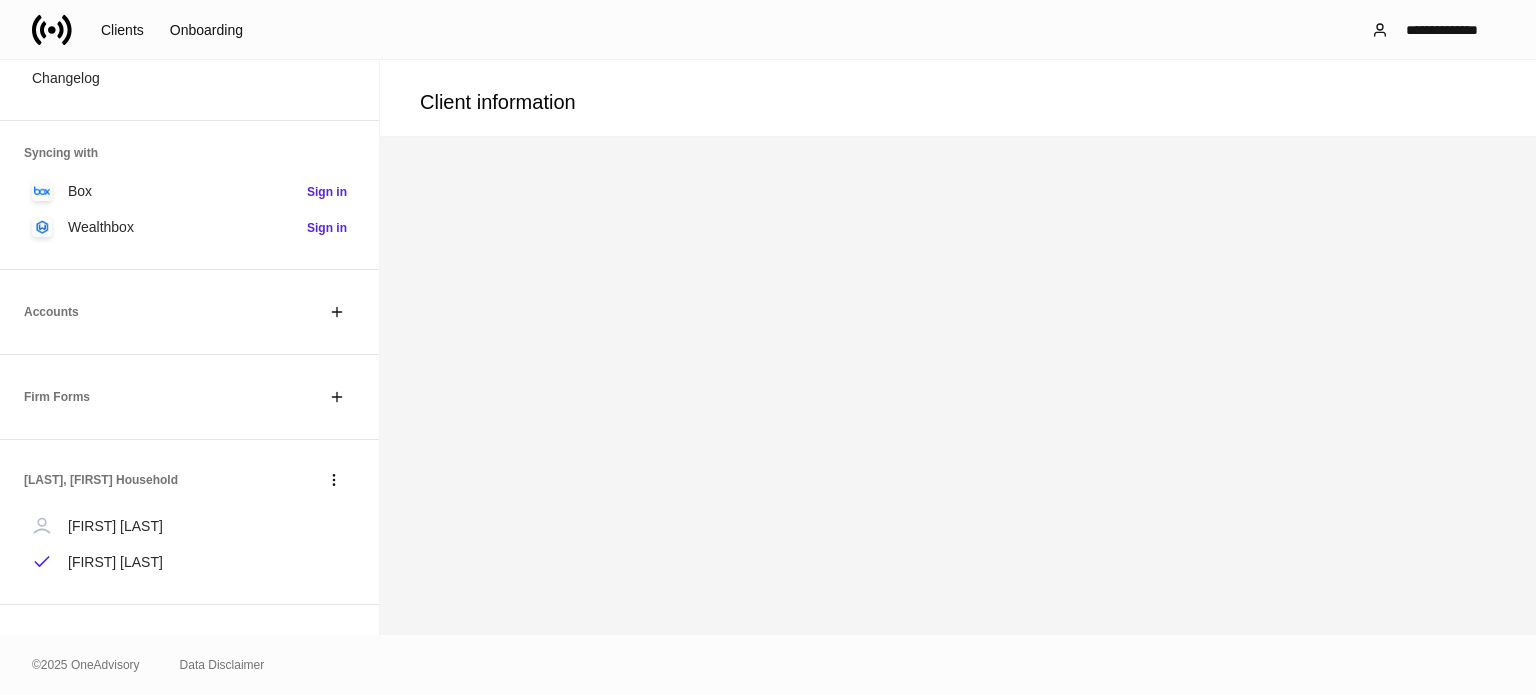 scroll, scrollTop: 300, scrollLeft: 0, axis: vertical 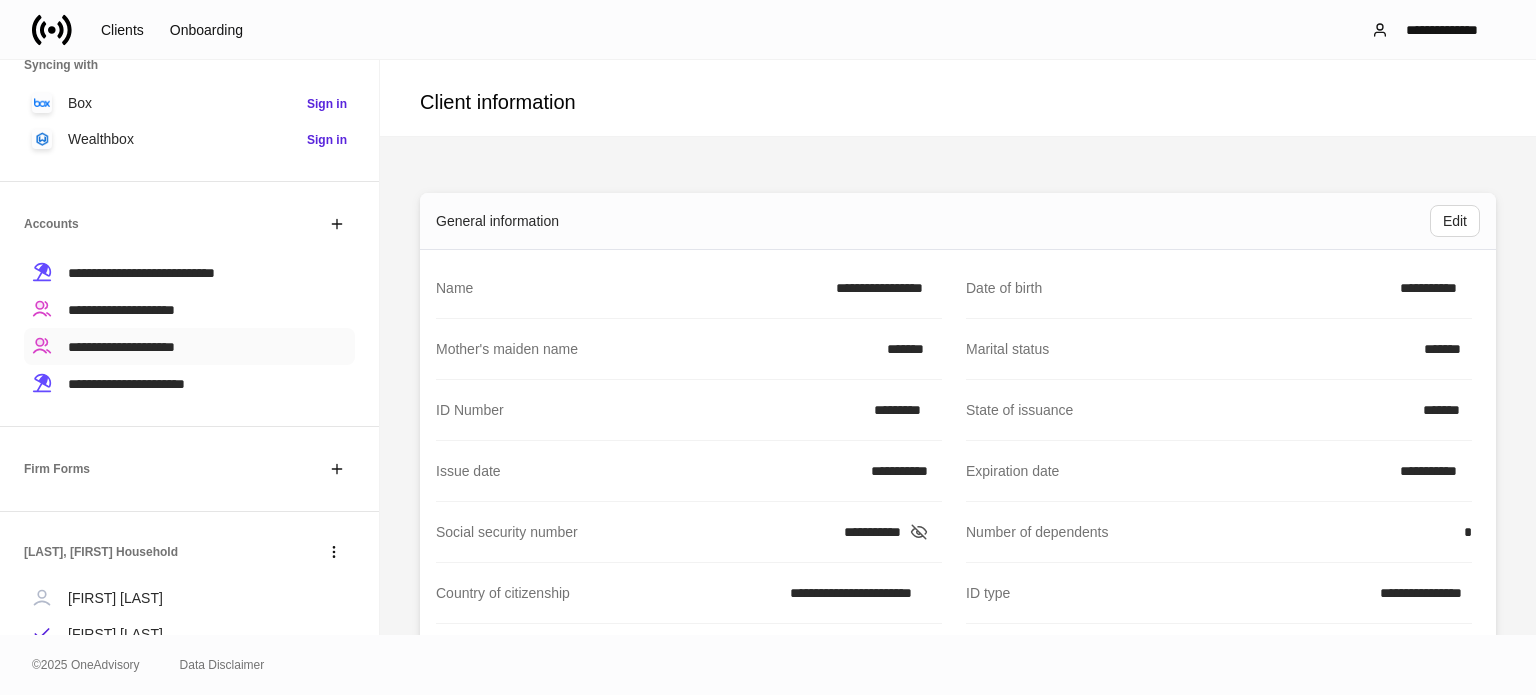 click on "**********" at bounding box center (121, 347) 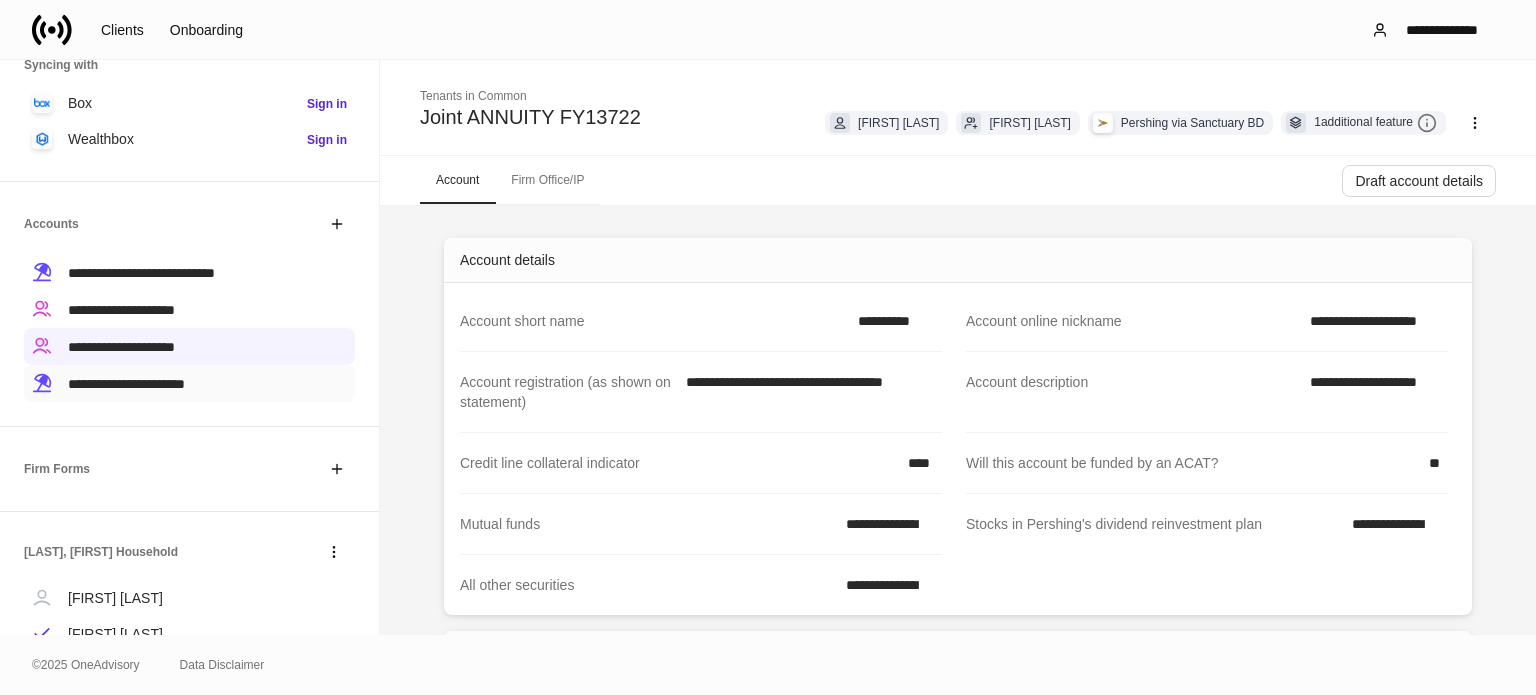 click on "**********" at bounding box center [189, 383] 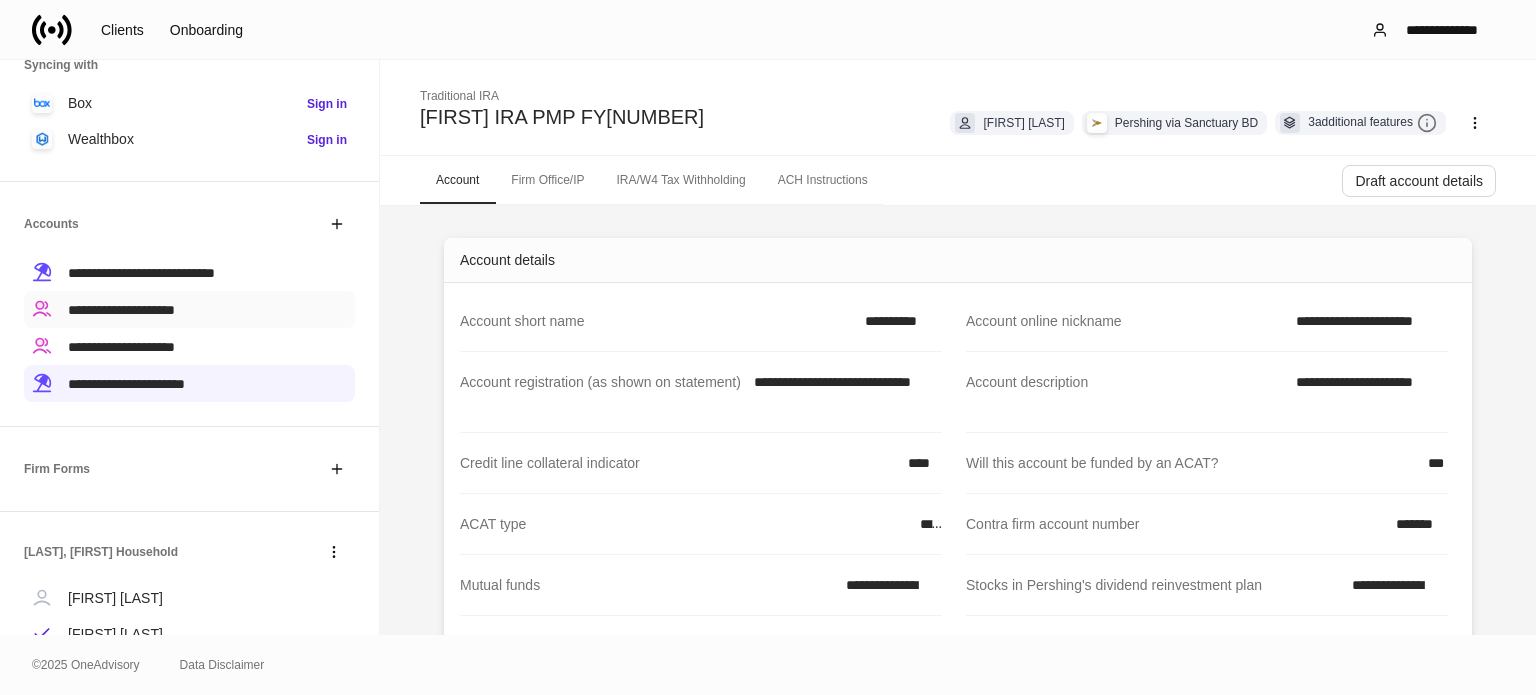 click on "**********" at bounding box center [121, 310] 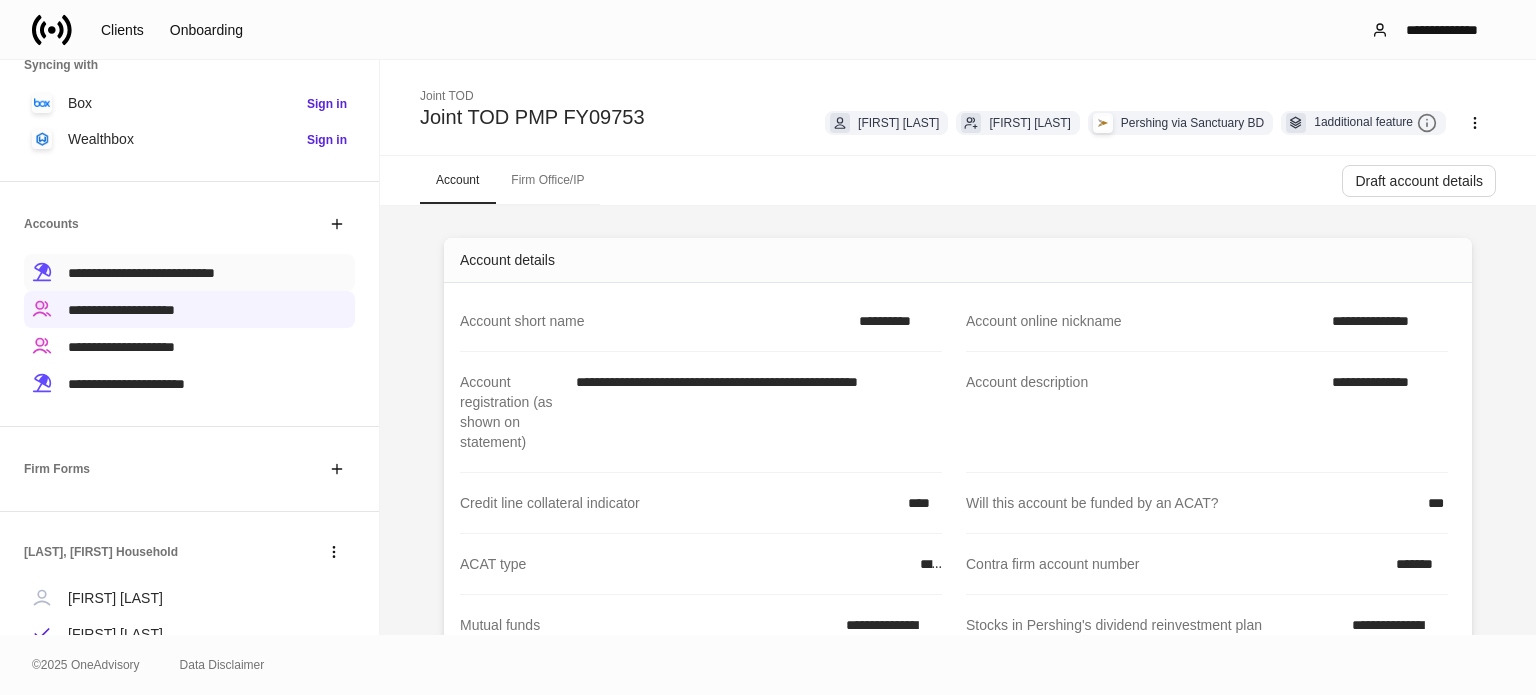 click on "**********" at bounding box center (189, 272) 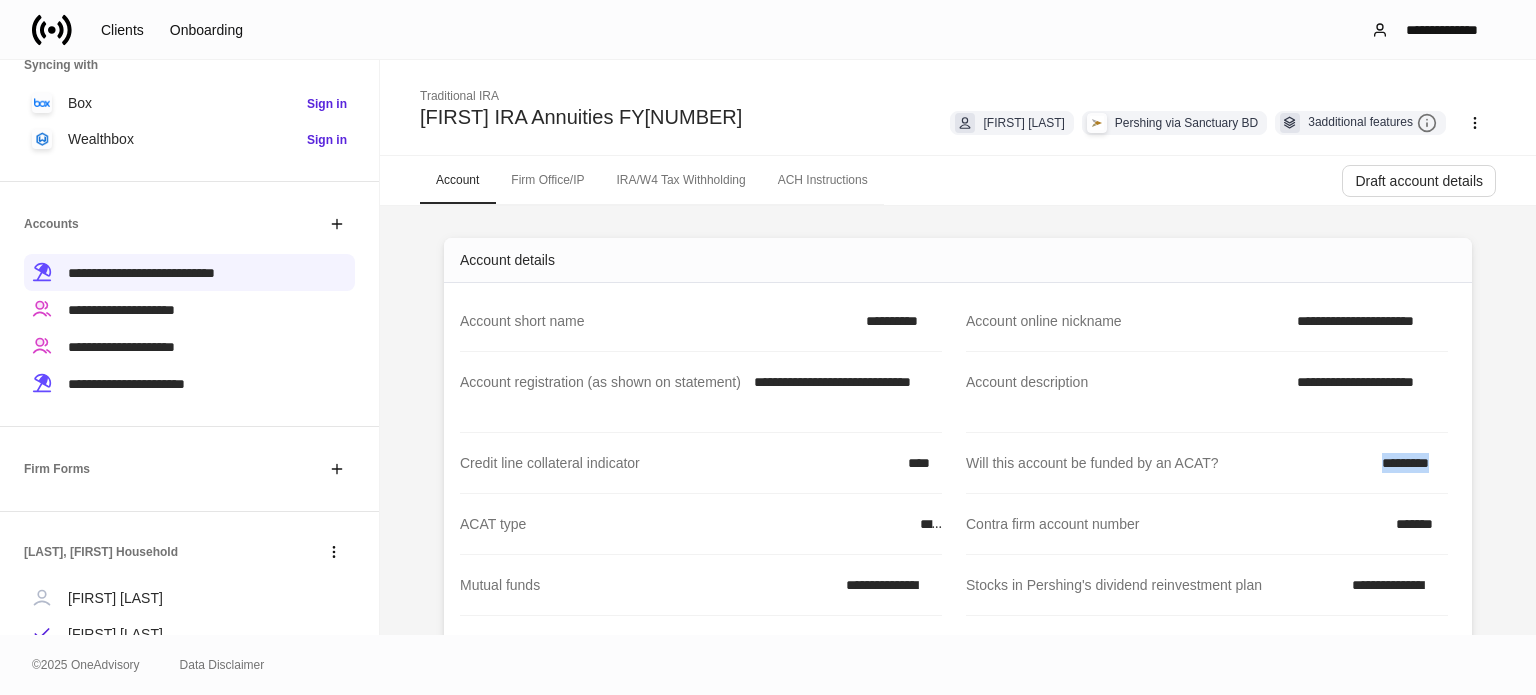 drag, startPoint x: 1348, startPoint y: 451, endPoint x: 1452, endPoint y: 462, distance: 104.58012 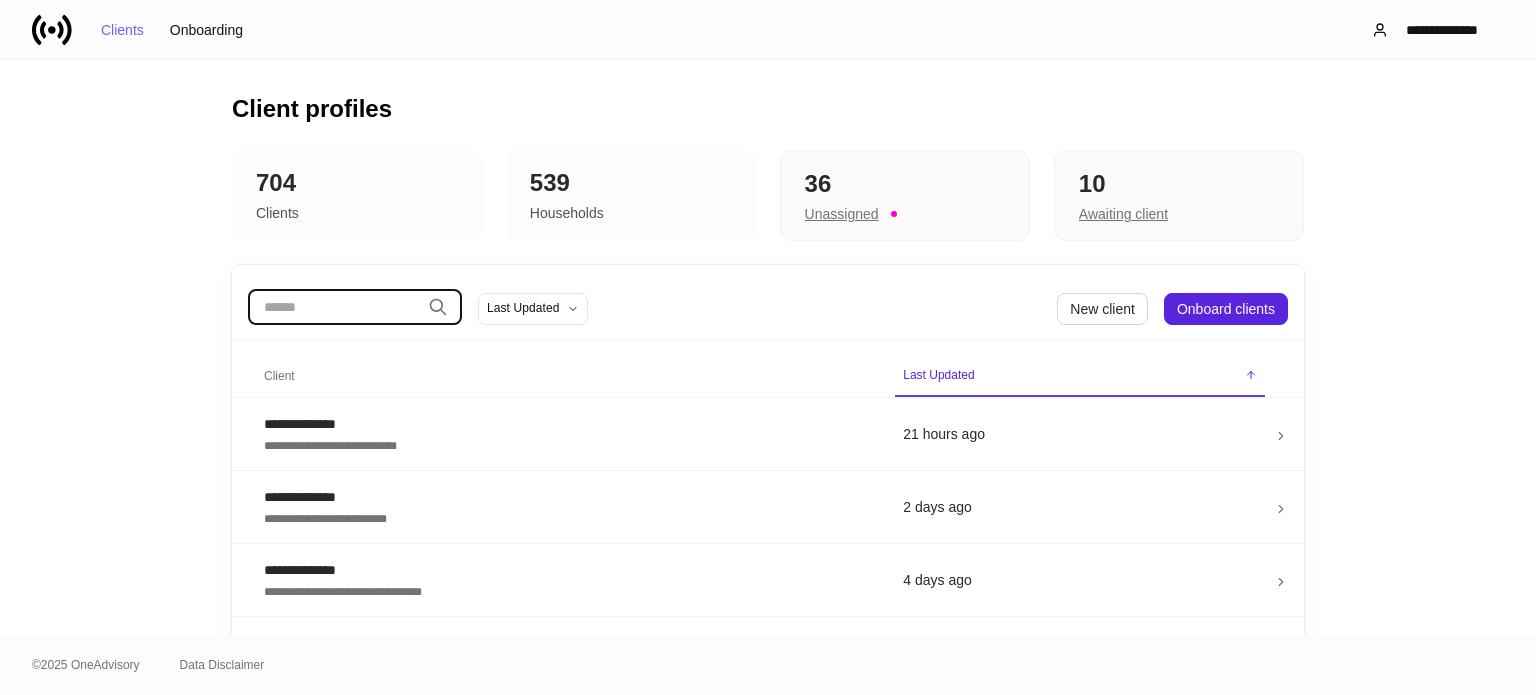 click at bounding box center [334, 307] 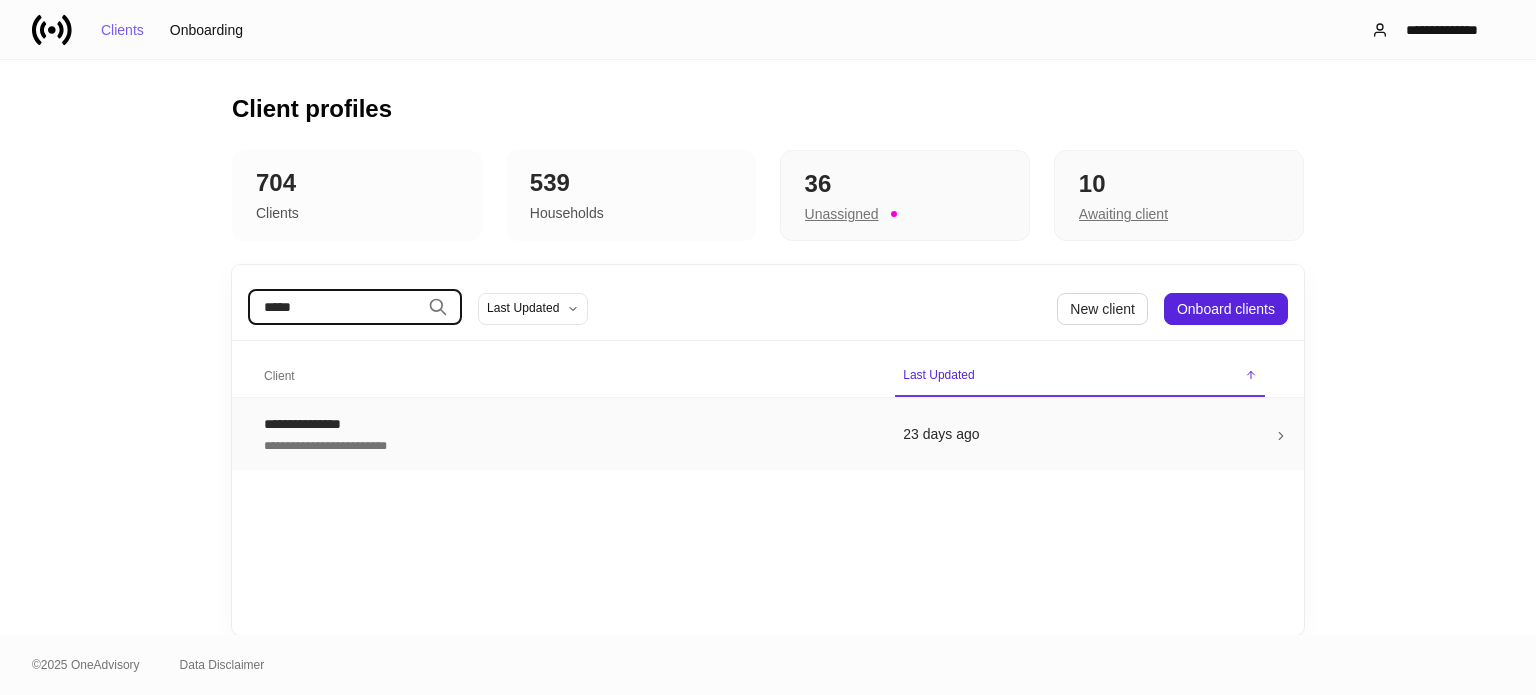 type on "*****" 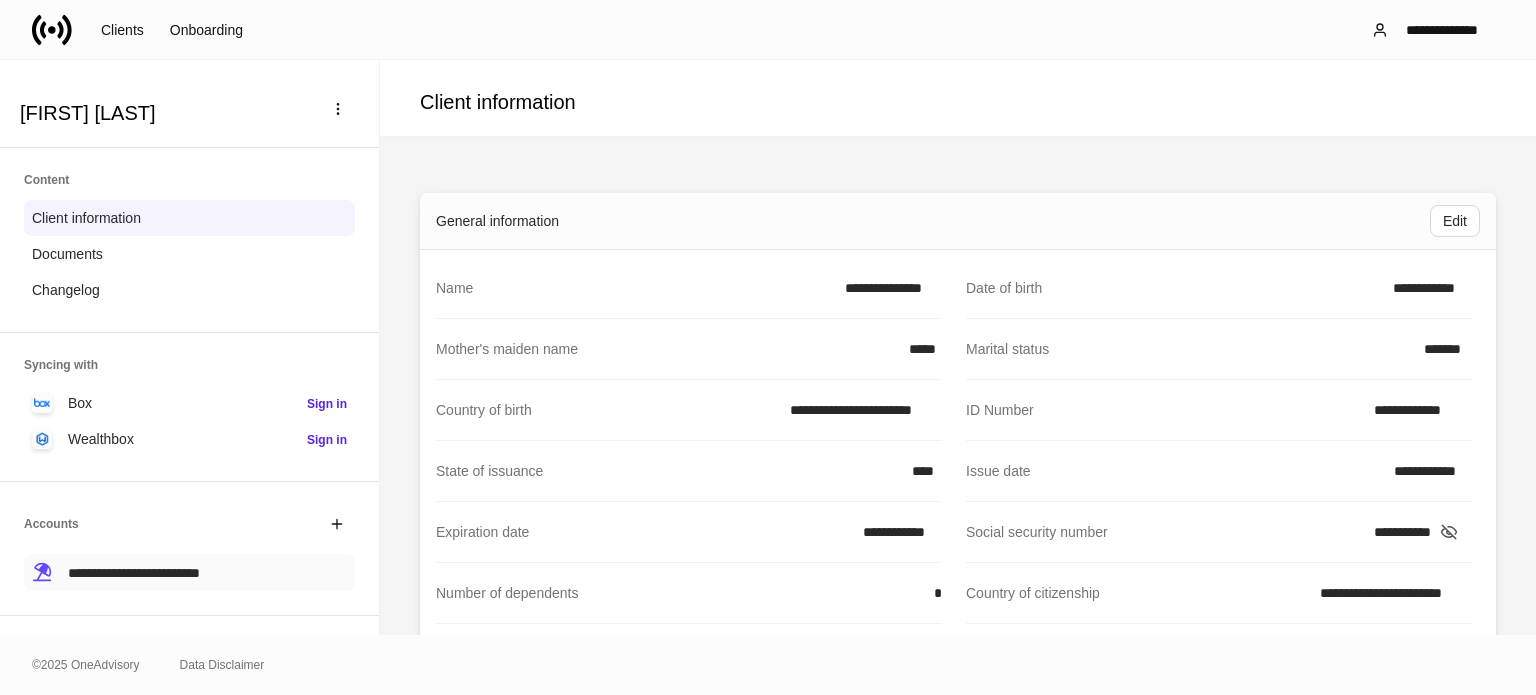 click on "**********" at bounding box center [189, 572] 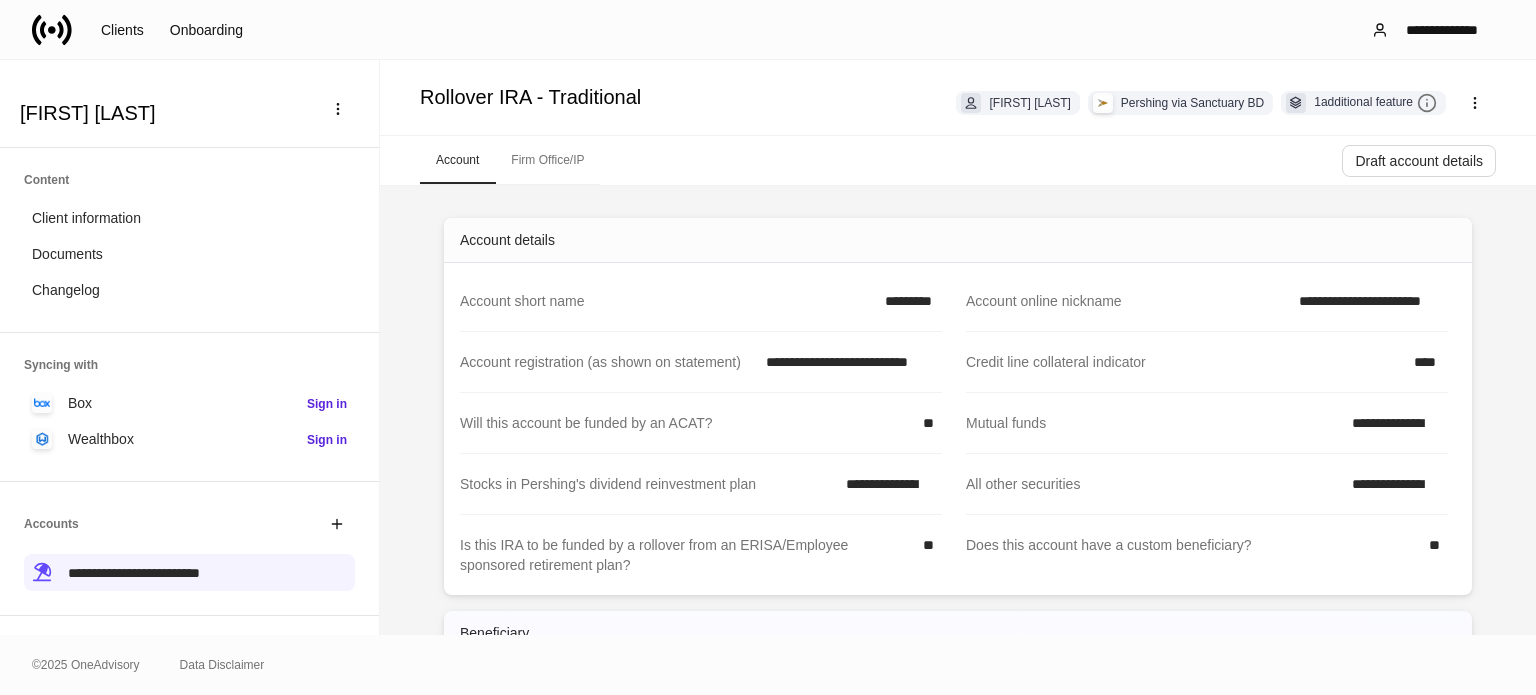 drag, startPoint x: 71, startPoint y: 51, endPoint x: 64, endPoint y: 39, distance: 13.892444 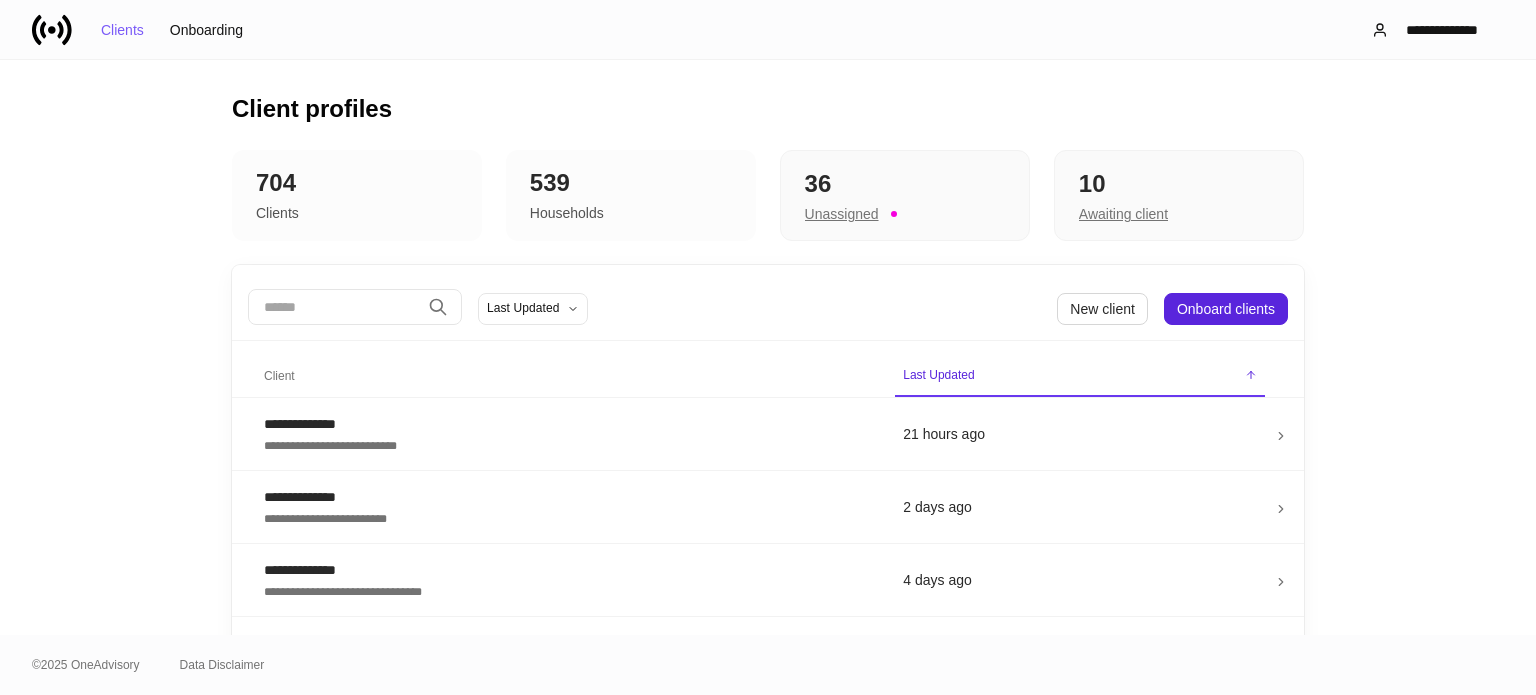 click at bounding box center [334, 307] 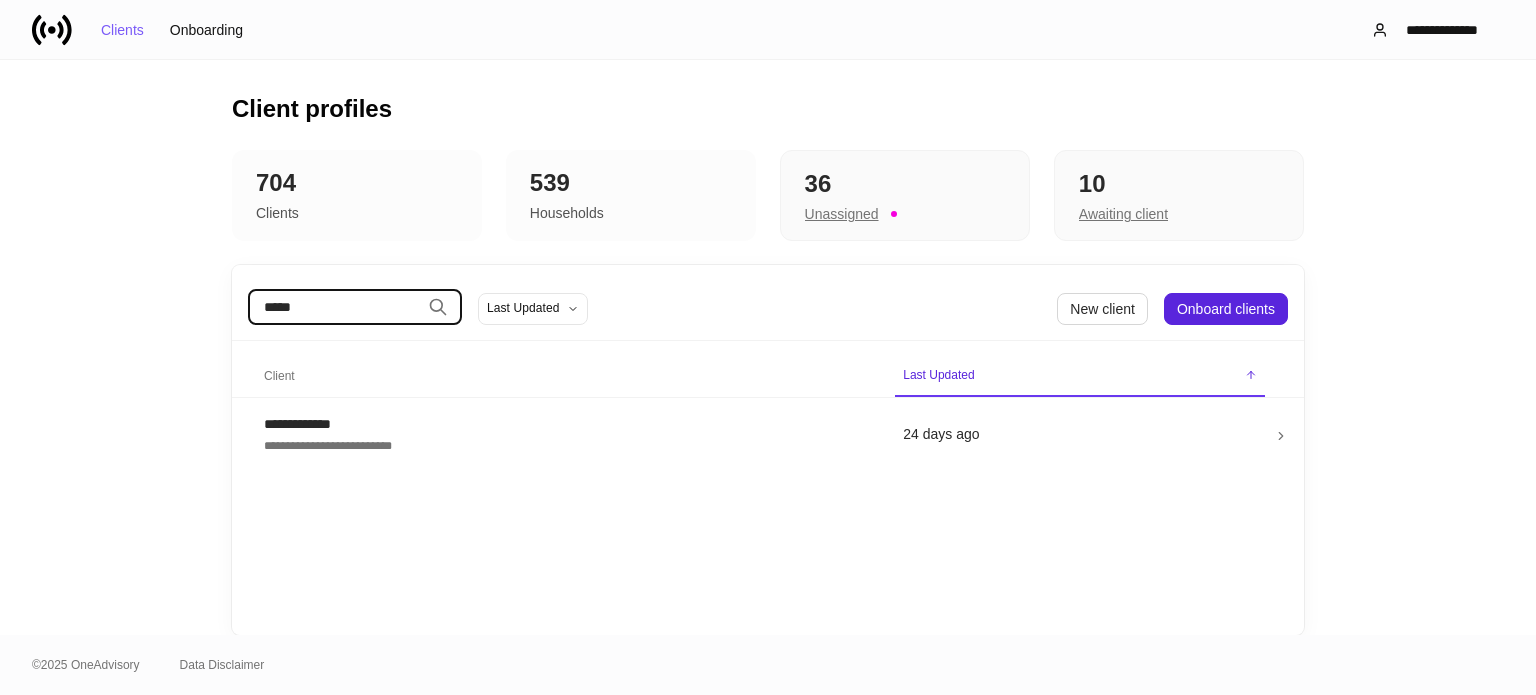 type on "******" 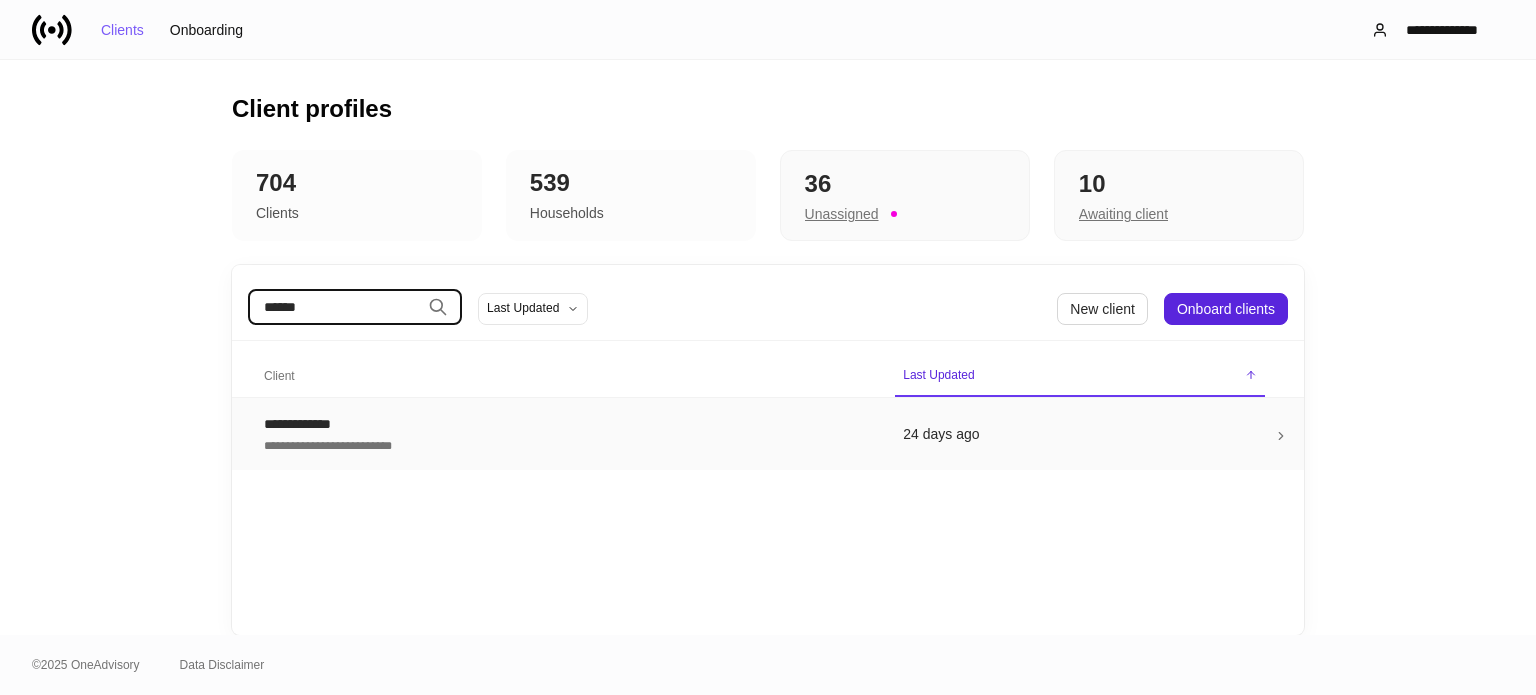 click on "**********" at bounding box center [567, 424] 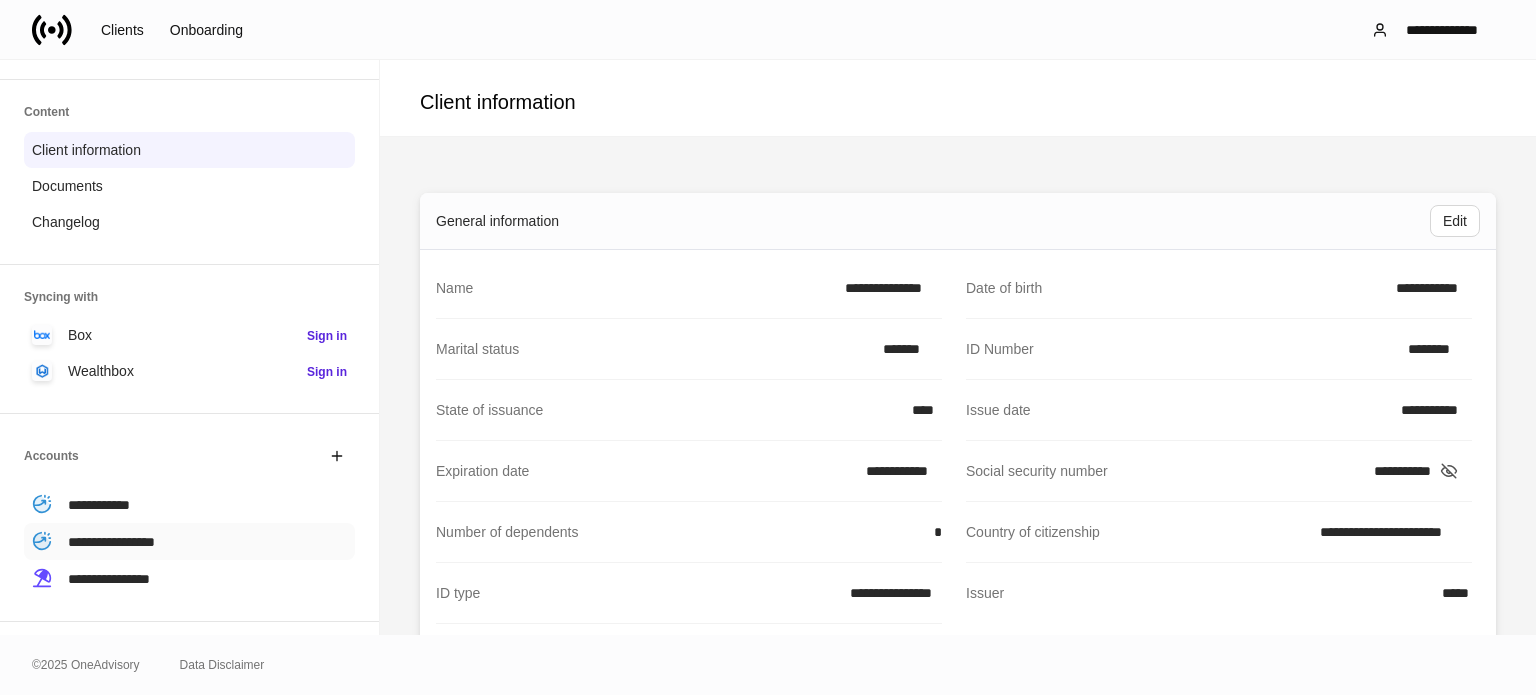 scroll, scrollTop: 100, scrollLeft: 0, axis: vertical 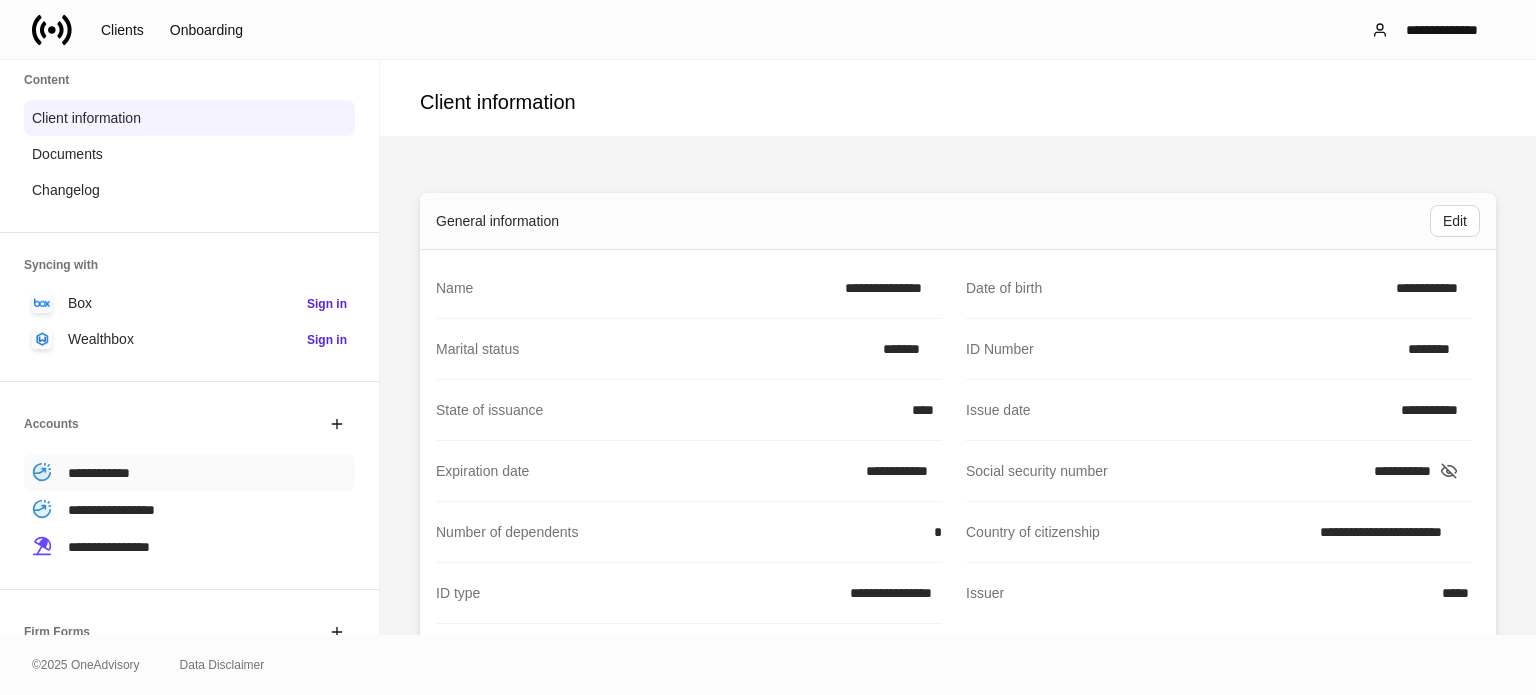 click on "**********" at bounding box center [99, 473] 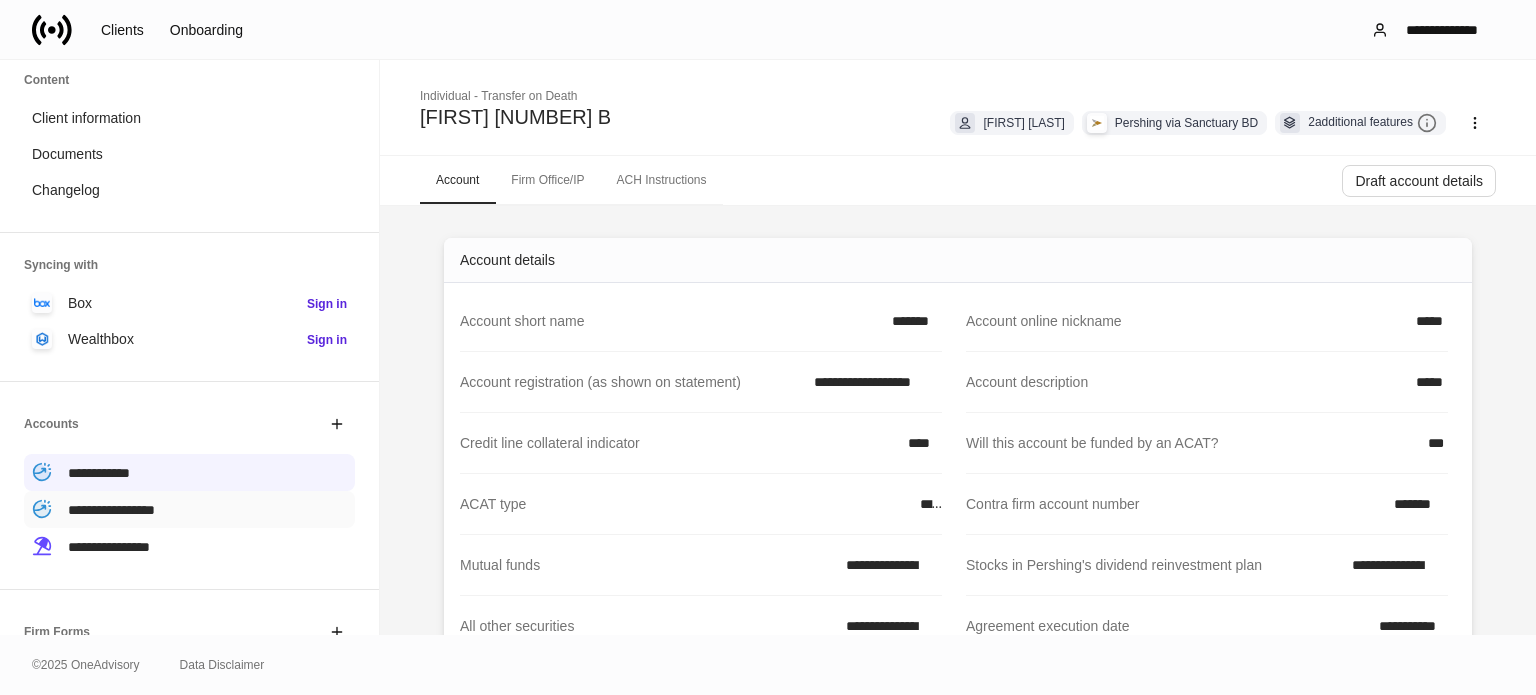 click on "**********" at bounding box center (111, 510) 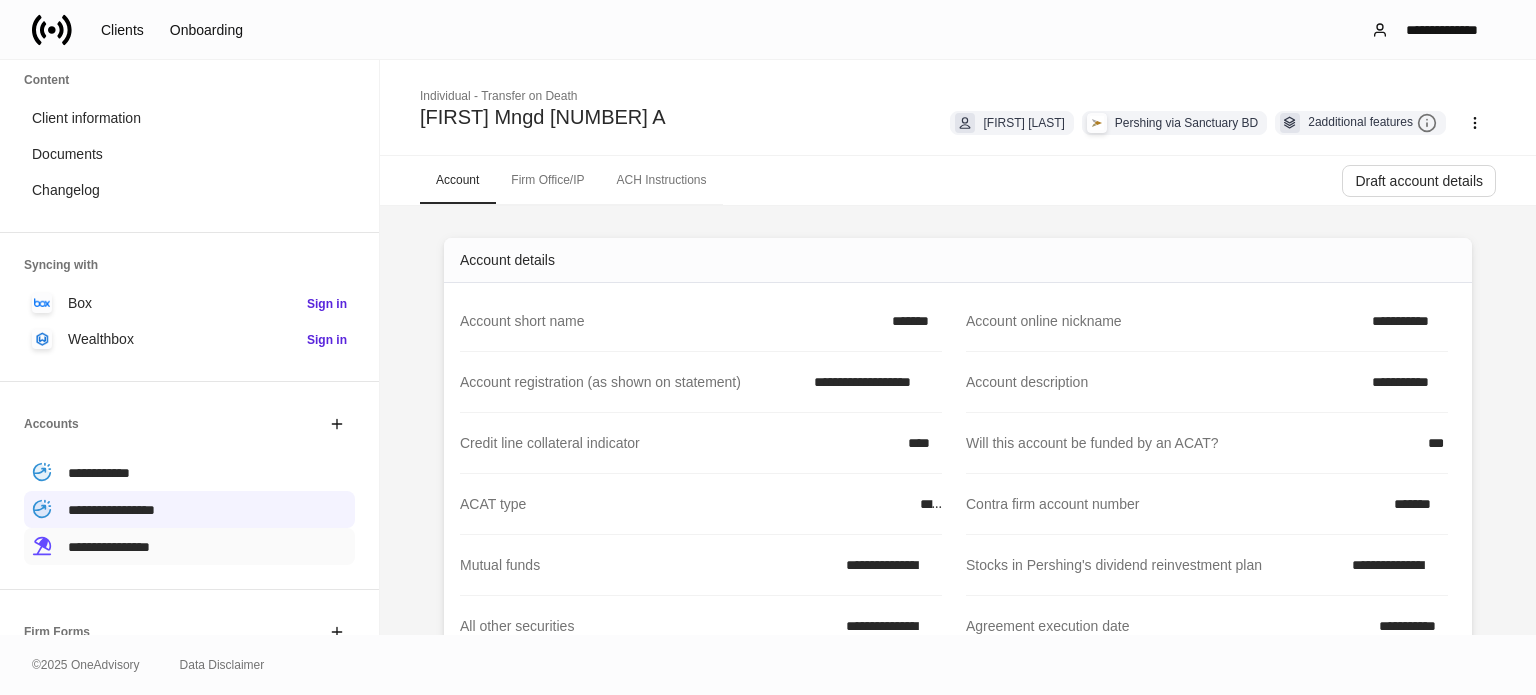 click on "**********" at bounding box center (109, 547) 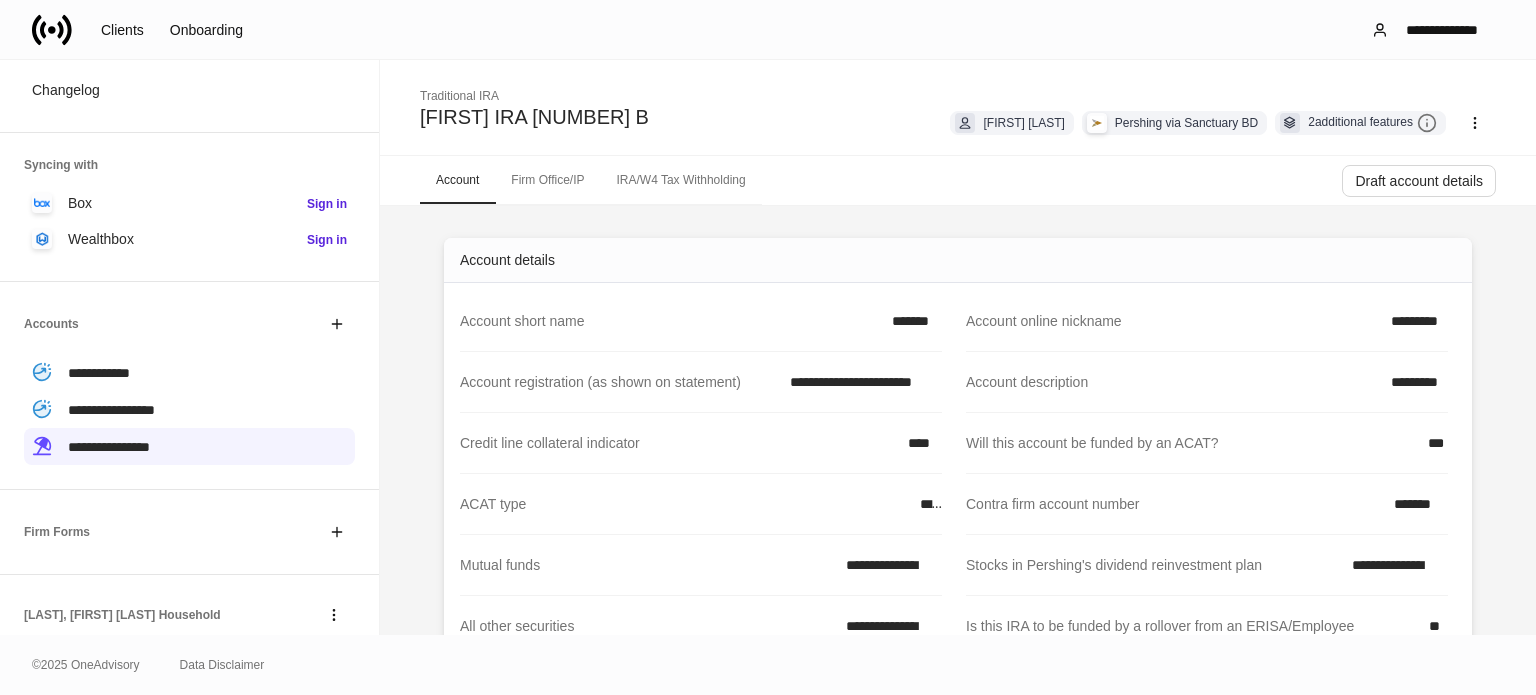 scroll, scrollTop: 296, scrollLeft: 0, axis: vertical 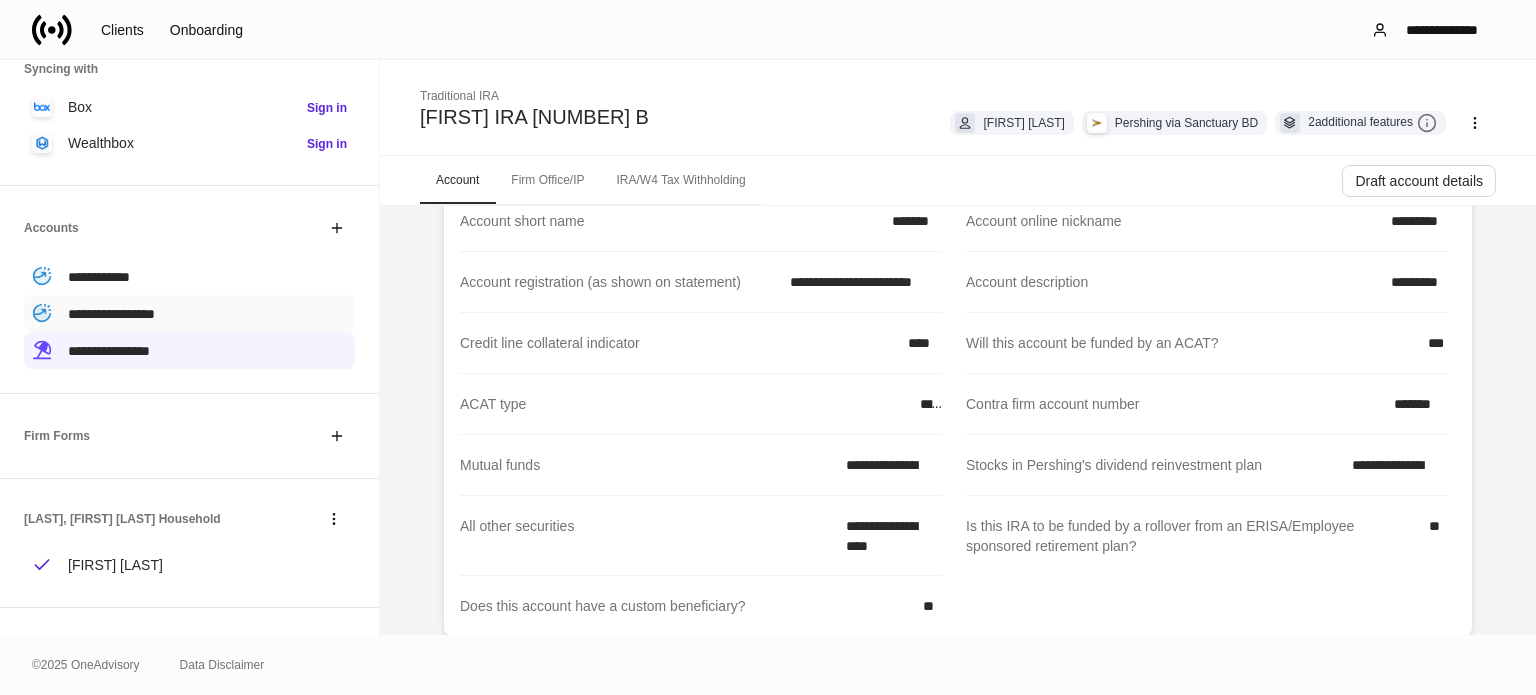 click on "**********" at bounding box center [189, 313] 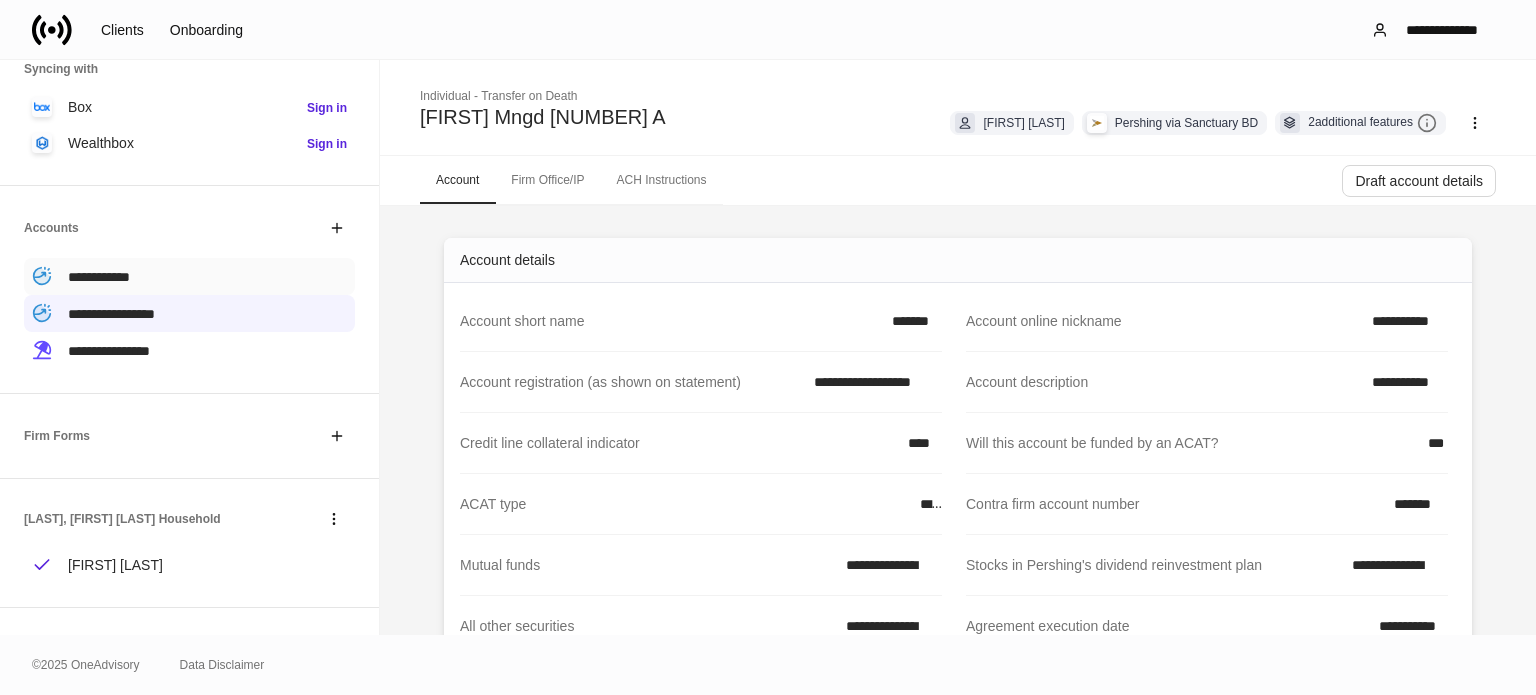 click on "**********" at bounding box center [189, 276] 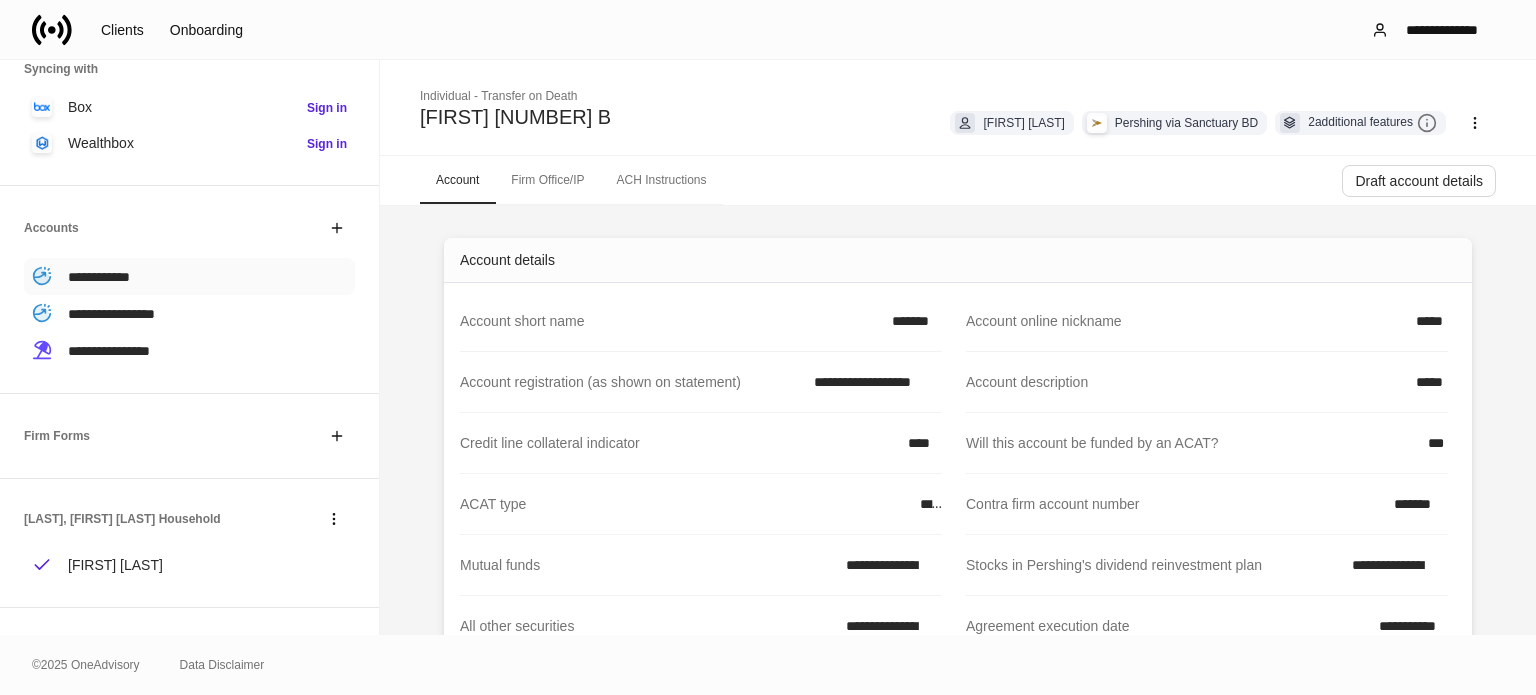 click on "**********" at bounding box center (189, 276) 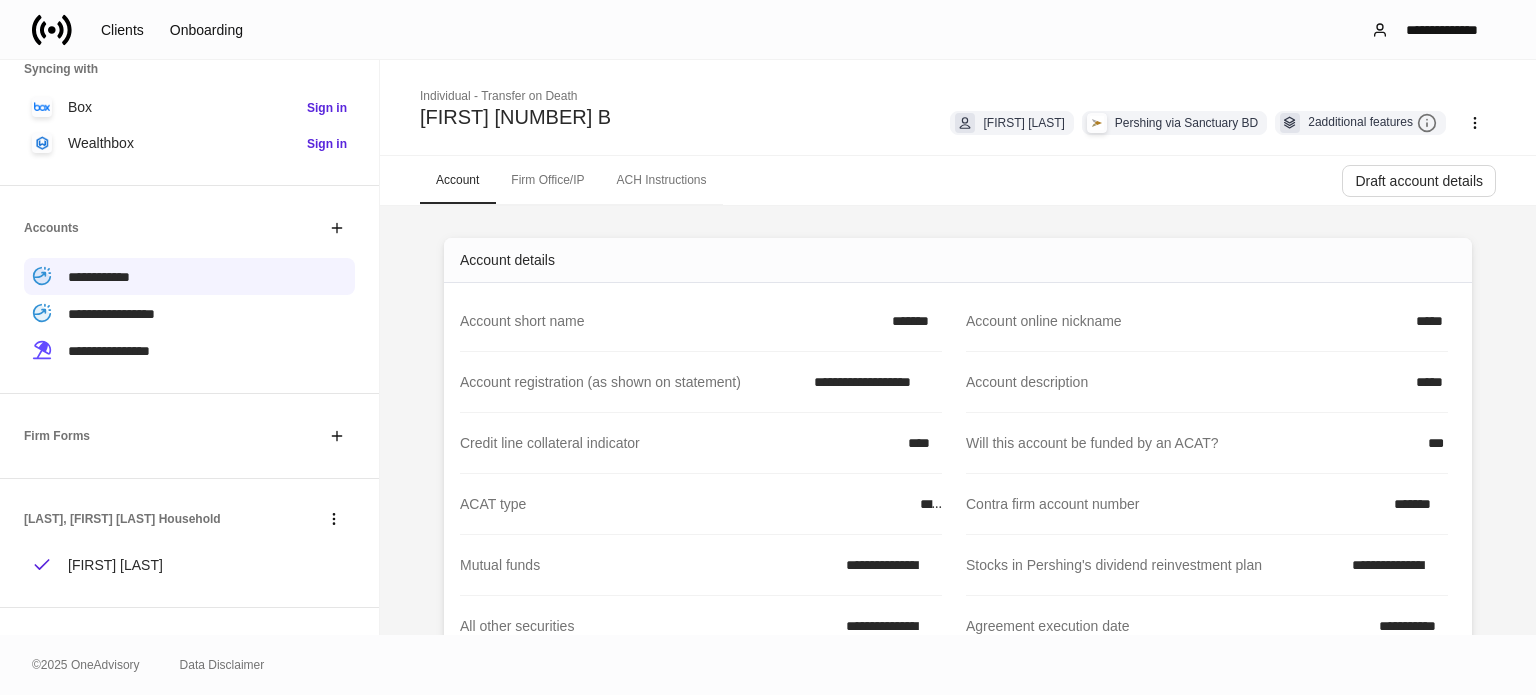 click 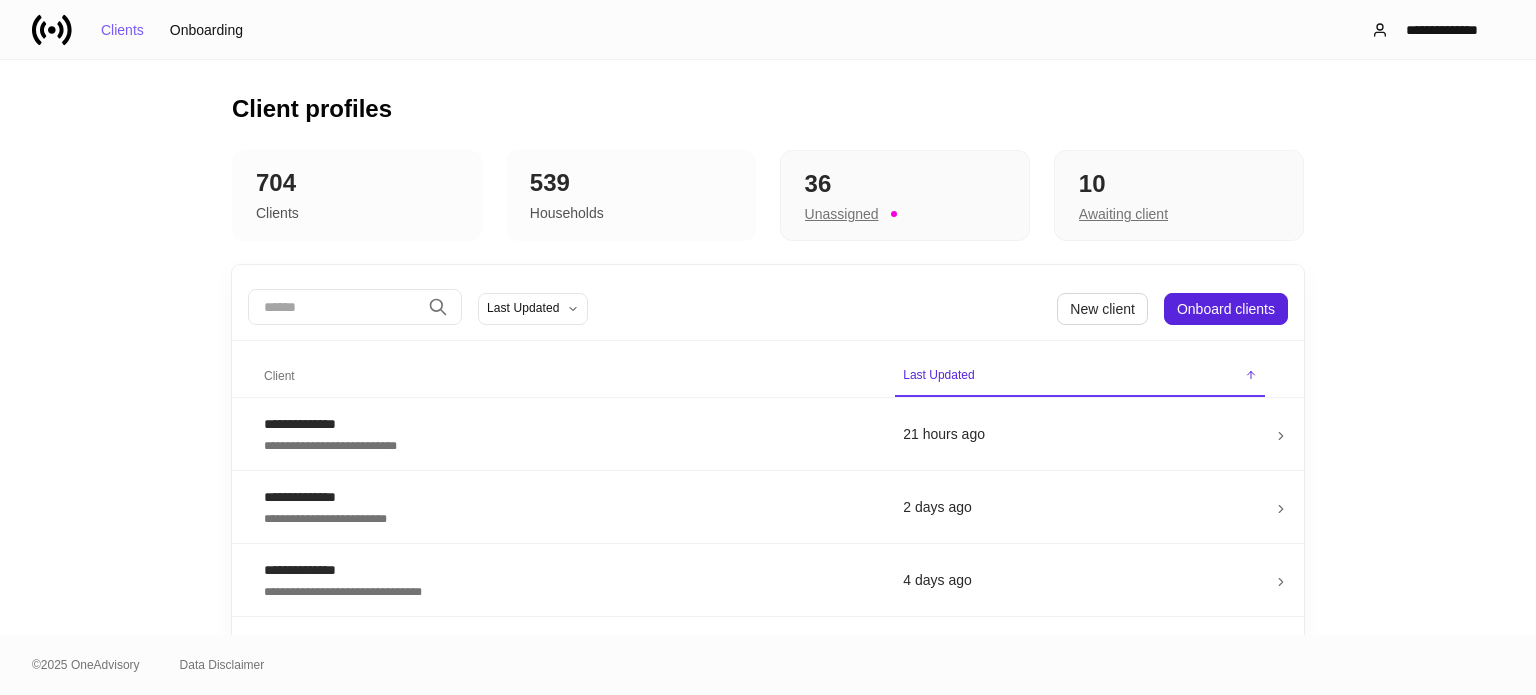 click at bounding box center [334, 307] 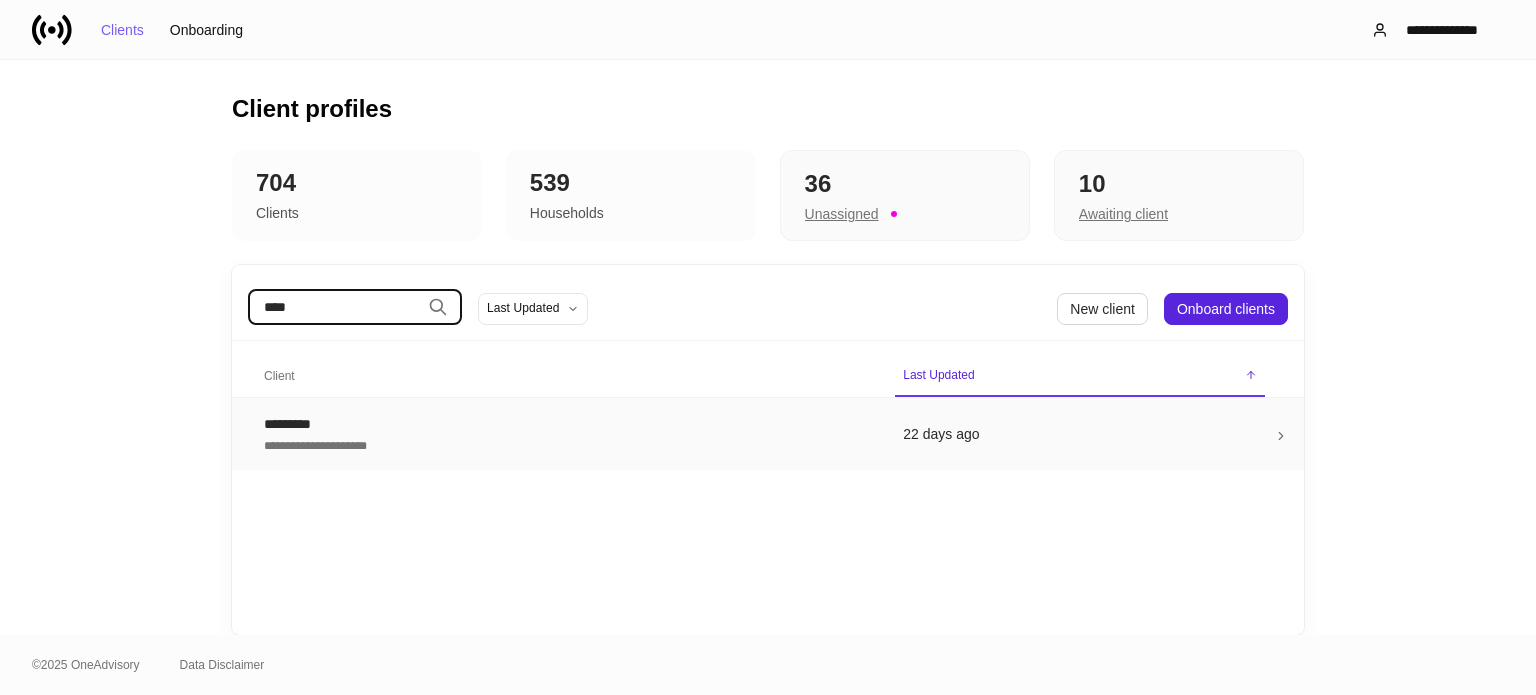 type on "****" 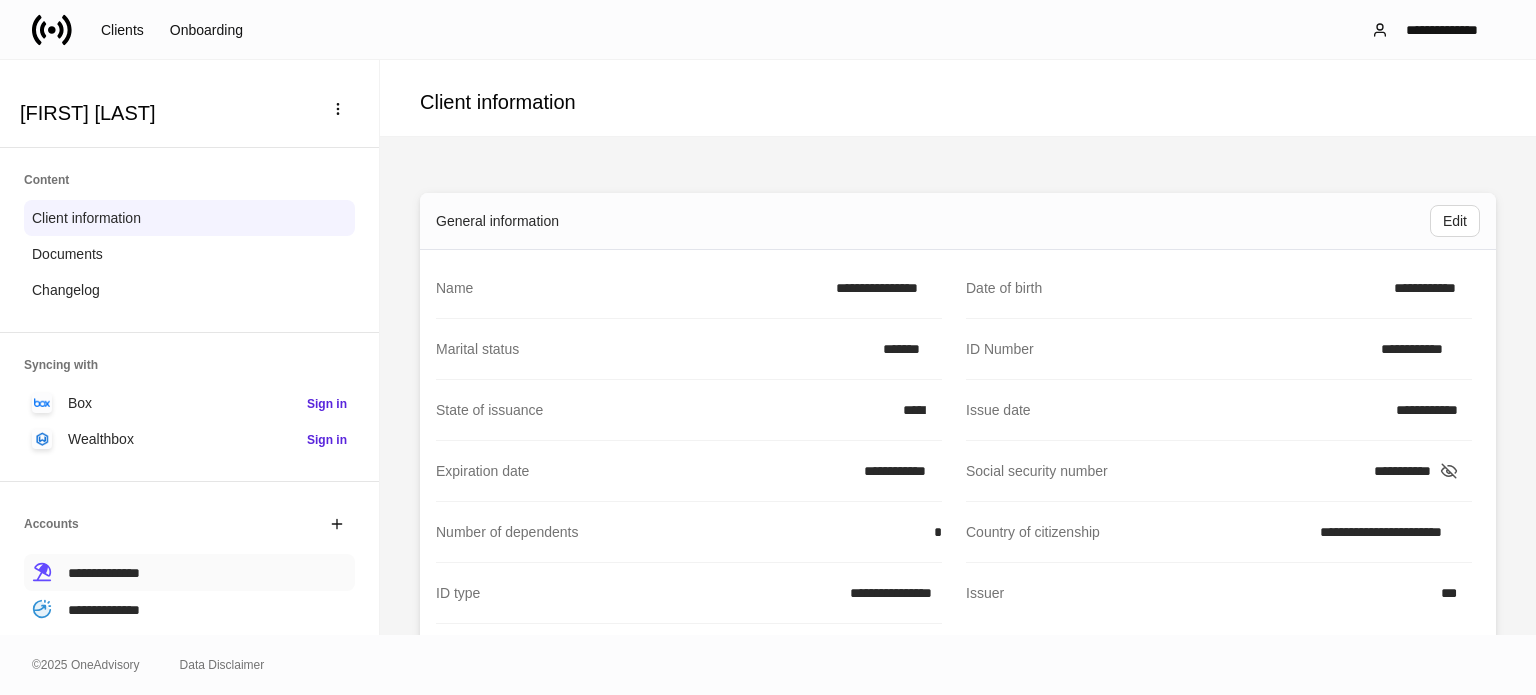 click on "**********" at bounding box center (104, 573) 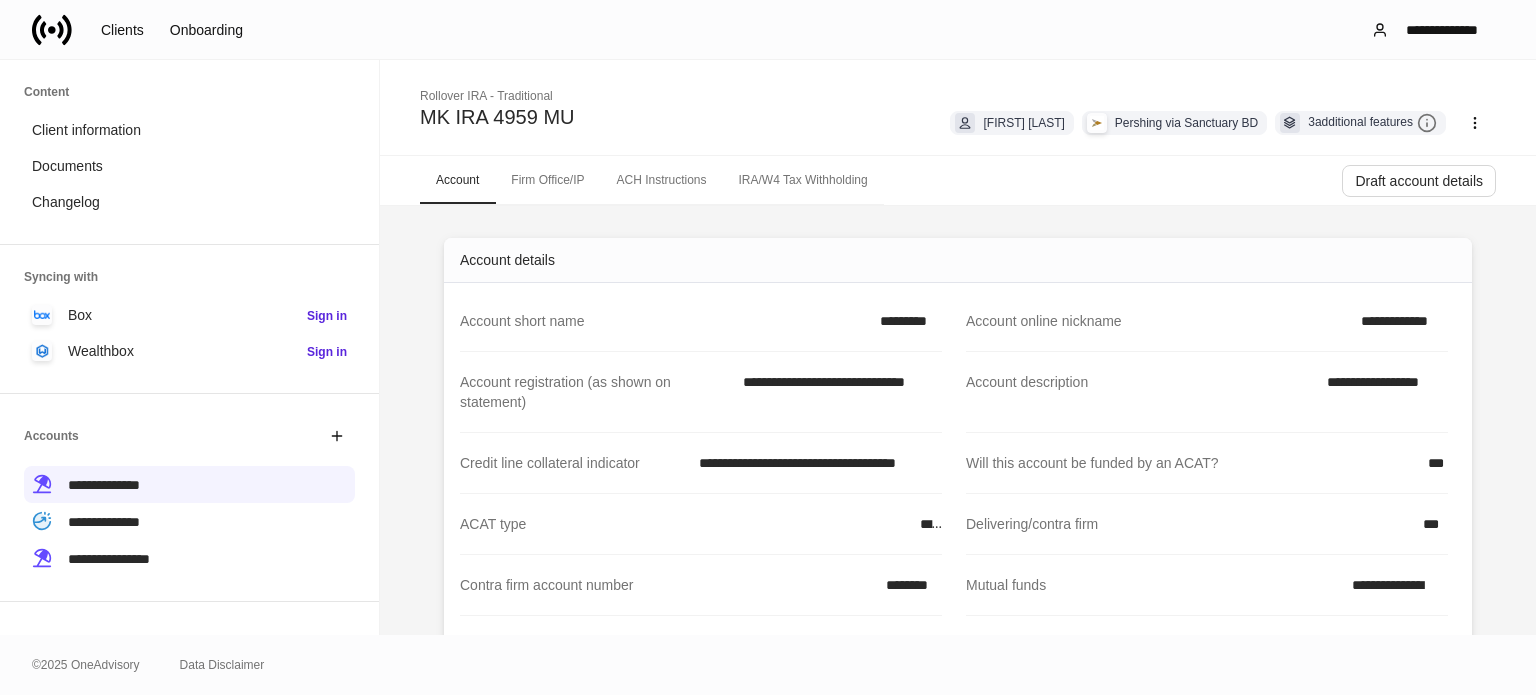 scroll, scrollTop: 200, scrollLeft: 0, axis: vertical 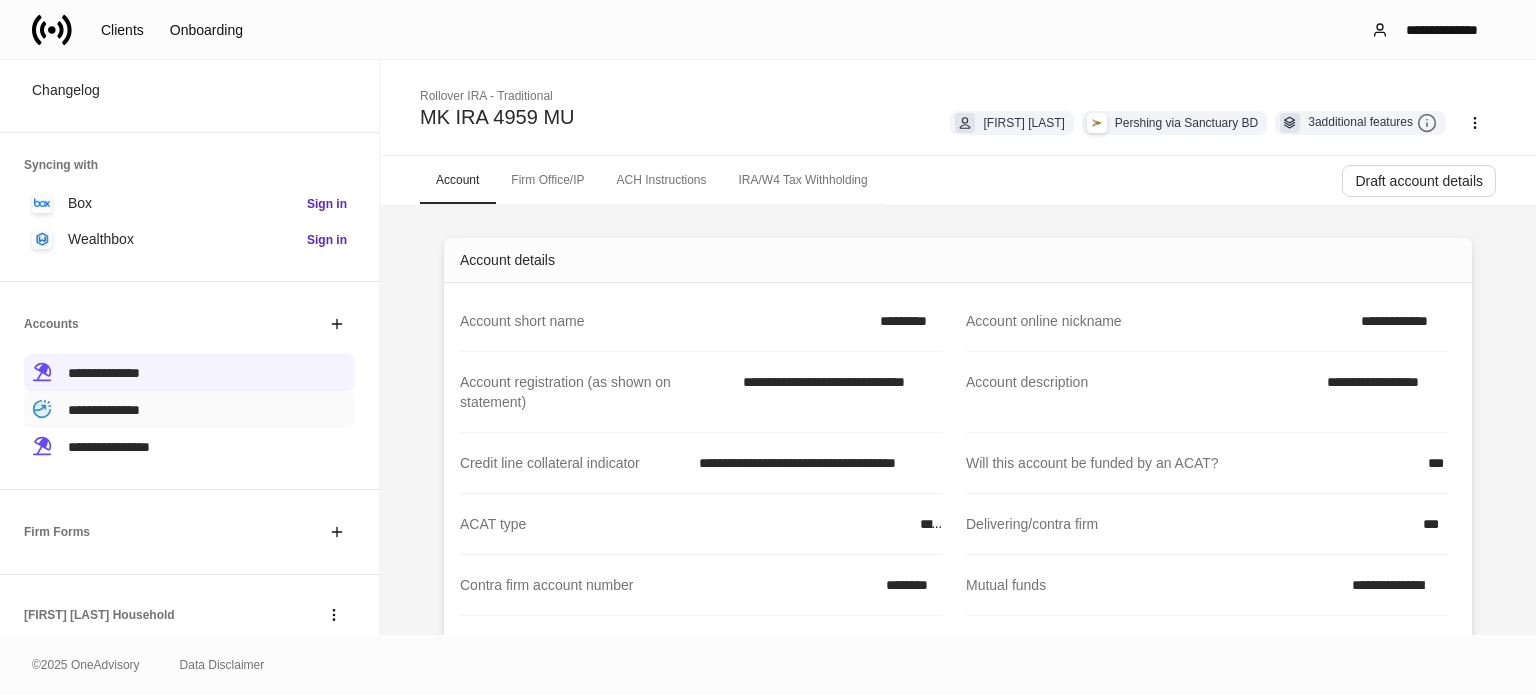 click on "**********" at bounding box center [104, 410] 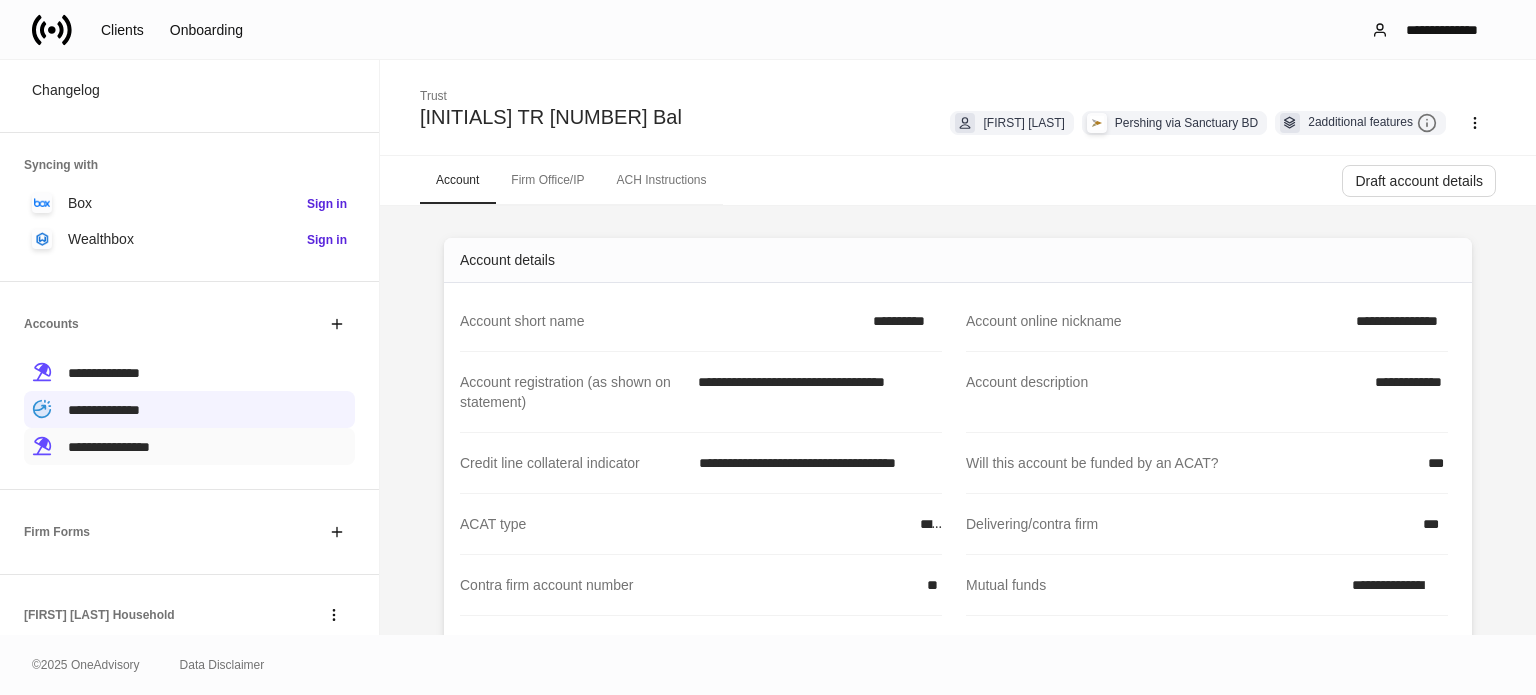 click on "**********" at bounding box center (109, 447) 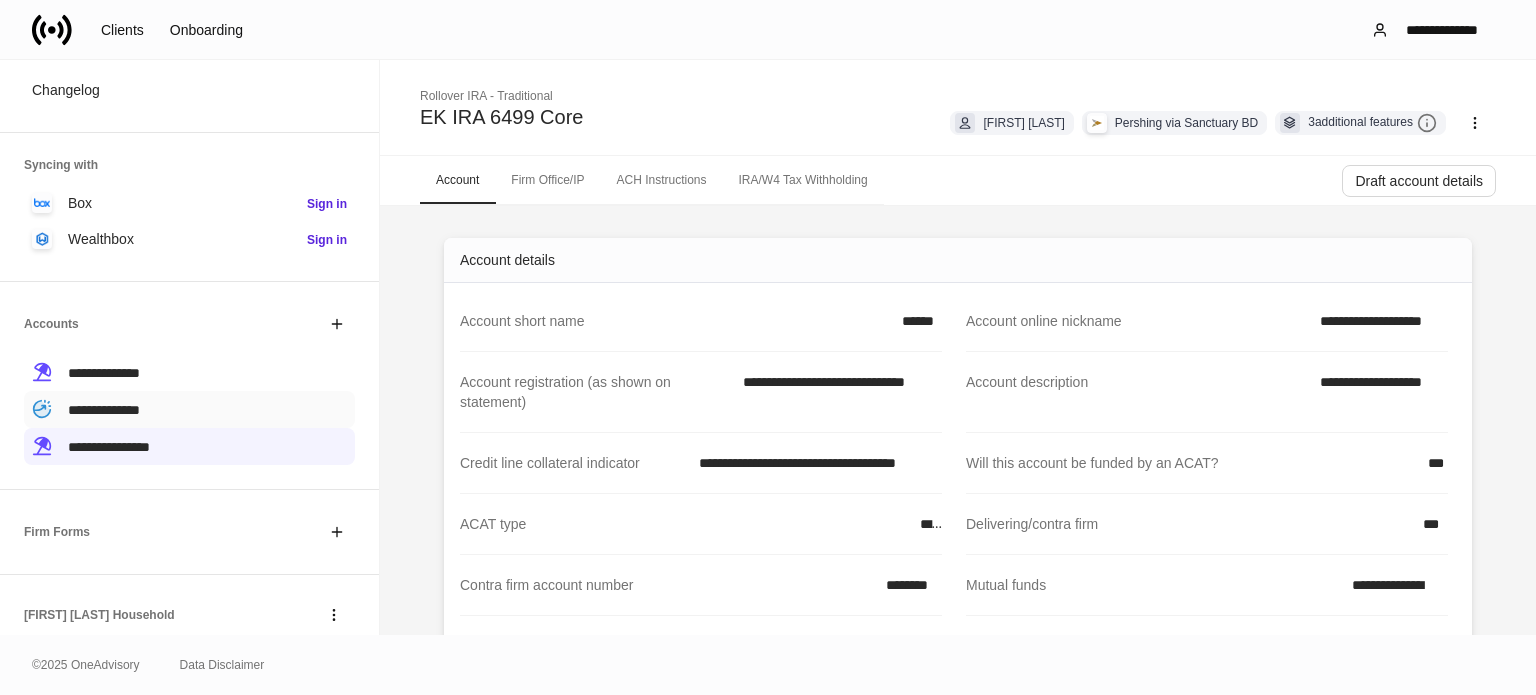 click on "**********" at bounding box center [189, 409] 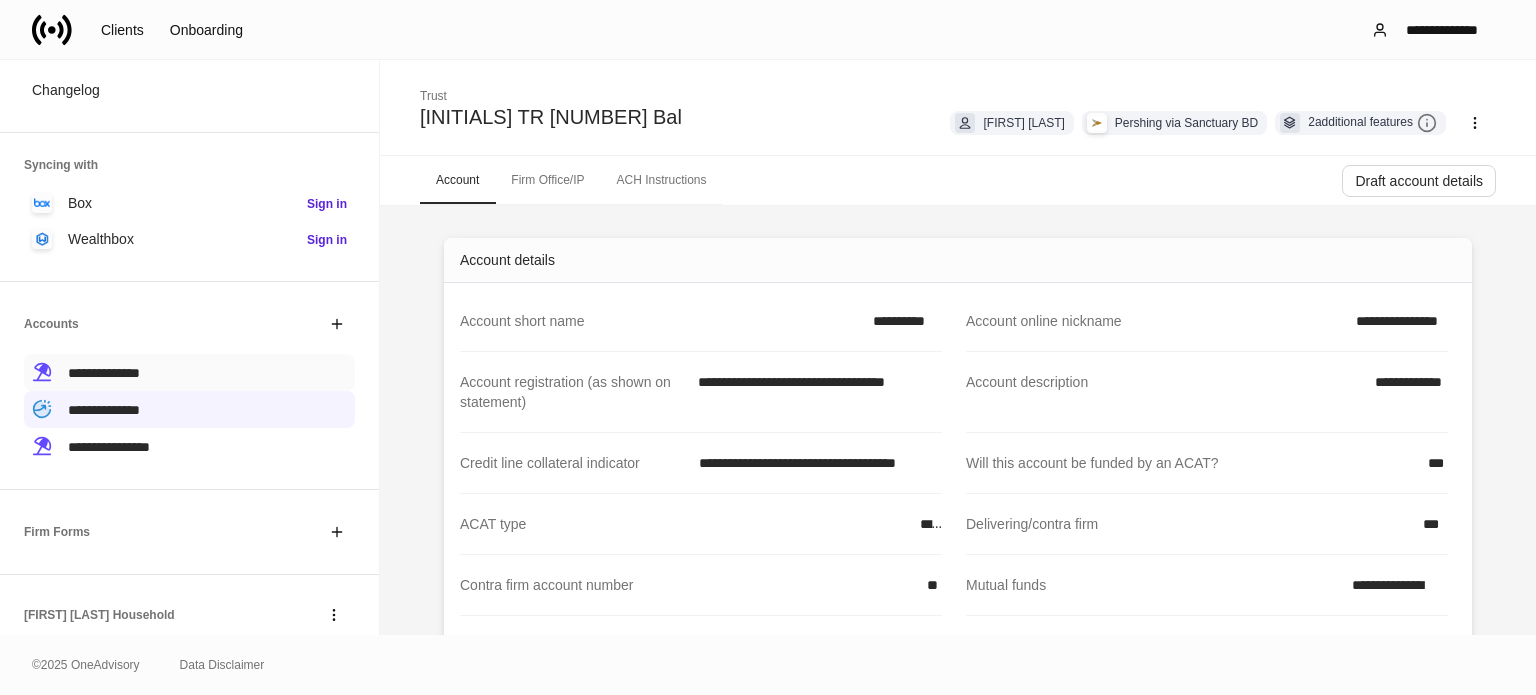 click on "**********" at bounding box center [104, 373] 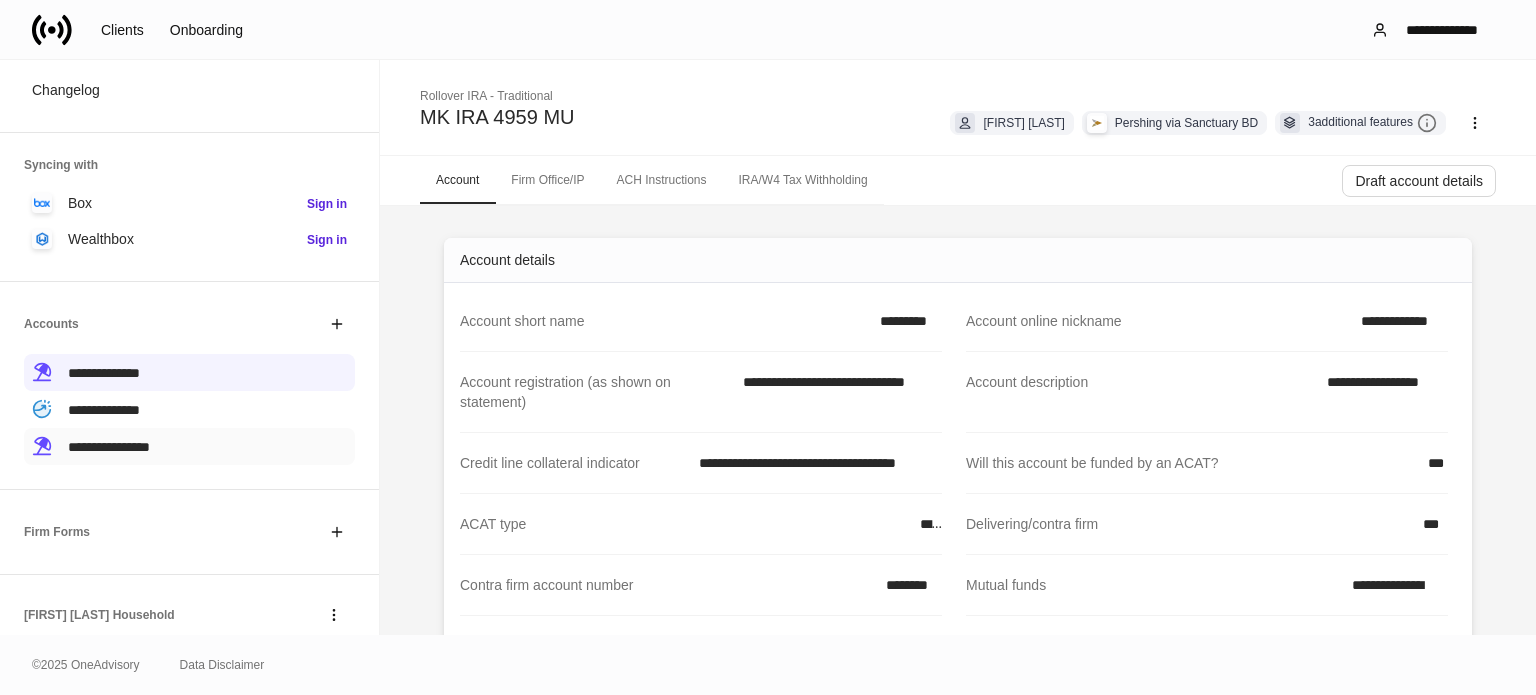 click on "**********" at bounding box center [109, 447] 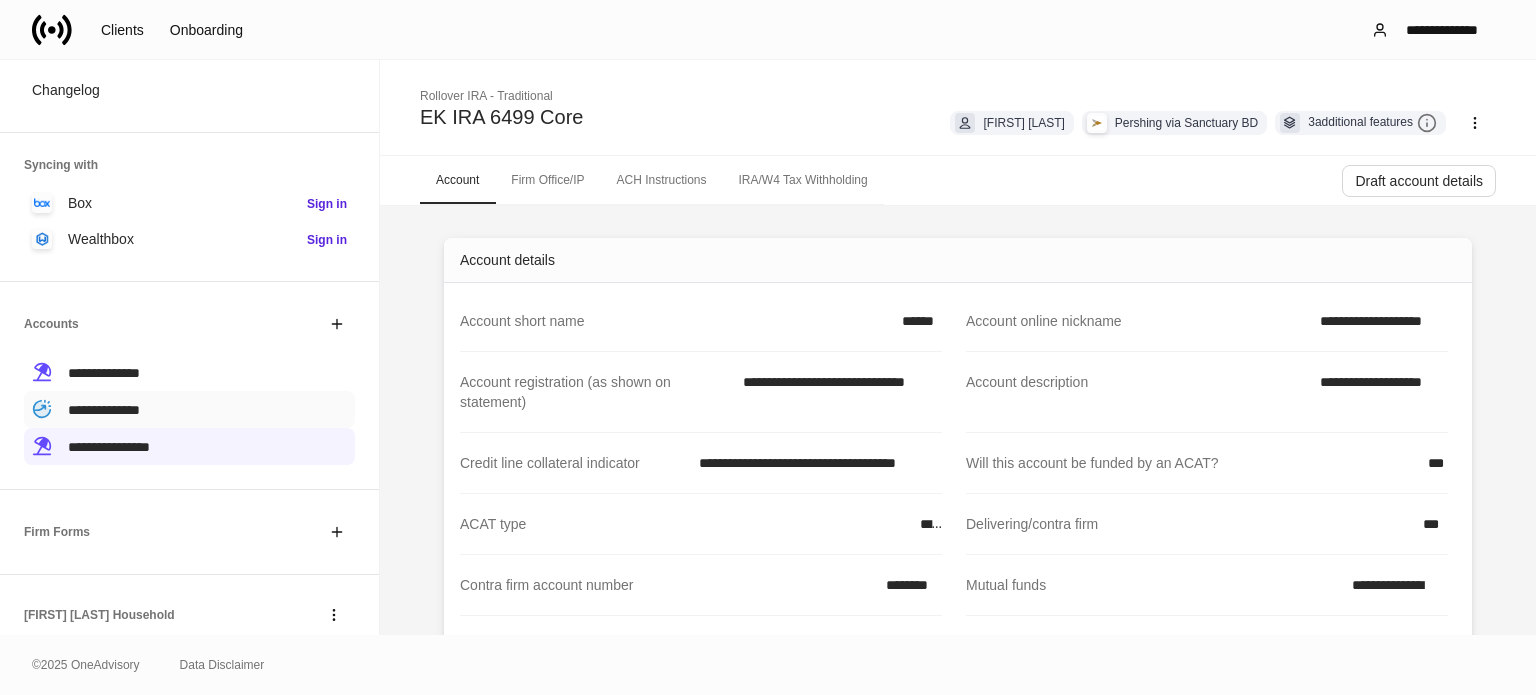 click on "**********" at bounding box center [104, 410] 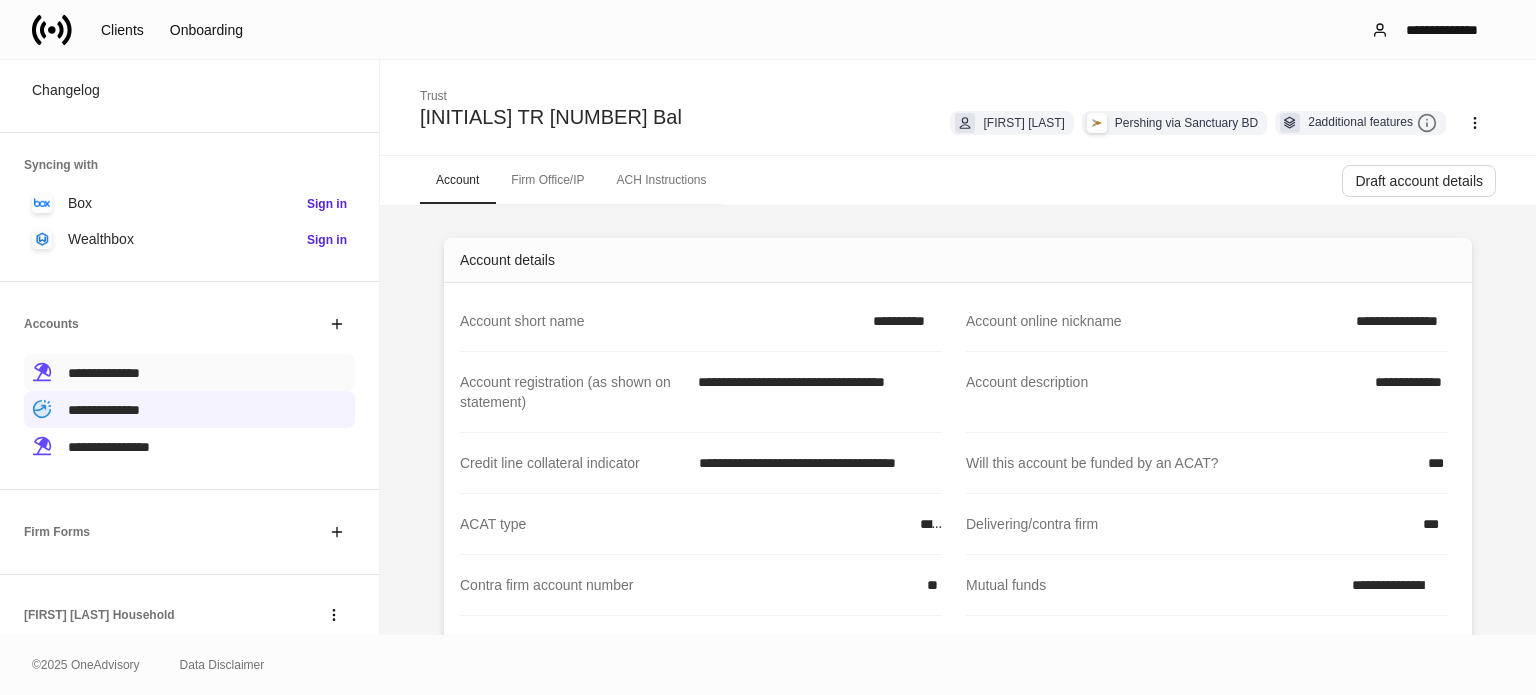 click on "**********" at bounding box center (189, 372) 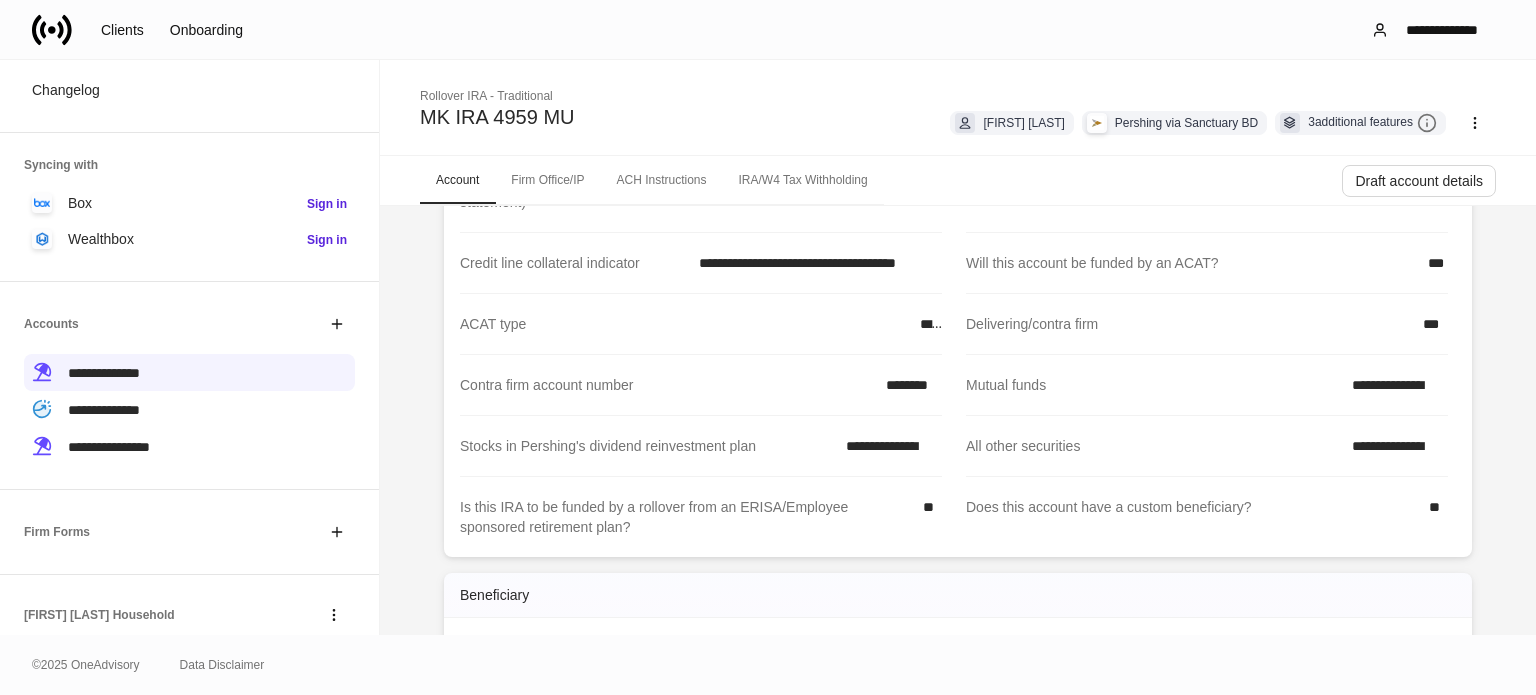 scroll, scrollTop: 100, scrollLeft: 0, axis: vertical 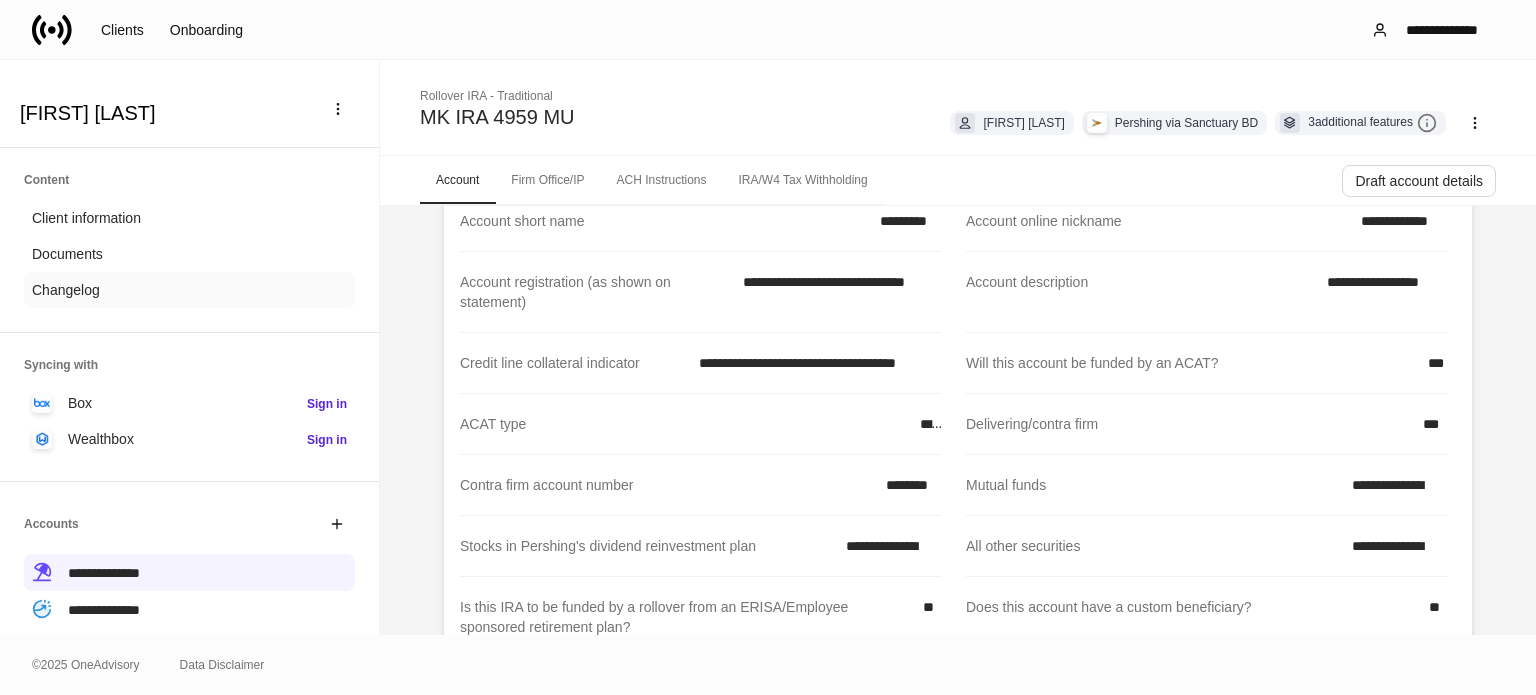 click on "Changelog" at bounding box center [189, 290] 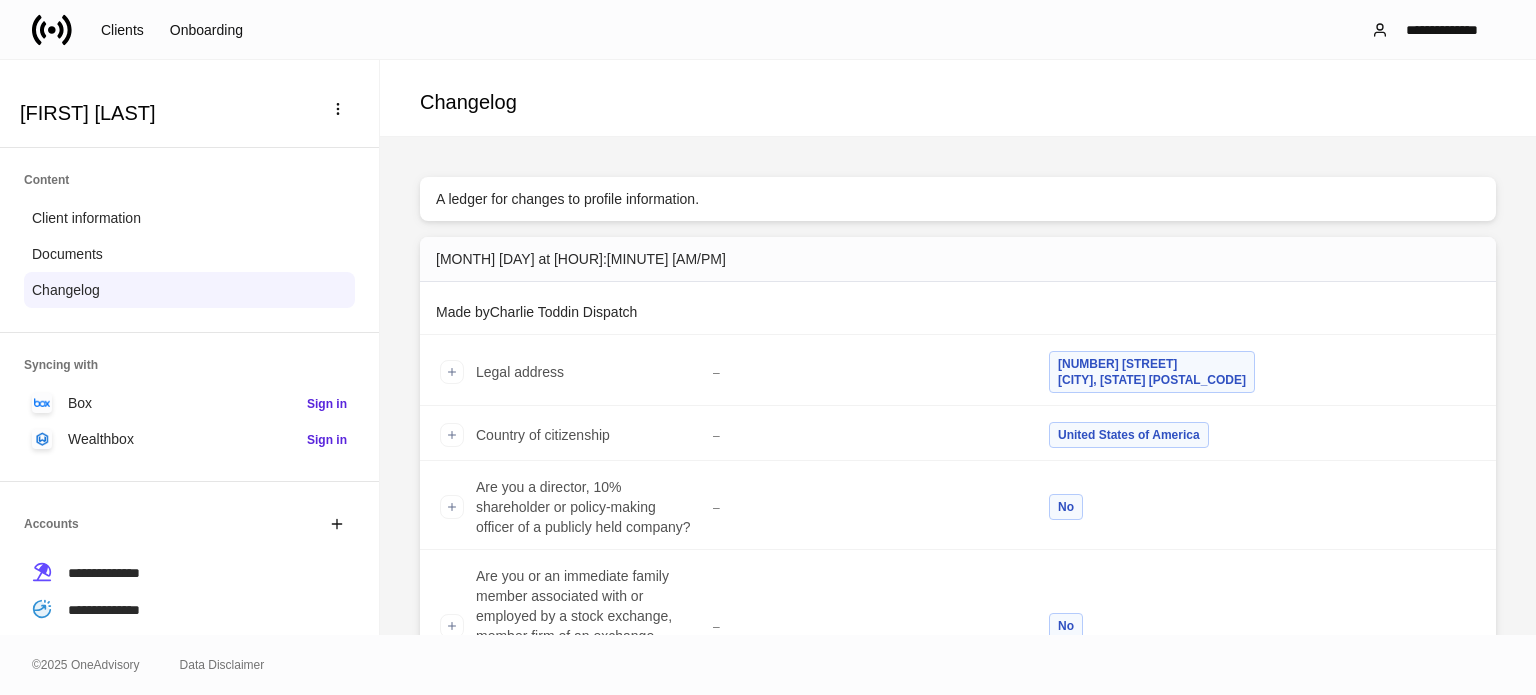 scroll, scrollTop: 200, scrollLeft: 0, axis: vertical 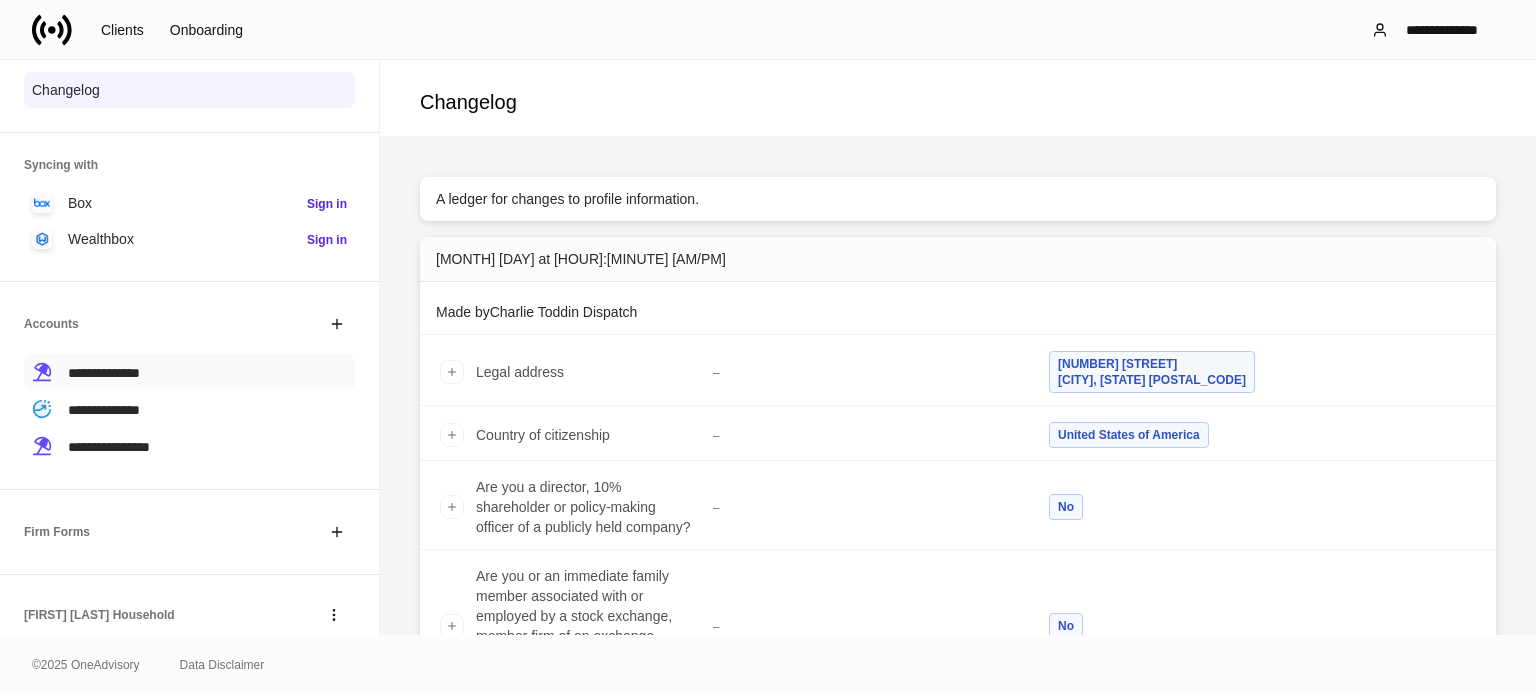click on "**********" at bounding box center (104, 373) 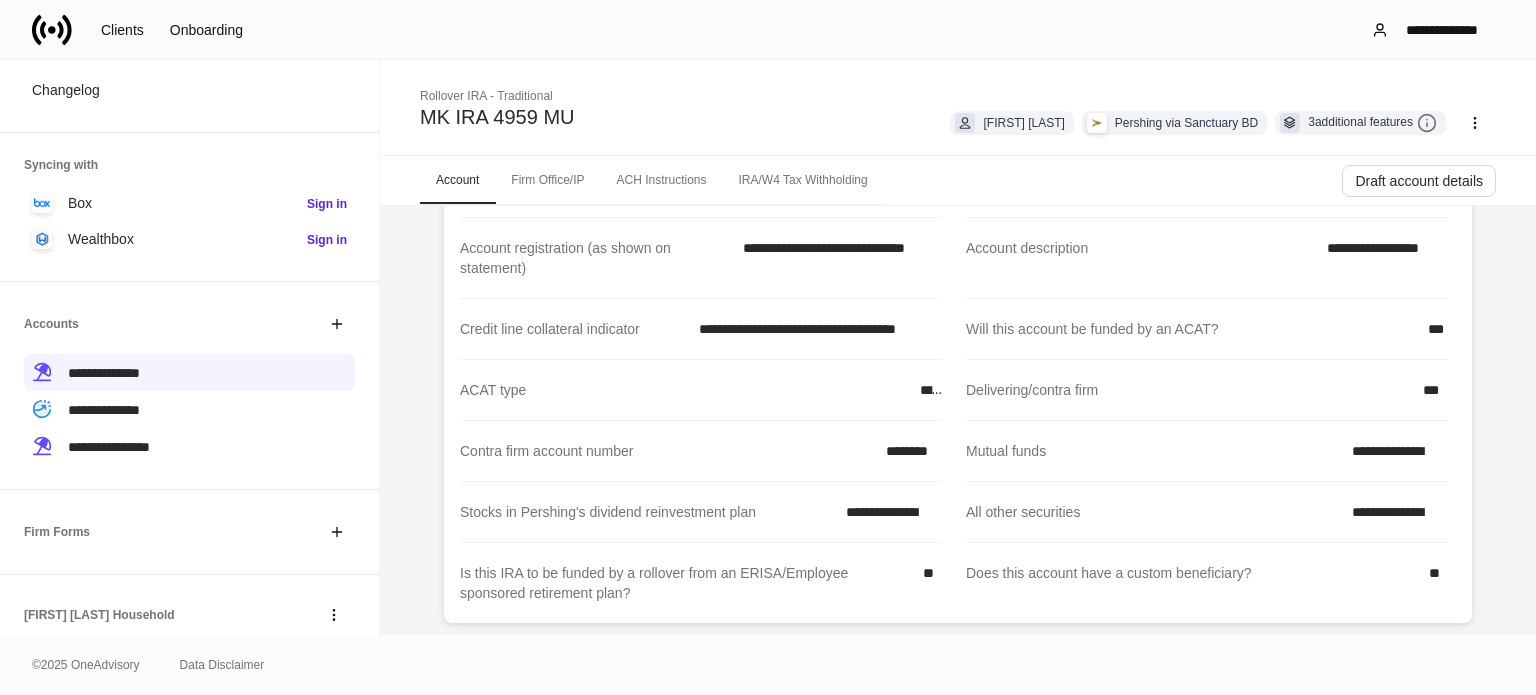 scroll, scrollTop: 100, scrollLeft: 0, axis: vertical 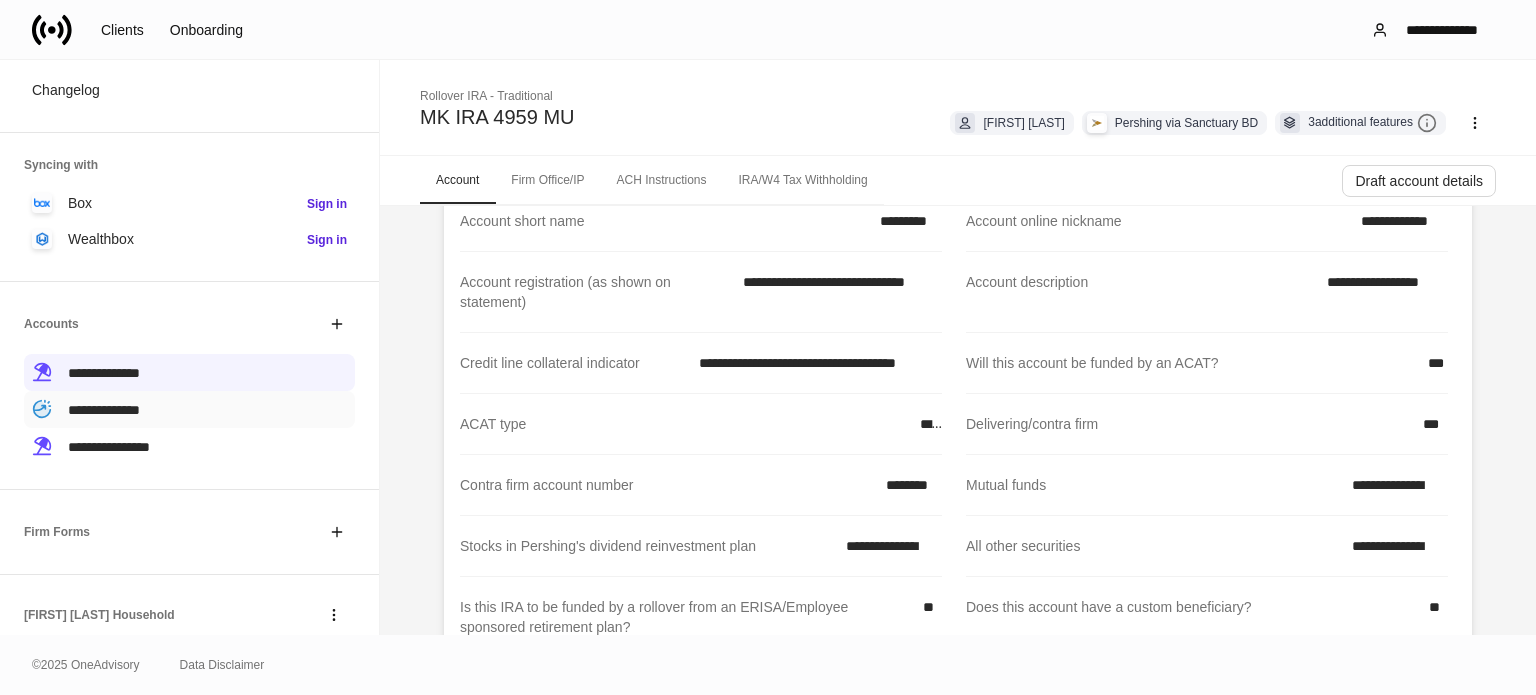 click on "**********" at bounding box center [189, 409] 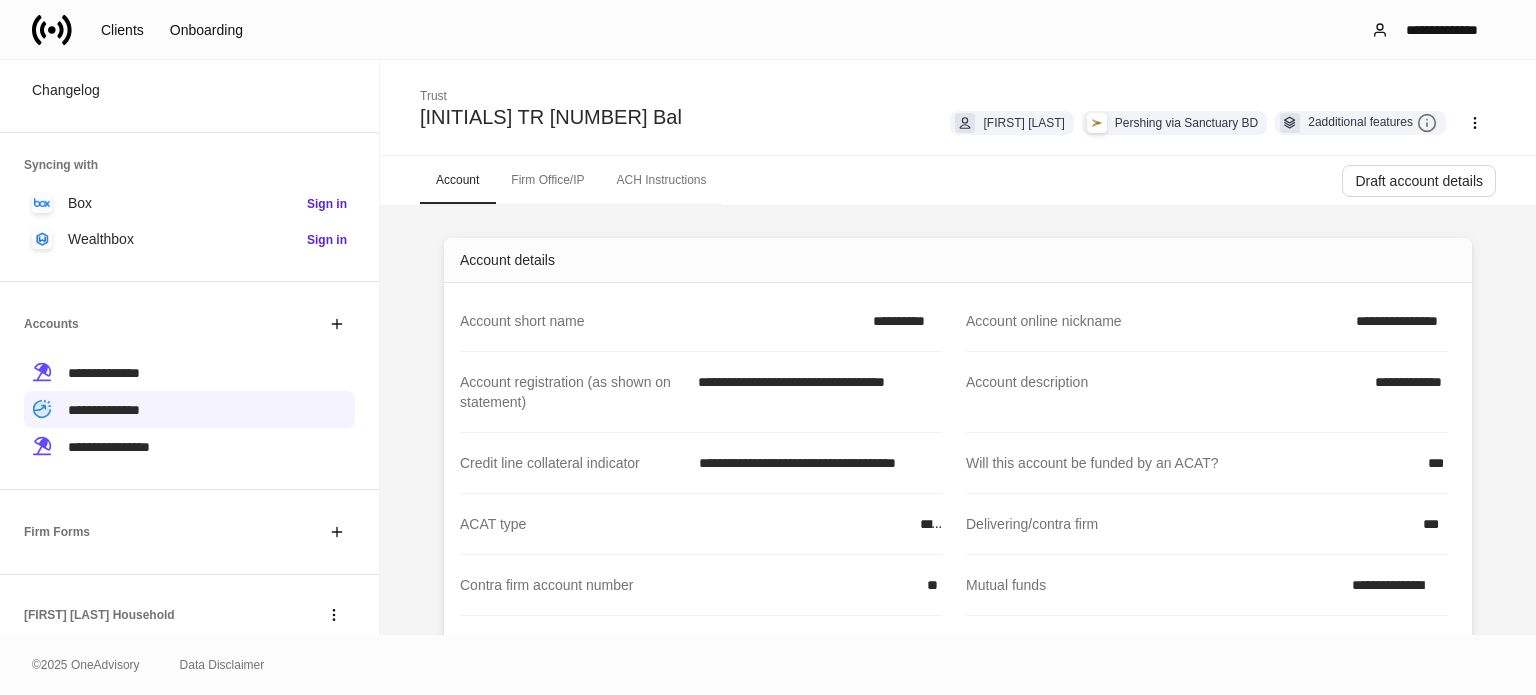 click on "Contra firm account number" at bounding box center (687, 585) 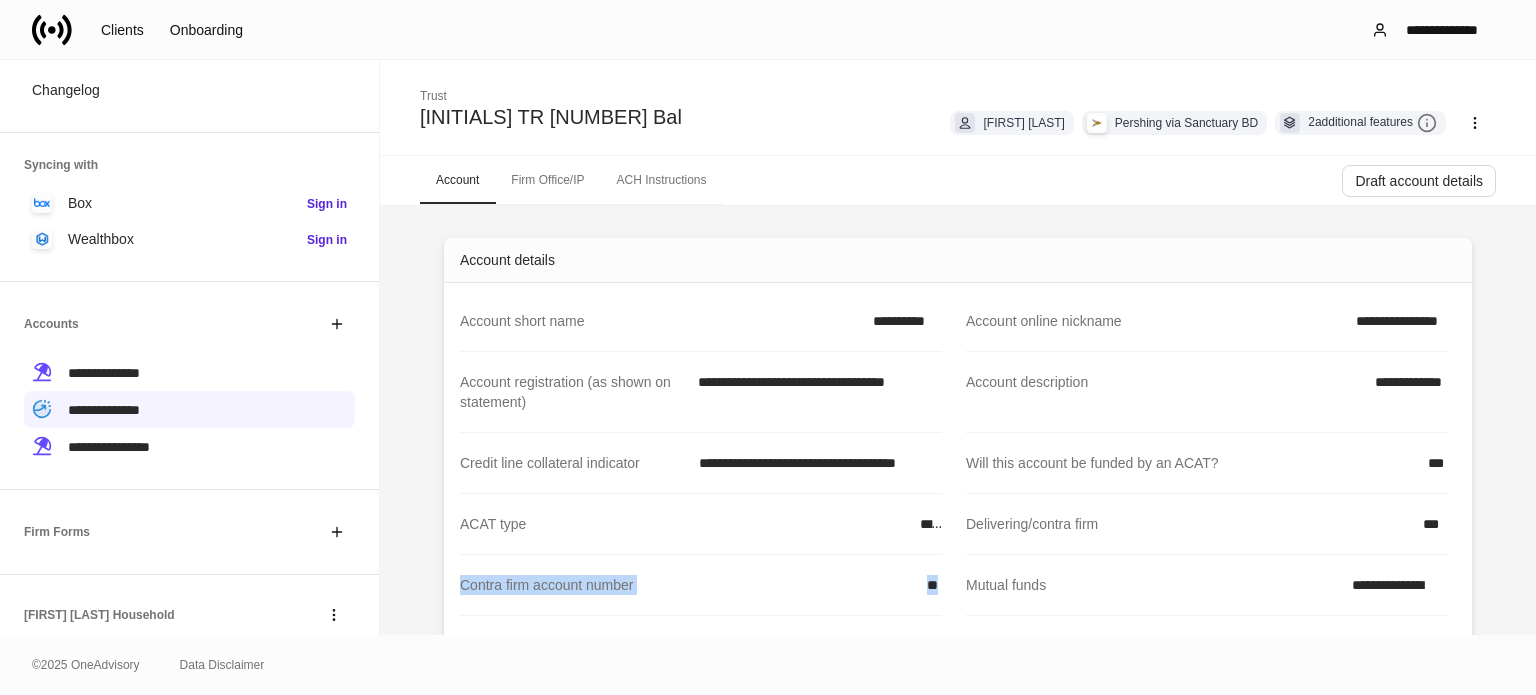 drag, startPoint x: 454, startPoint y: 589, endPoint x: 964, endPoint y: 590, distance: 510.00098 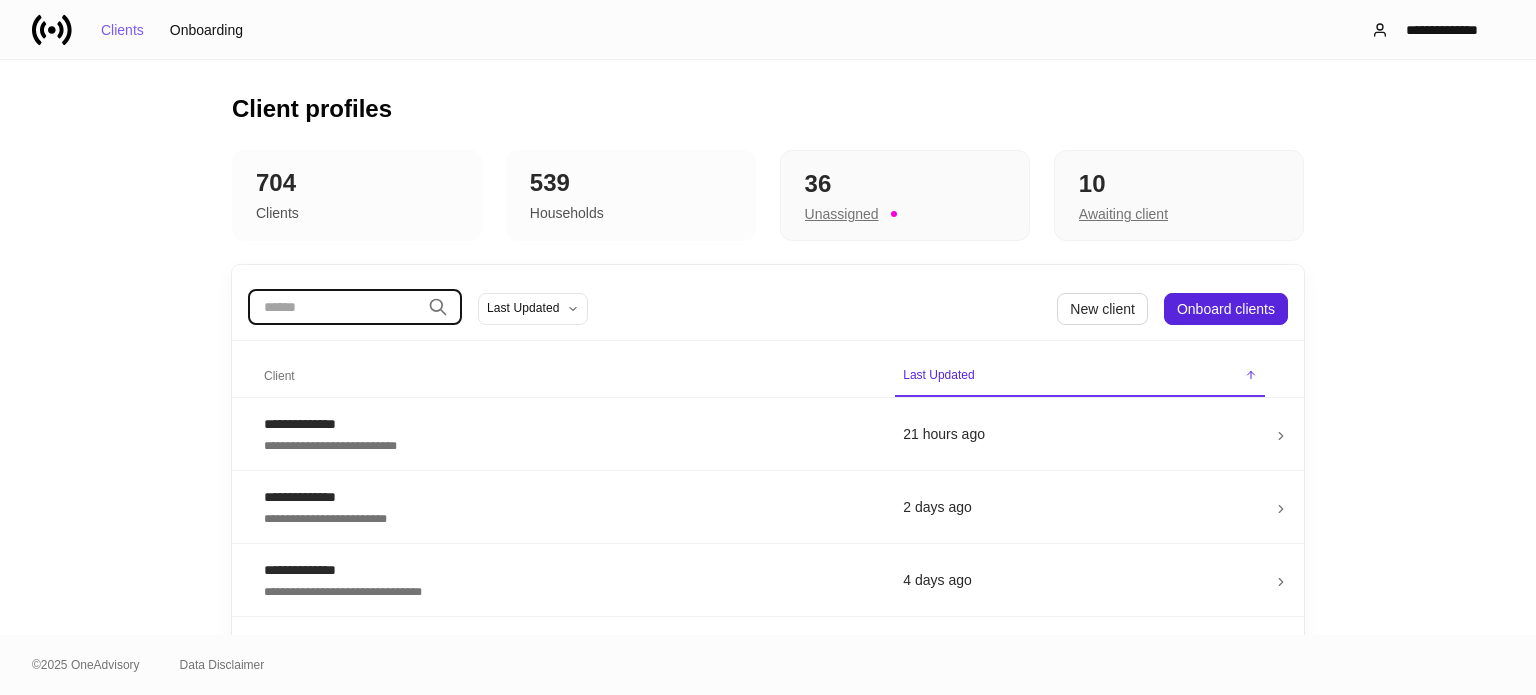 drag, startPoint x: 286, startPoint y: 295, endPoint x: 293, endPoint y: 309, distance: 15.652476 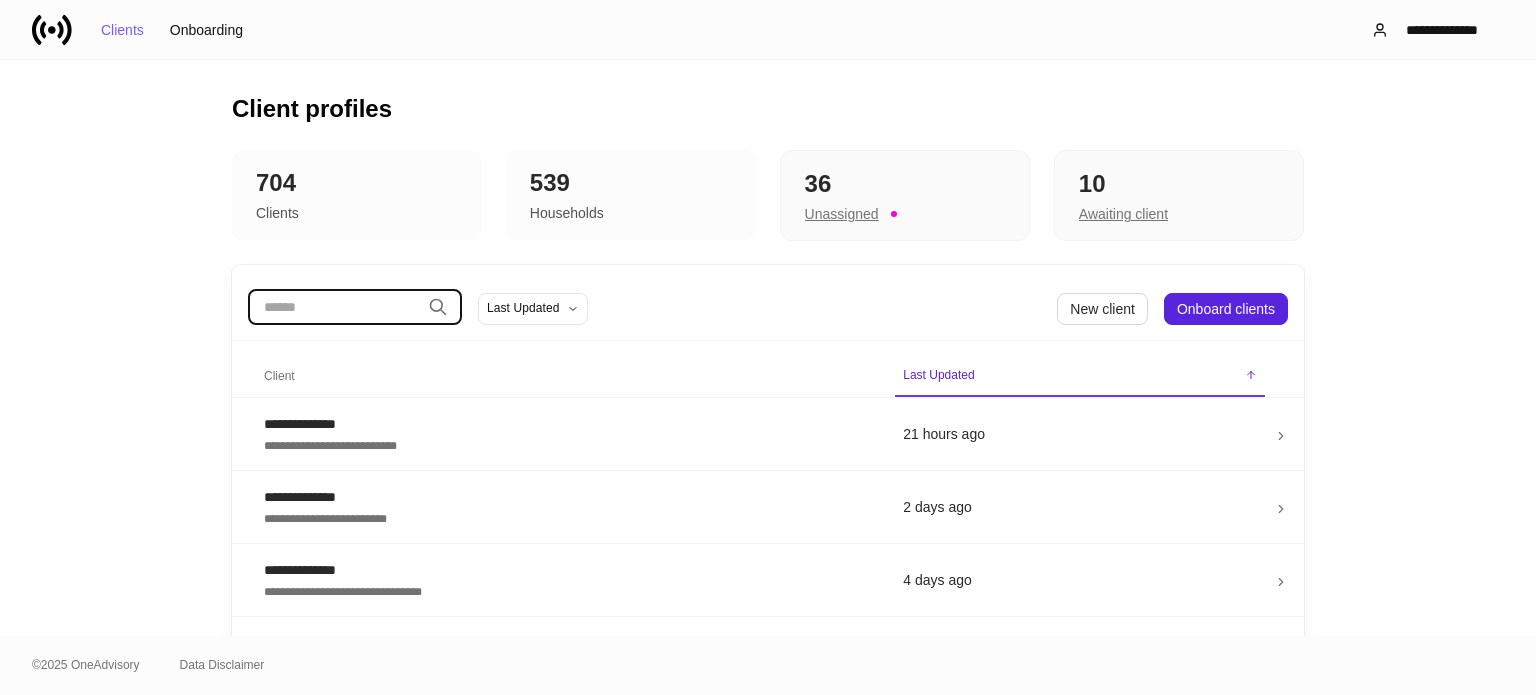 click at bounding box center [334, 307] 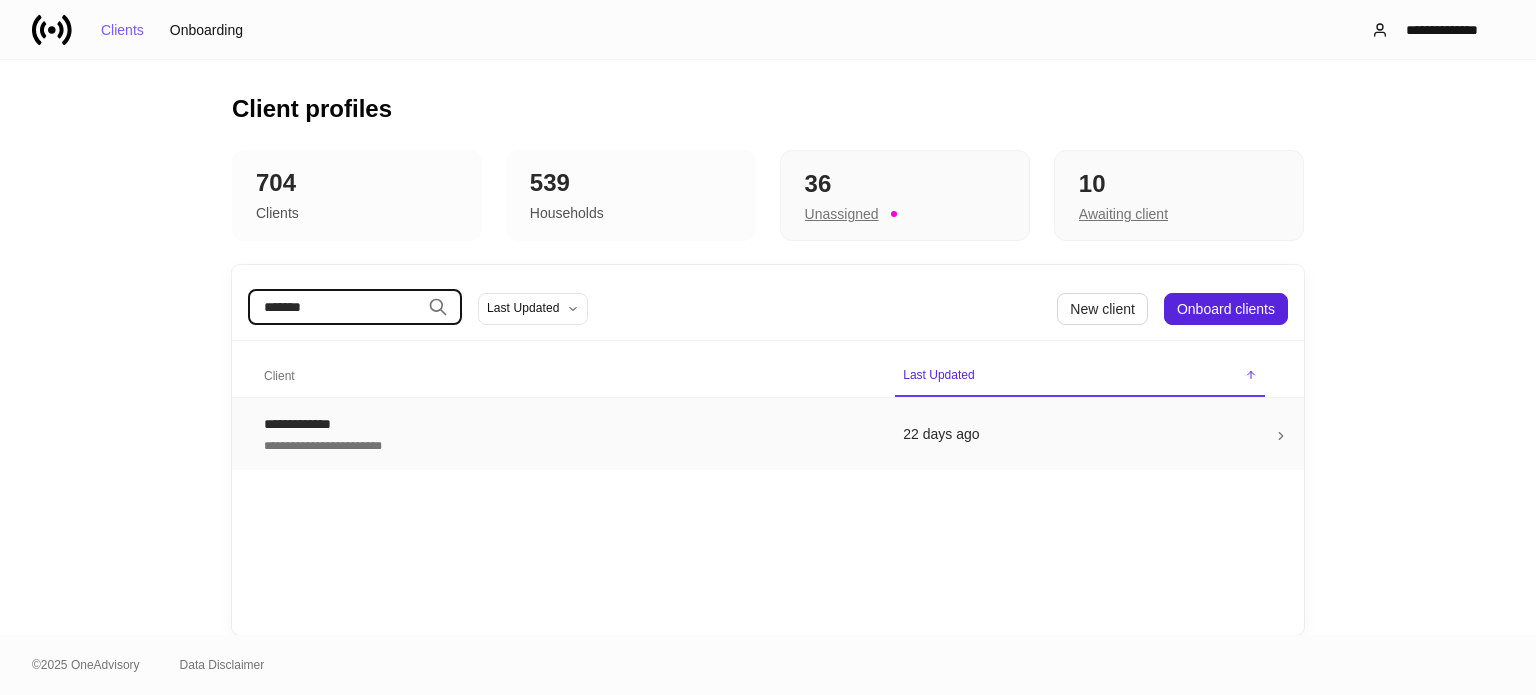 type on "*******" 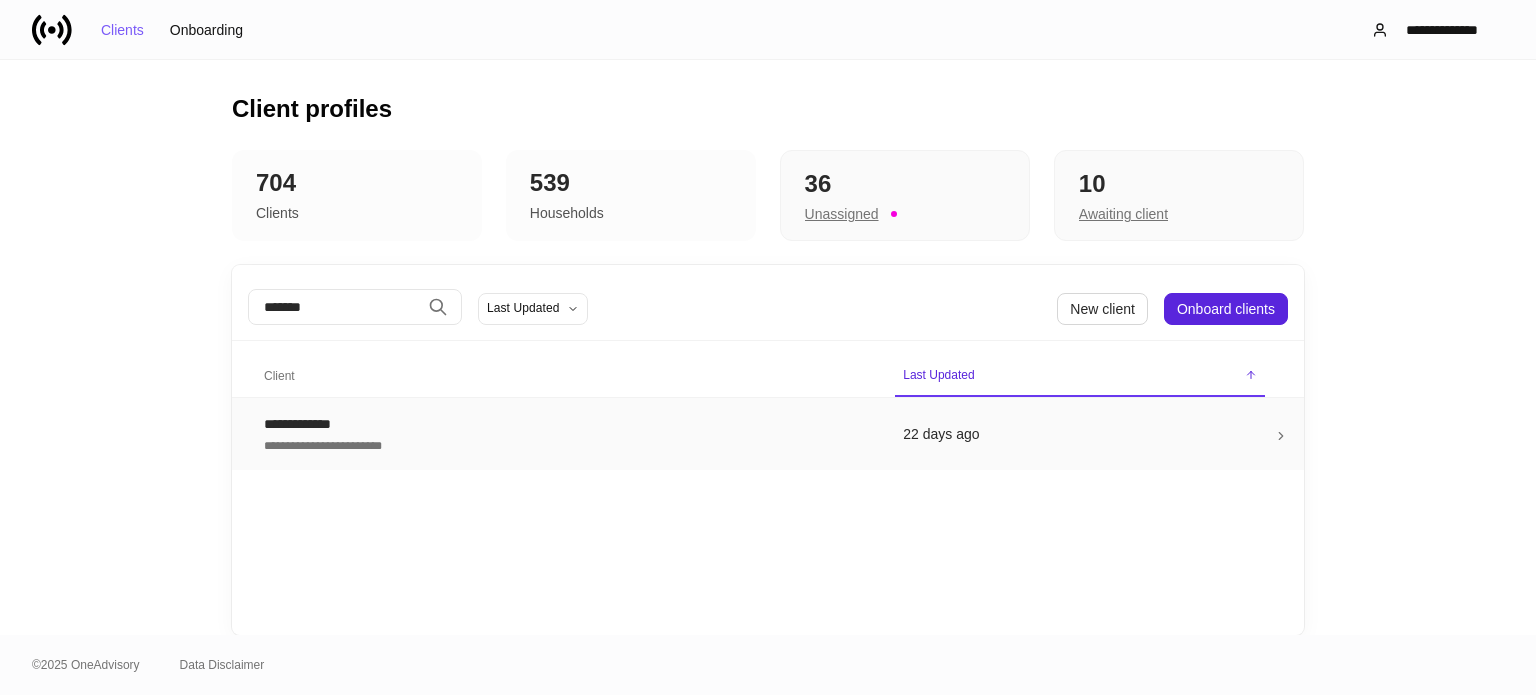 click on "**********" at bounding box center (567, 434) 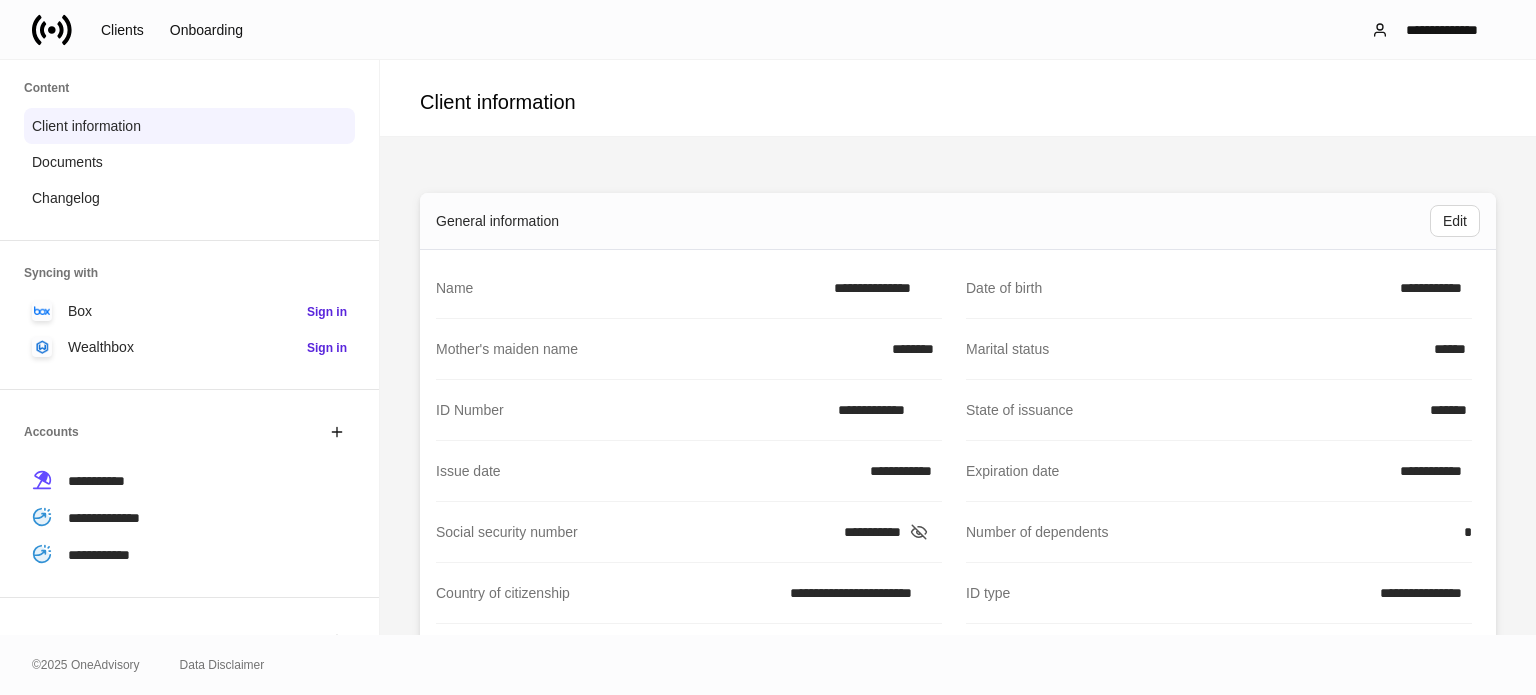 scroll, scrollTop: 200, scrollLeft: 0, axis: vertical 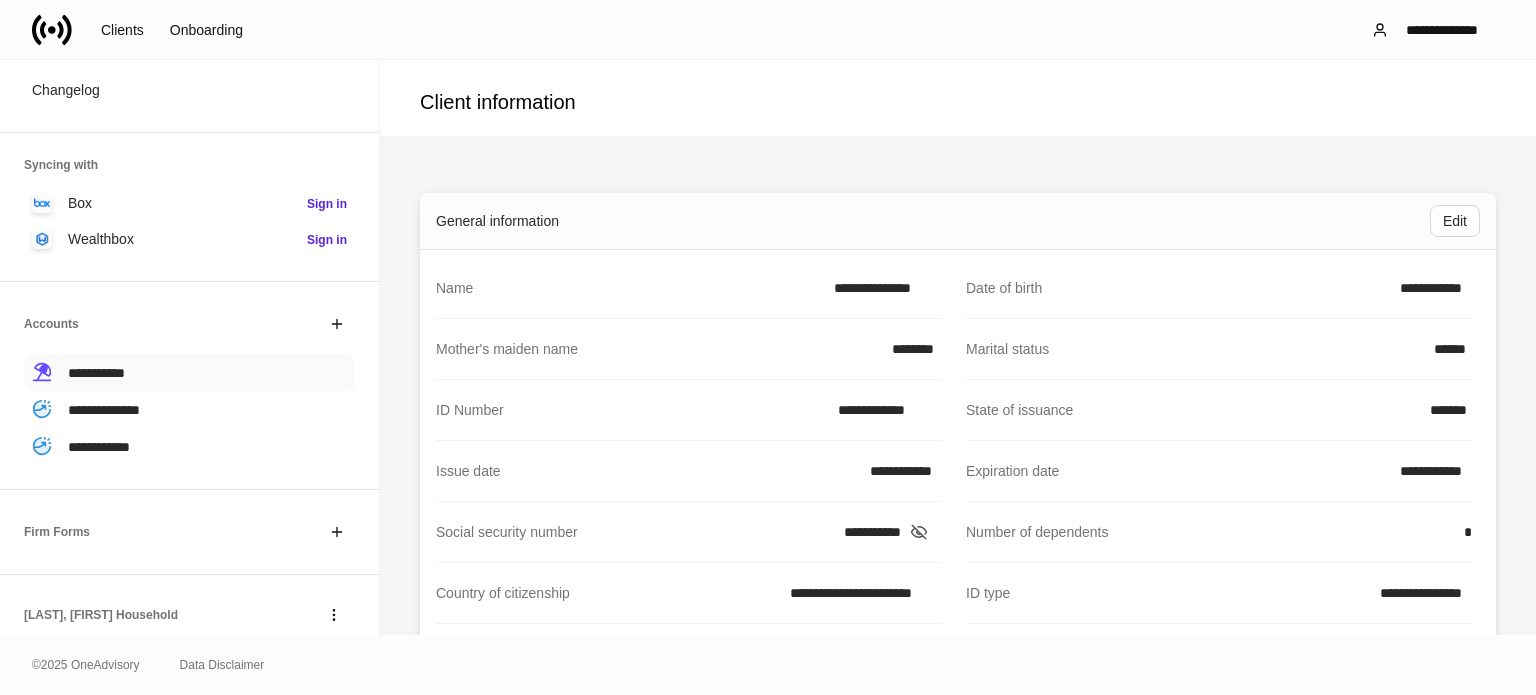 click on "**********" at bounding box center (96, 373) 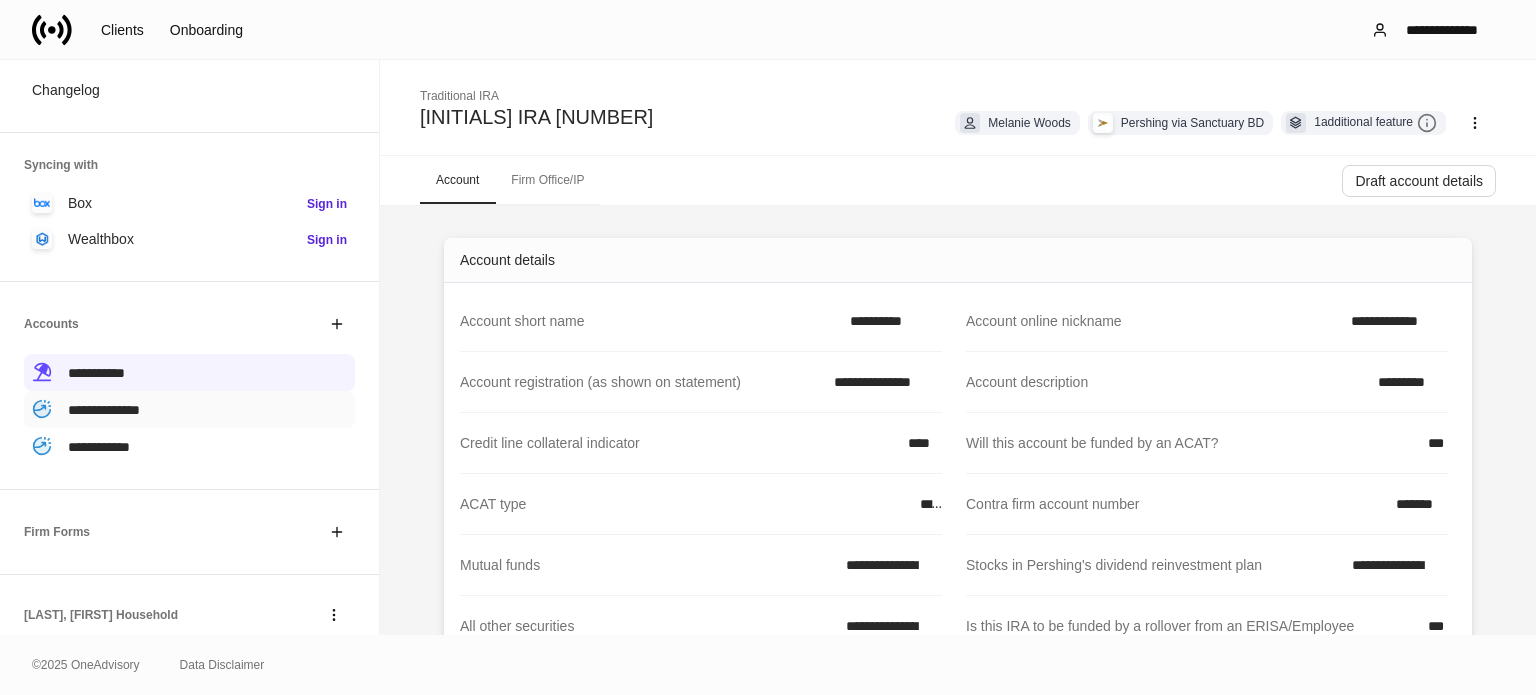 click on "**********" at bounding box center (104, 410) 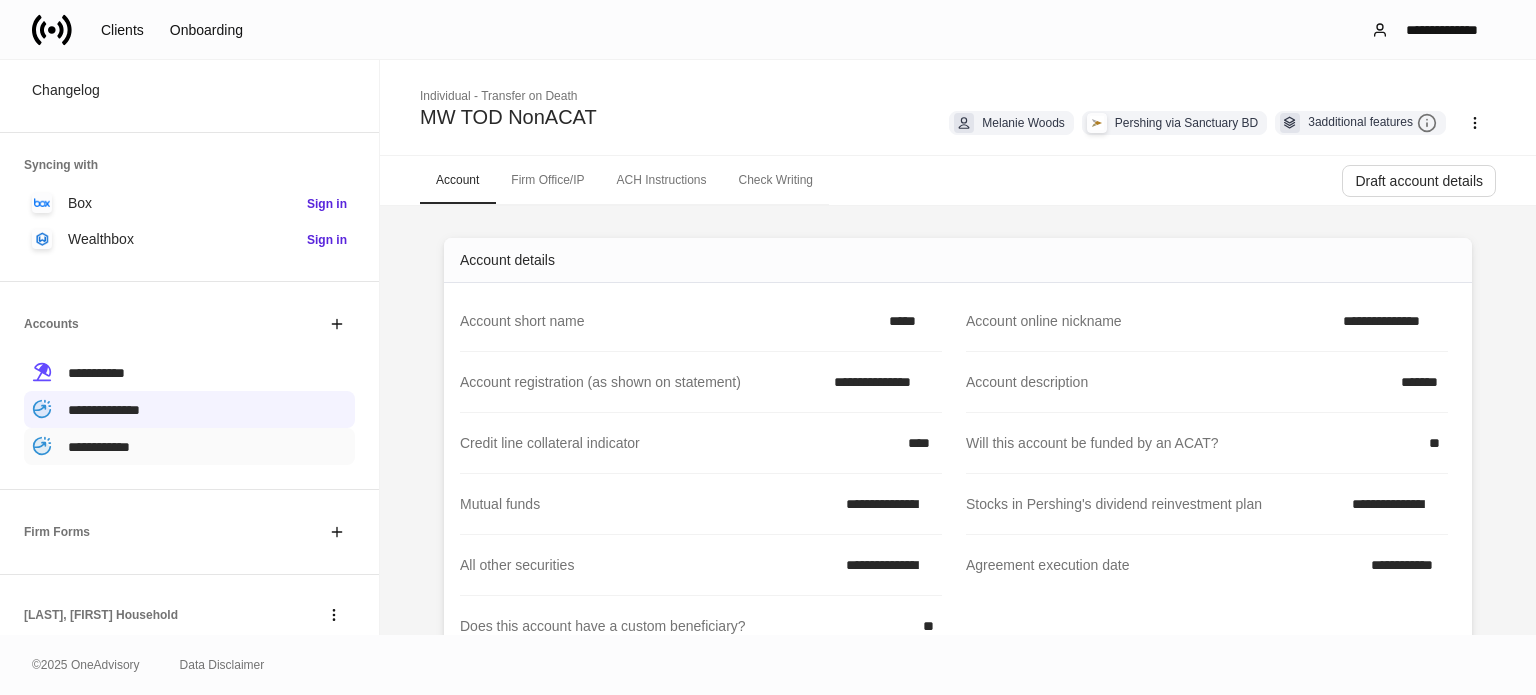 click on "**********" at bounding box center [99, 447] 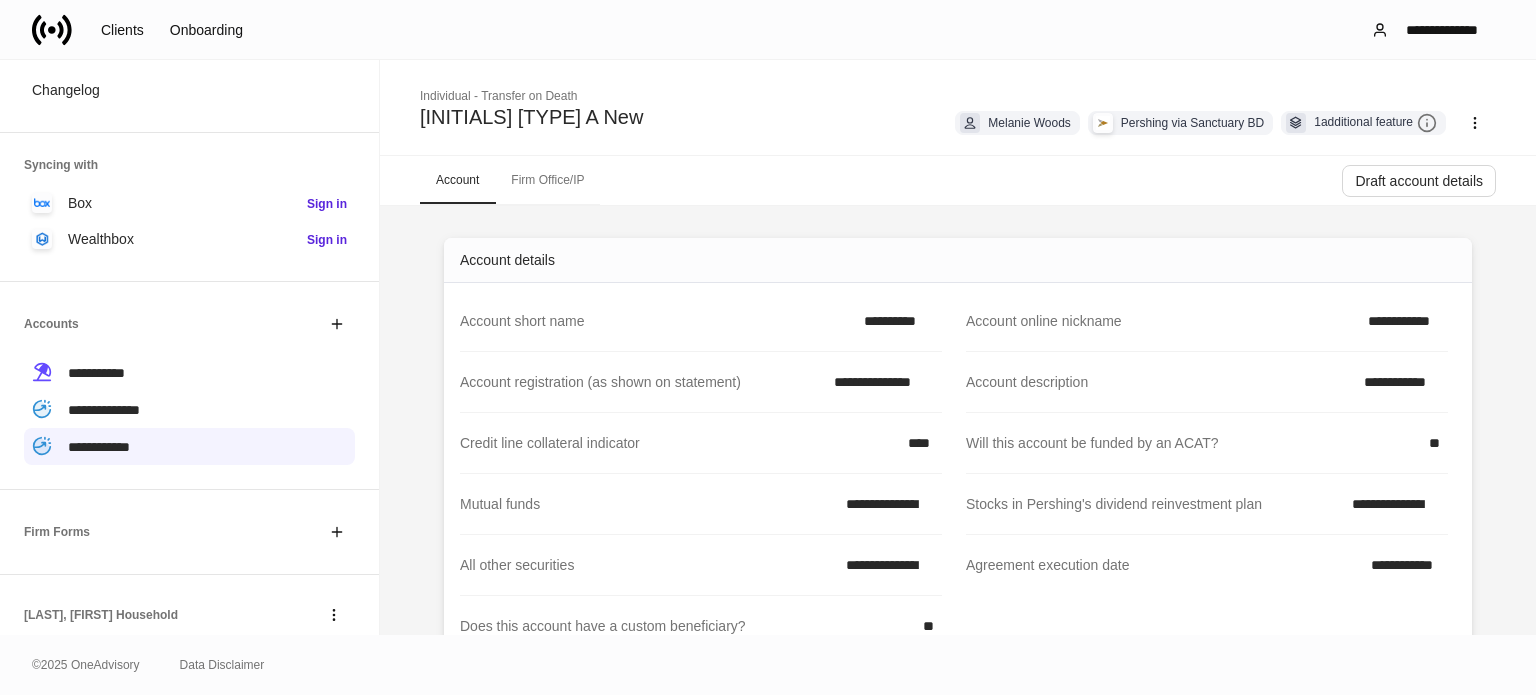 click 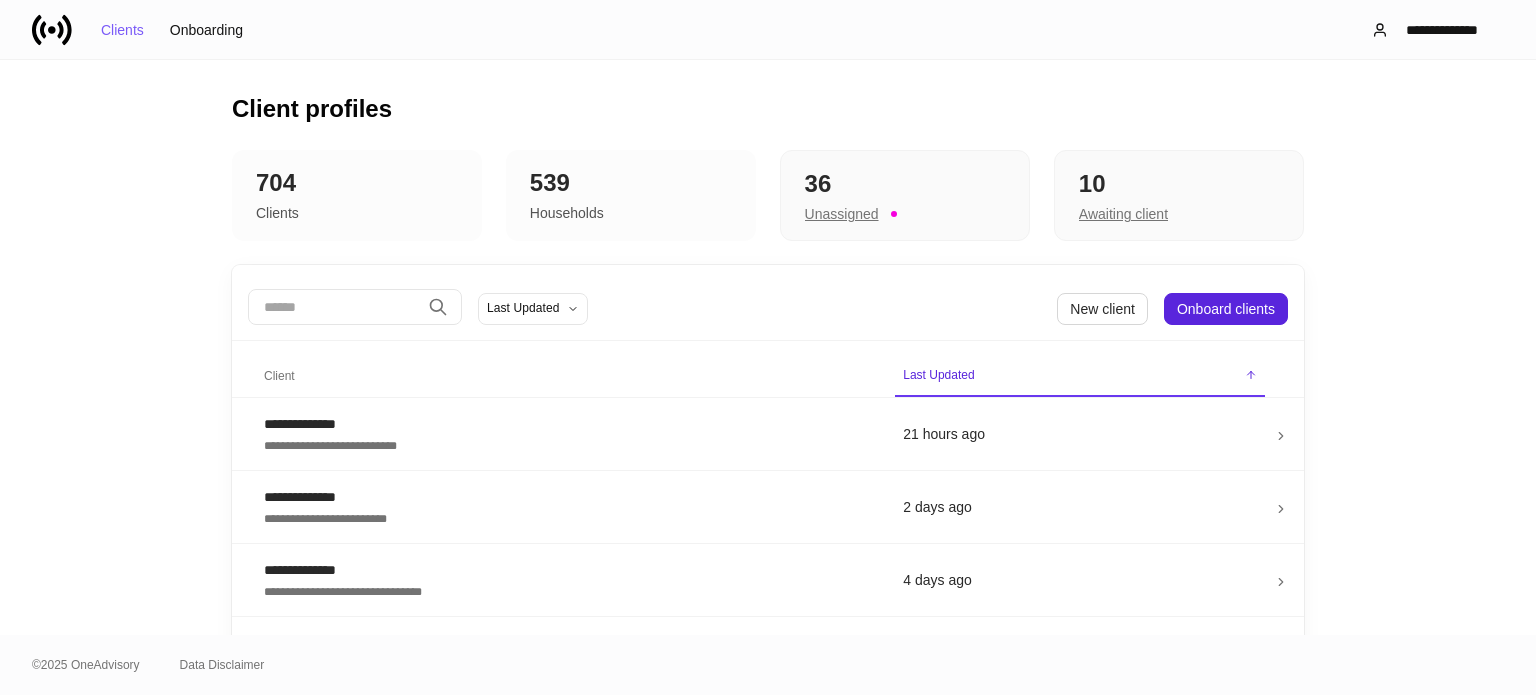 click at bounding box center [334, 307] 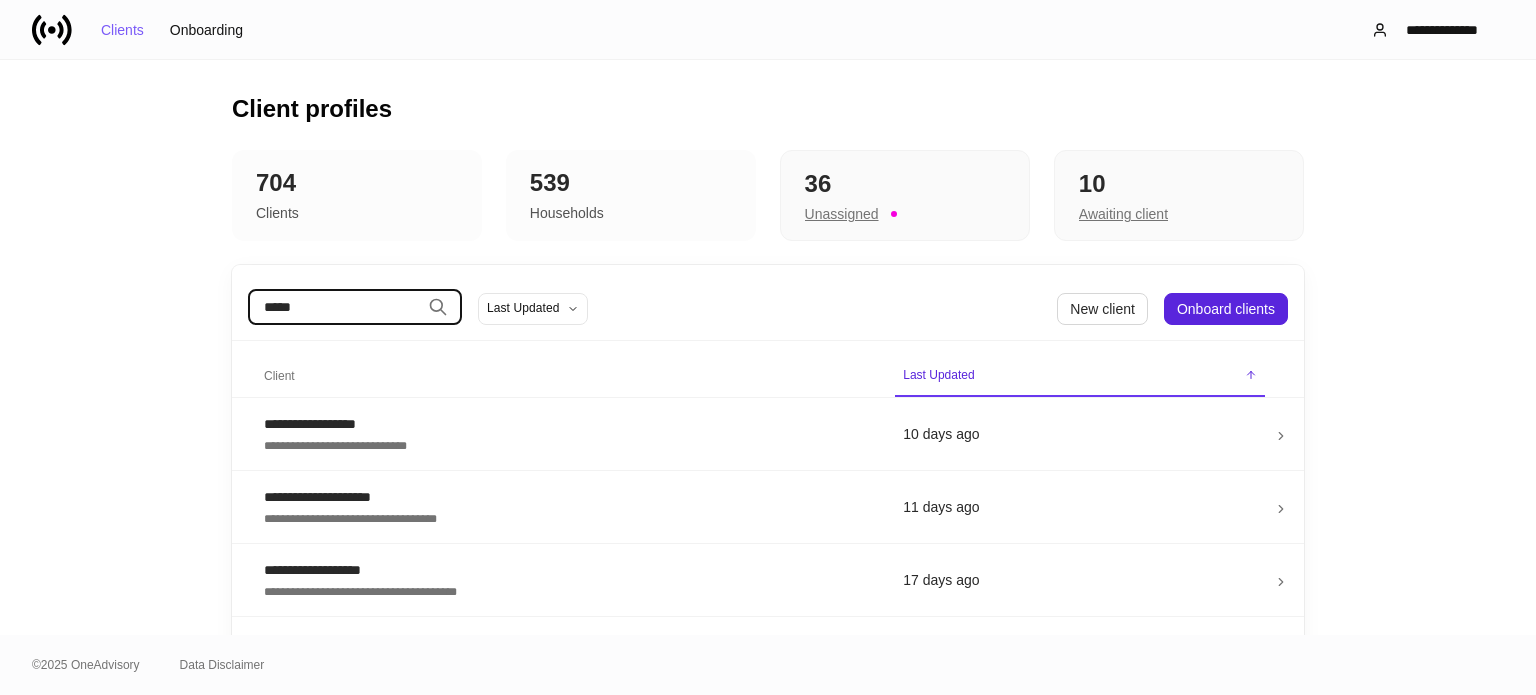 type on "******" 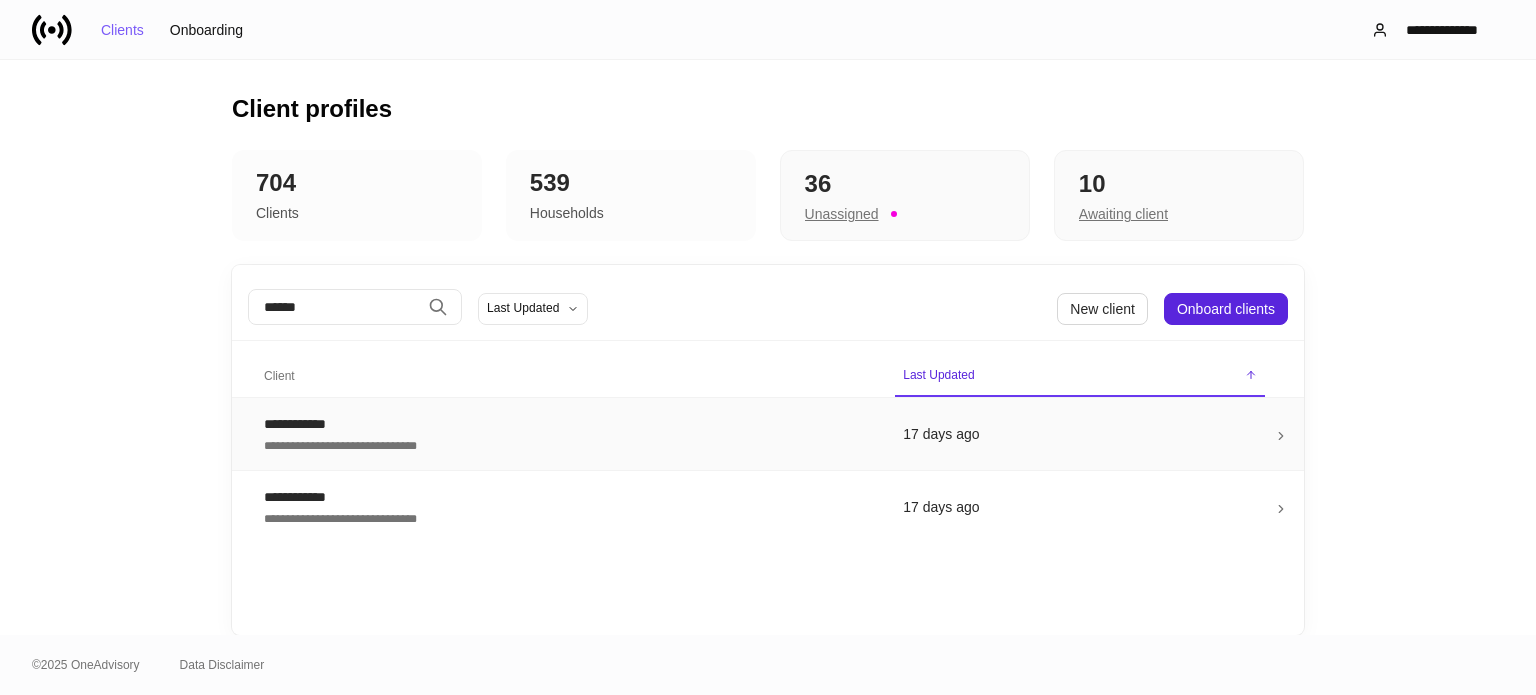 click on "**********" at bounding box center (567, 434) 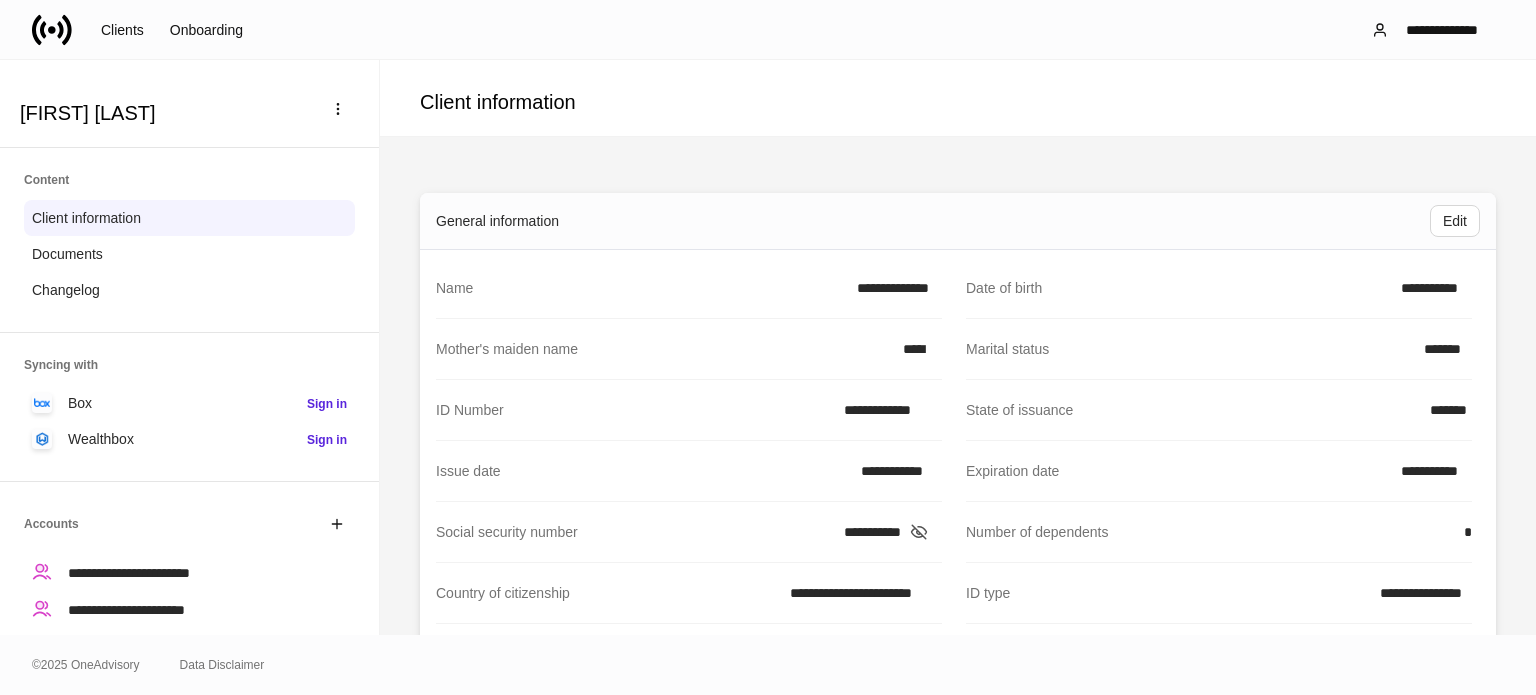 scroll, scrollTop: 200, scrollLeft: 0, axis: vertical 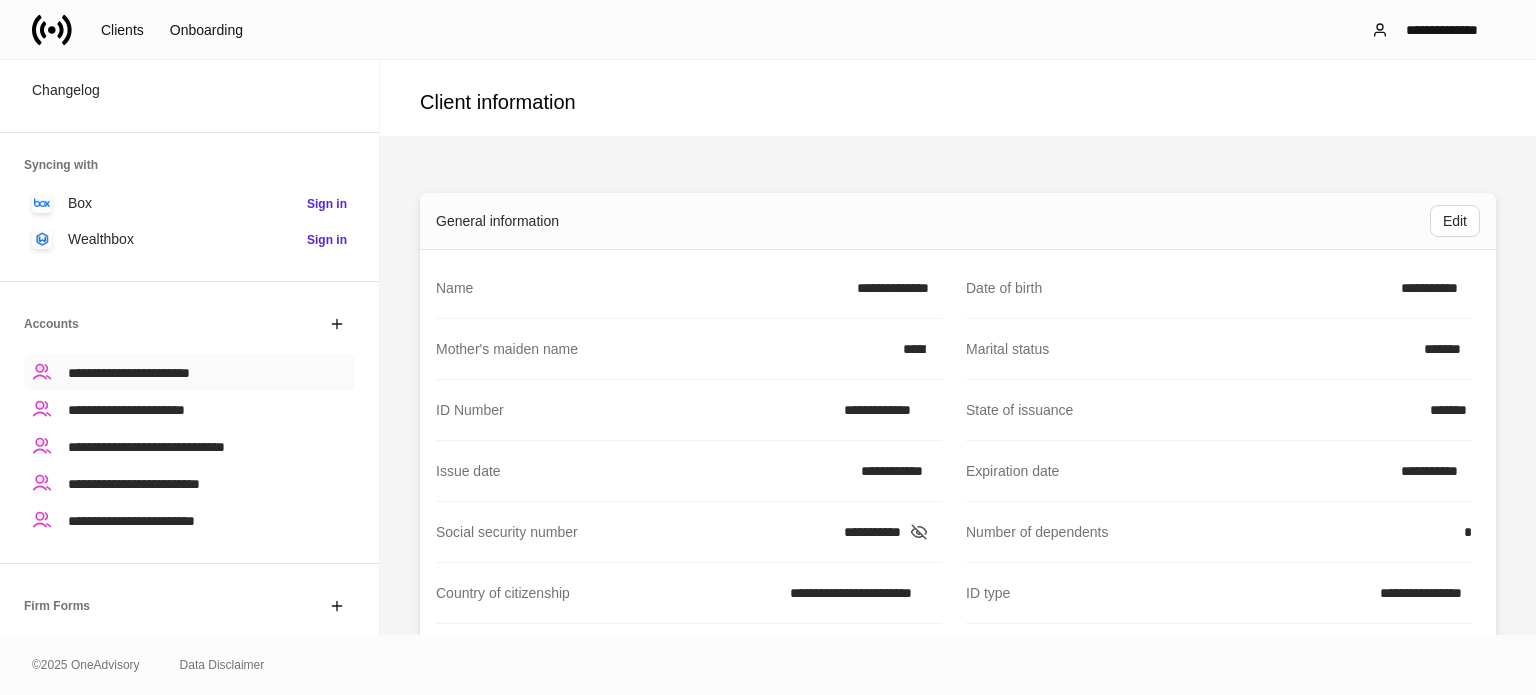 click on "**********" at bounding box center (129, 373) 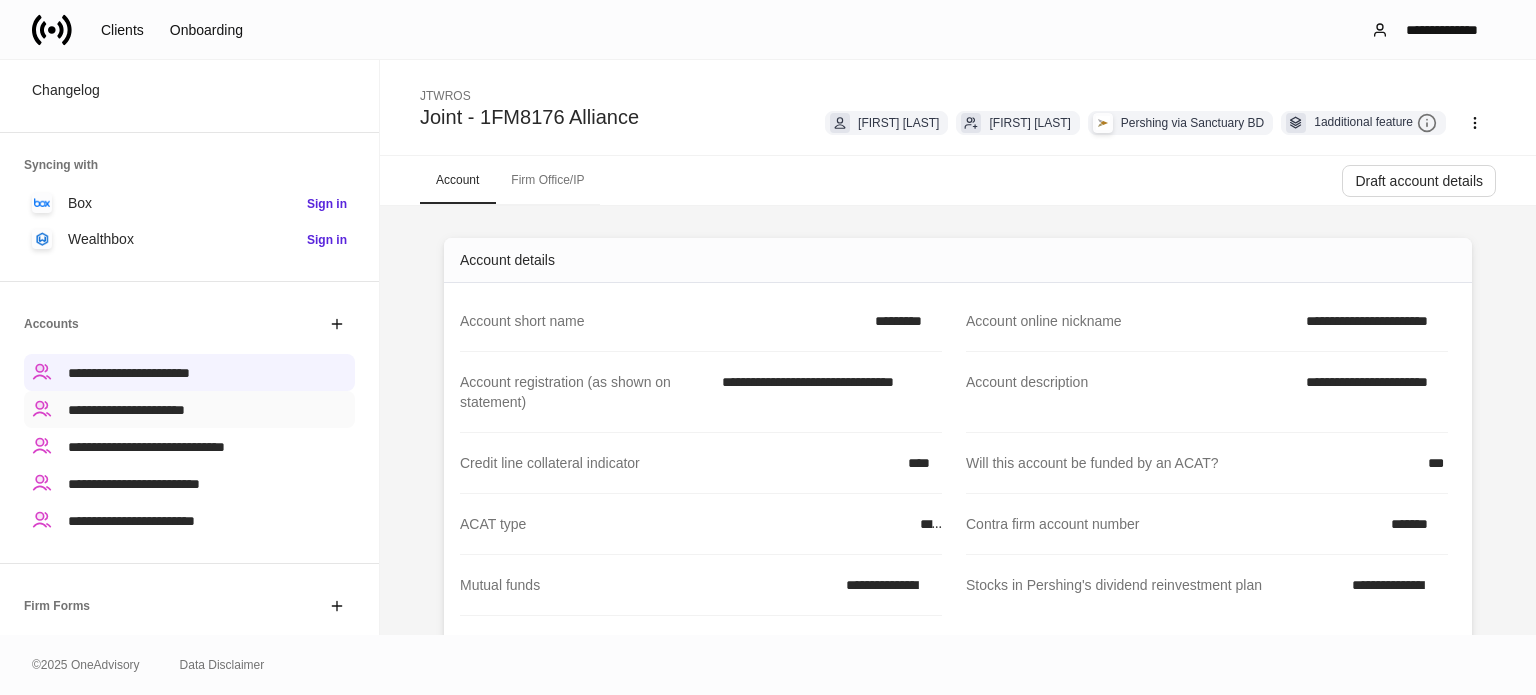 click on "**********" at bounding box center (126, 410) 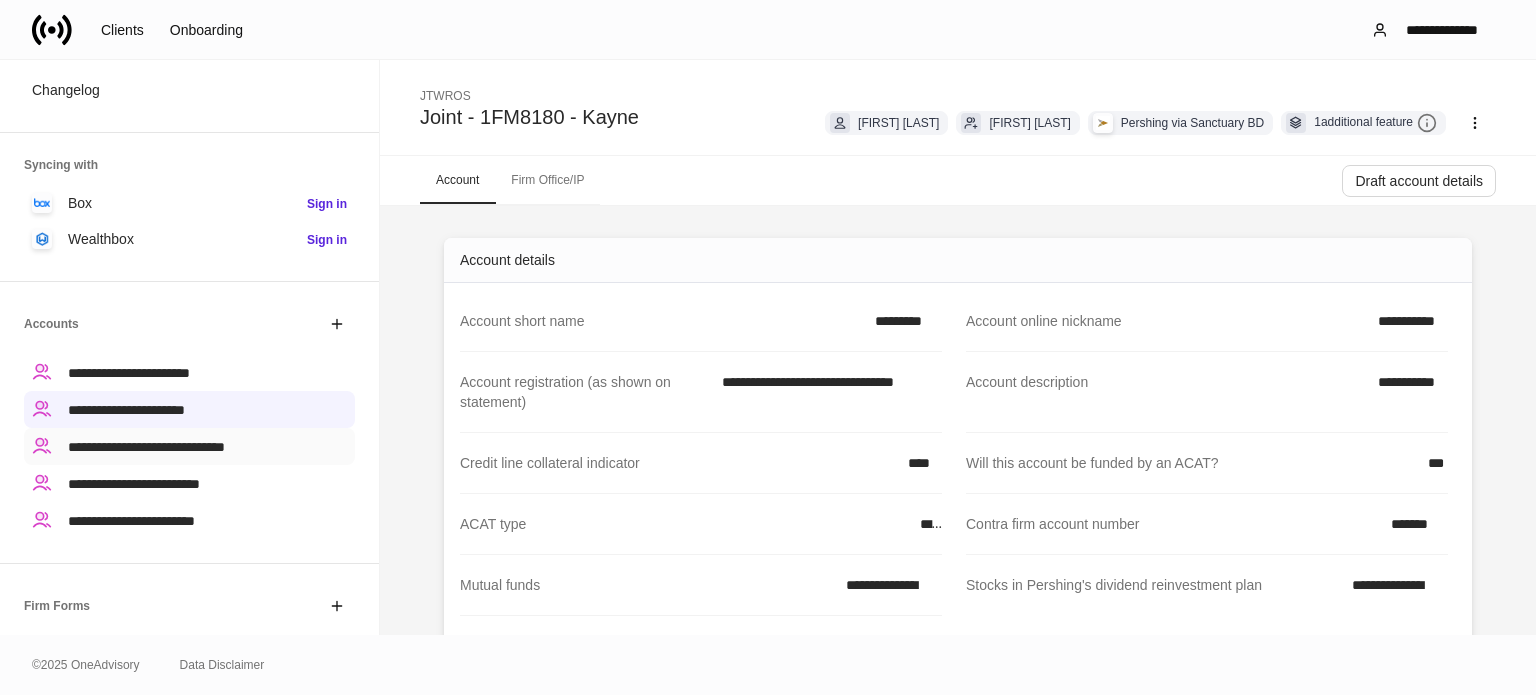 click on "**********" at bounding box center (146, 447) 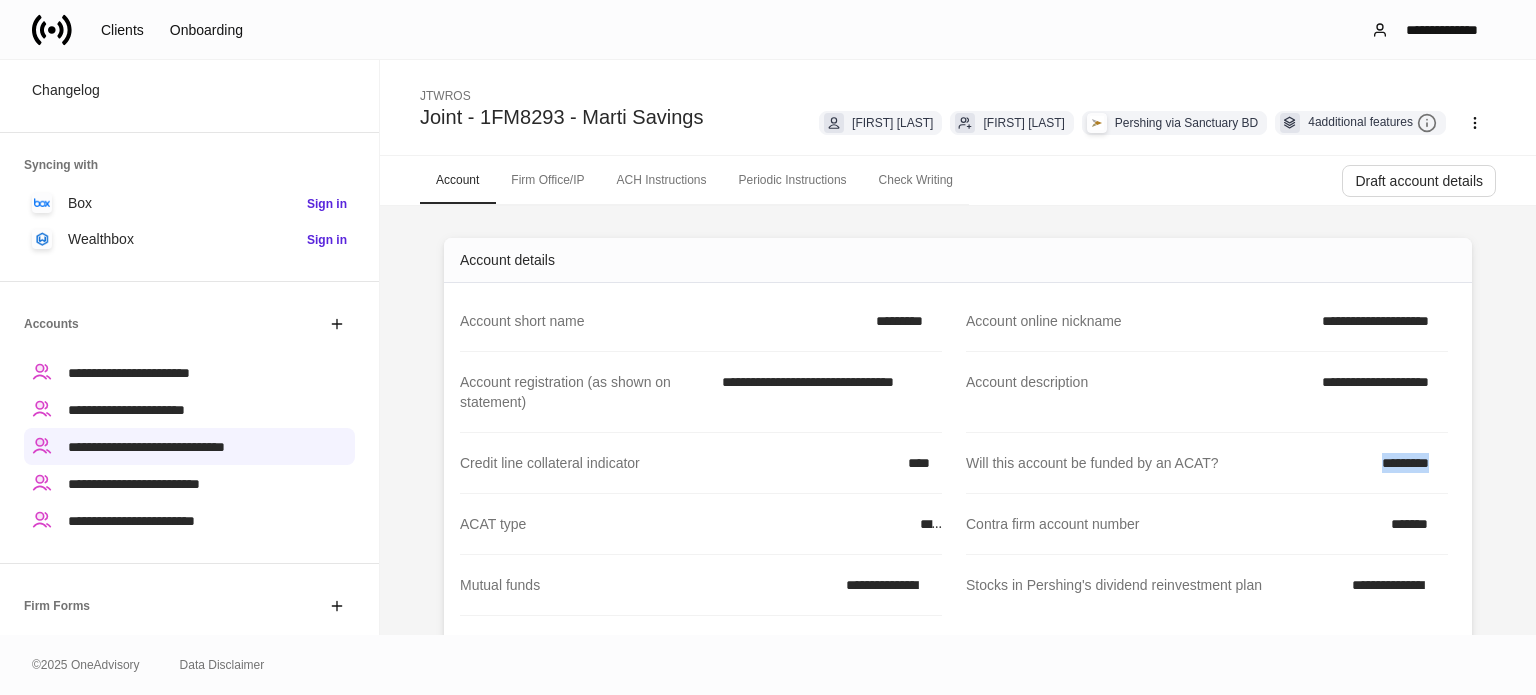 drag, startPoint x: 1327, startPoint y: 454, endPoint x: 1464, endPoint y: 457, distance: 137.03284 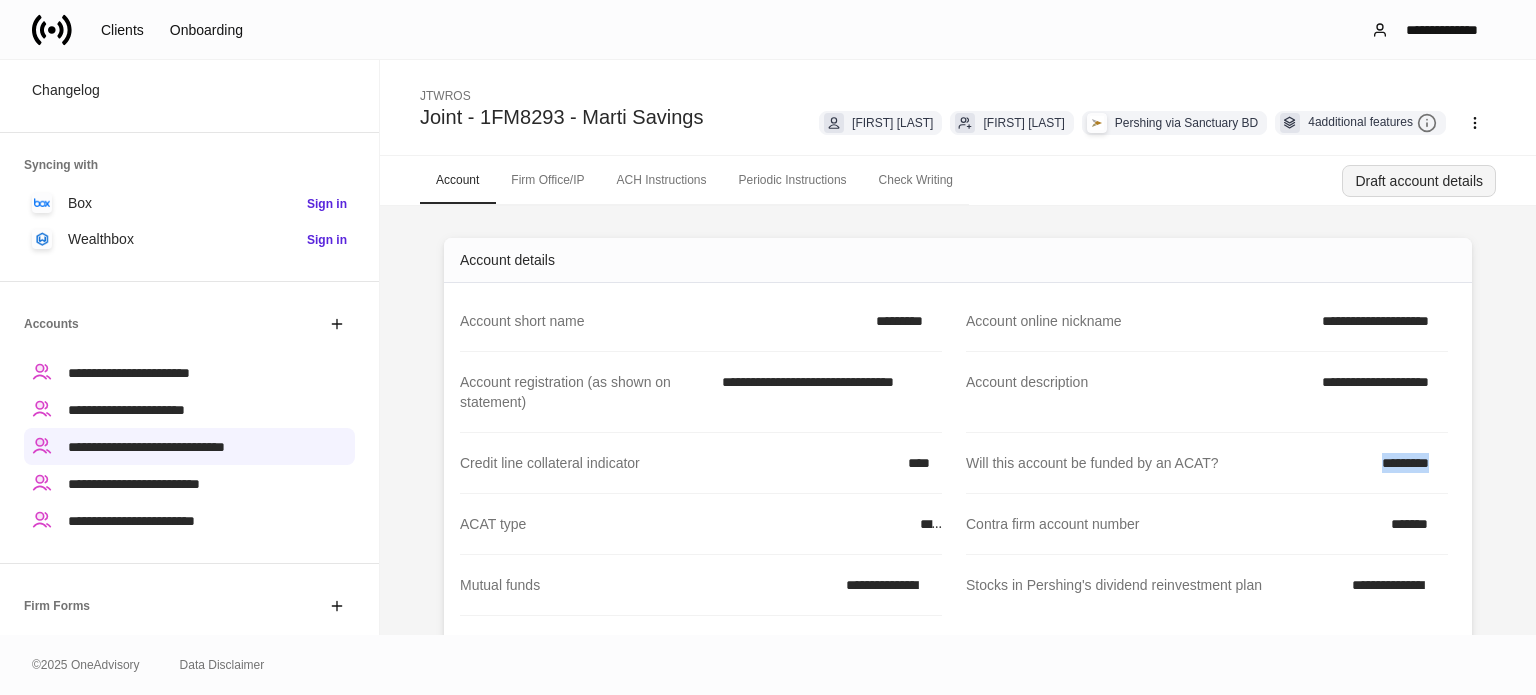 click on "Draft account details" at bounding box center (1419, 181) 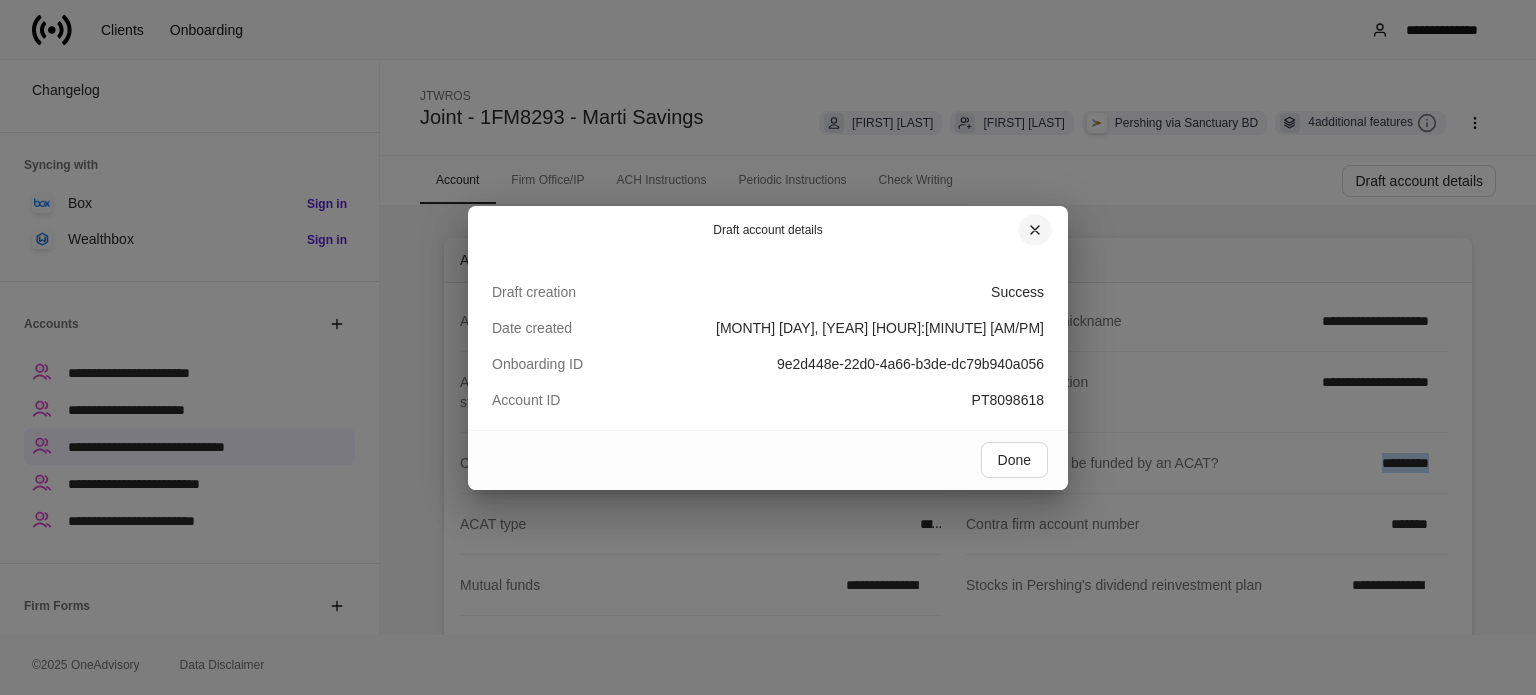 click at bounding box center (1035, 230) 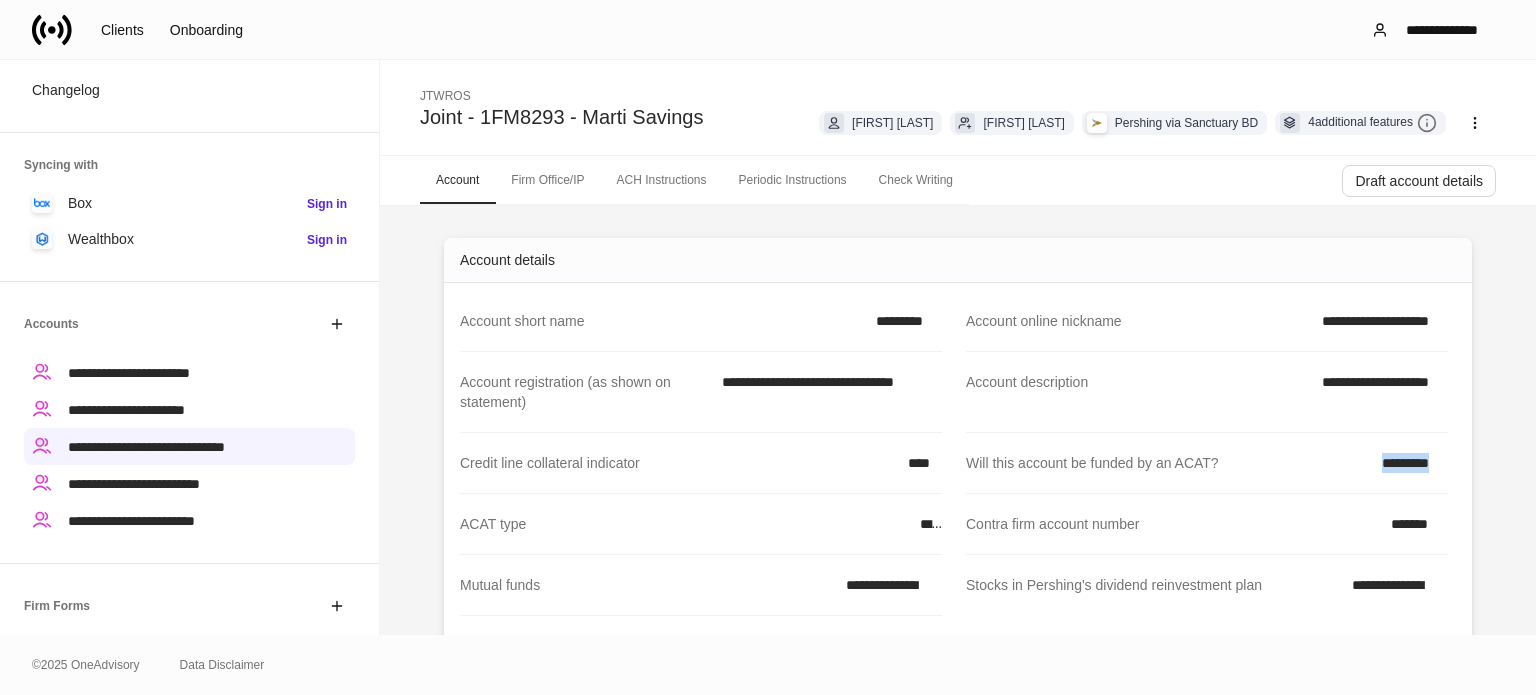 click 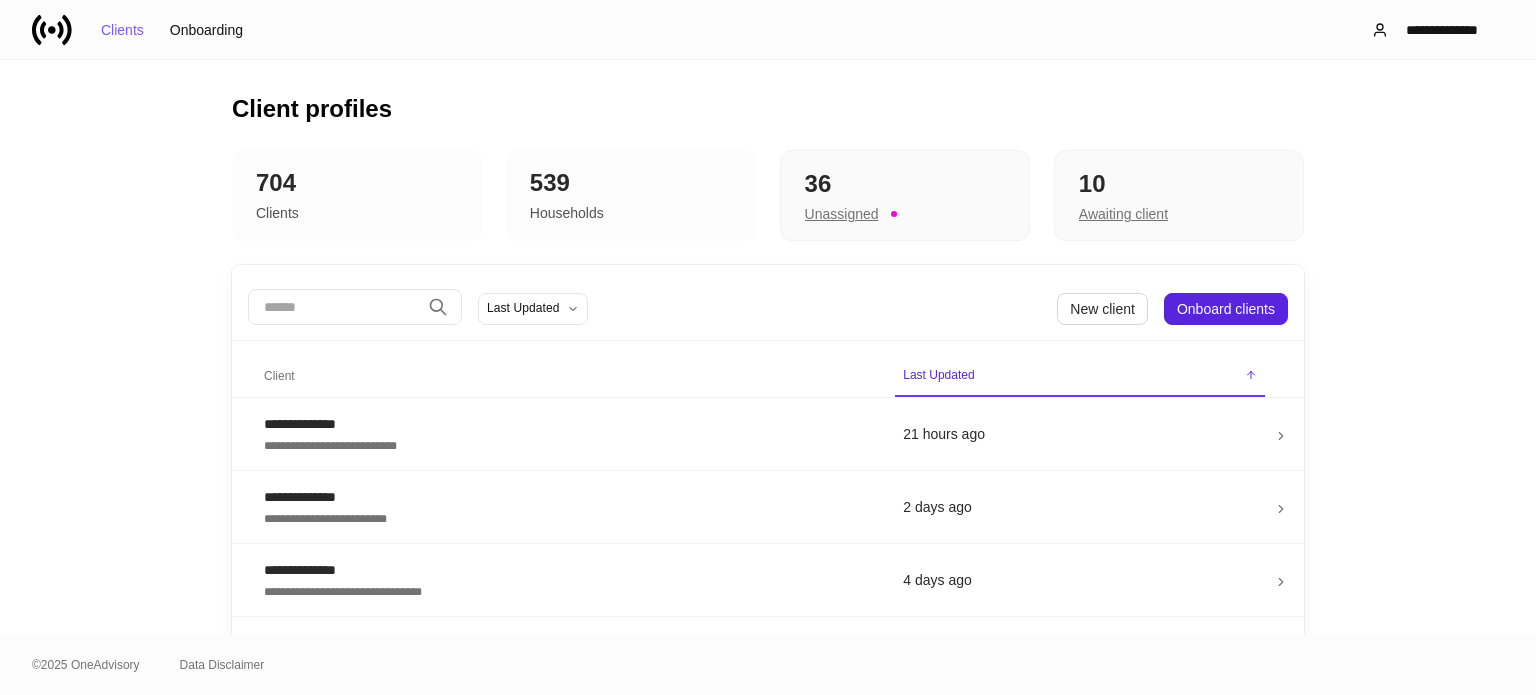 click at bounding box center [334, 307] 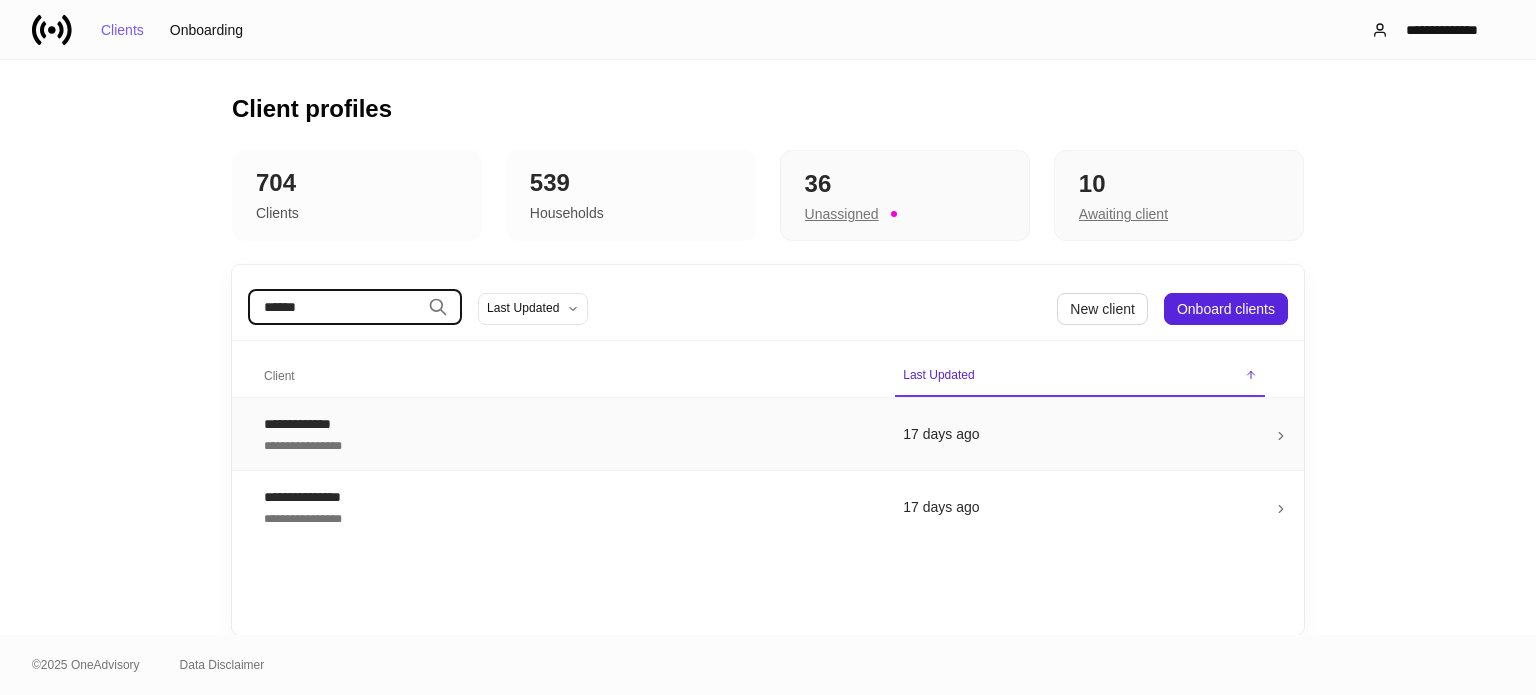 type on "******" 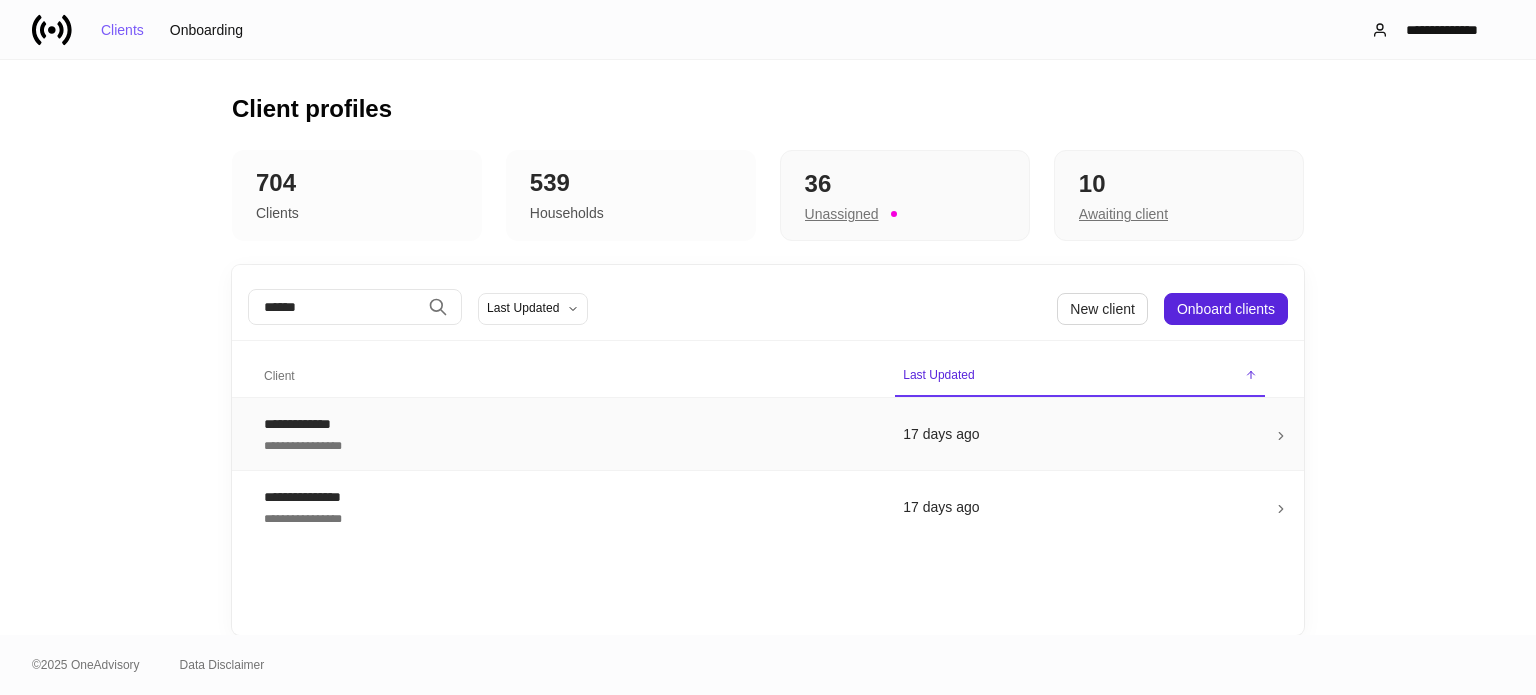 click on "**********" at bounding box center [567, 444] 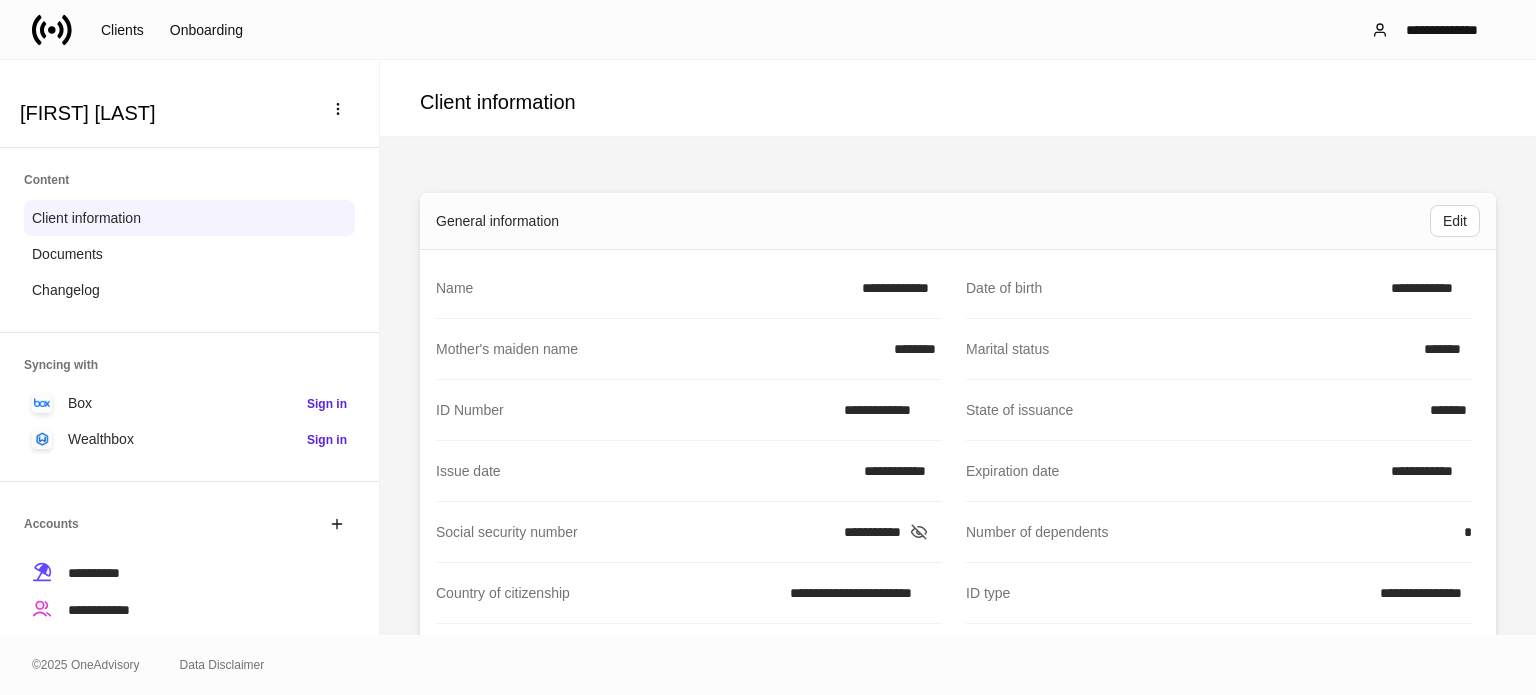 scroll, scrollTop: 200, scrollLeft: 0, axis: vertical 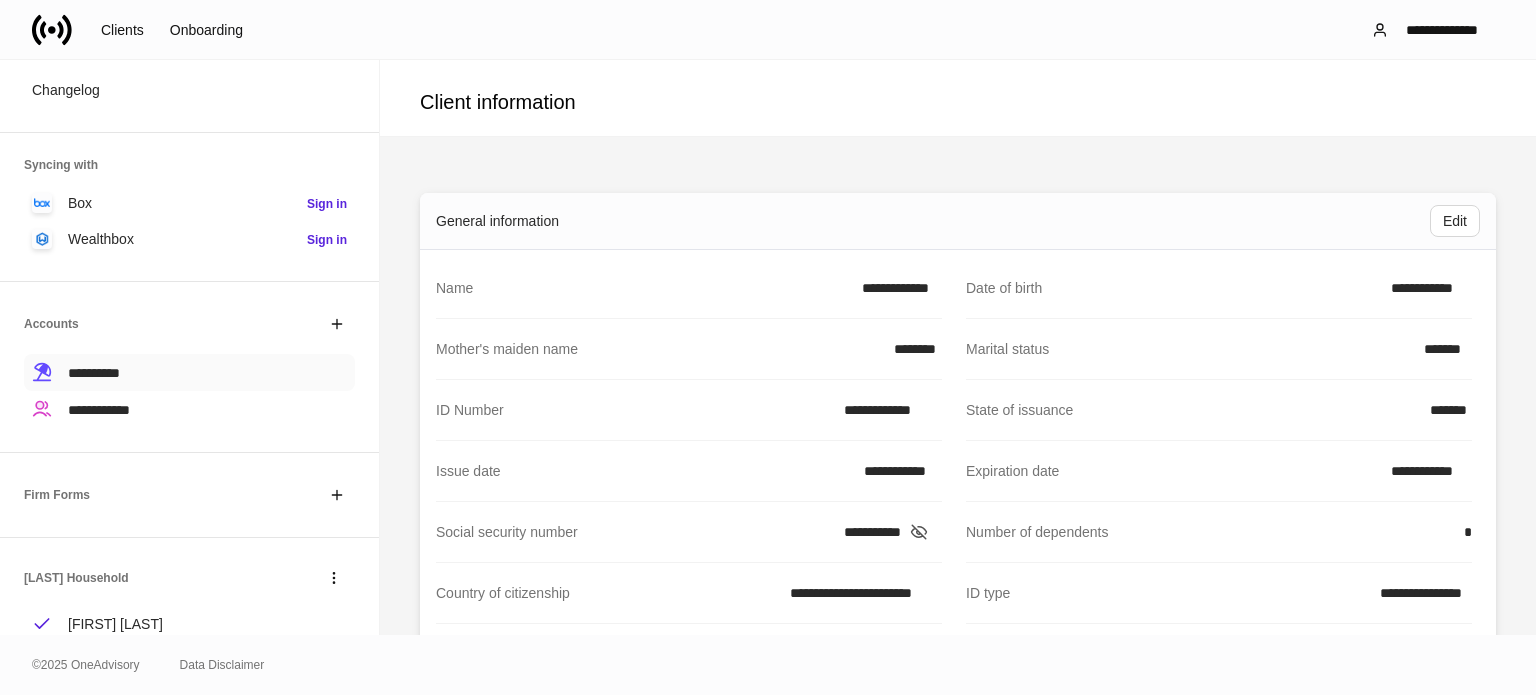 click on "**********" at bounding box center [189, 372] 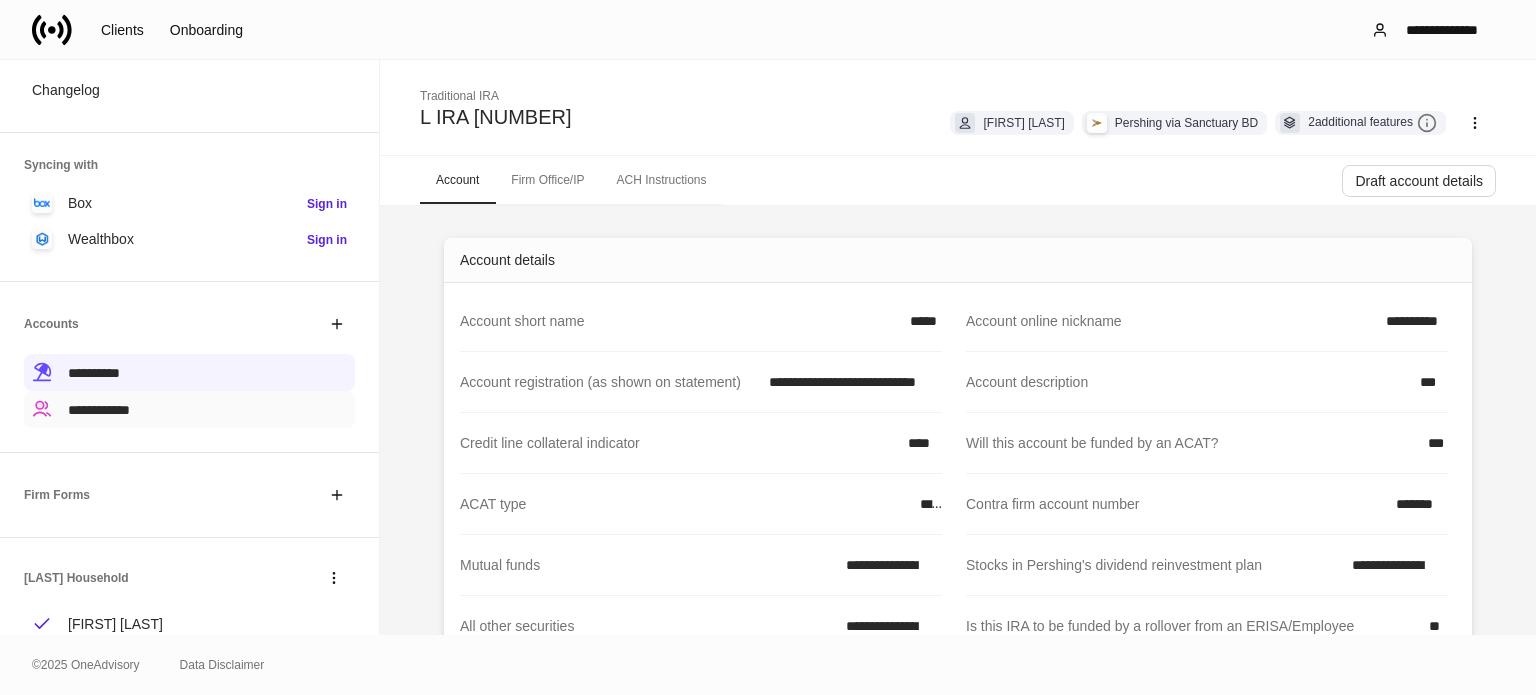click on "**********" at bounding box center [99, 410] 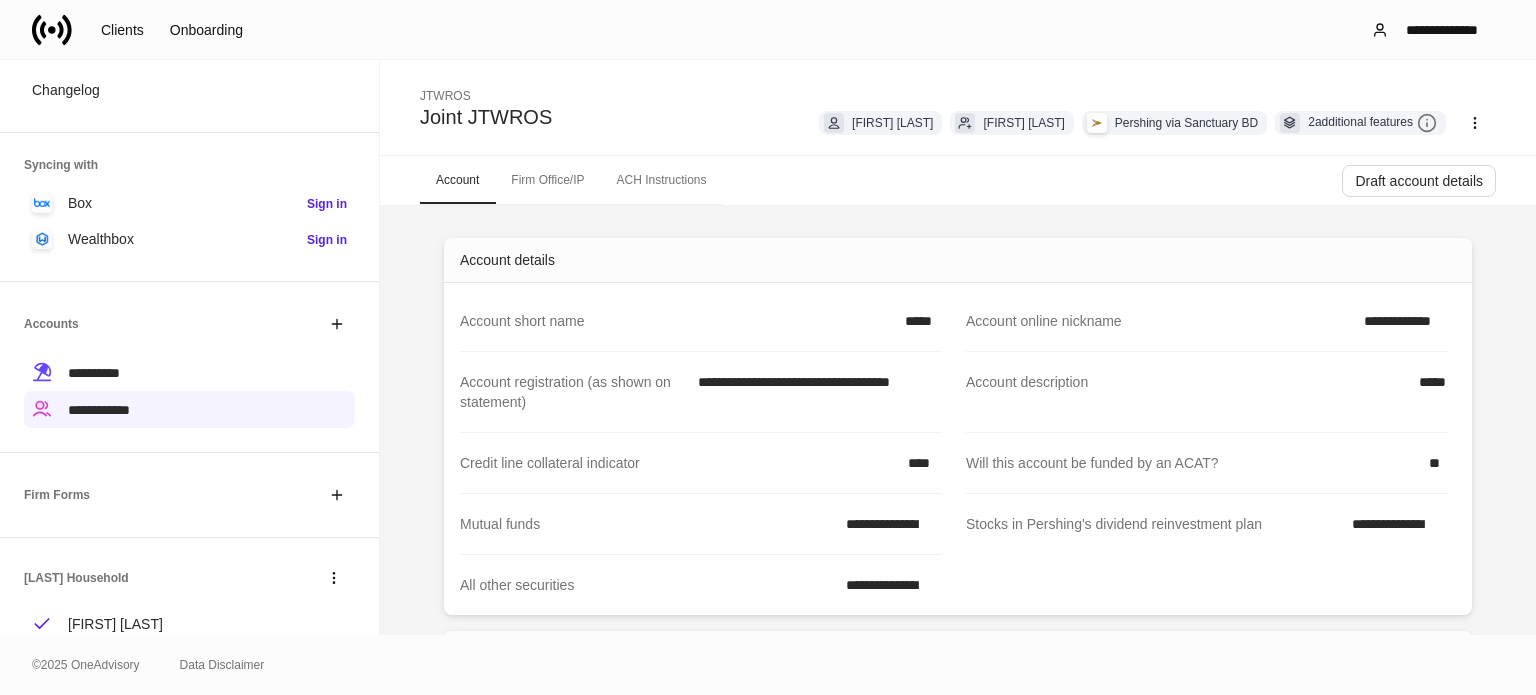 click 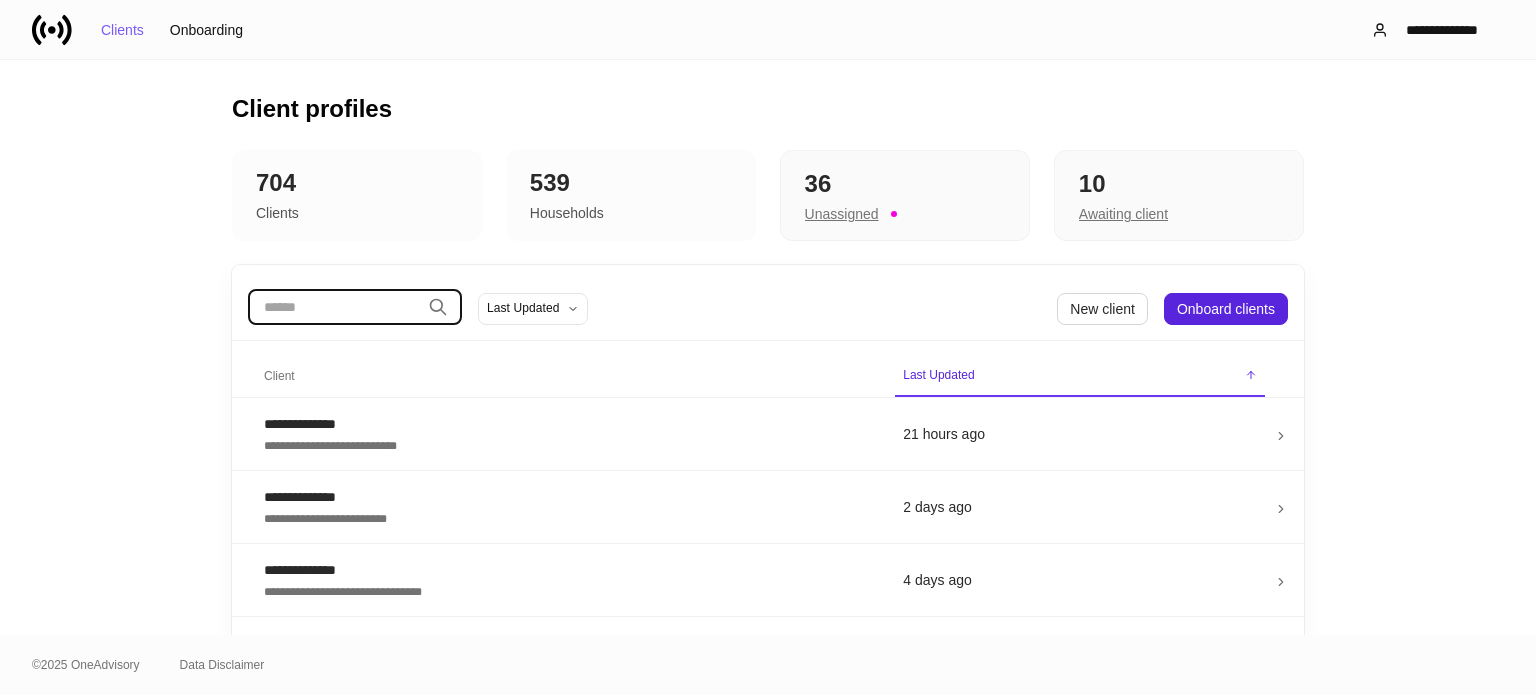 click at bounding box center (334, 307) 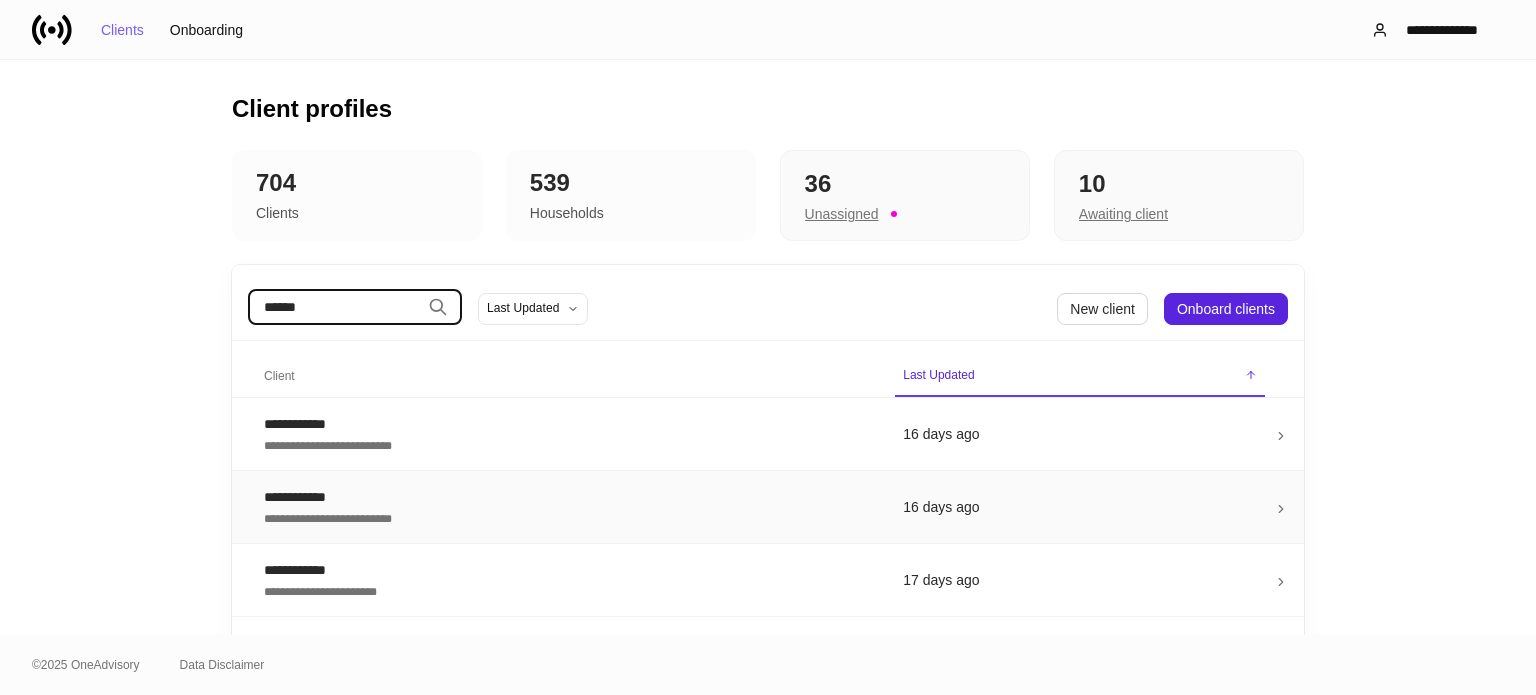 type on "******" 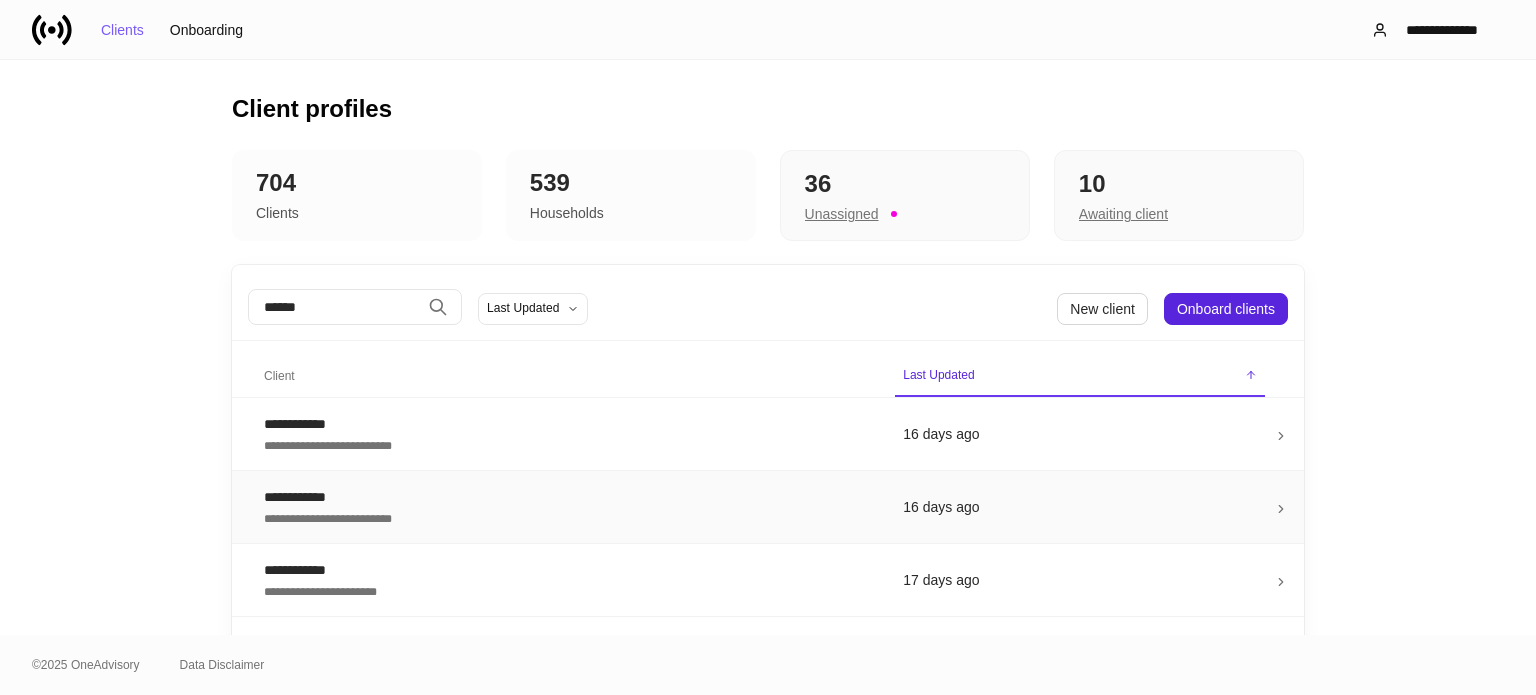 click on "**********" at bounding box center (567, 497) 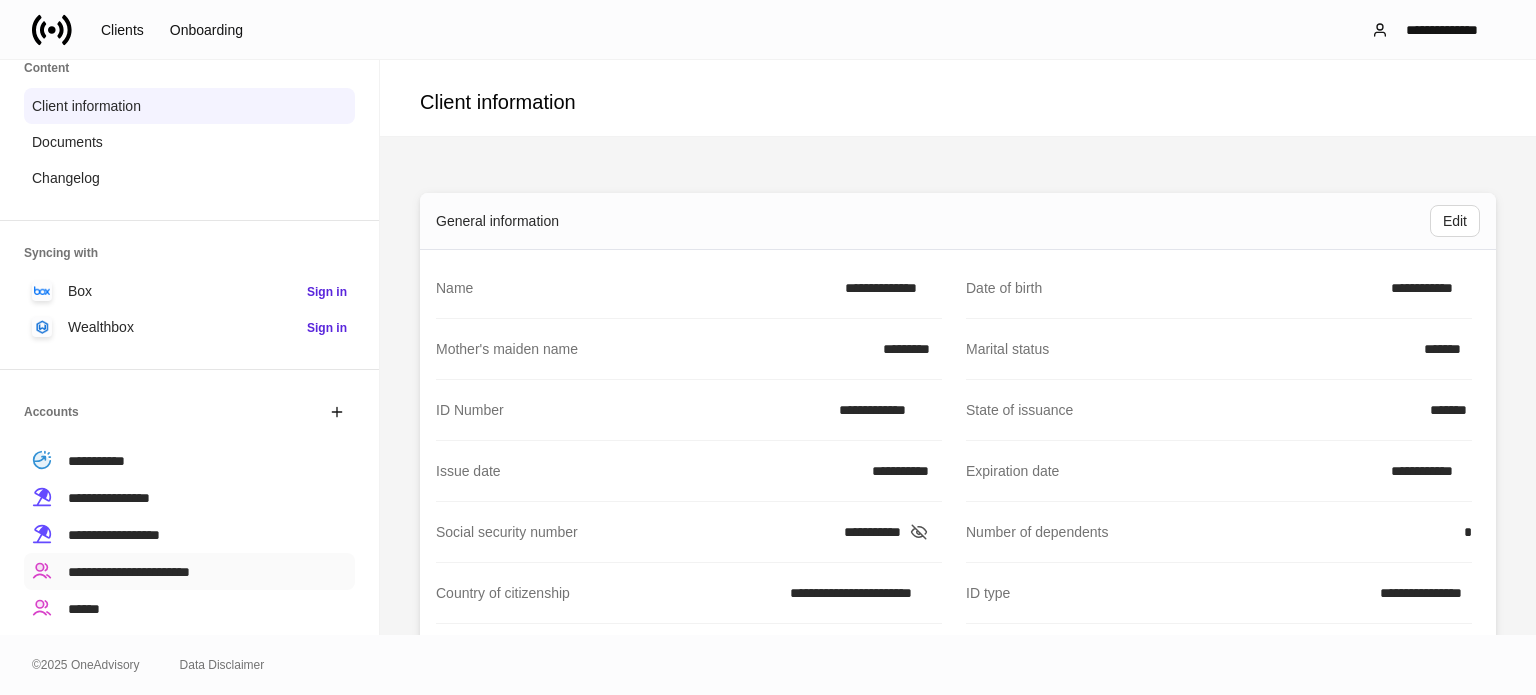 scroll, scrollTop: 200, scrollLeft: 0, axis: vertical 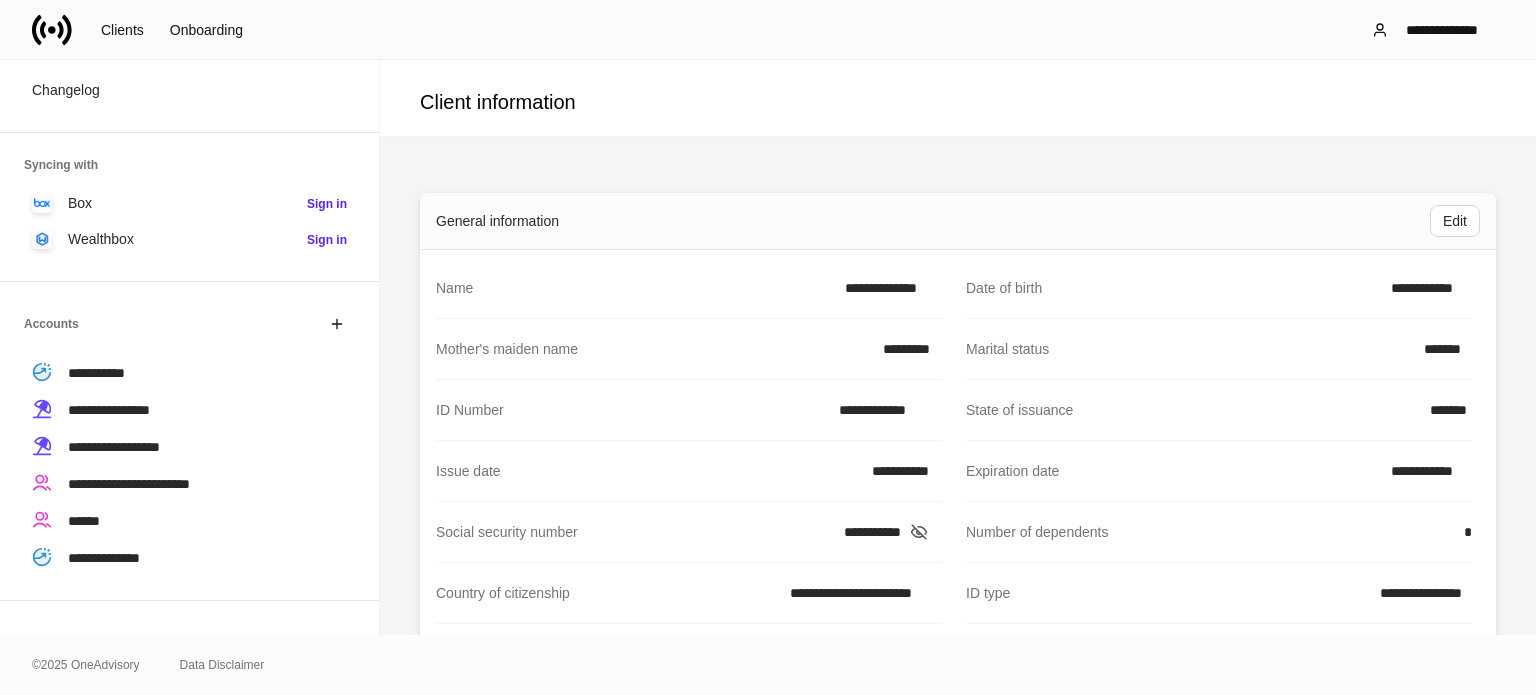 click on "**********" at bounding box center (768, 29) 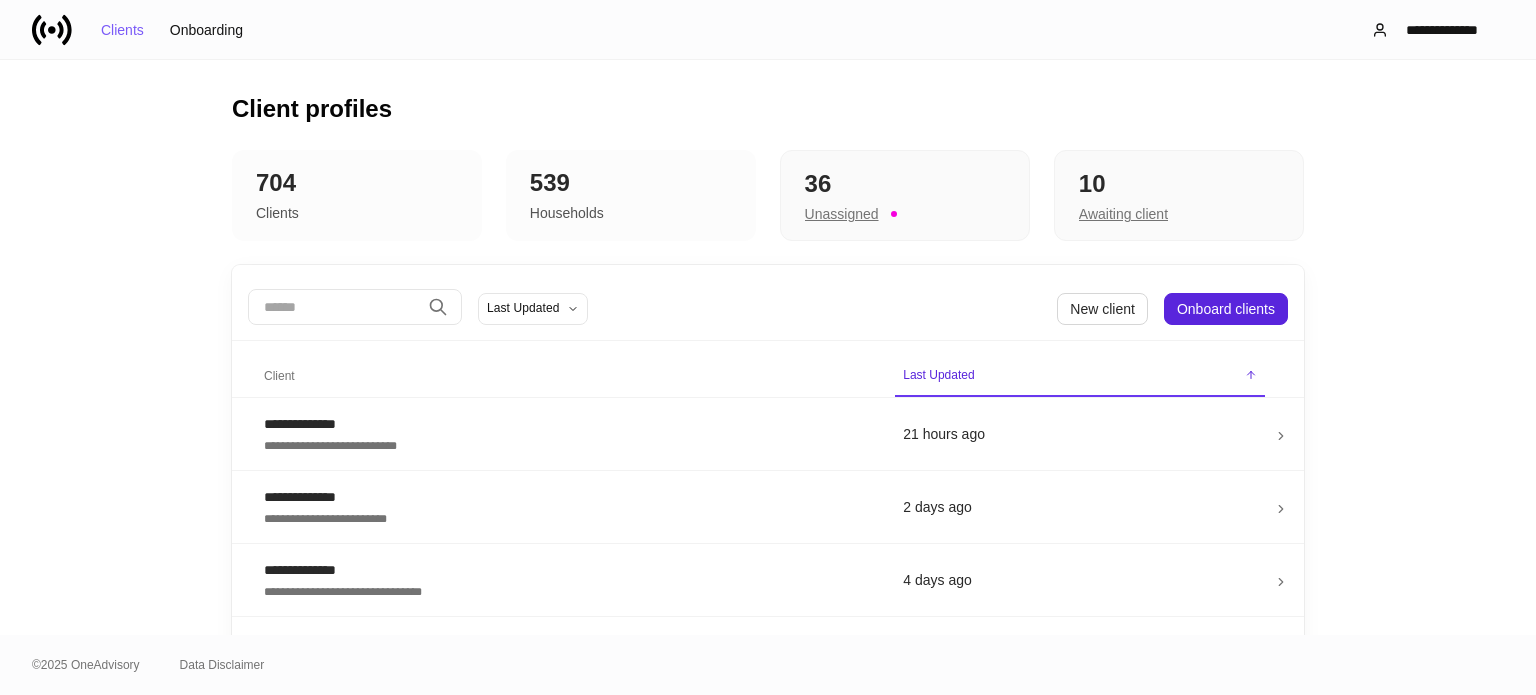 click at bounding box center [334, 307] 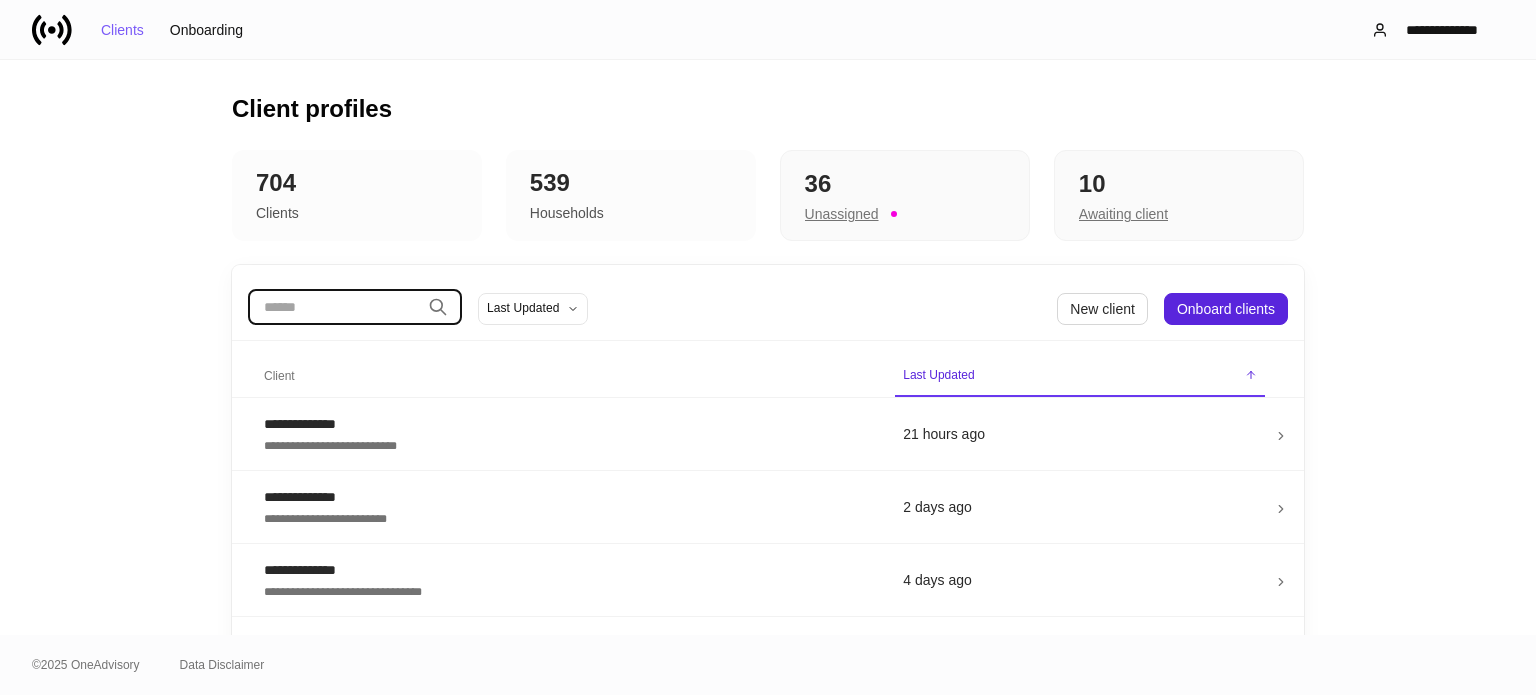paste on "********" 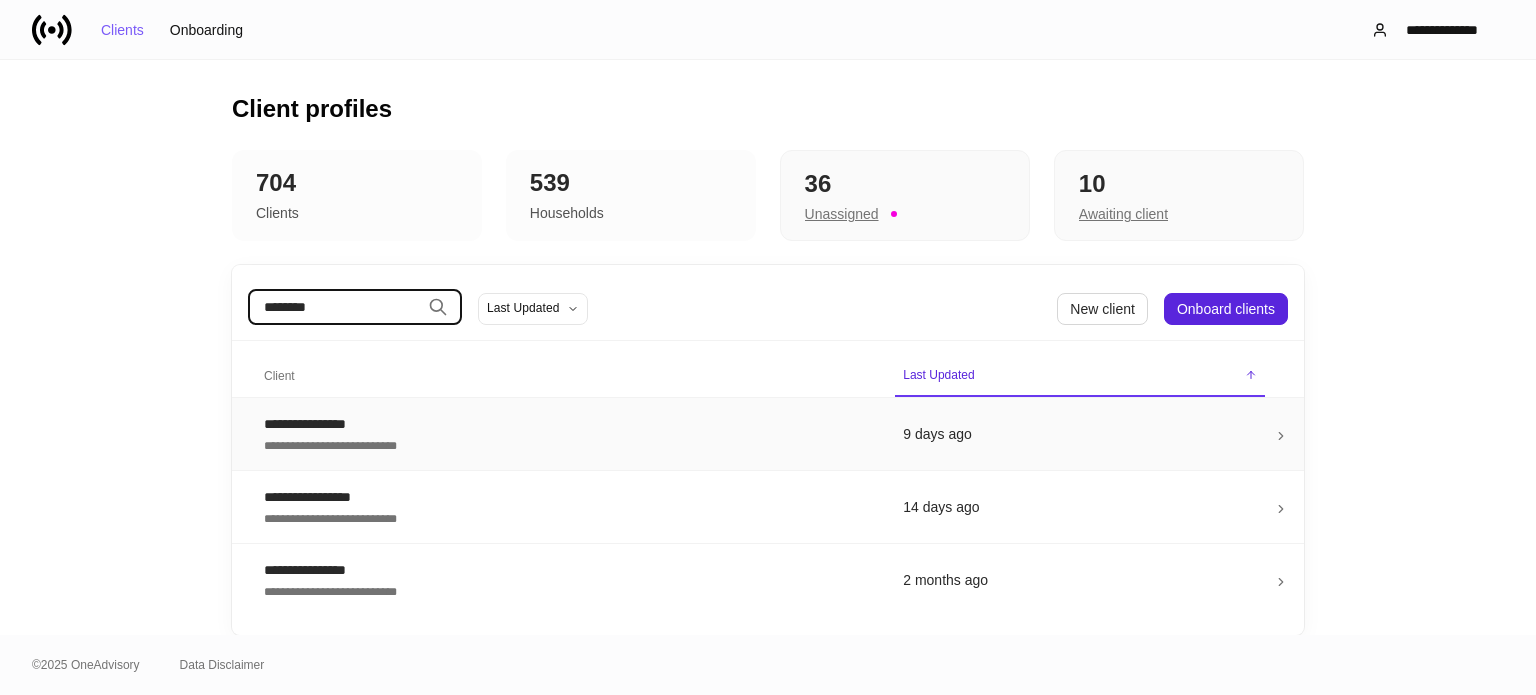 type on "********" 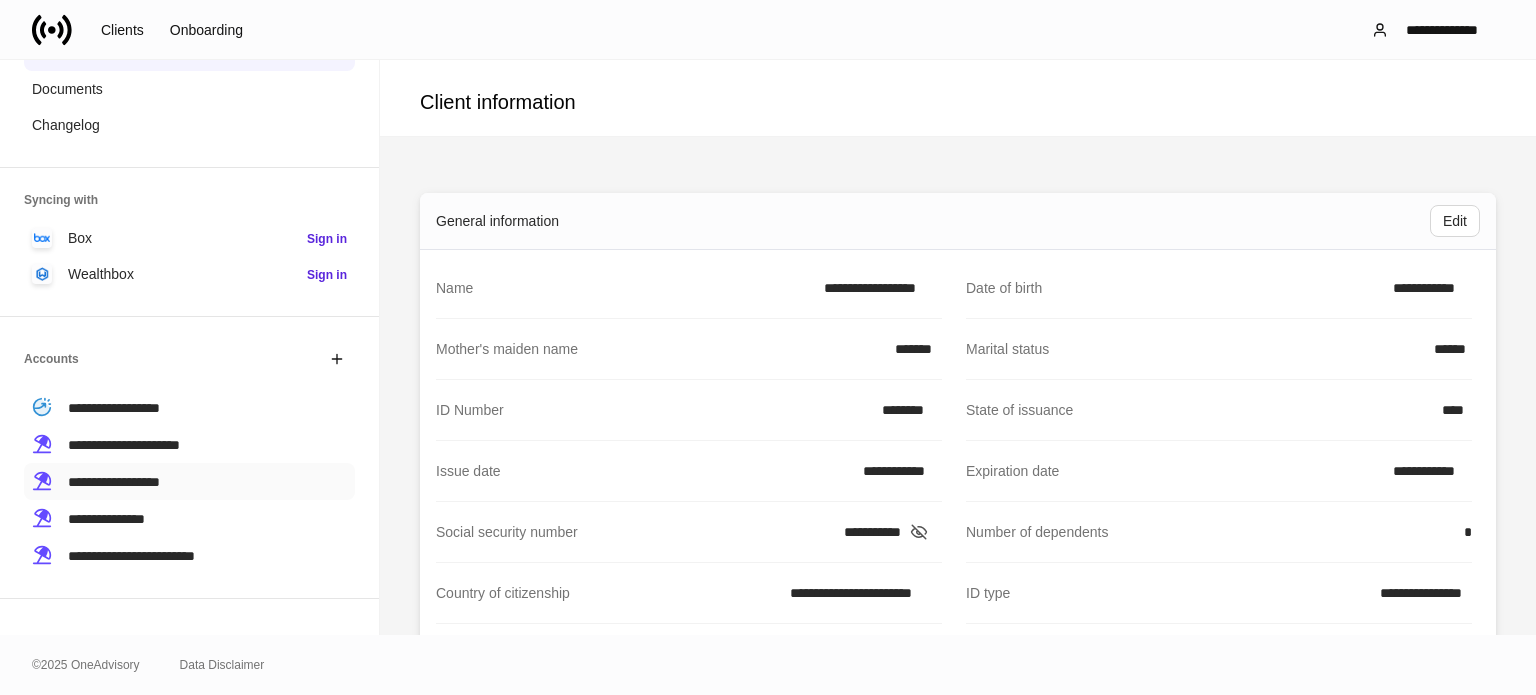 scroll, scrollTop: 200, scrollLeft: 0, axis: vertical 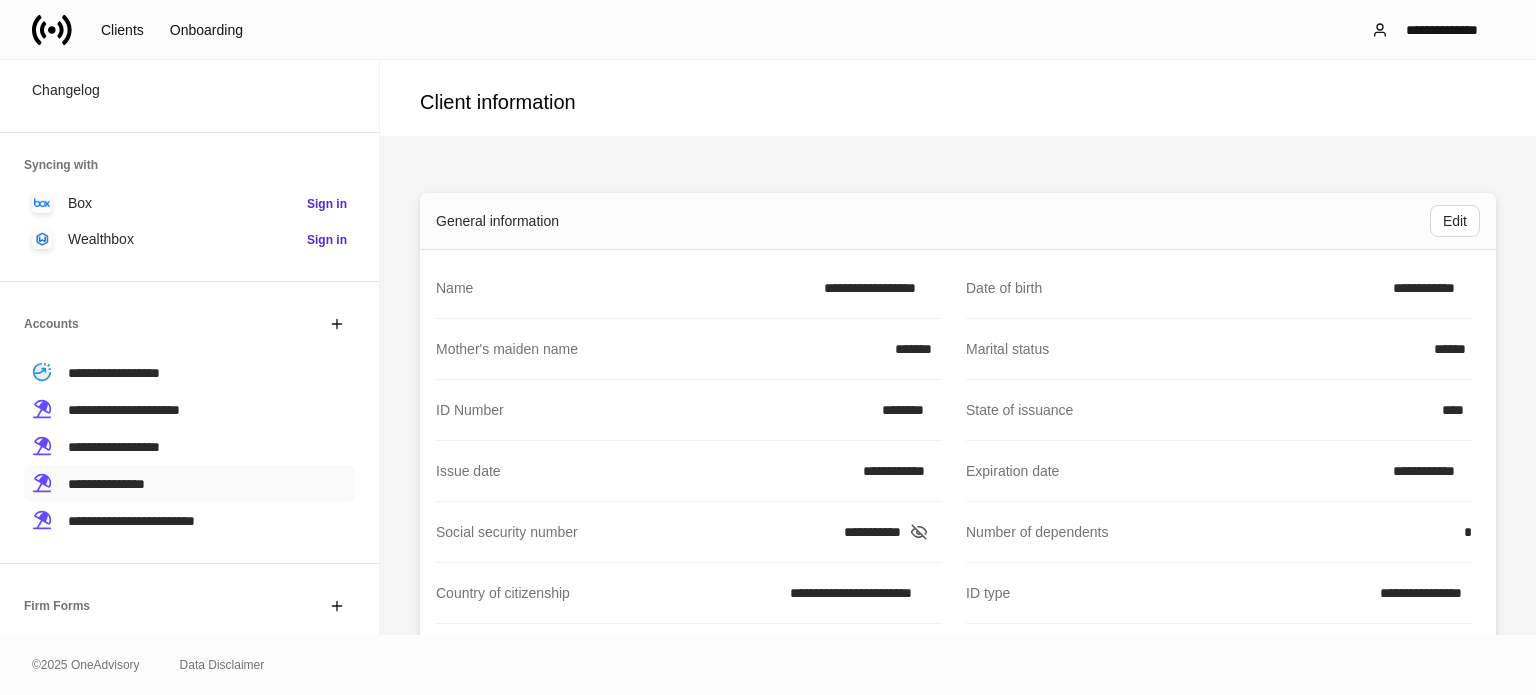 click on "**********" at bounding box center [106, 484] 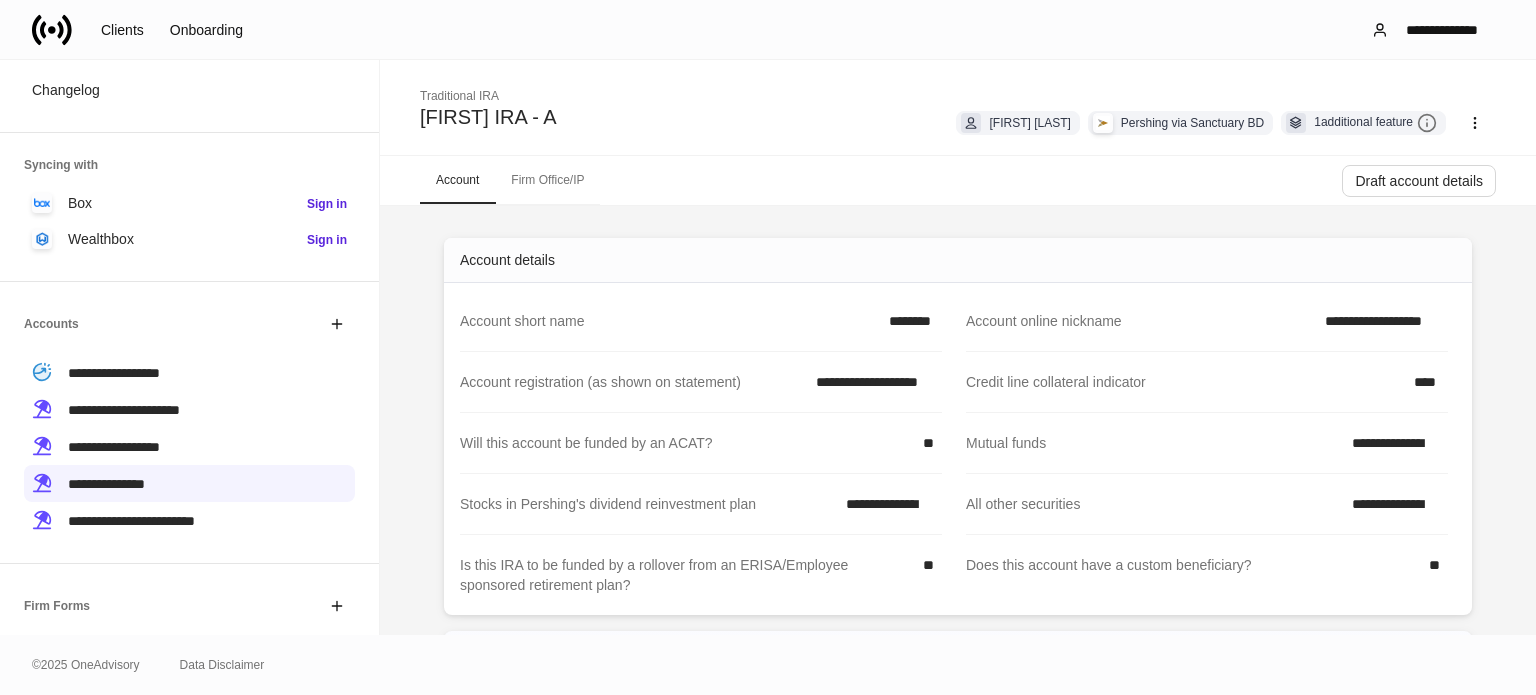 click 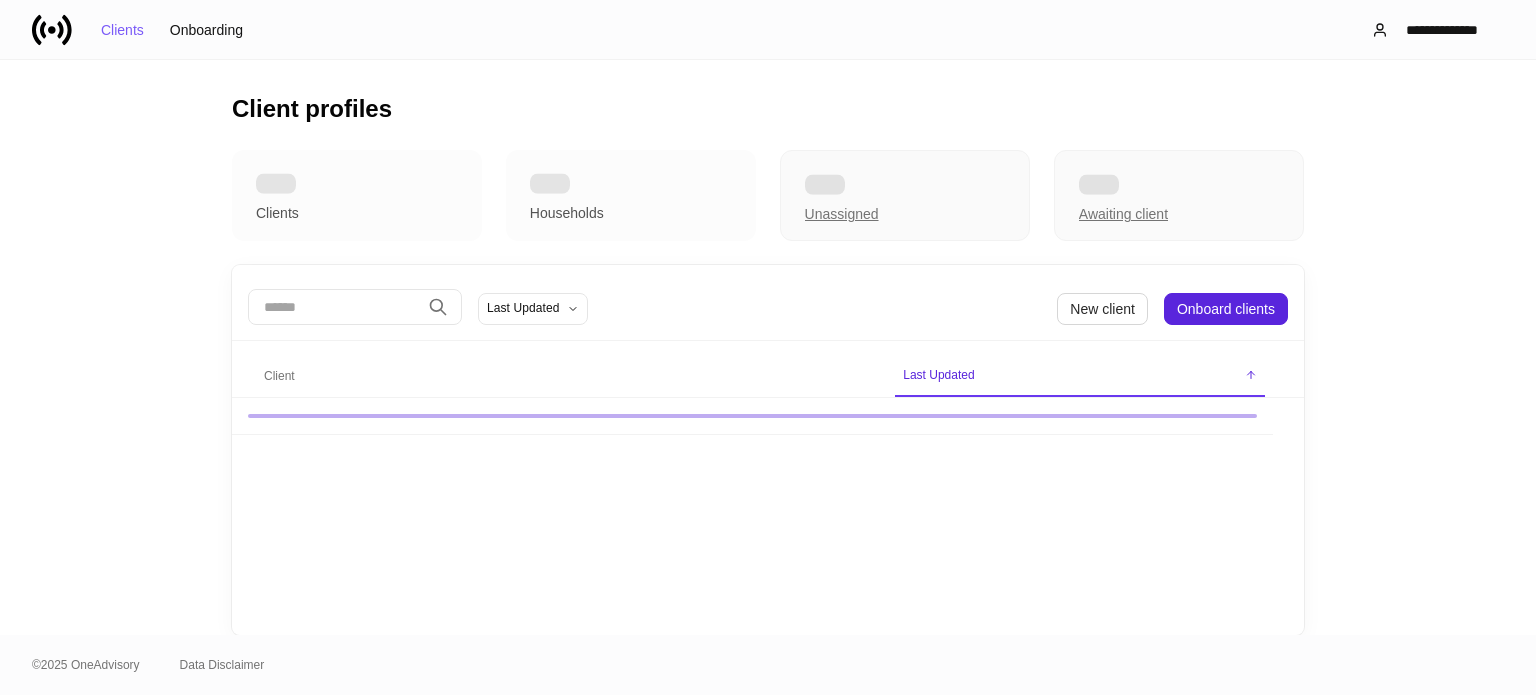 click at bounding box center [334, 307] 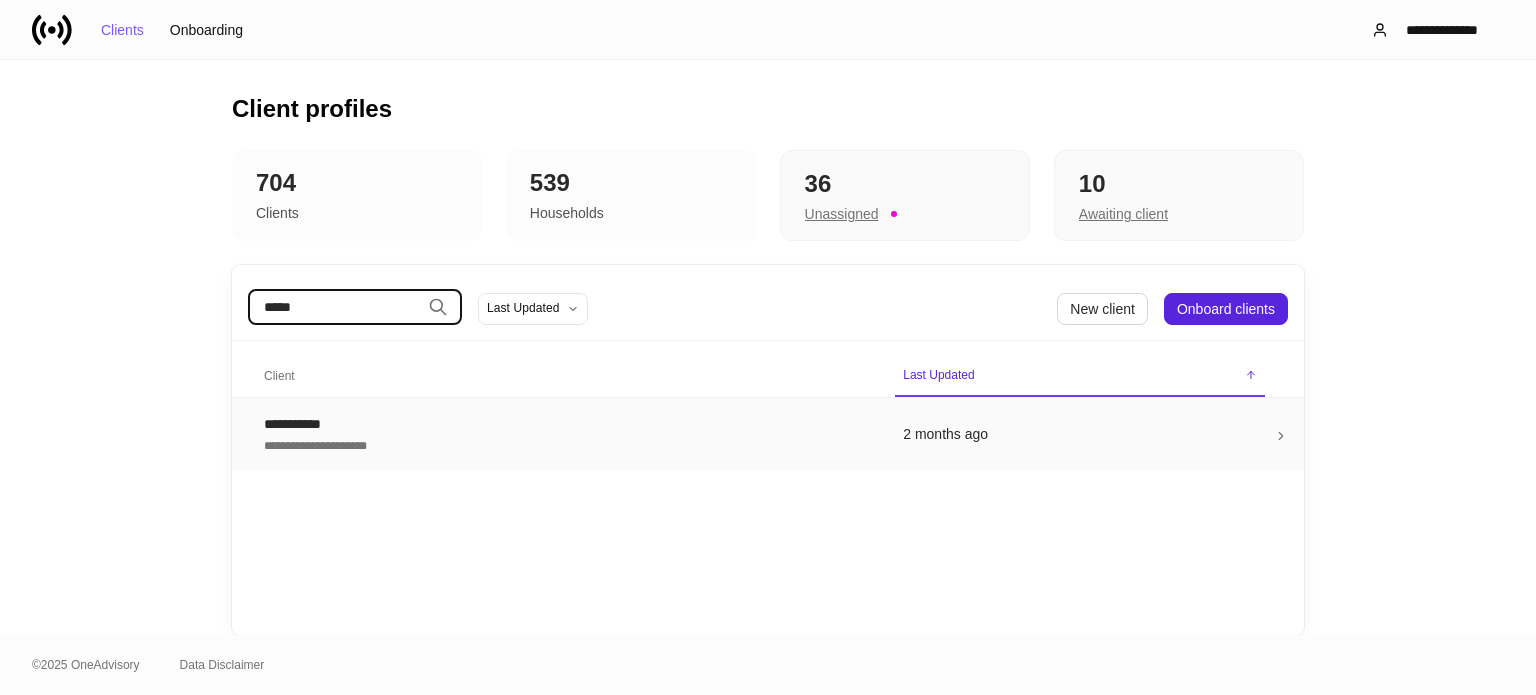 type on "*****" 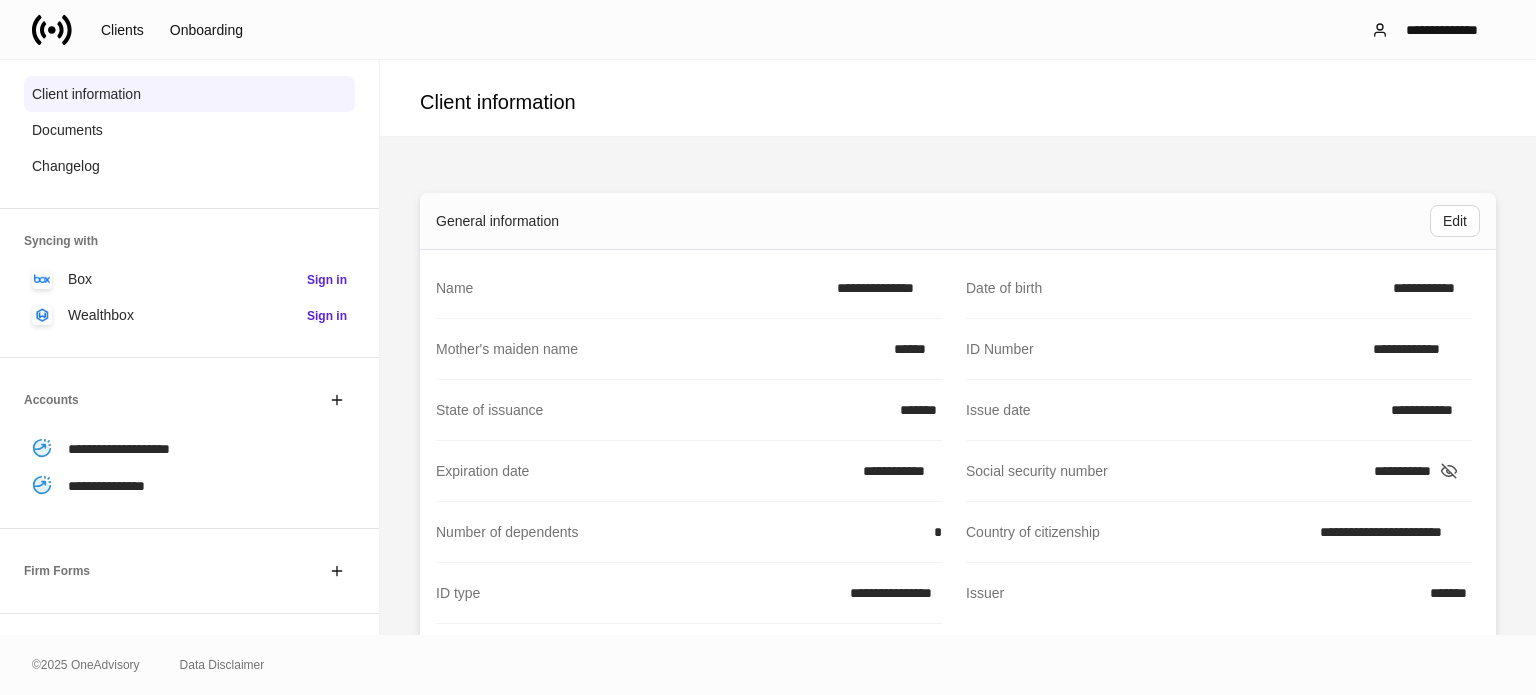 scroll, scrollTop: 200, scrollLeft: 0, axis: vertical 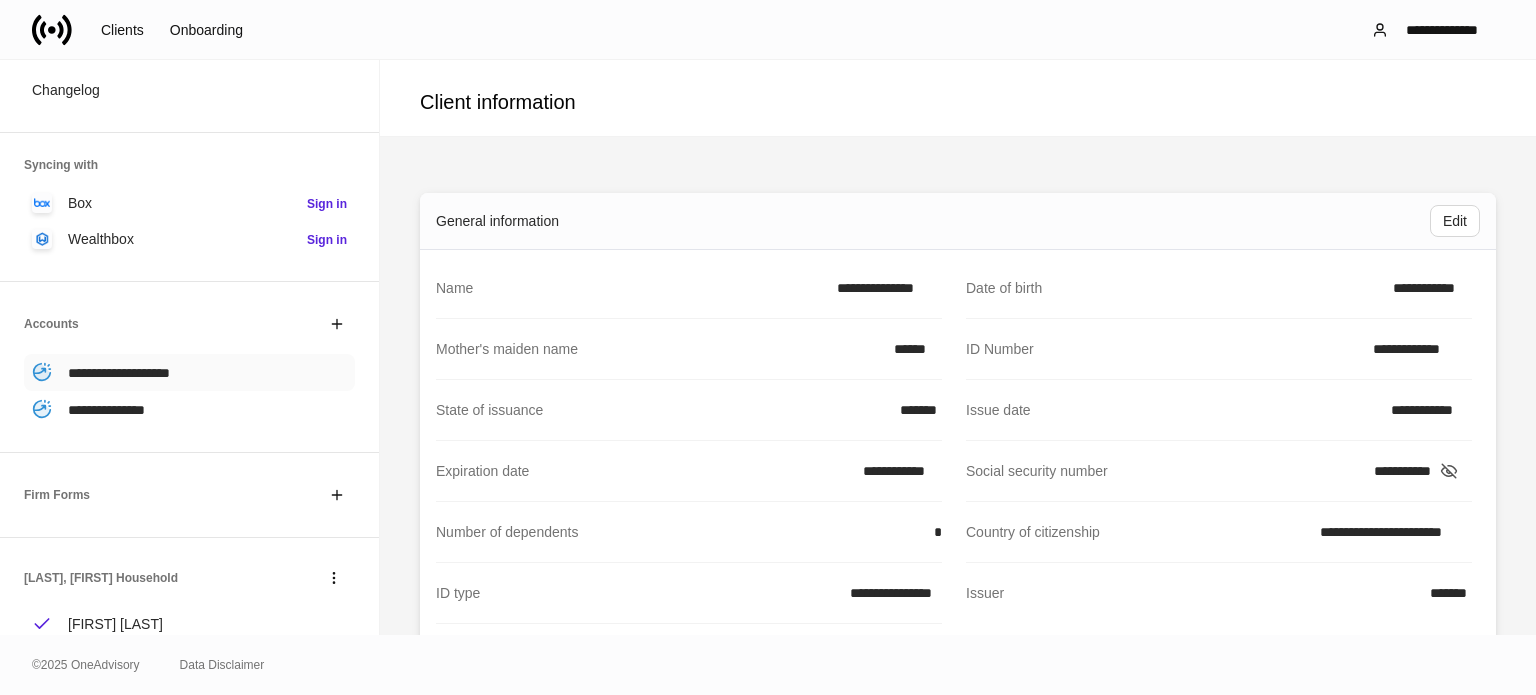 click on "**********" at bounding box center [119, 373] 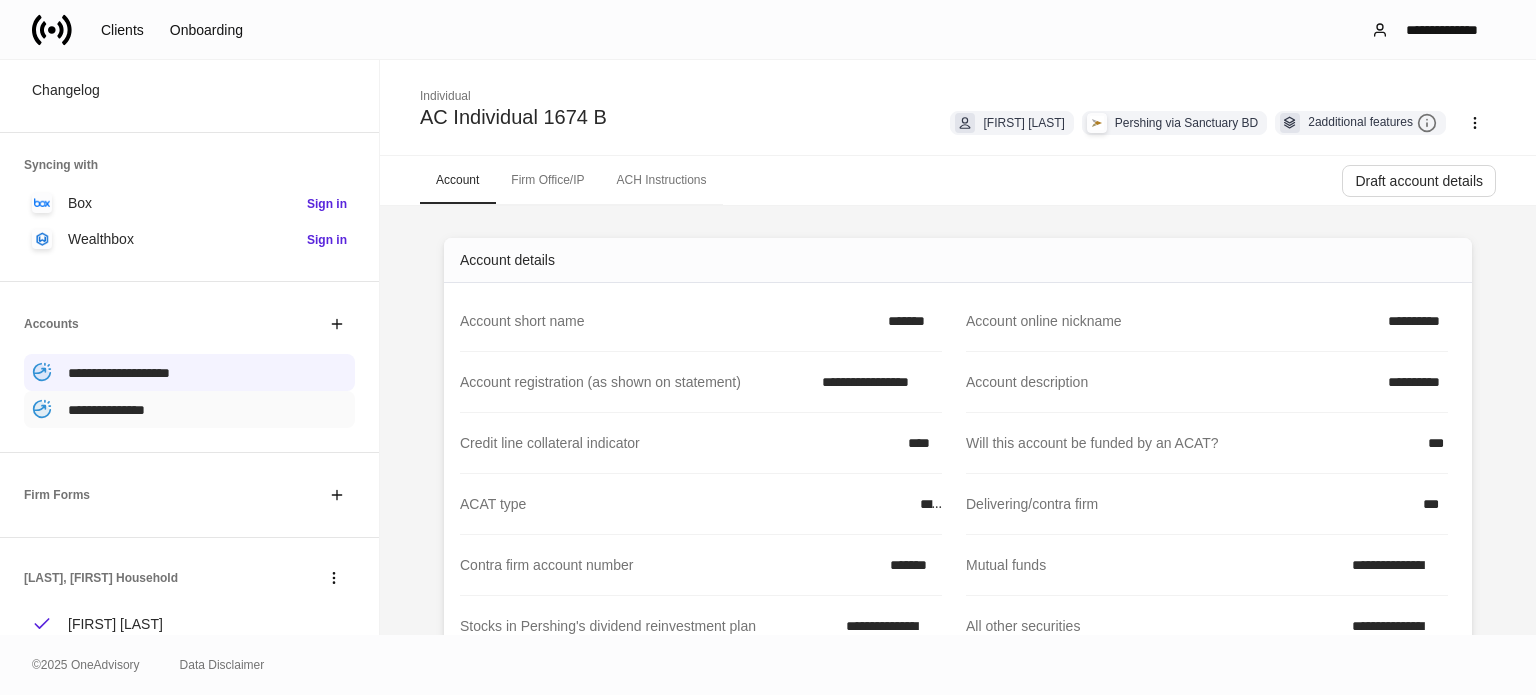 click on "**********" at bounding box center (106, 409) 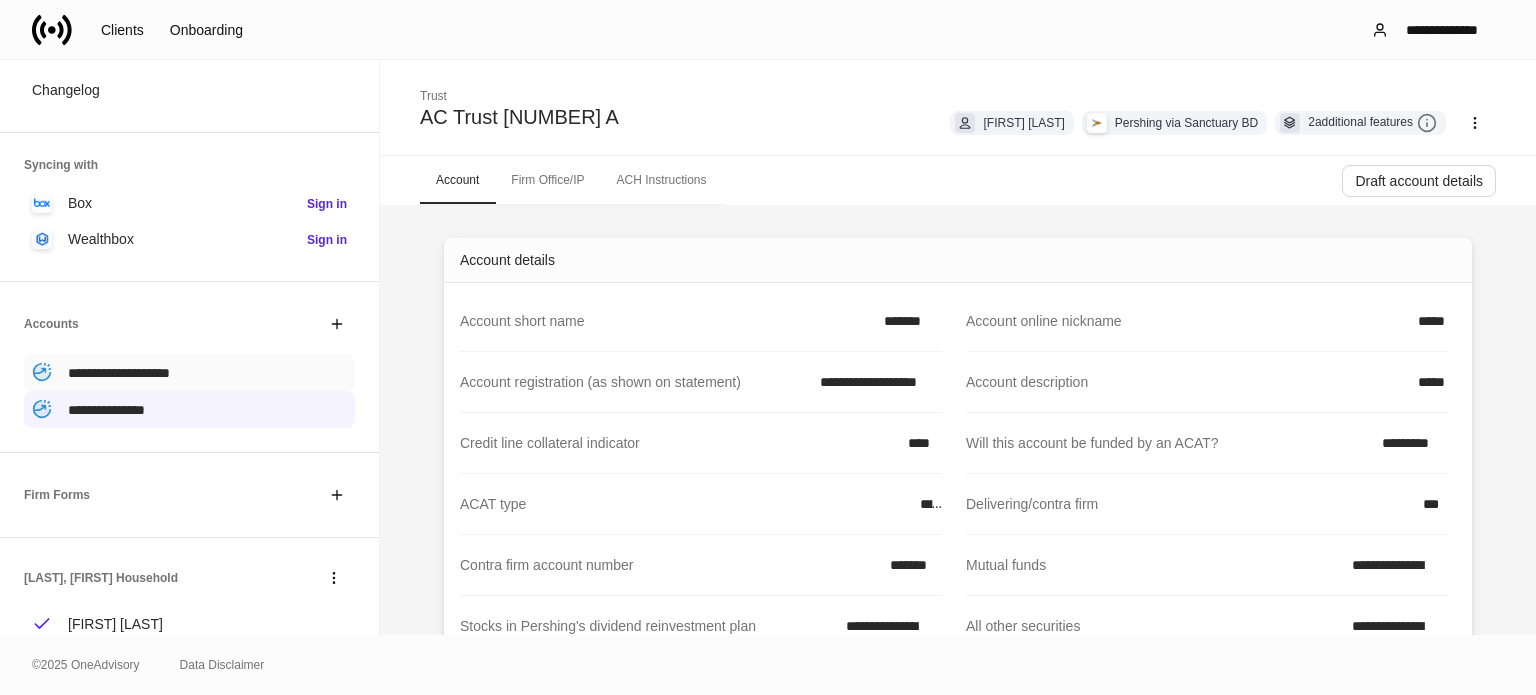 click on "**********" at bounding box center [119, 373] 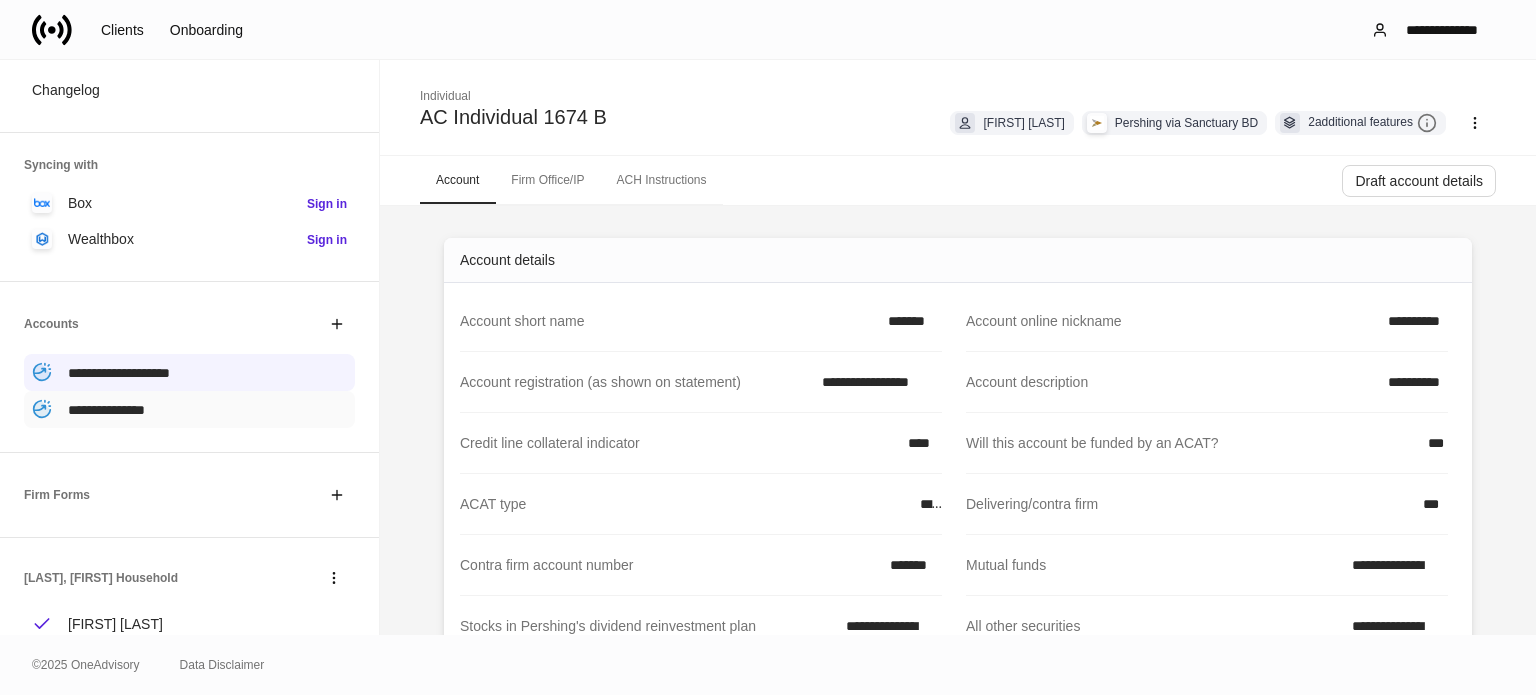 click on "**********" at bounding box center [189, 409] 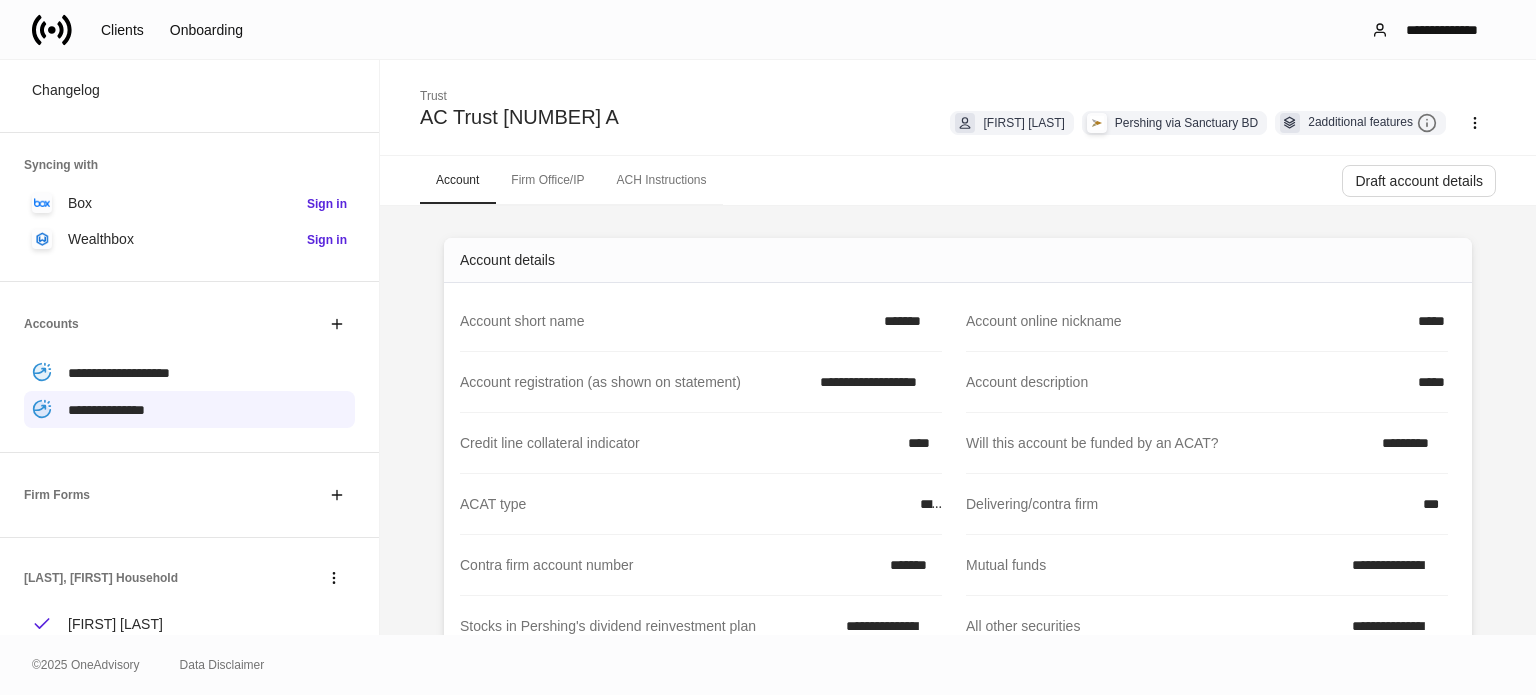 click on "**********" at bounding box center (768, 29) 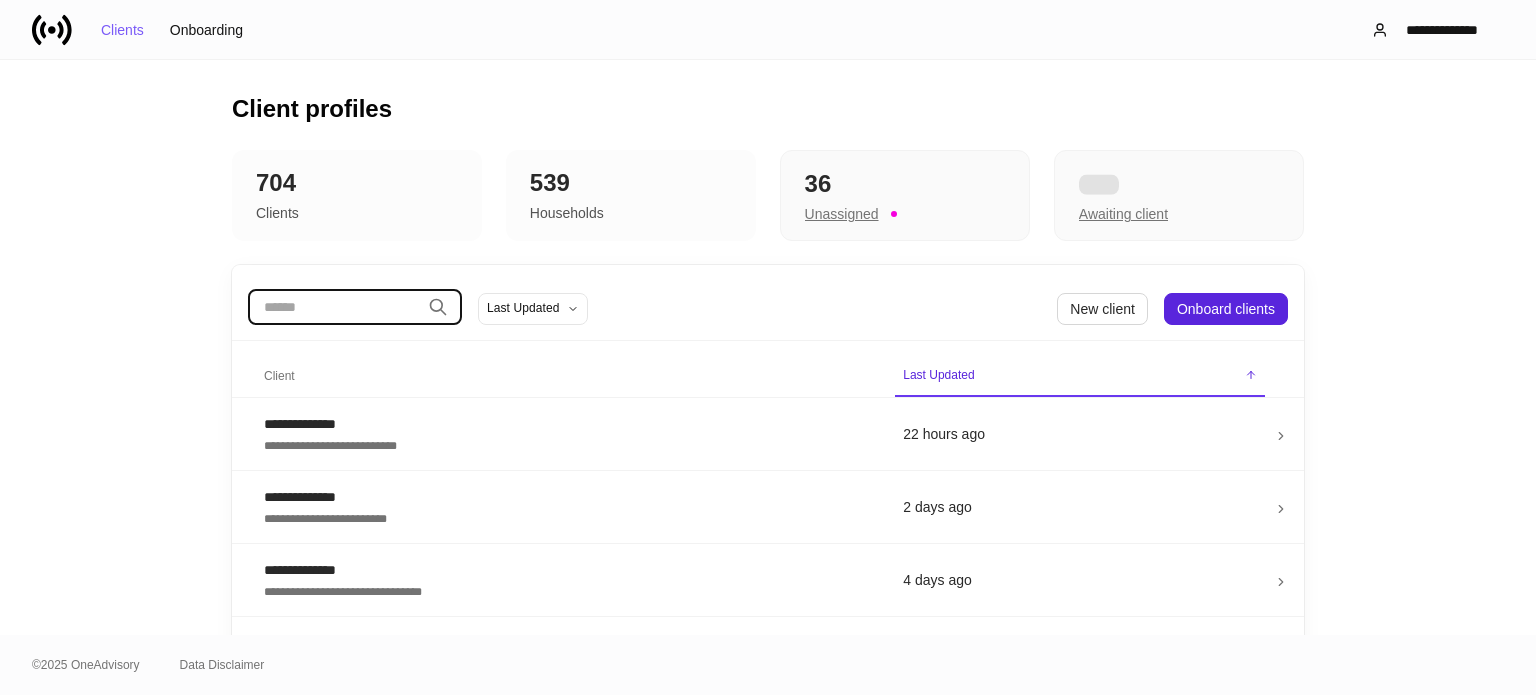 click at bounding box center (334, 307) 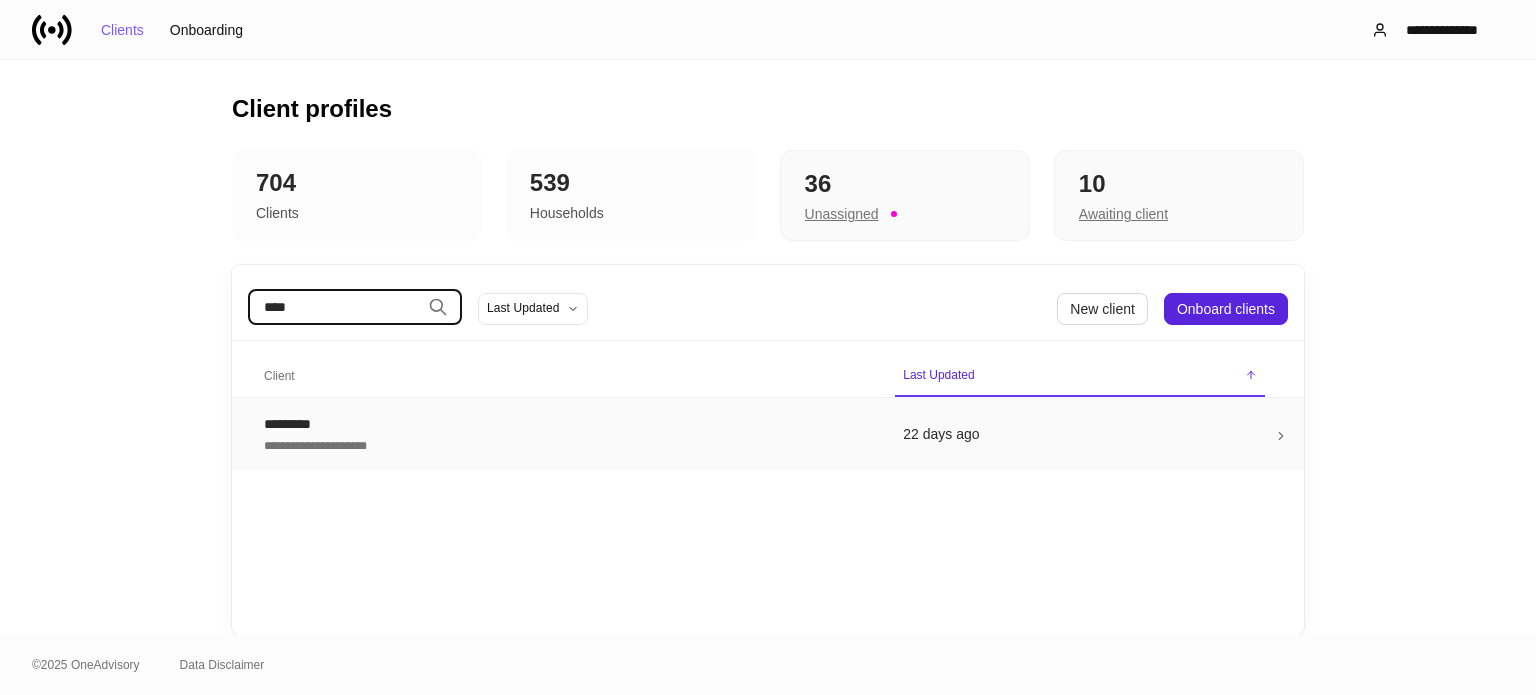 type on "****" 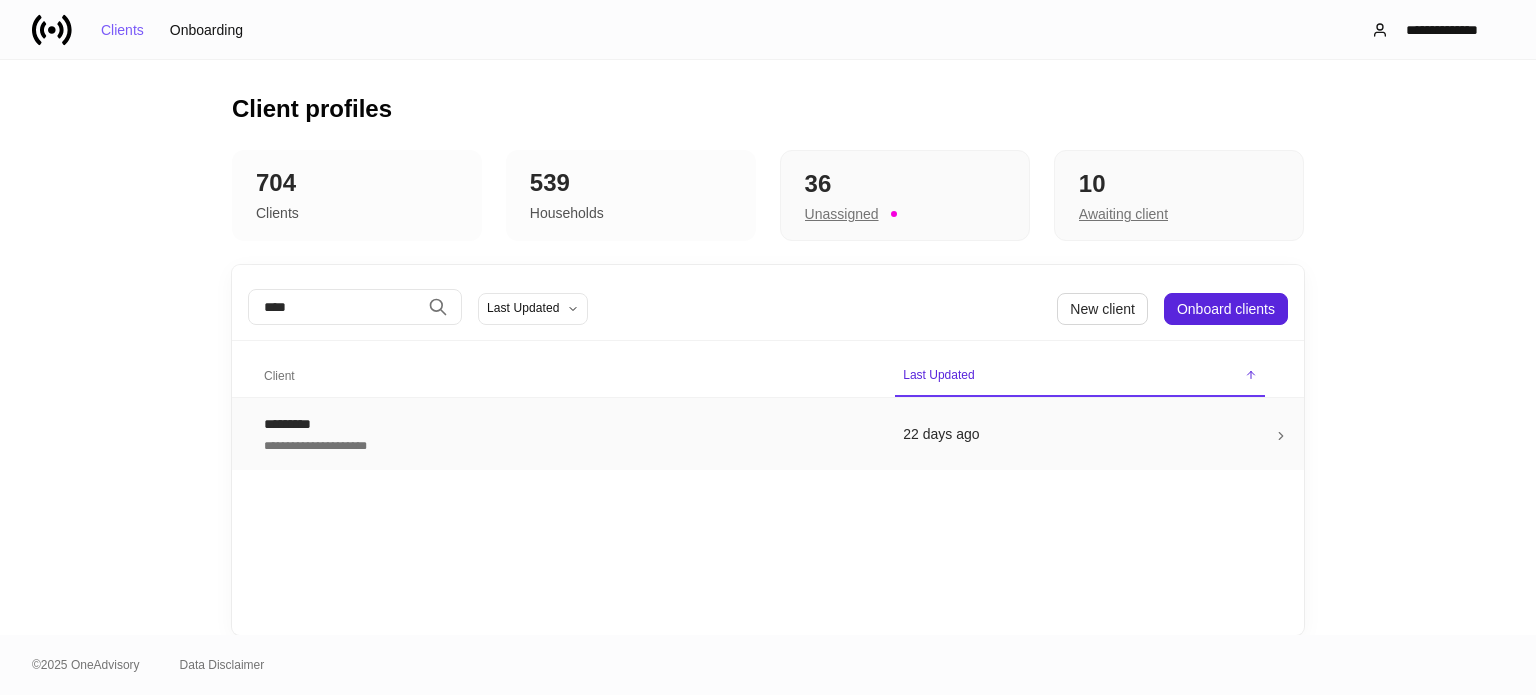 click on "*********" at bounding box center [567, 424] 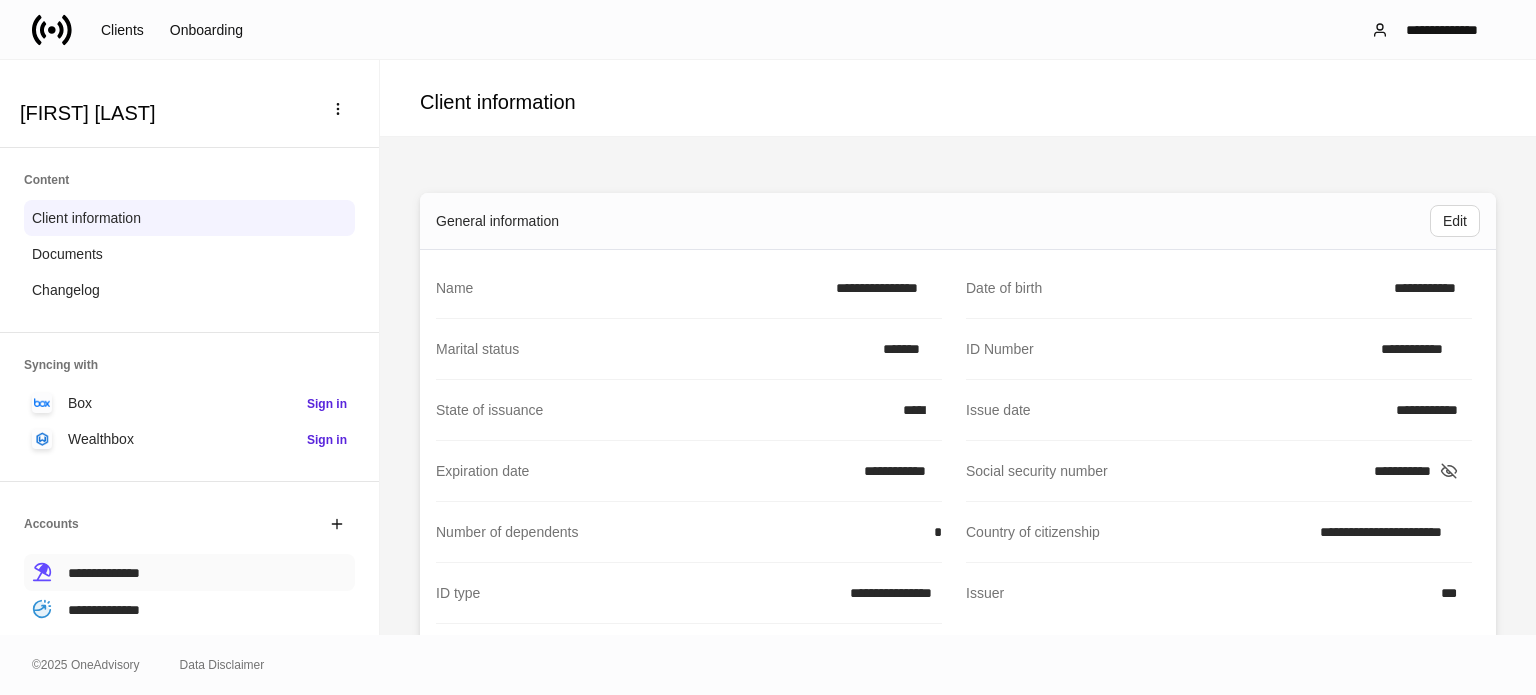 scroll, scrollTop: 100, scrollLeft: 0, axis: vertical 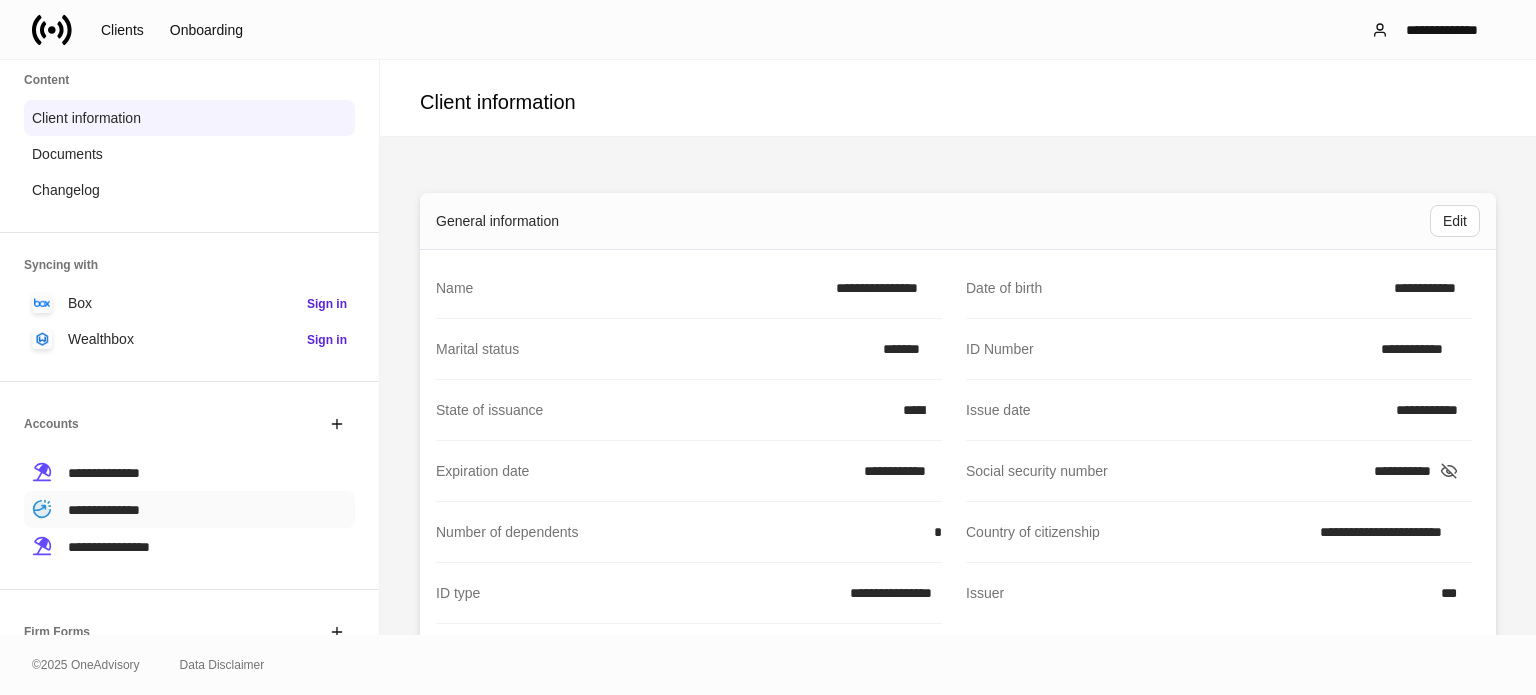 click on "**********" at bounding box center [104, 510] 